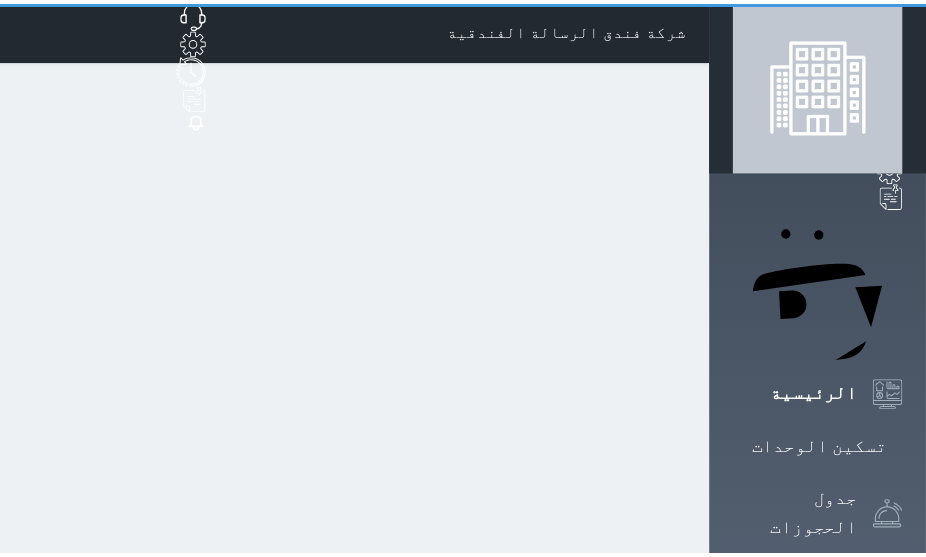 scroll, scrollTop: 0, scrollLeft: 0, axis: both 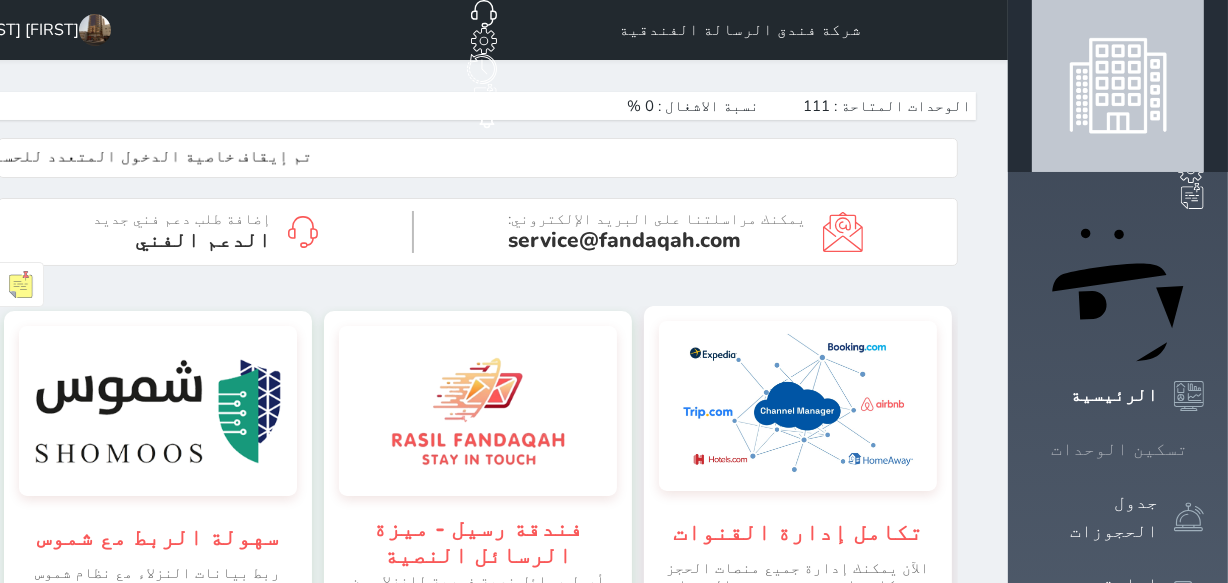 click at bounding box center [1204, 449] 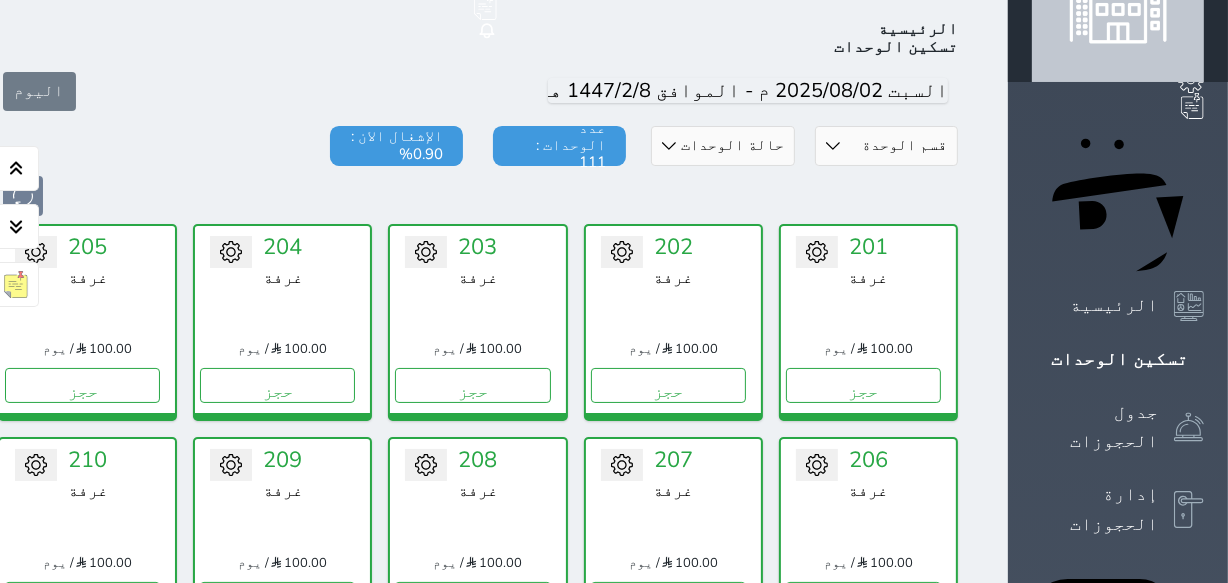 scroll, scrollTop: 90, scrollLeft: 0, axis: vertical 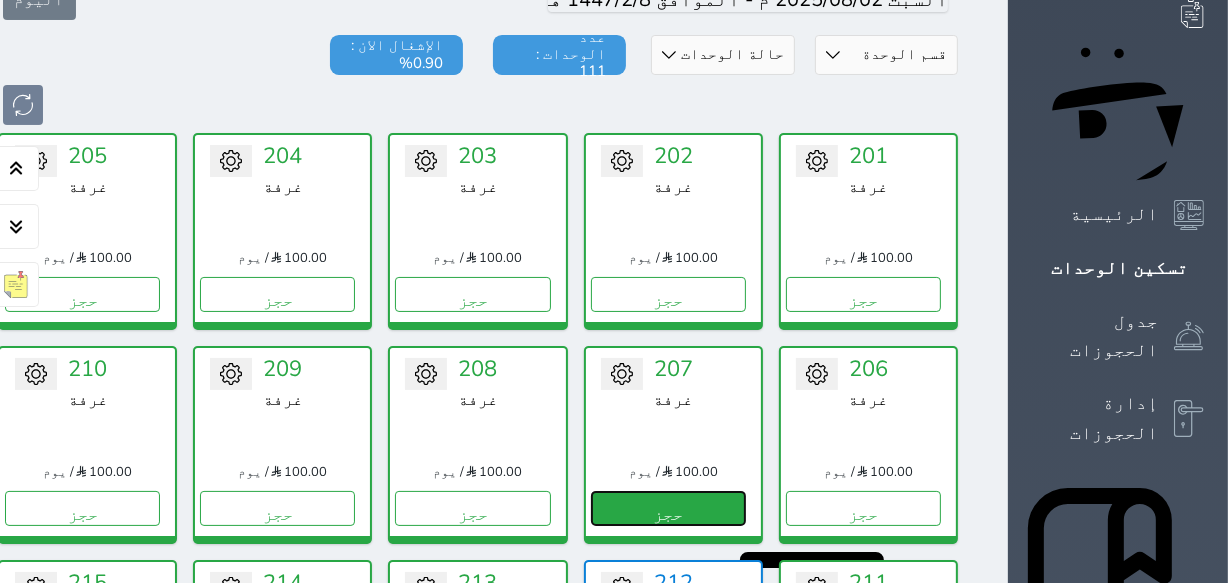 click on "حجز" at bounding box center (668, 508) 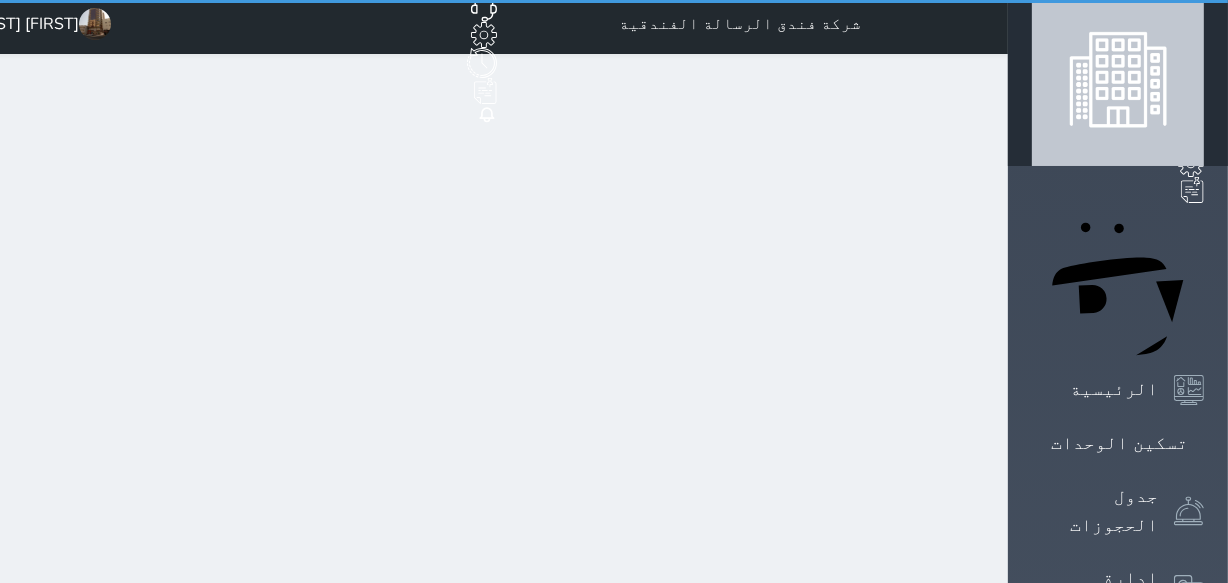 scroll, scrollTop: 0, scrollLeft: 0, axis: both 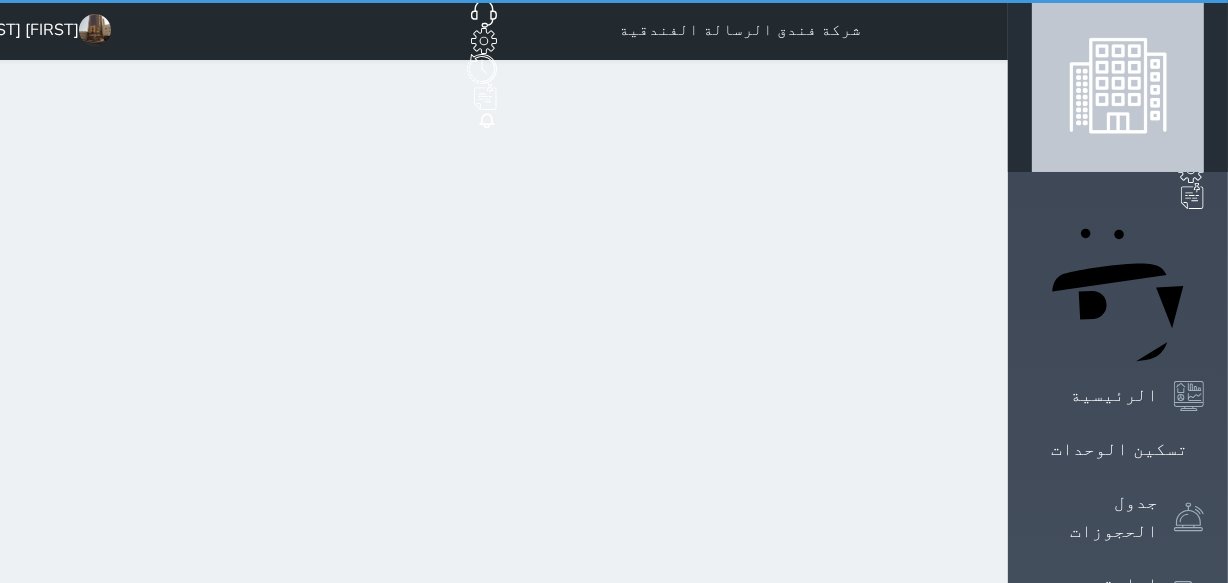 select on "1" 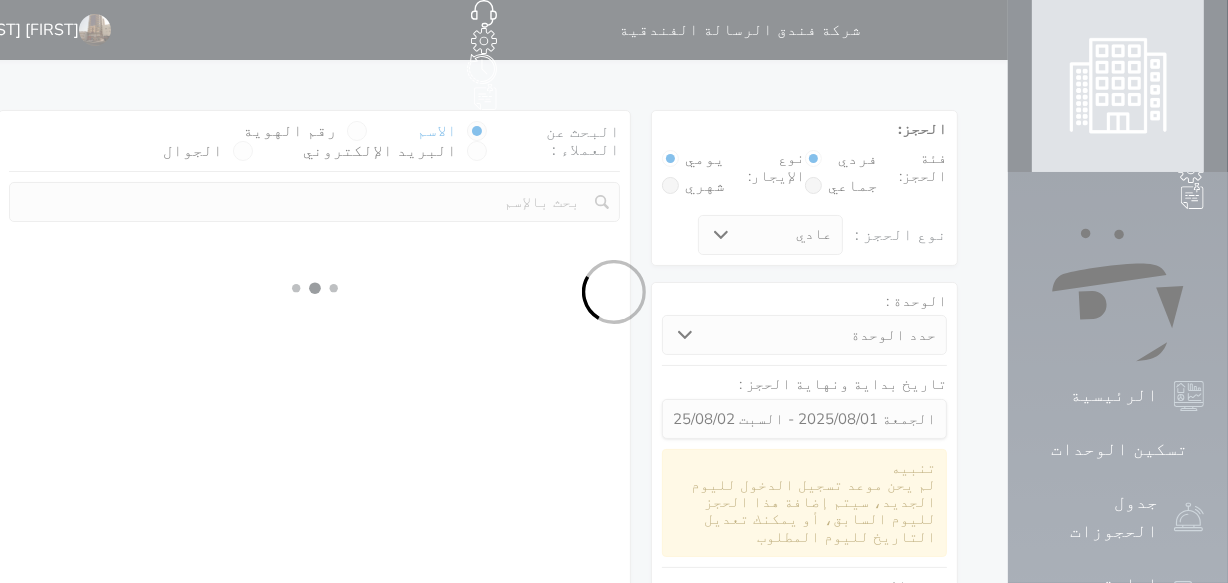 select 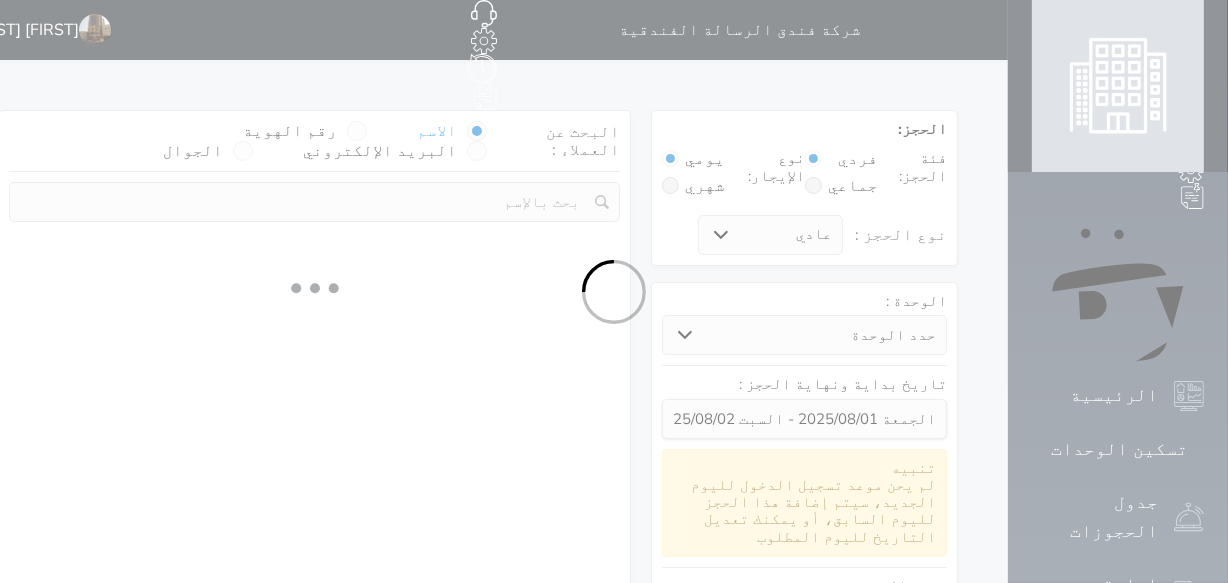 select on "1" 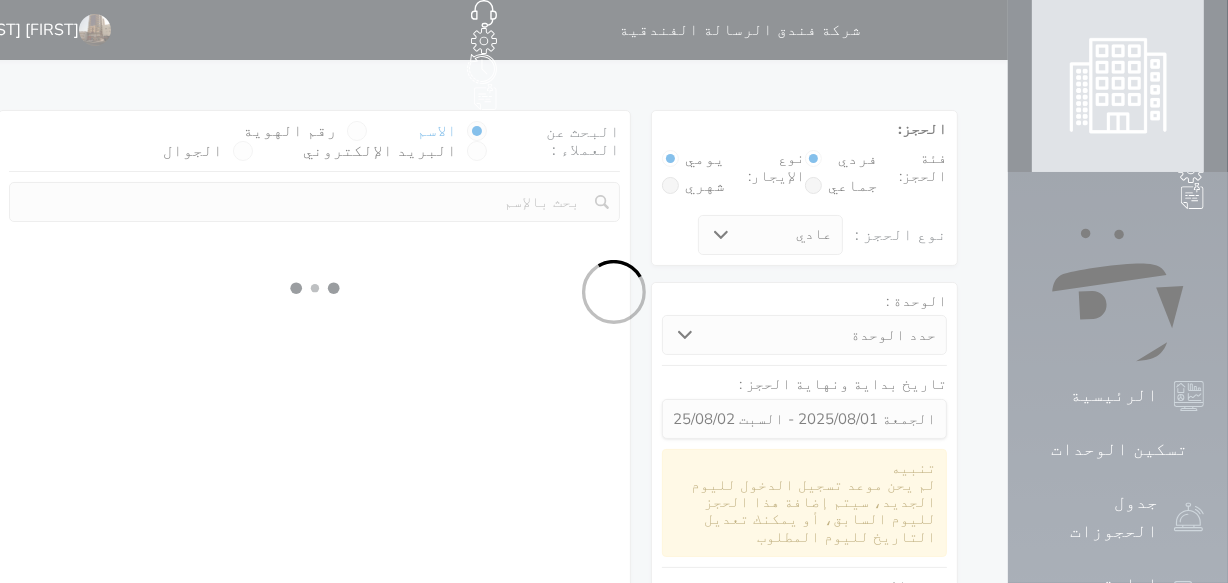 select on "113" 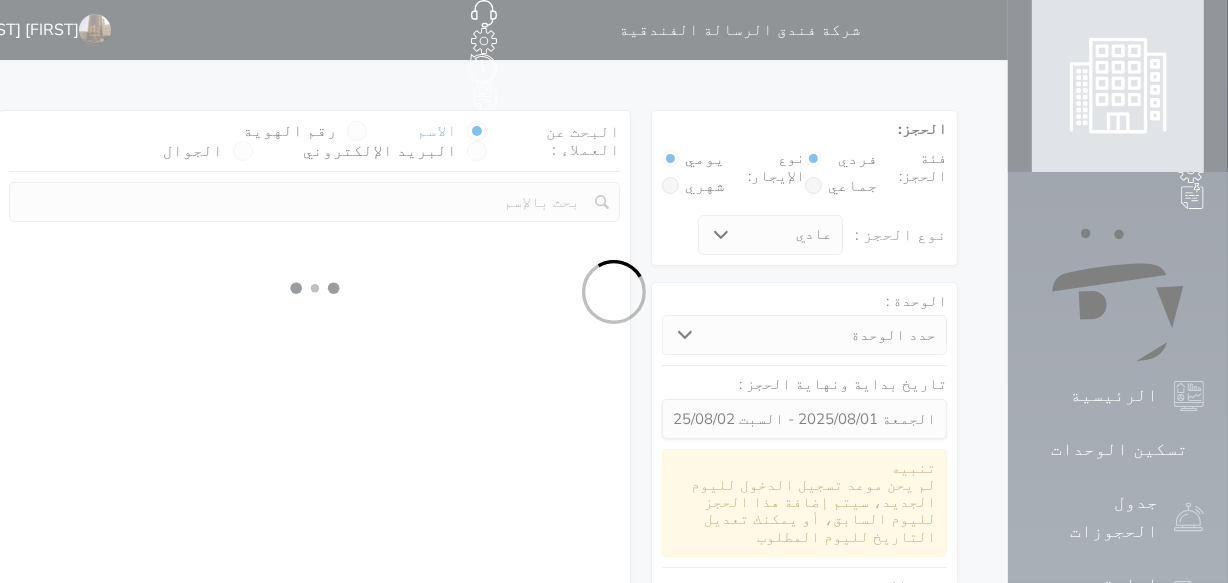 select on "1" 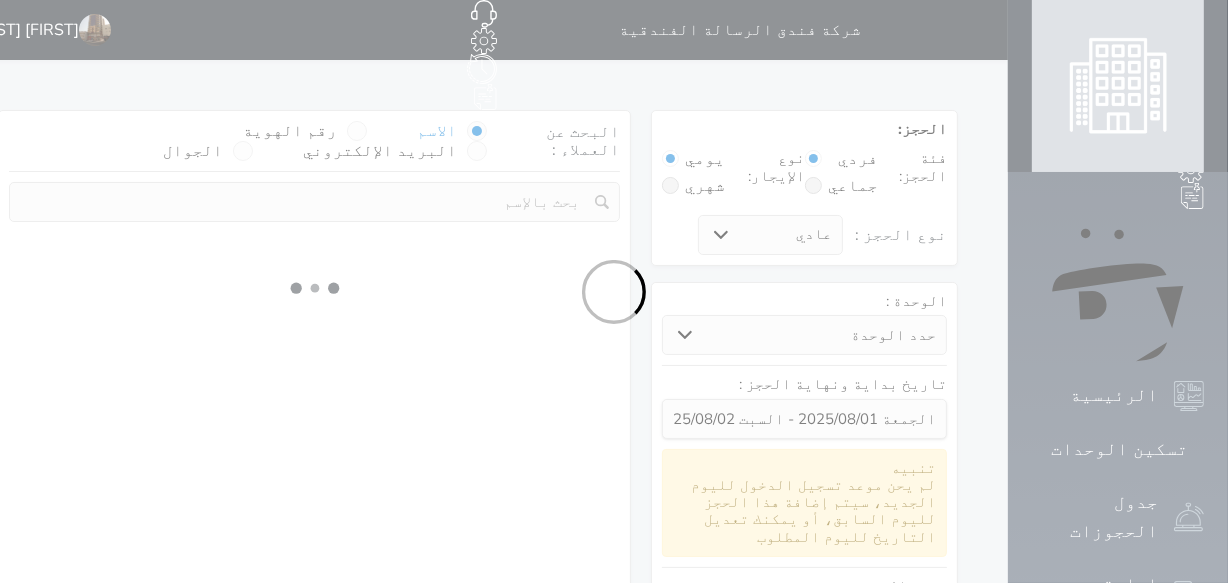 select 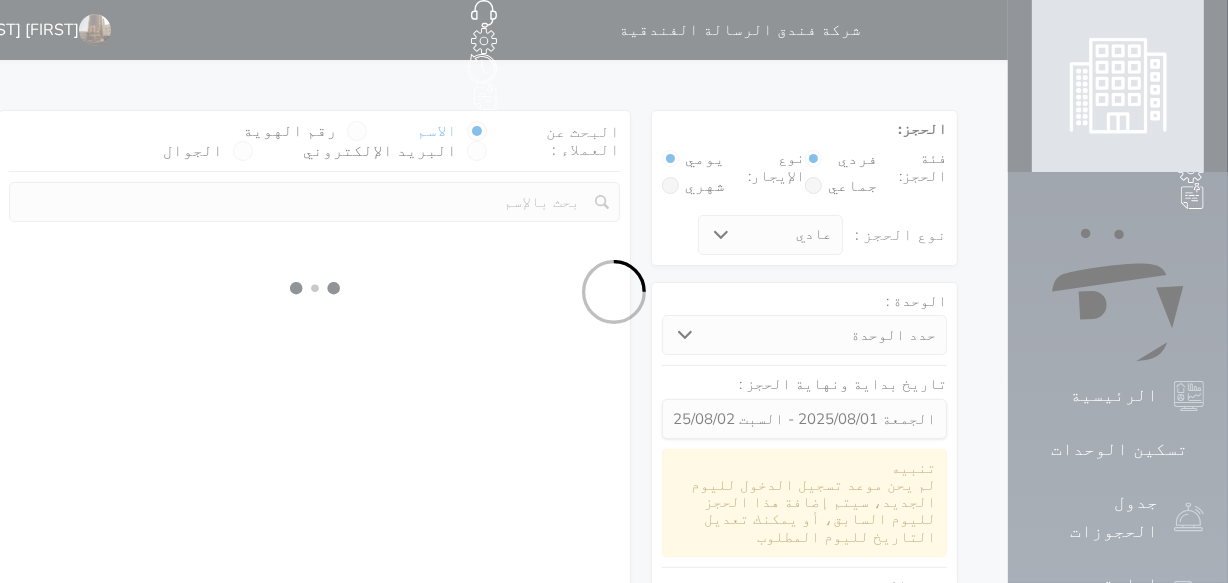 select on "7" 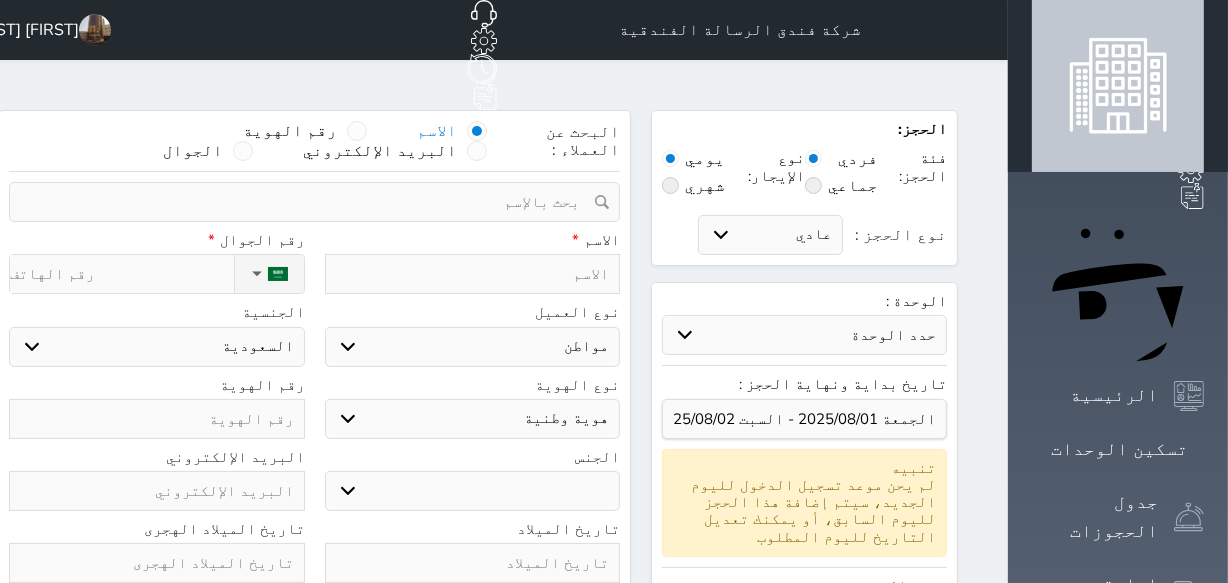 select 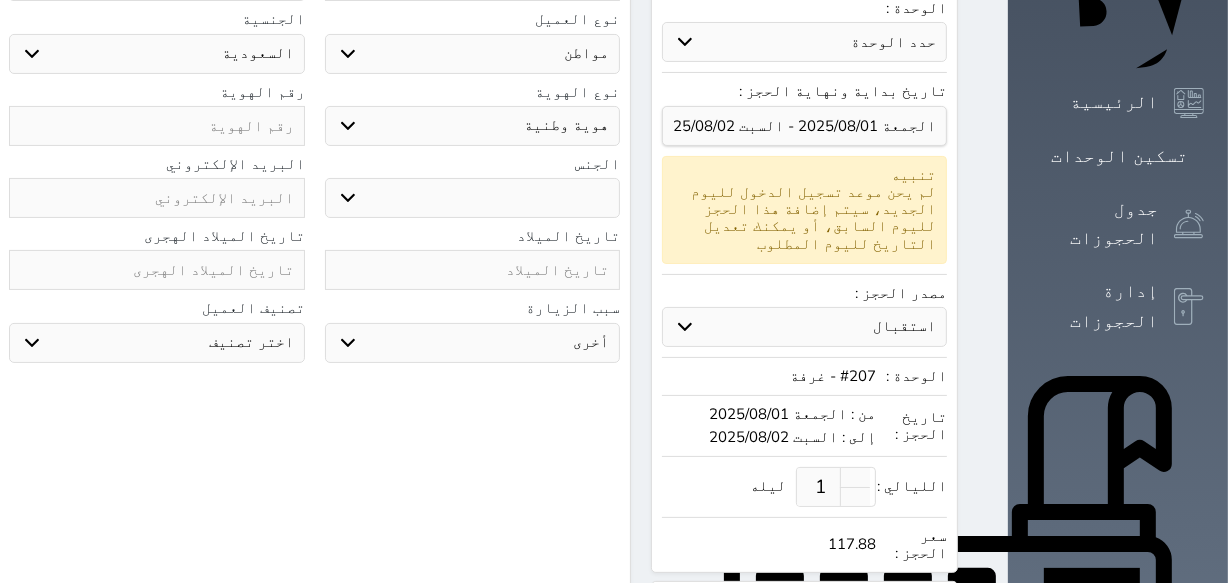 scroll, scrollTop: 0, scrollLeft: 0, axis: both 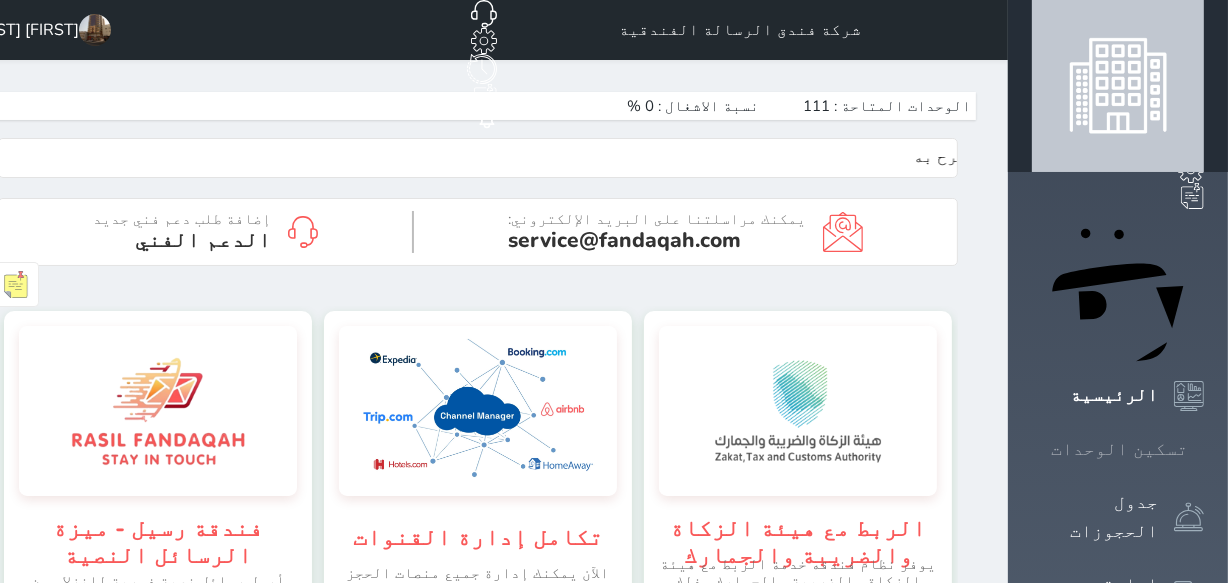 click on "تسكين الوحدات" at bounding box center [1119, 449] 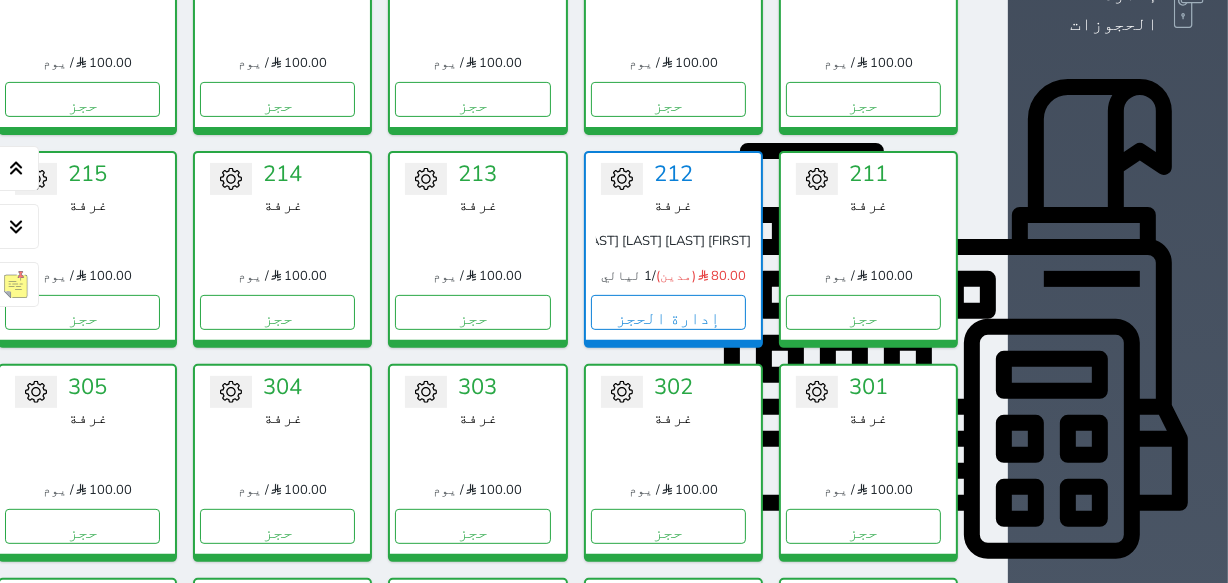 scroll, scrollTop: 623, scrollLeft: 0, axis: vertical 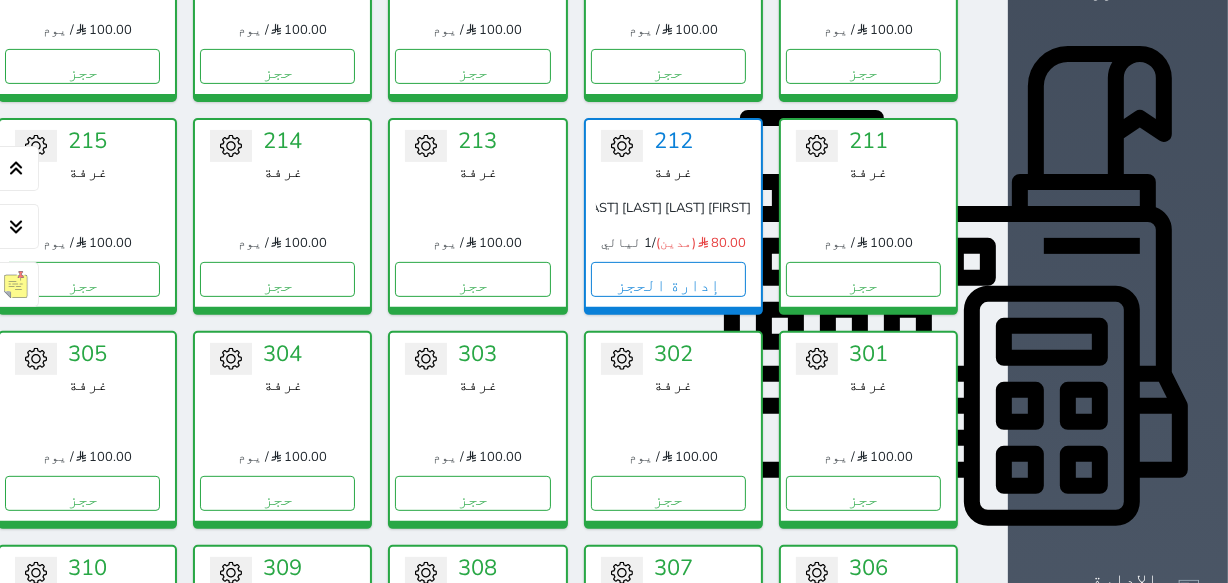 click on "عبدالله بن علي بن عبدالله ال احمد الشهري" at bounding box center (673, 208) 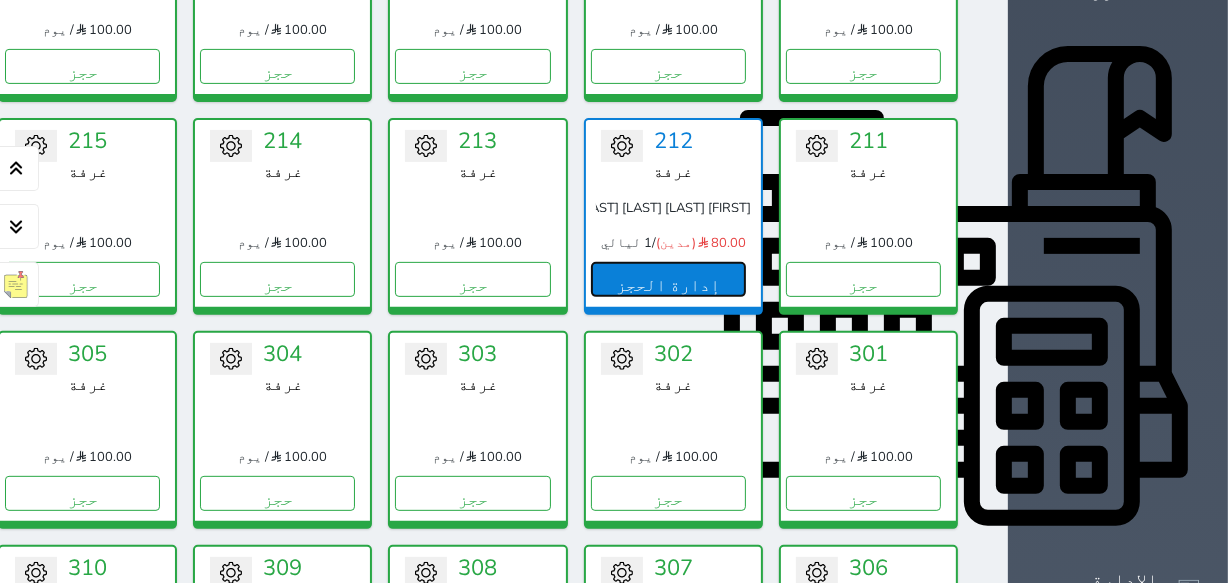 click on "إدارة الحجز" at bounding box center (668, 279) 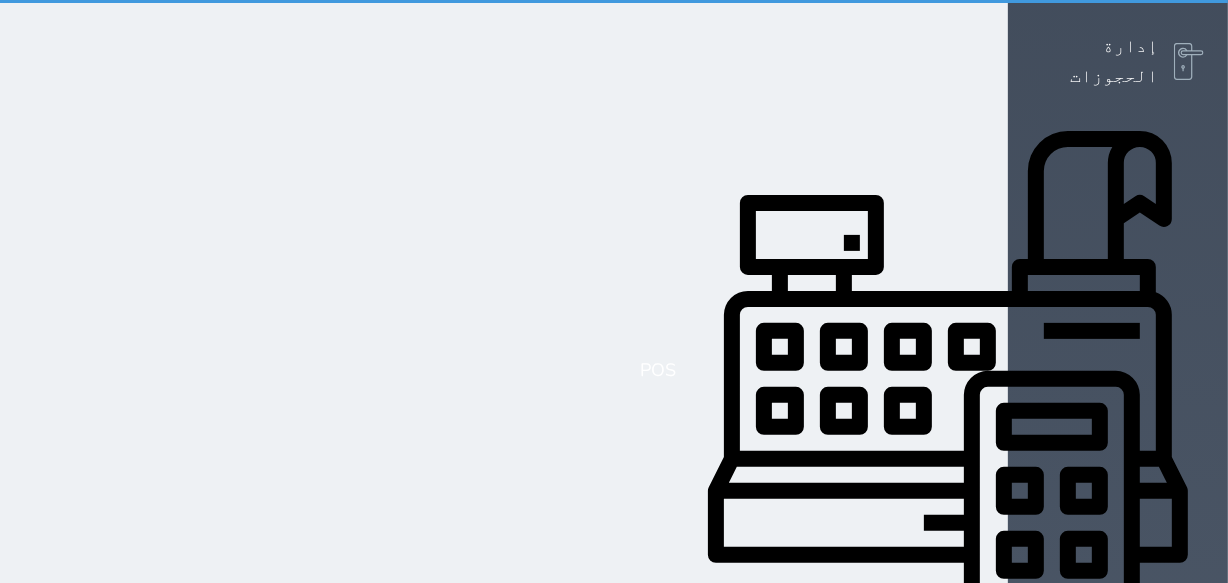 scroll, scrollTop: 0, scrollLeft: 0, axis: both 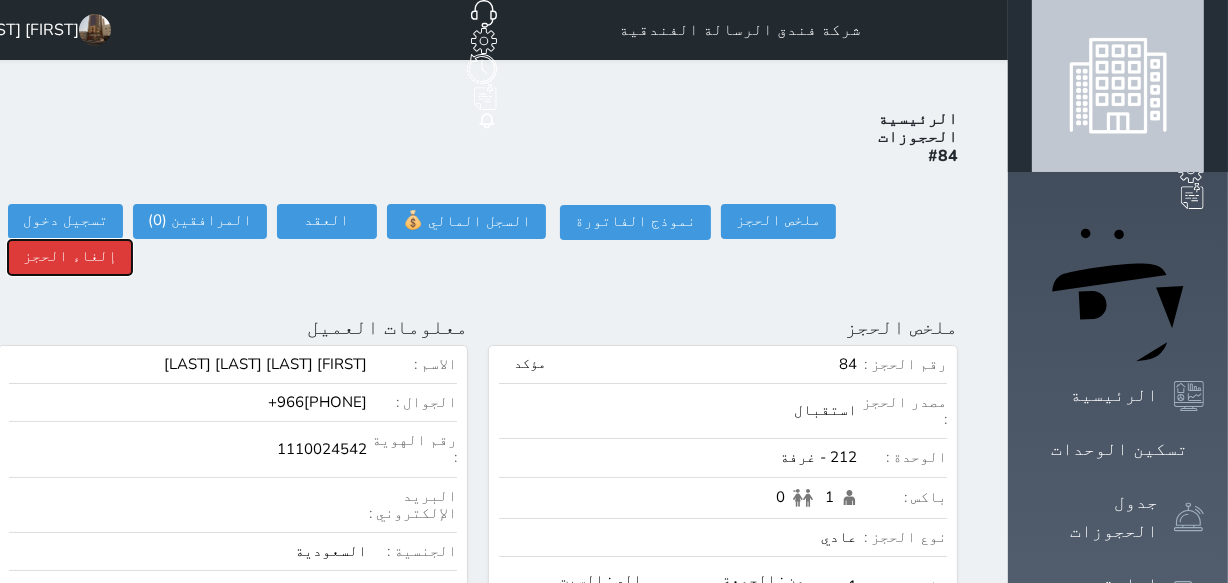 click on "إلغاء الحجز" at bounding box center [70, 257] 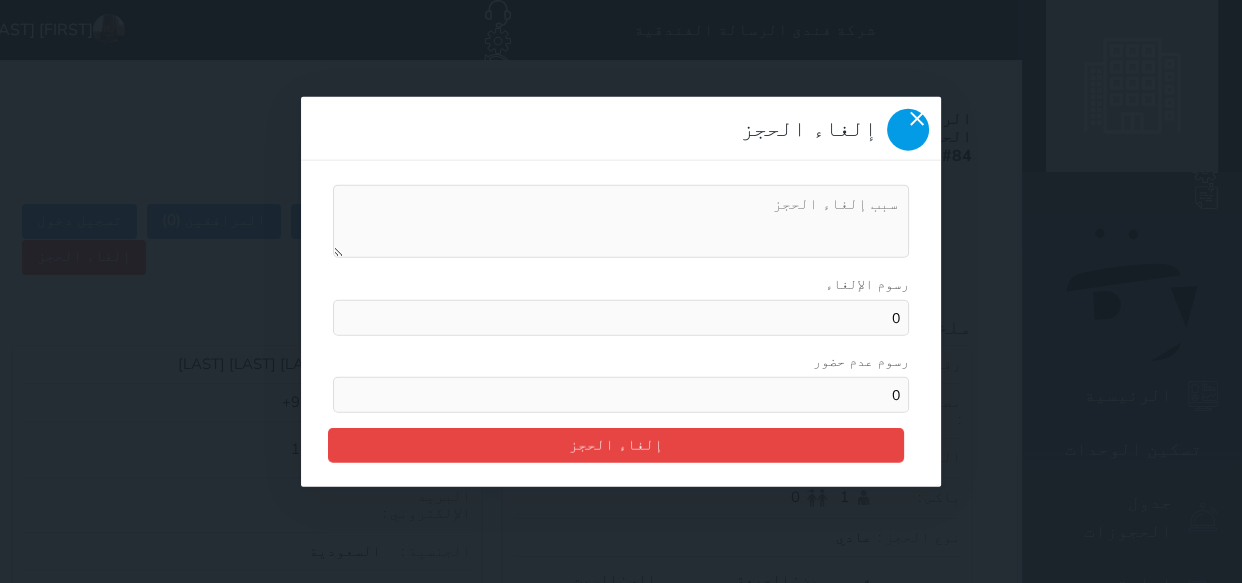 click 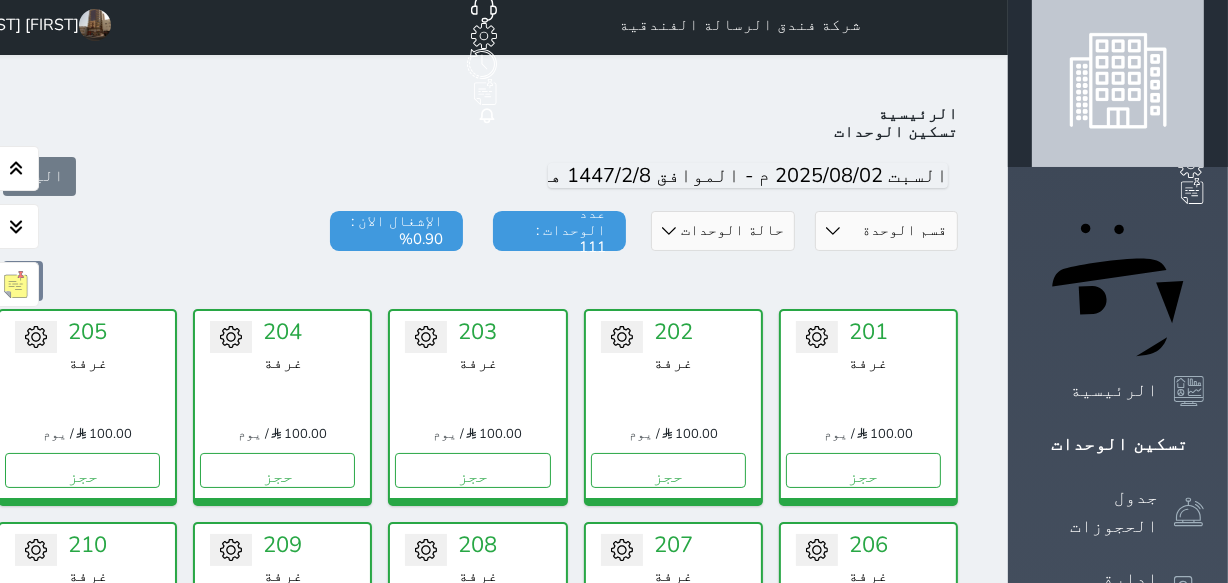 scroll, scrollTop: 0, scrollLeft: 0, axis: both 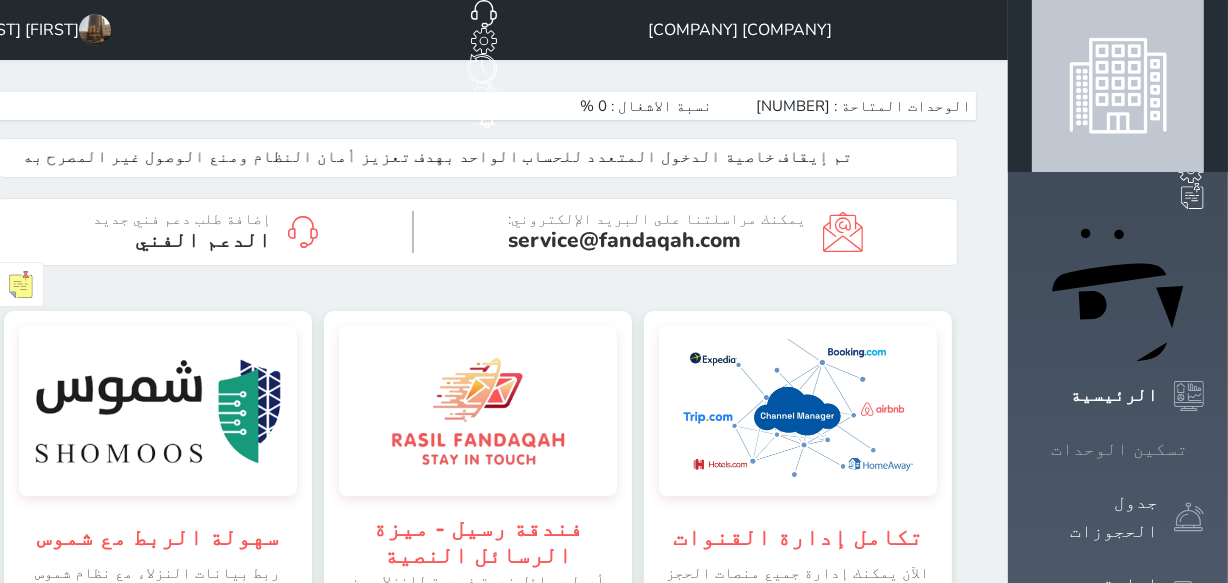 click on "تسكين الوحدات" at bounding box center [1119, 449] 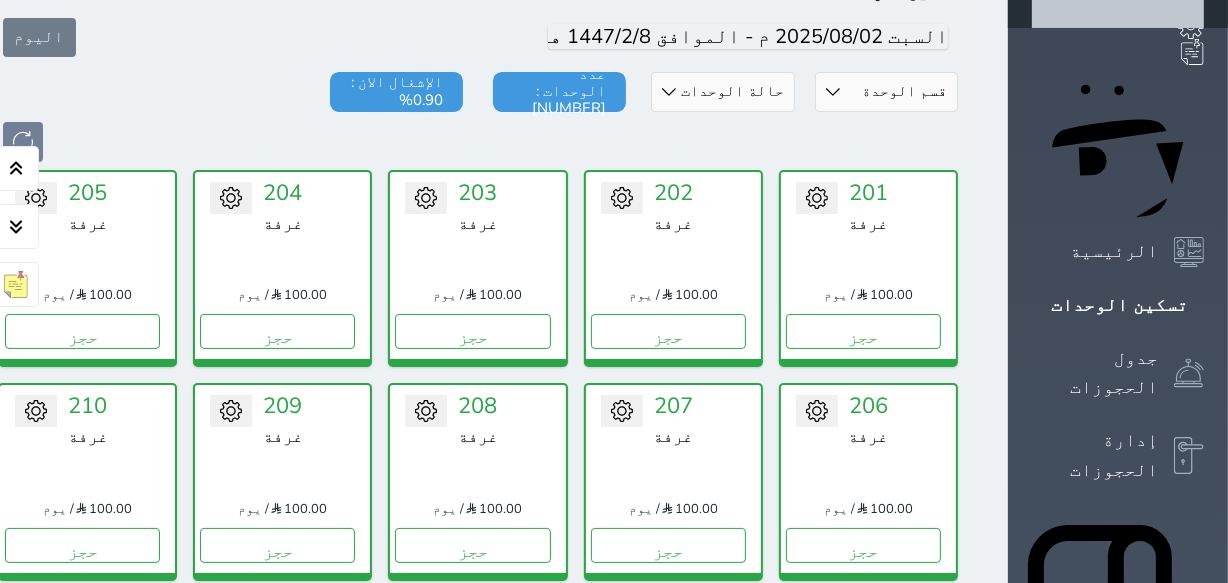 scroll, scrollTop: 181, scrollLeft: 0, axis: vertical 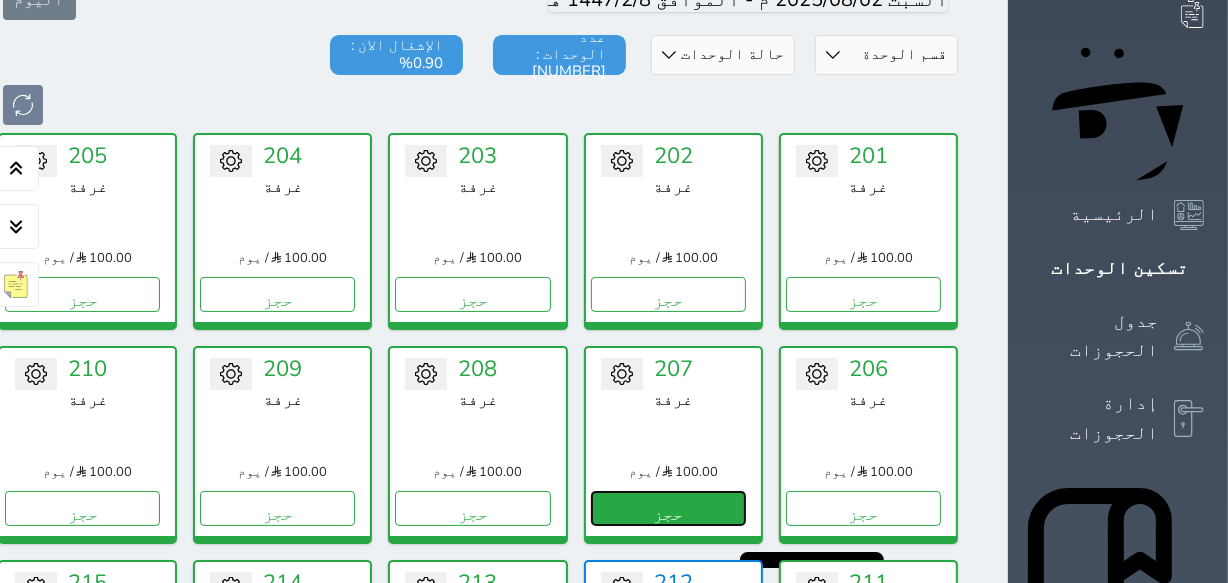 click on "حجز" at bounding box center (668, 508) 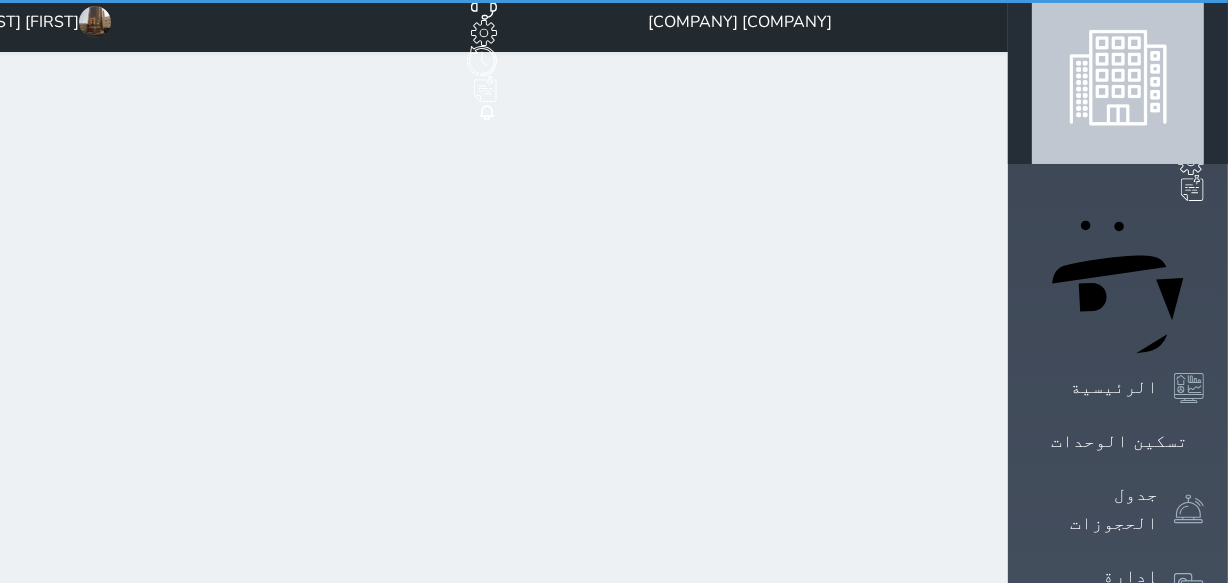 scroll, scrollTop: 0, scrollLeft: 0, axis: both 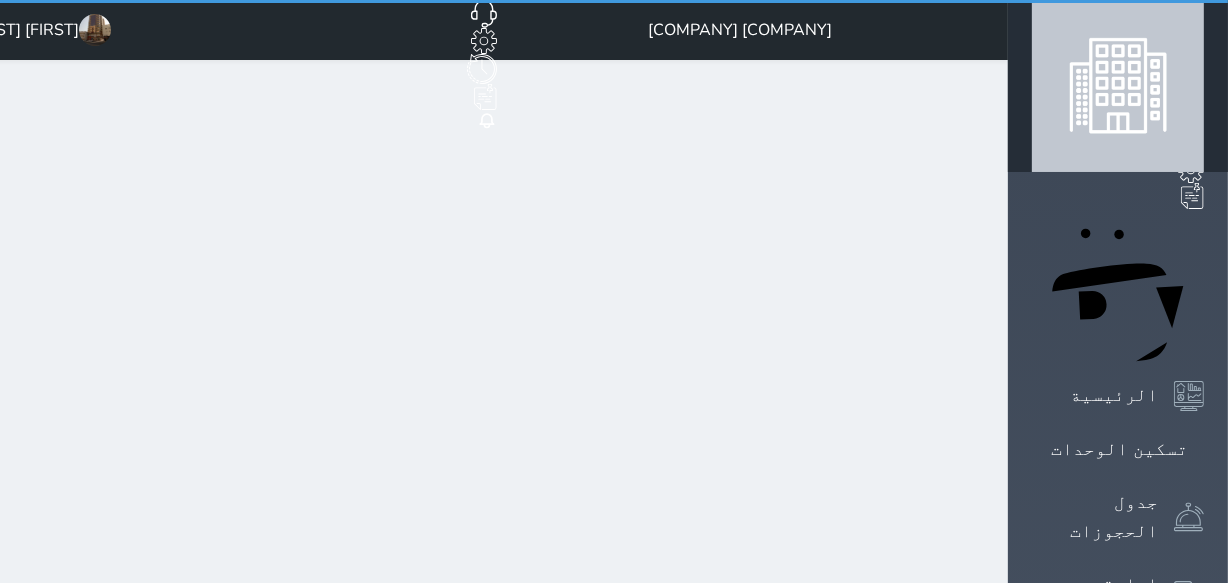 select on "1" 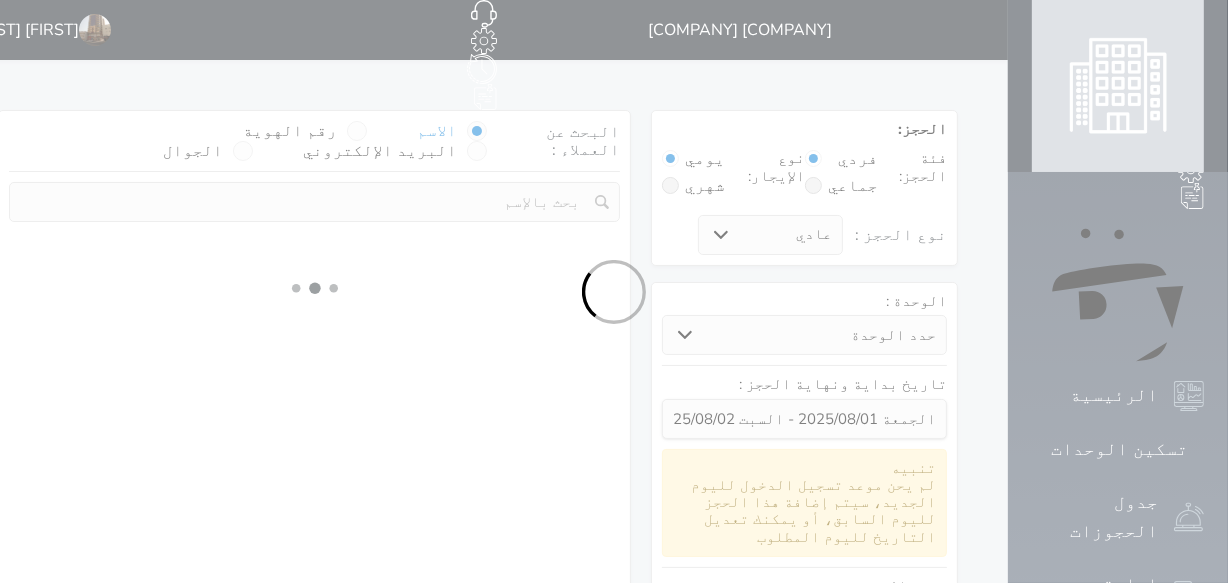 select 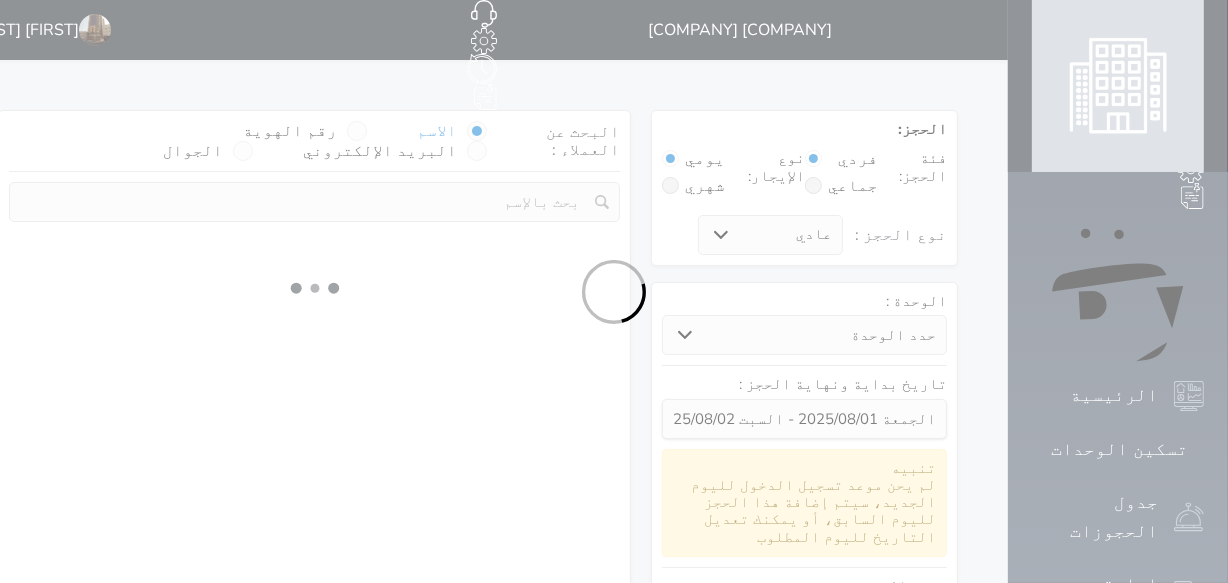 select on "1" 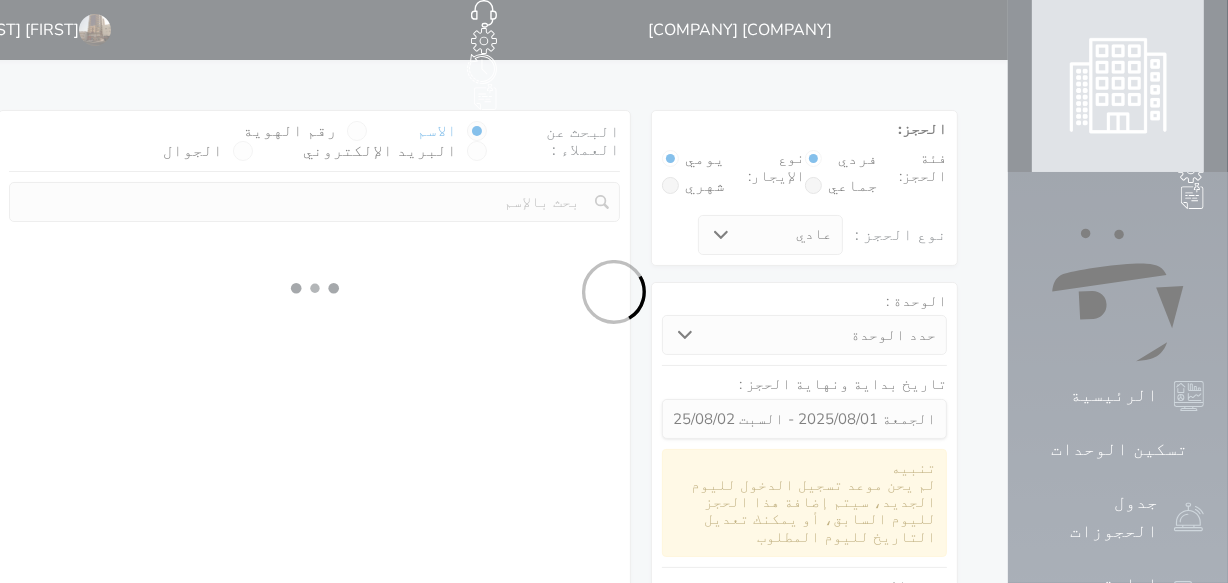 select on "113" 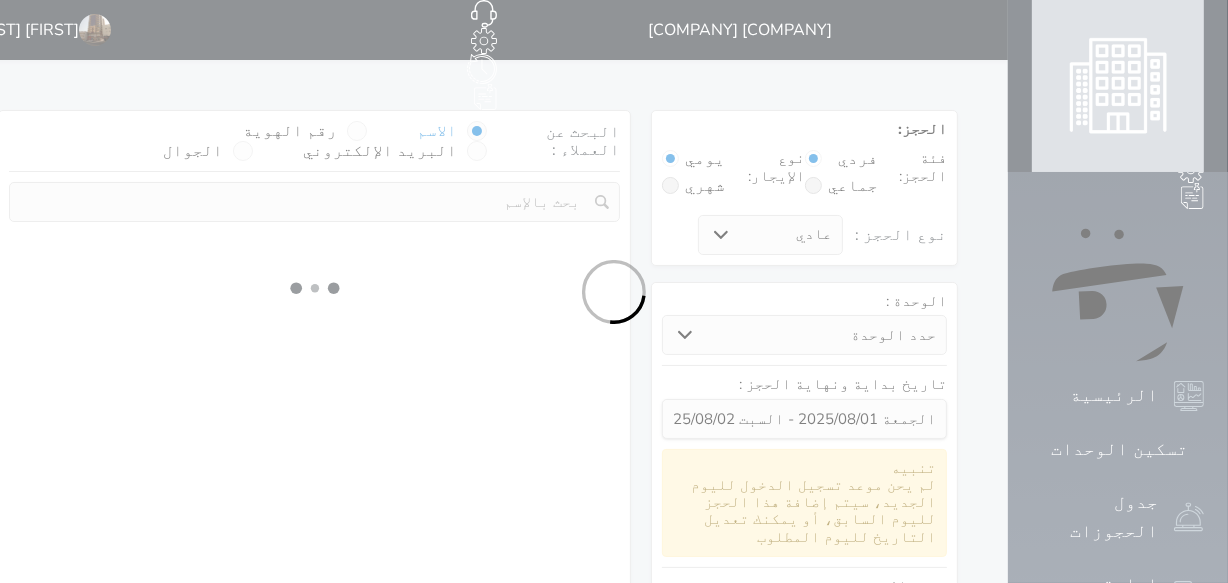 select on "1" 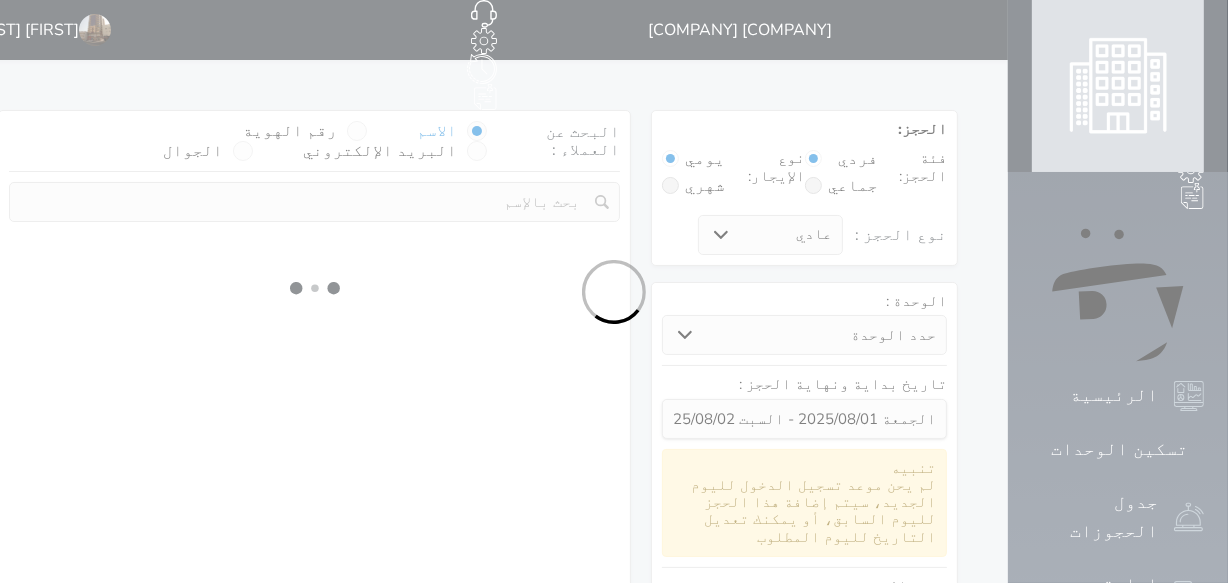 select 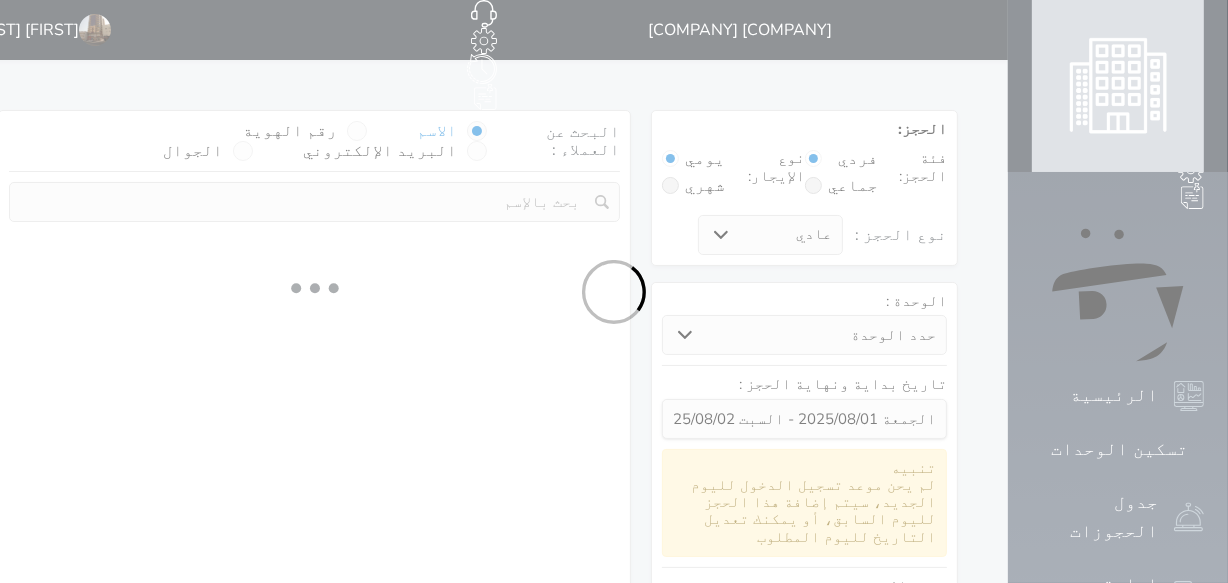 select on "7" 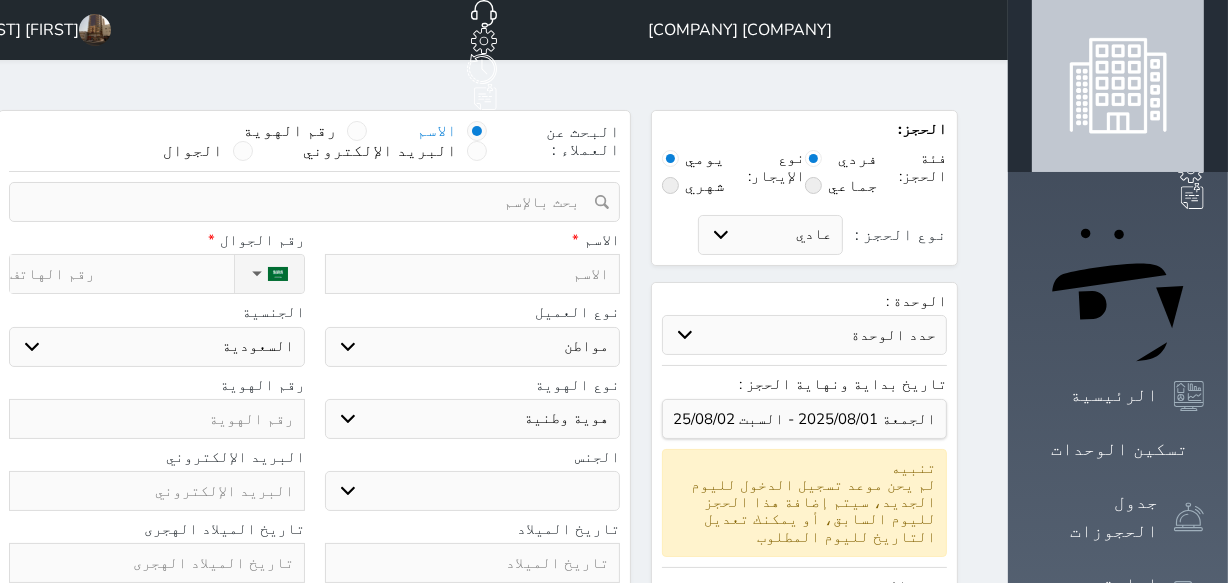 select 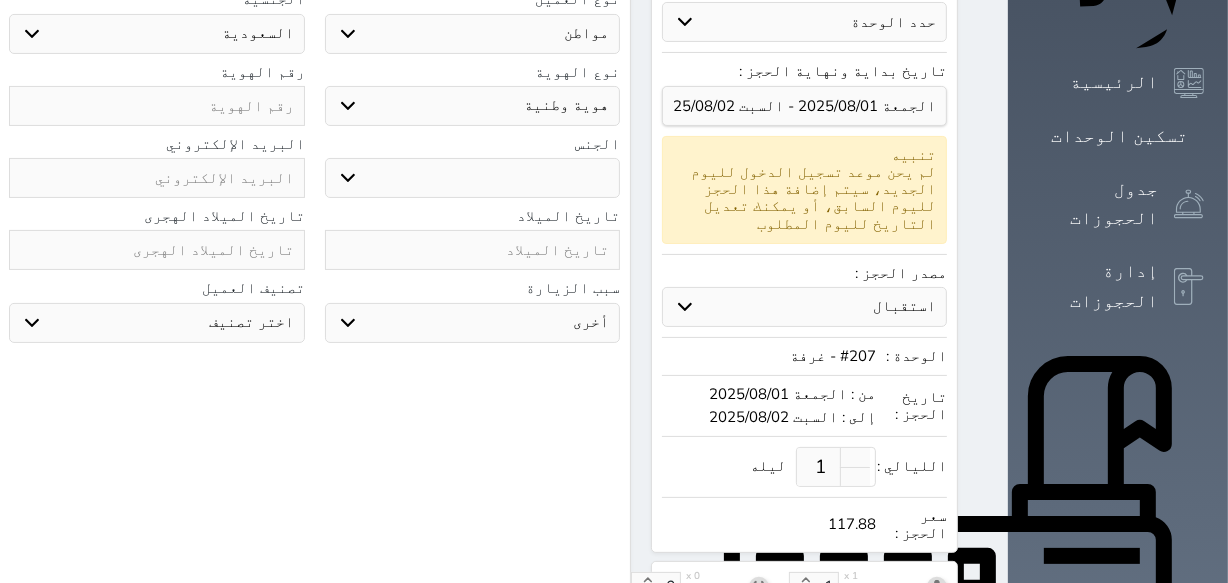 scroll, scrollTop: 363, scrollLeft: 0, axis: vertical 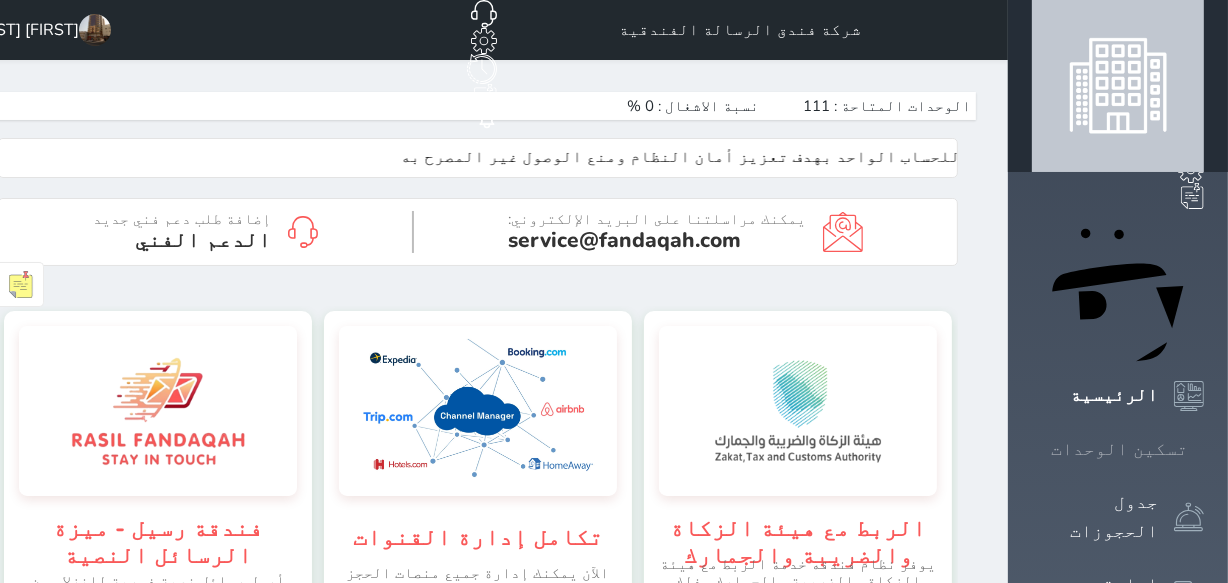 click at bounding box center [1204, 449] 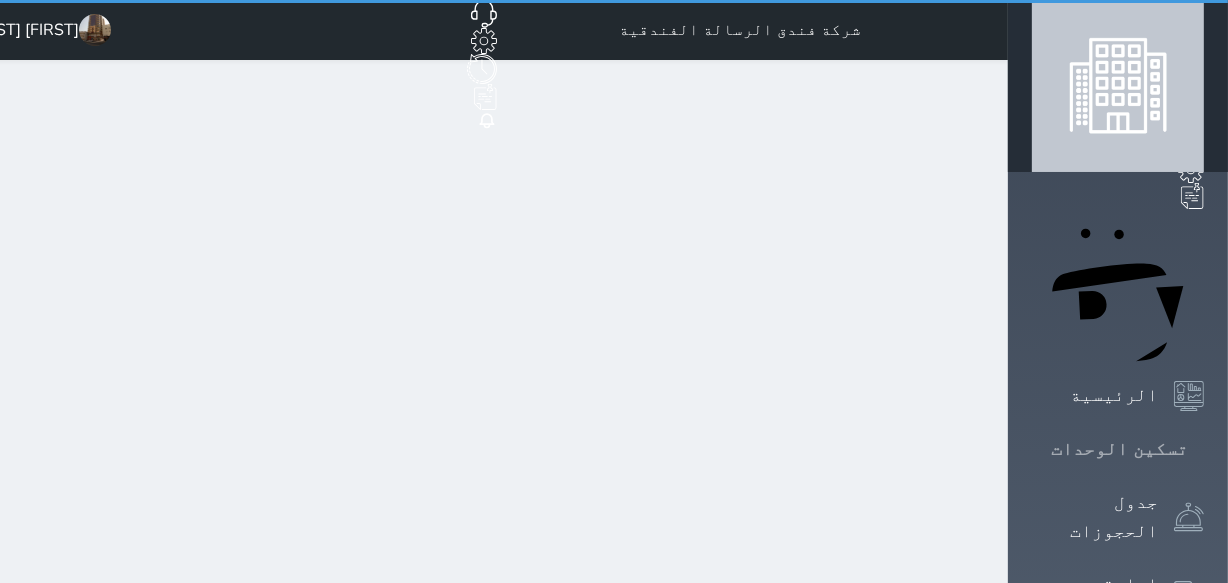click at bounding box center [1204, 449] 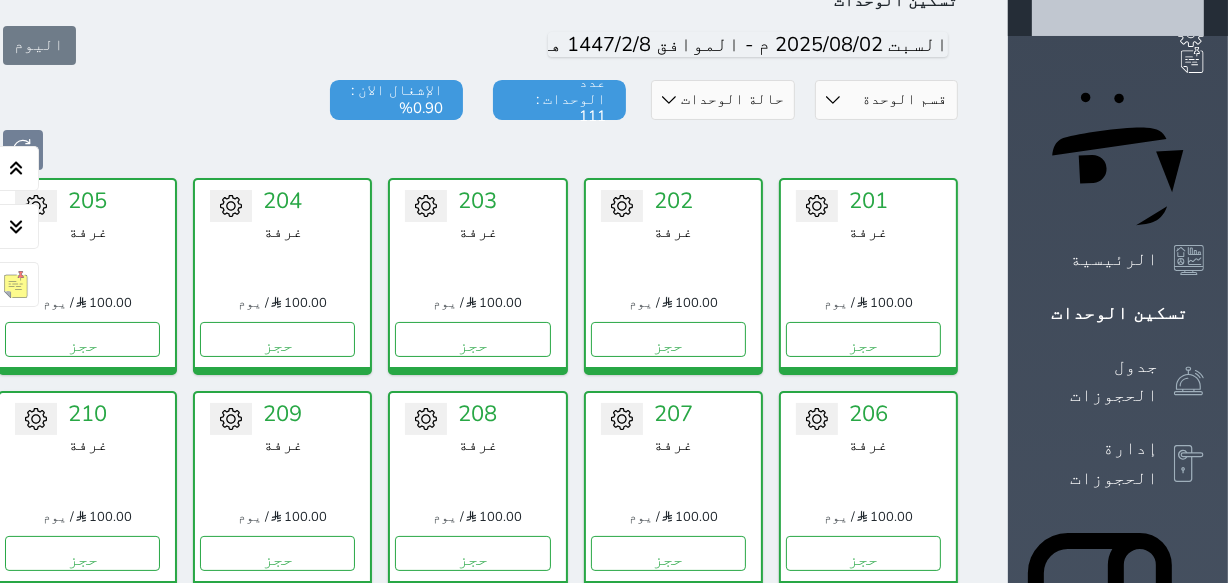 scroll, scrollTop: 169, scrollLeft: 0, axis: vertical 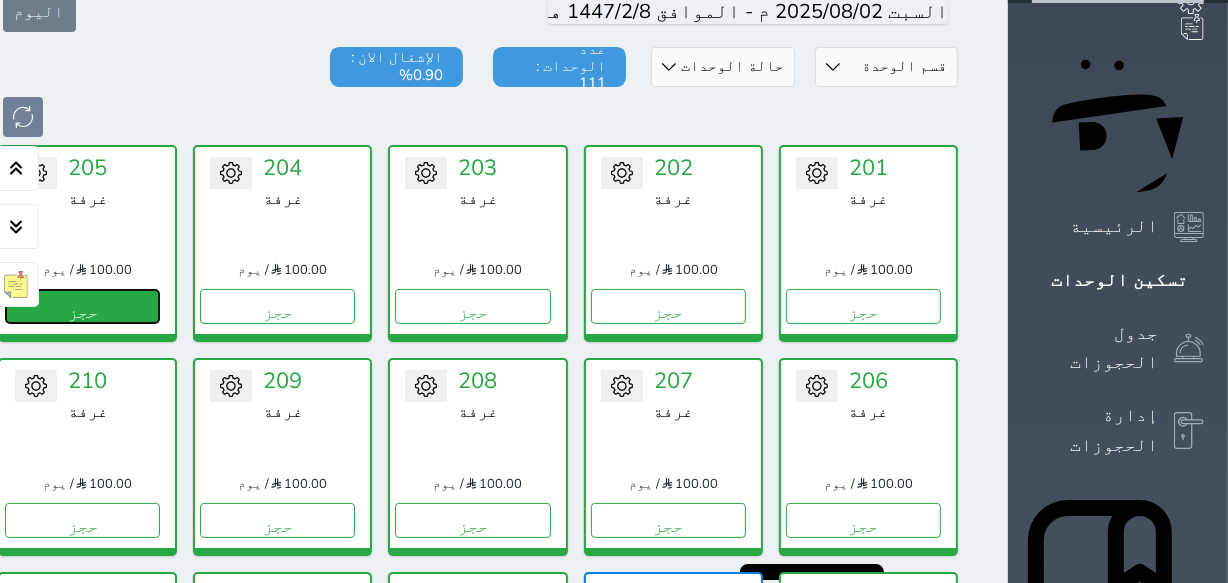 click on "حجز" at bounding box center [82, 306] 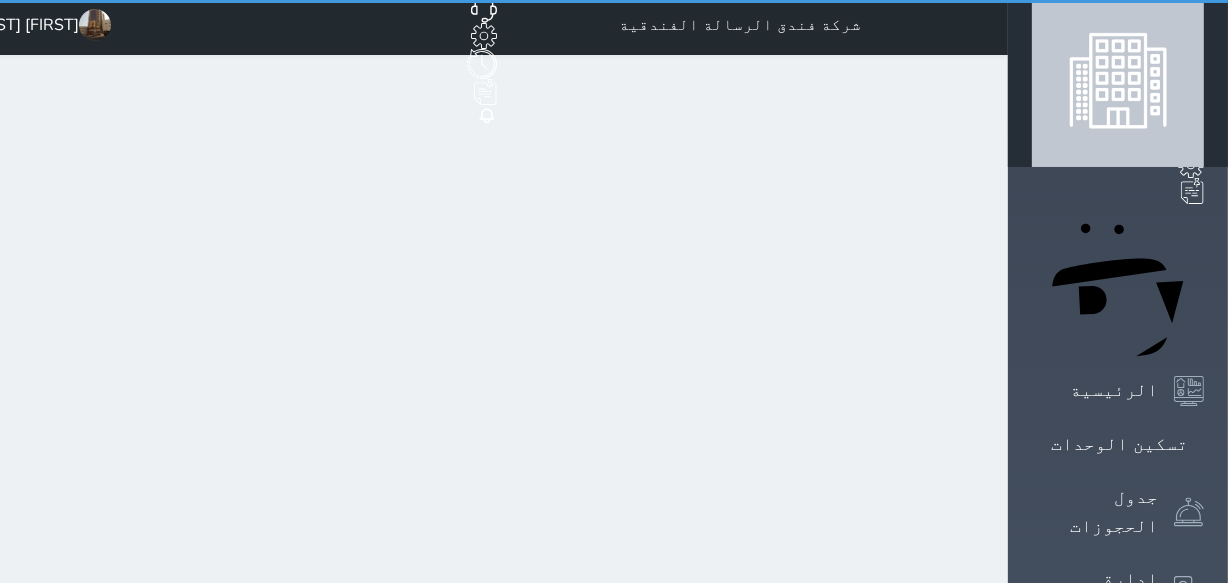 scroll, scrollTop: 0, scrollLeft: 0, axis: both 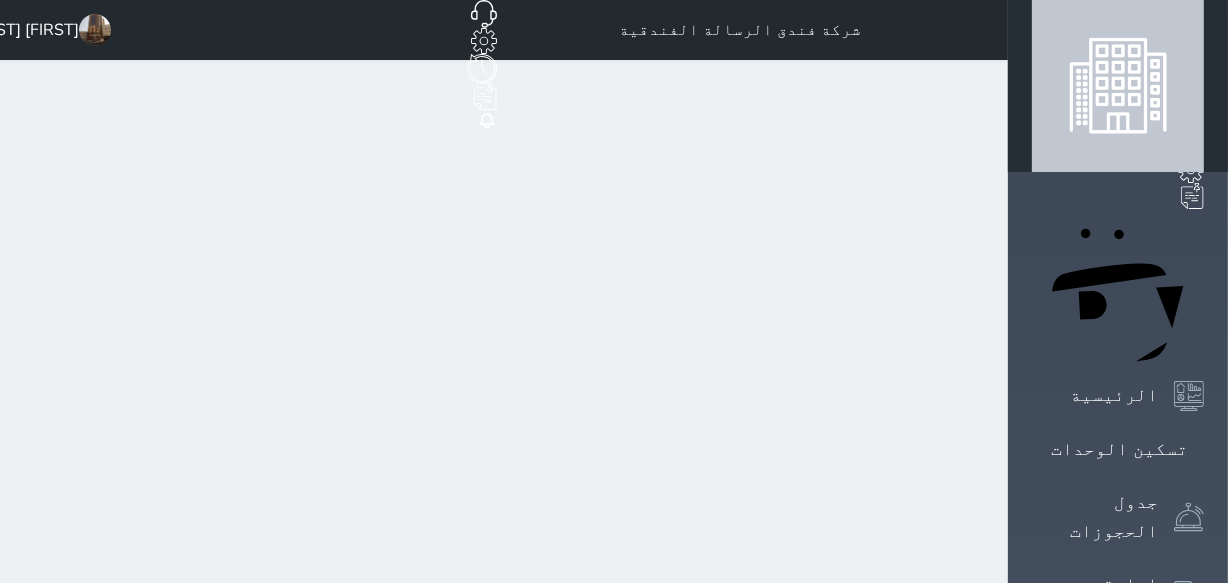 select on "1" 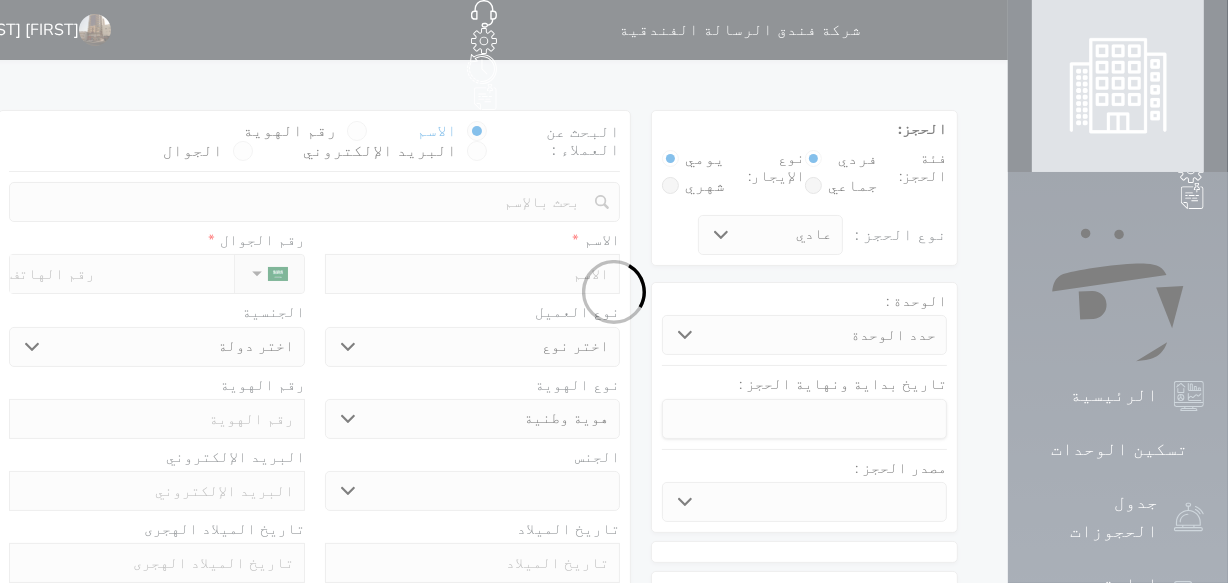 select 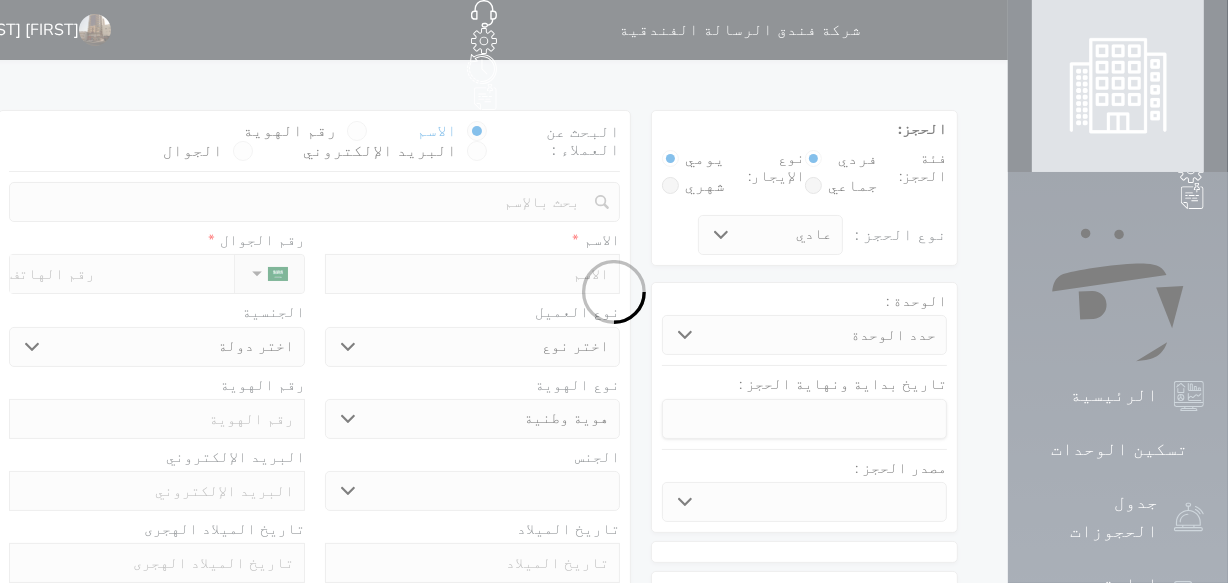 select 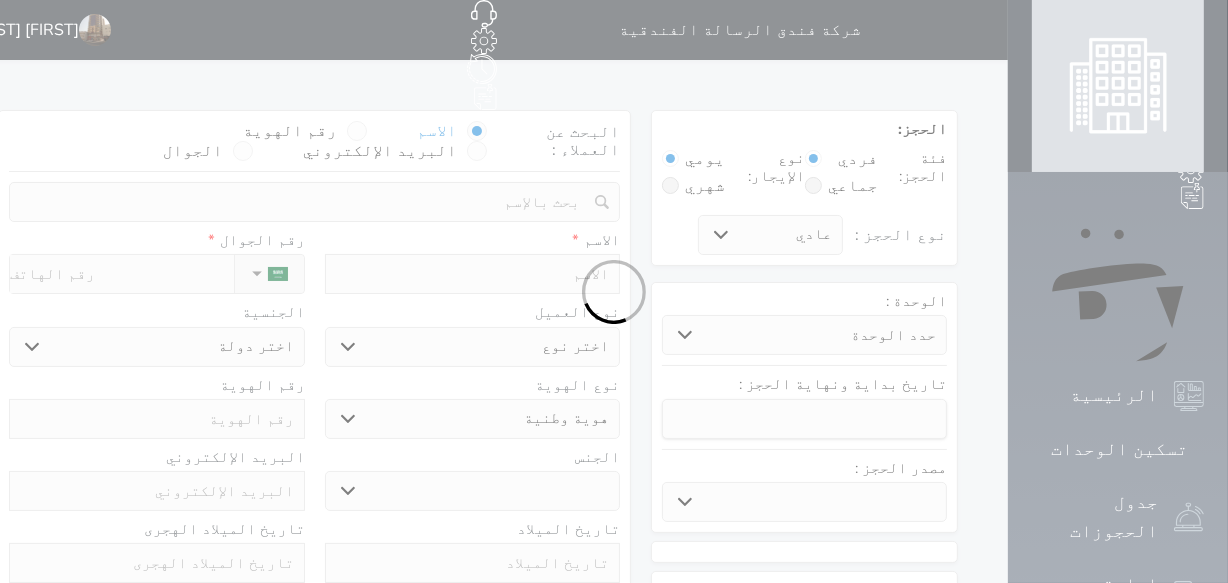 select 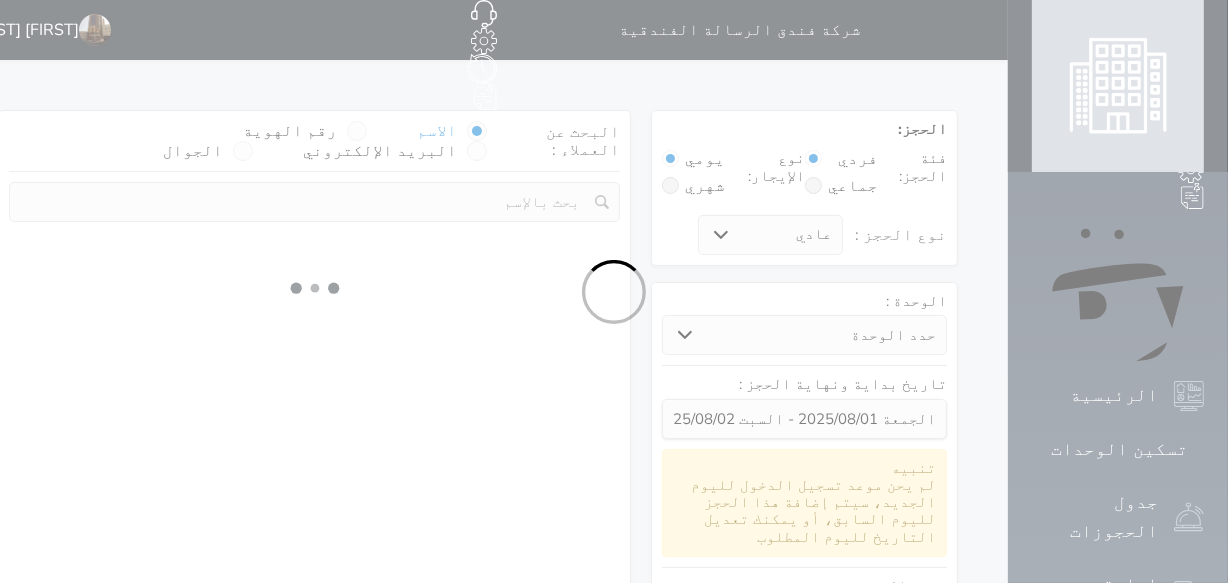 select on "94647" 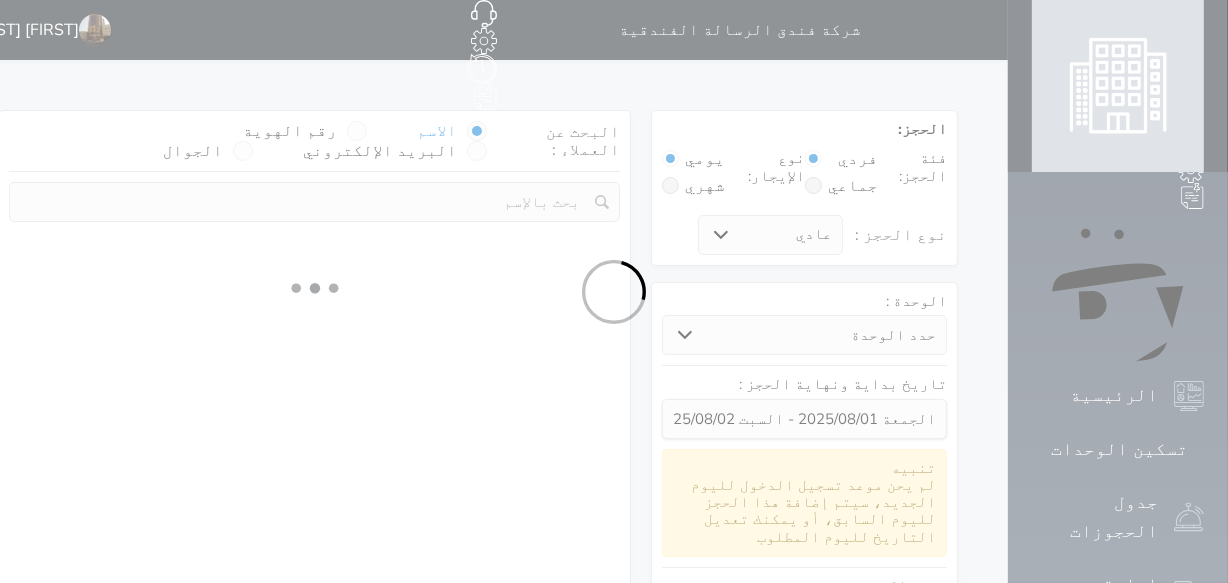 select on "1" 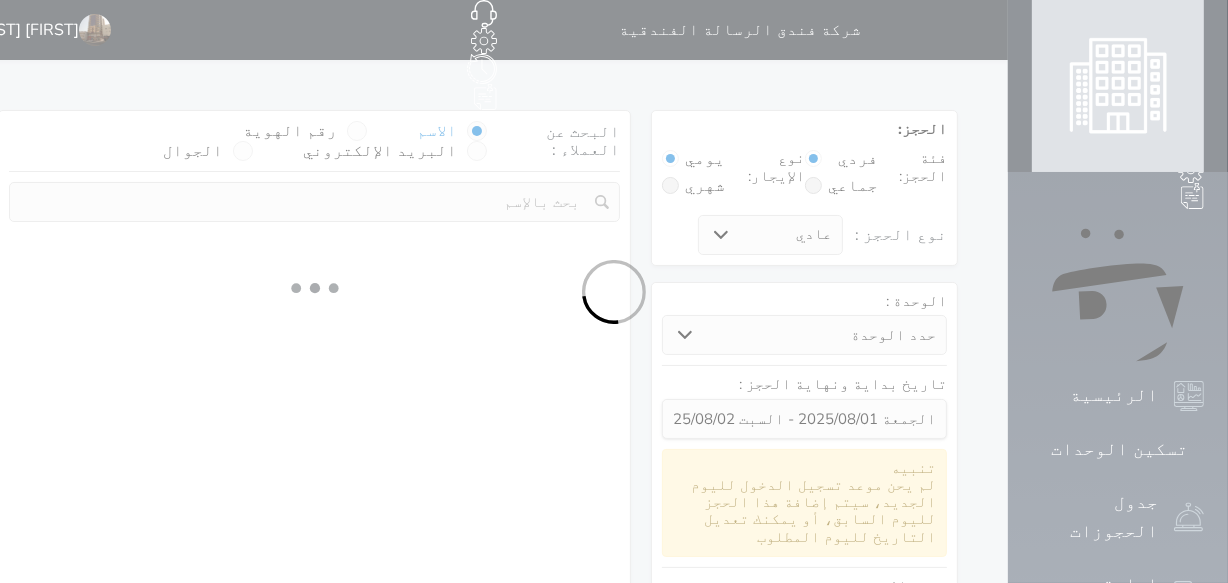 select on "113" 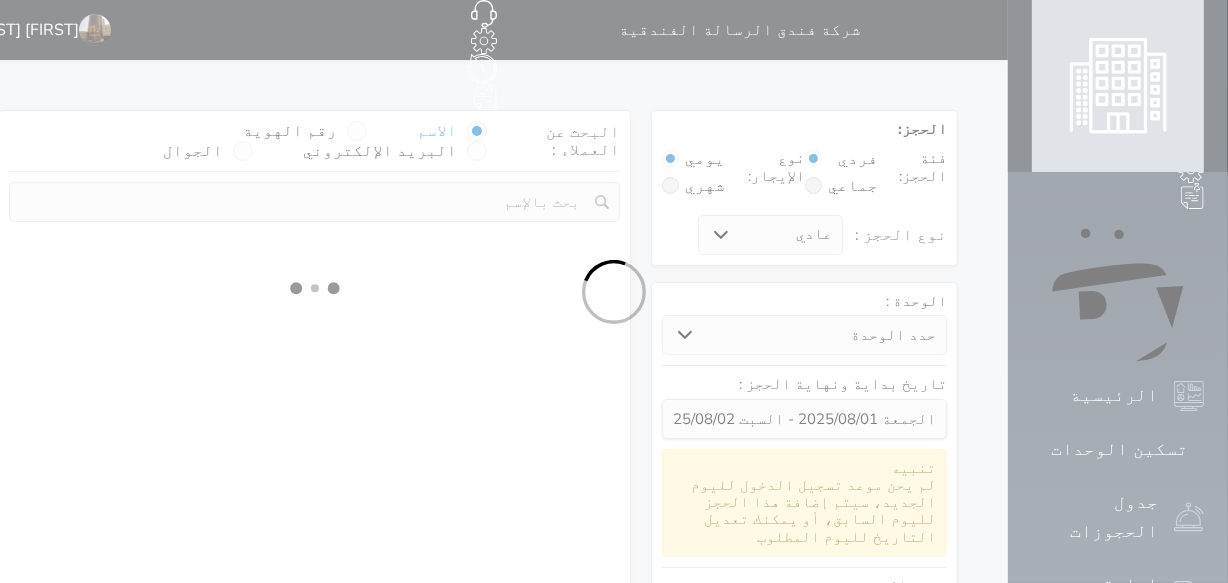 select on "1" 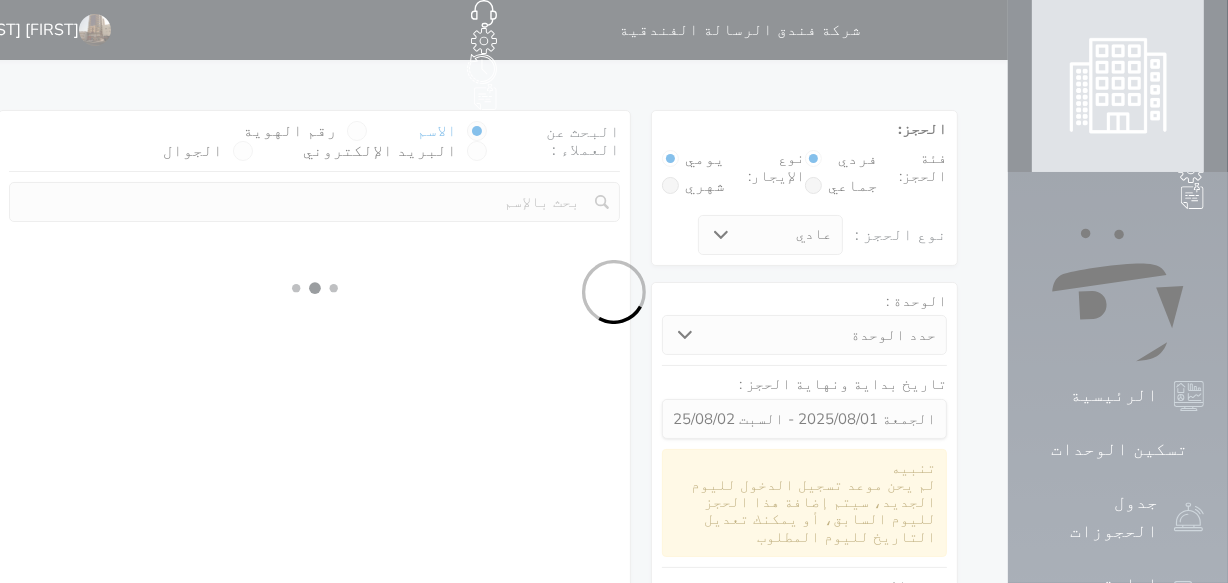 select 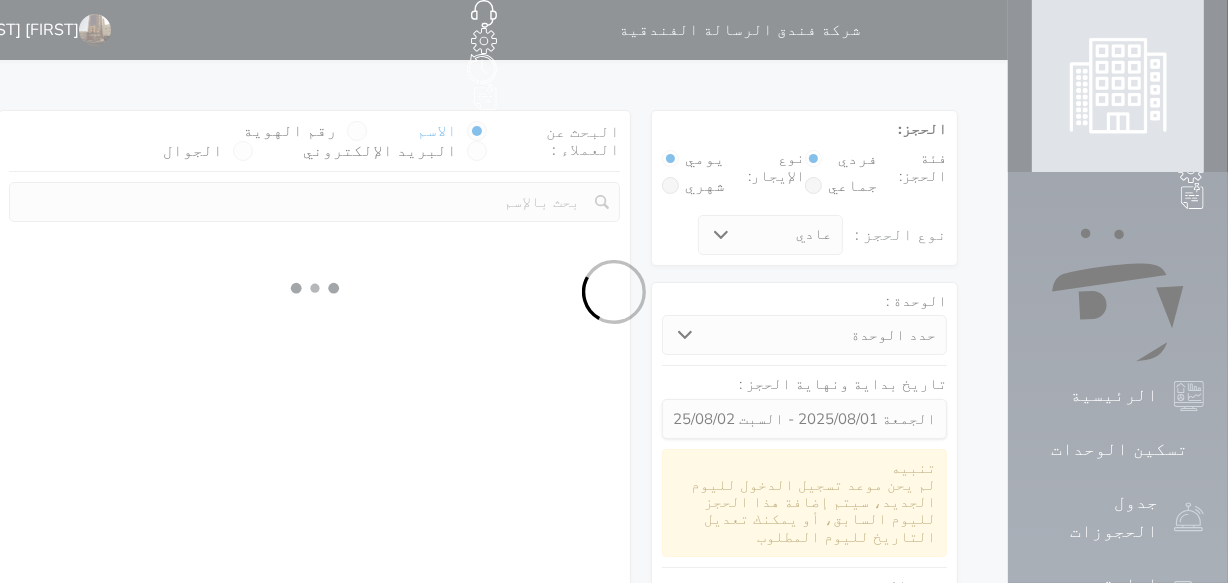 select on "7" 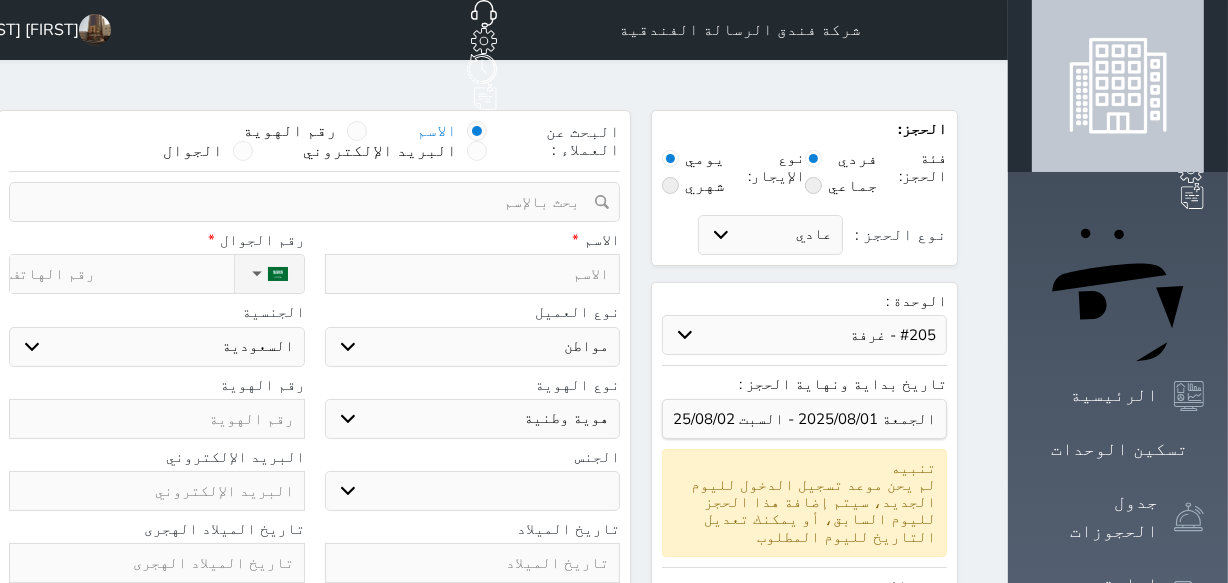 select 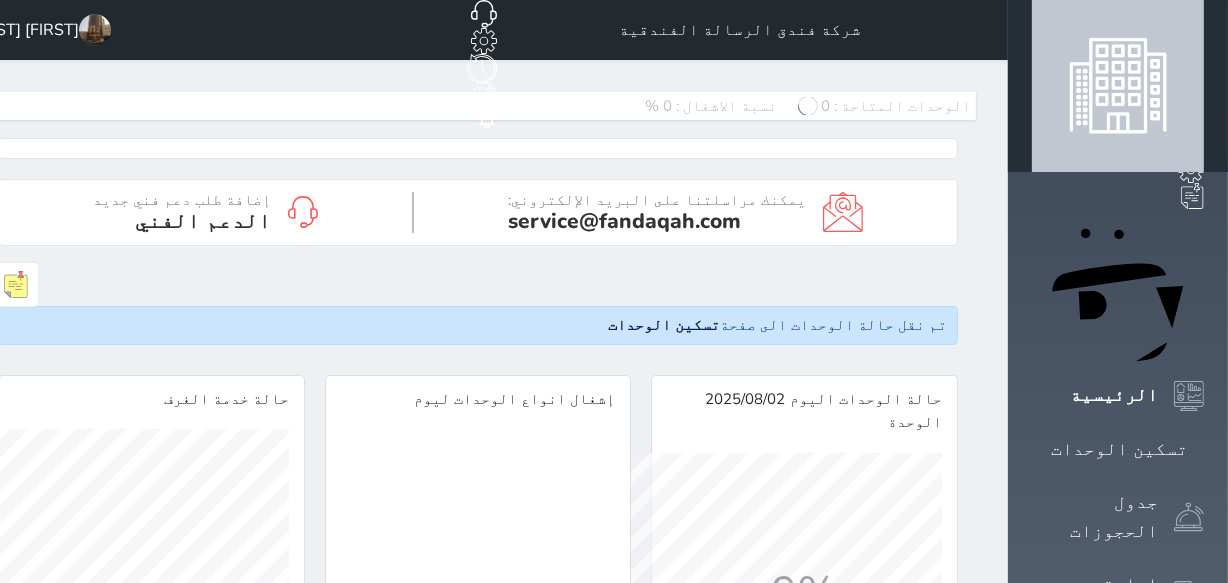 scroll, scrollTop: 999689, scrollLeft: 999689, axis: both 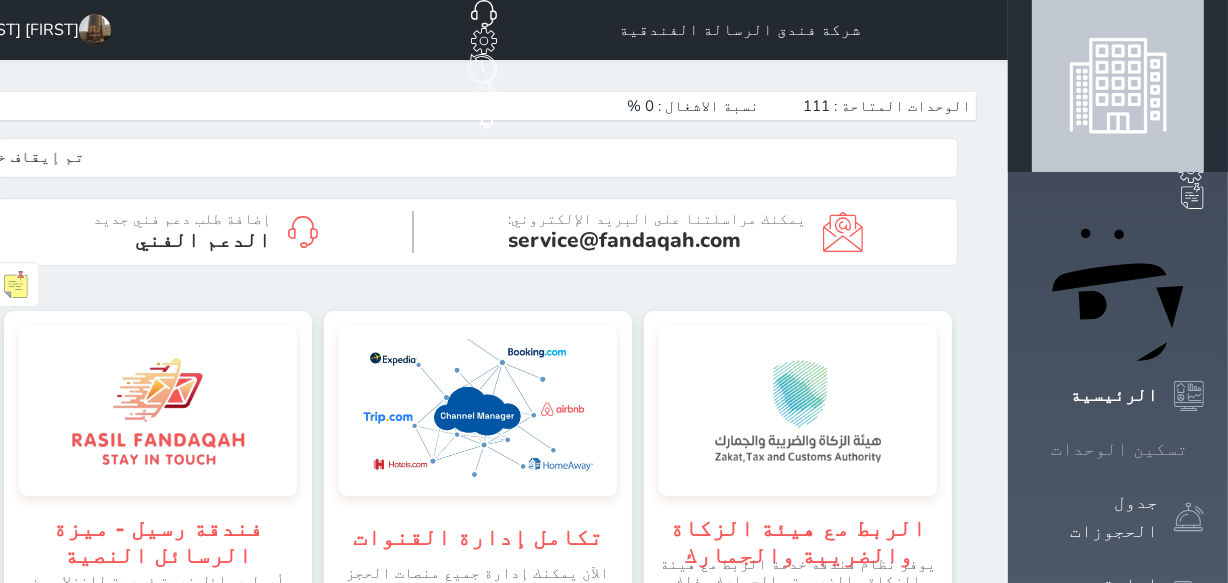 click on "تسكين الوحدات" at bounding box center [1119, 449] 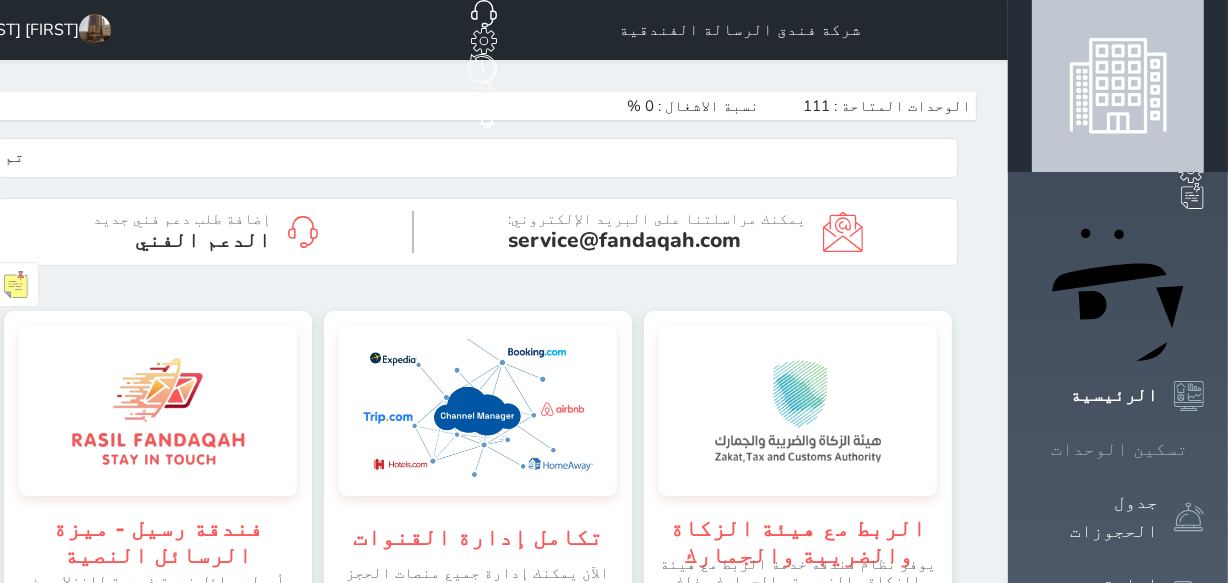 click on "تسكين الوحدات" at bounding box center [1119, 449] 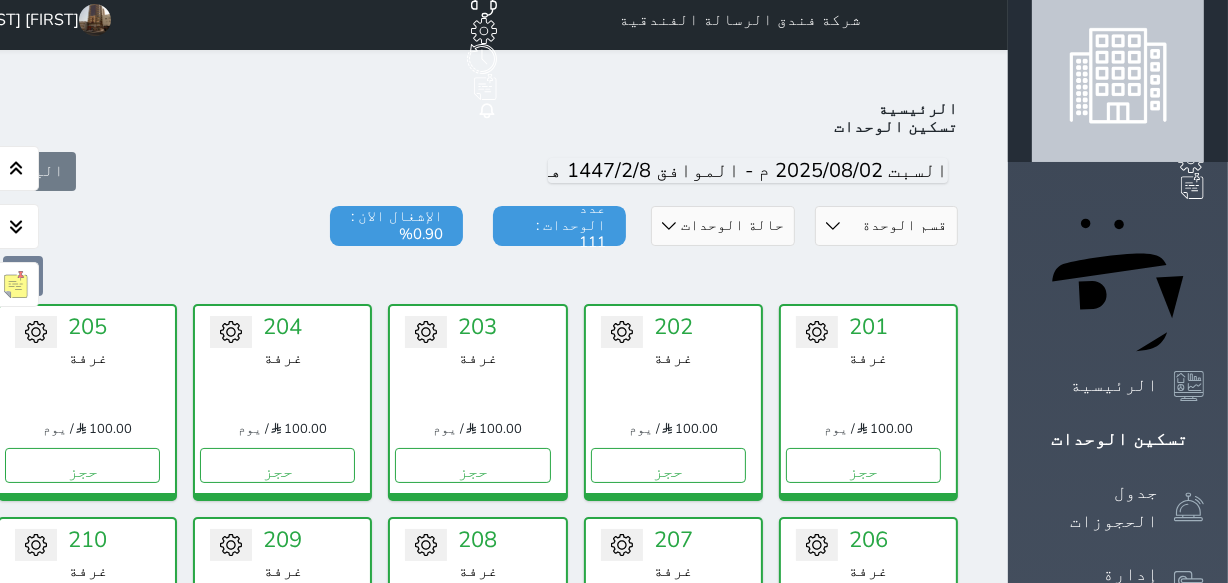 scroll, scrollTop: 0, scrollLeft: 0, axis: both 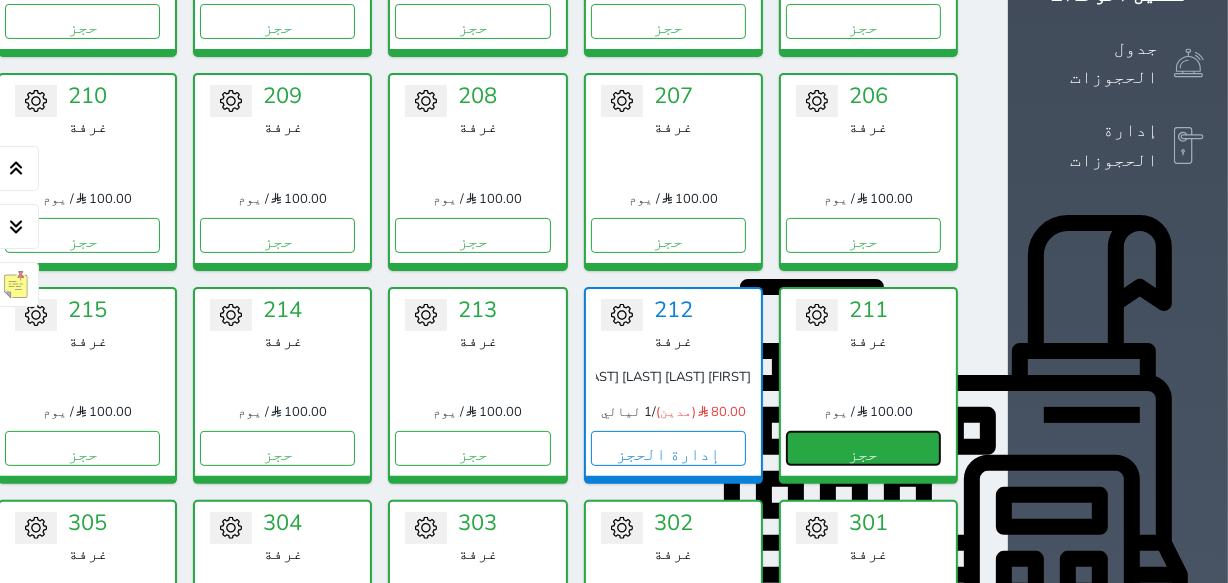 click on "حجز" at bounding box center [863, 448] 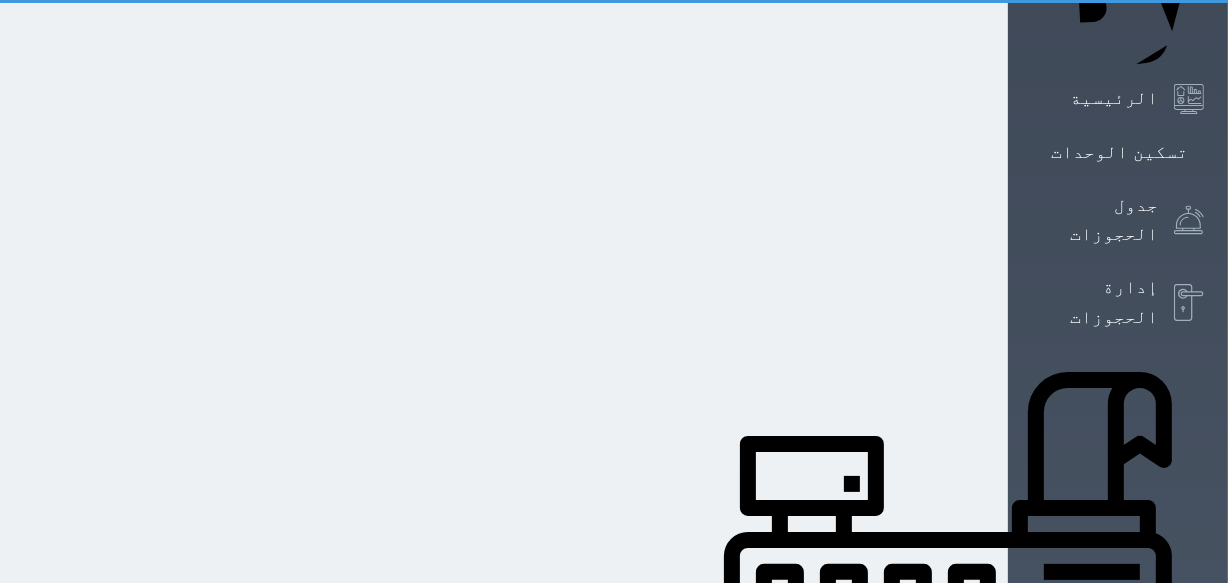 scroll, scrollTop: 0, scrollLeft: 0, axis: both 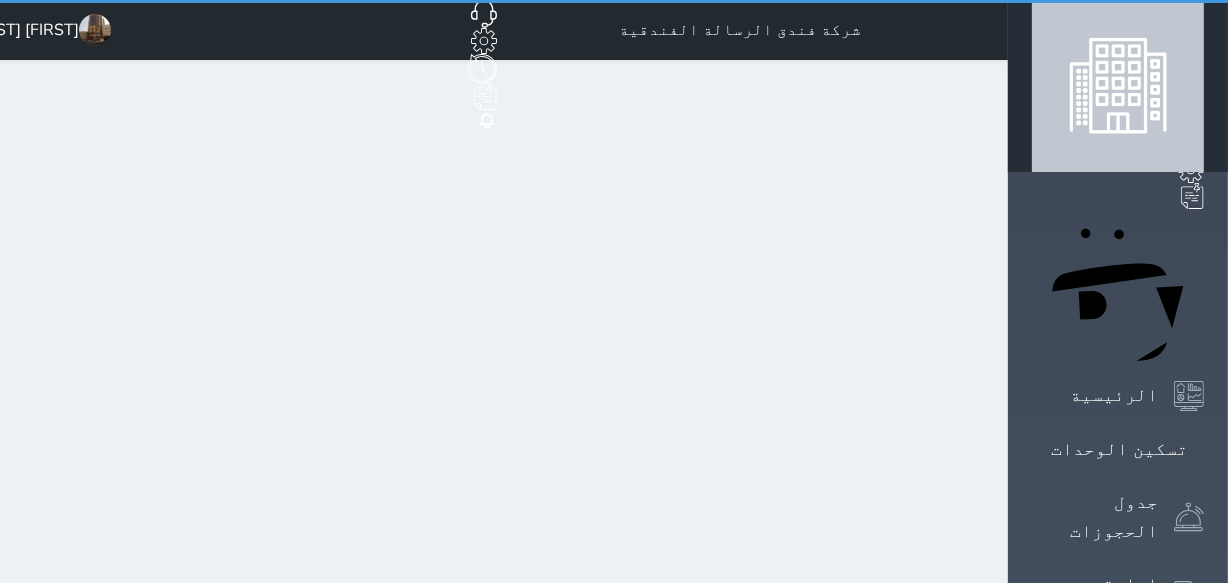 select on "1" 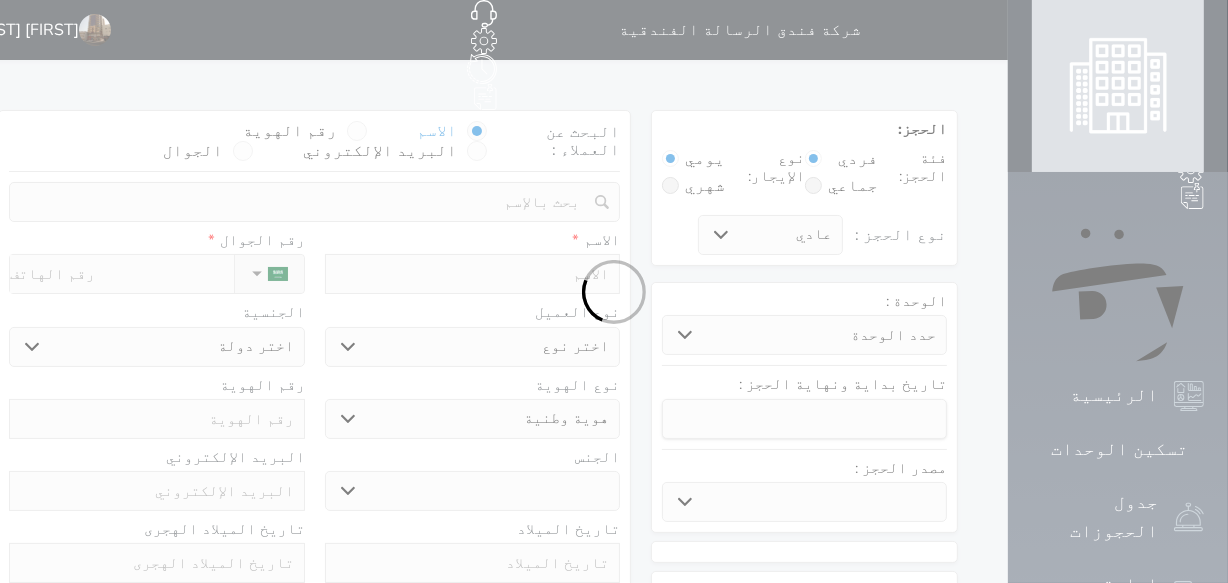 select 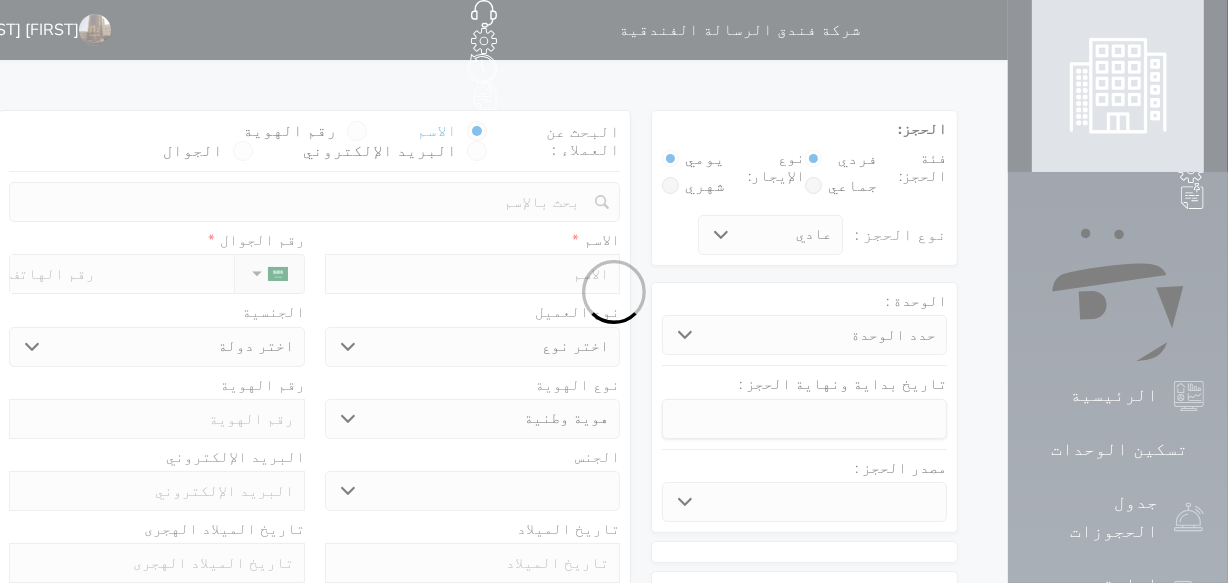 select 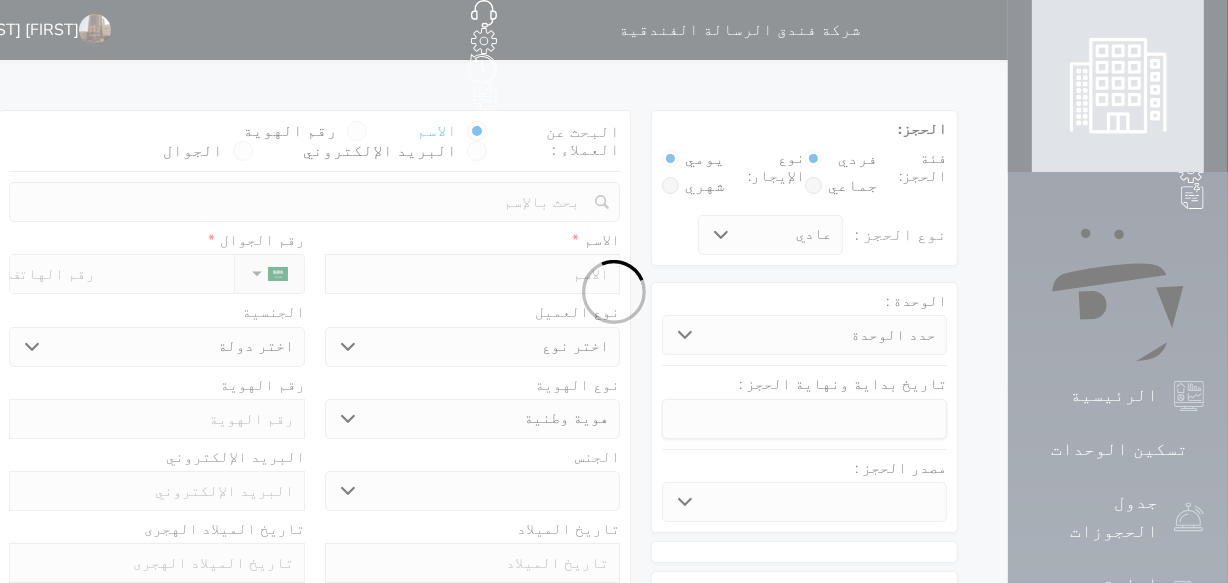 select 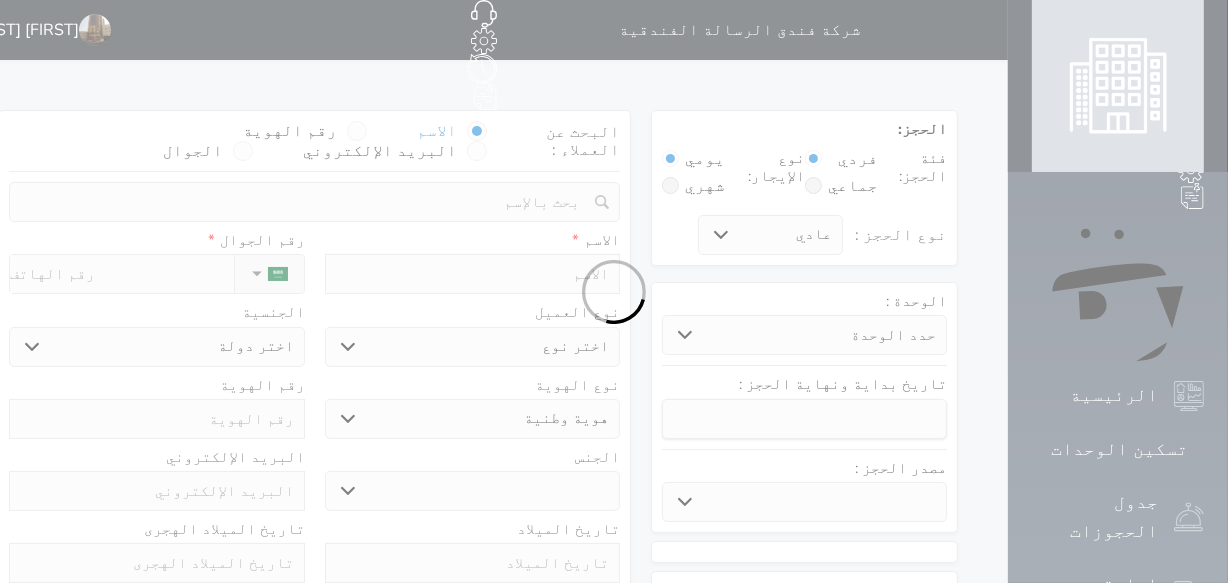 select 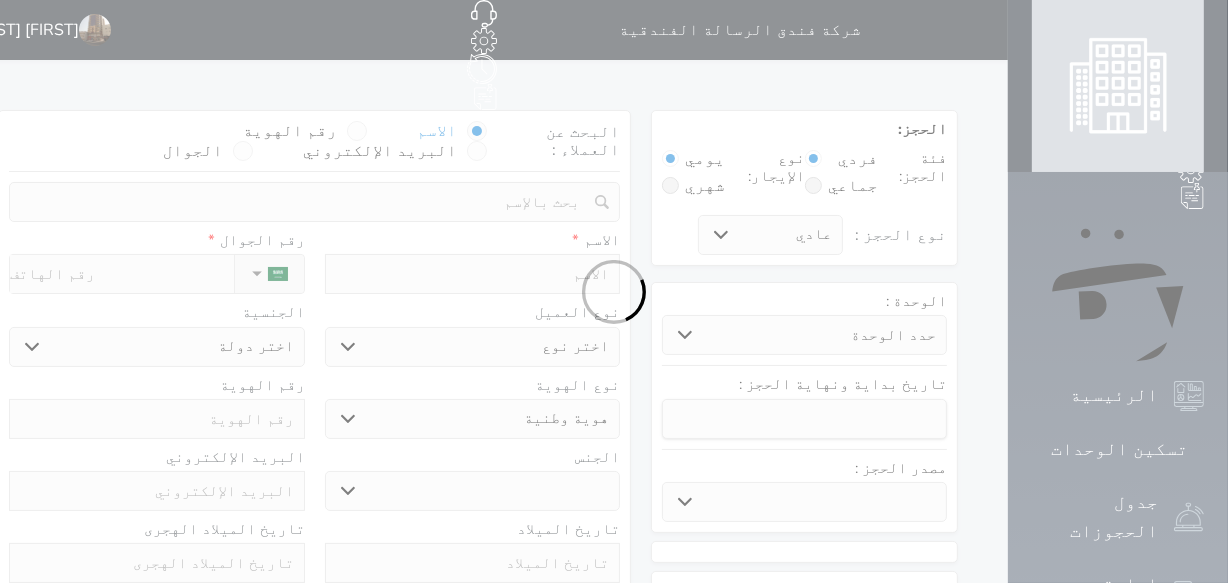 select 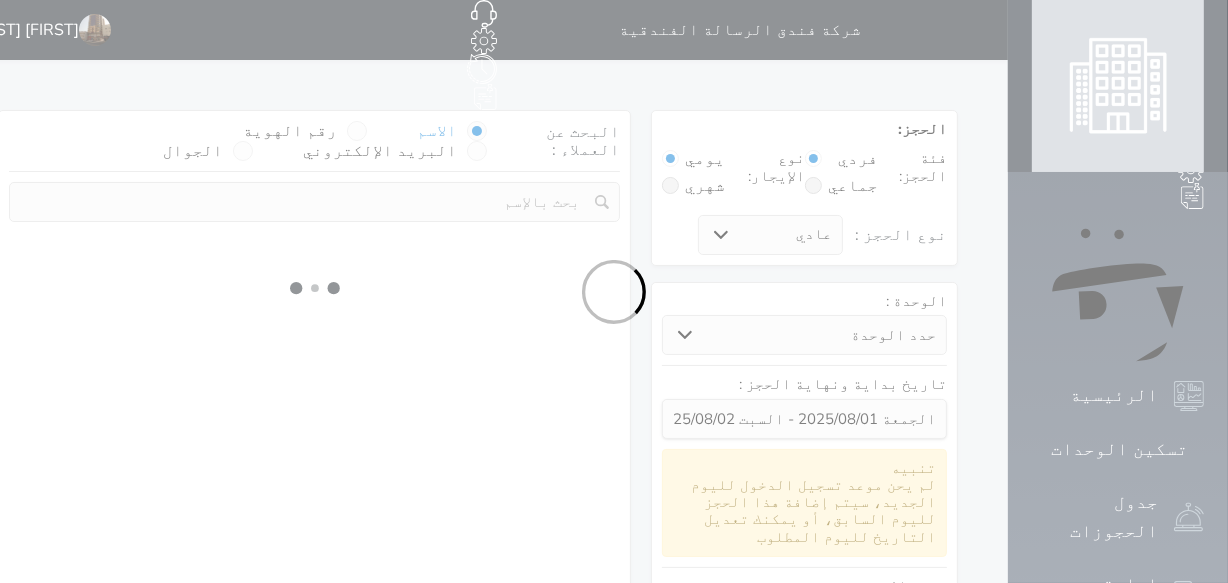 select on "94653" 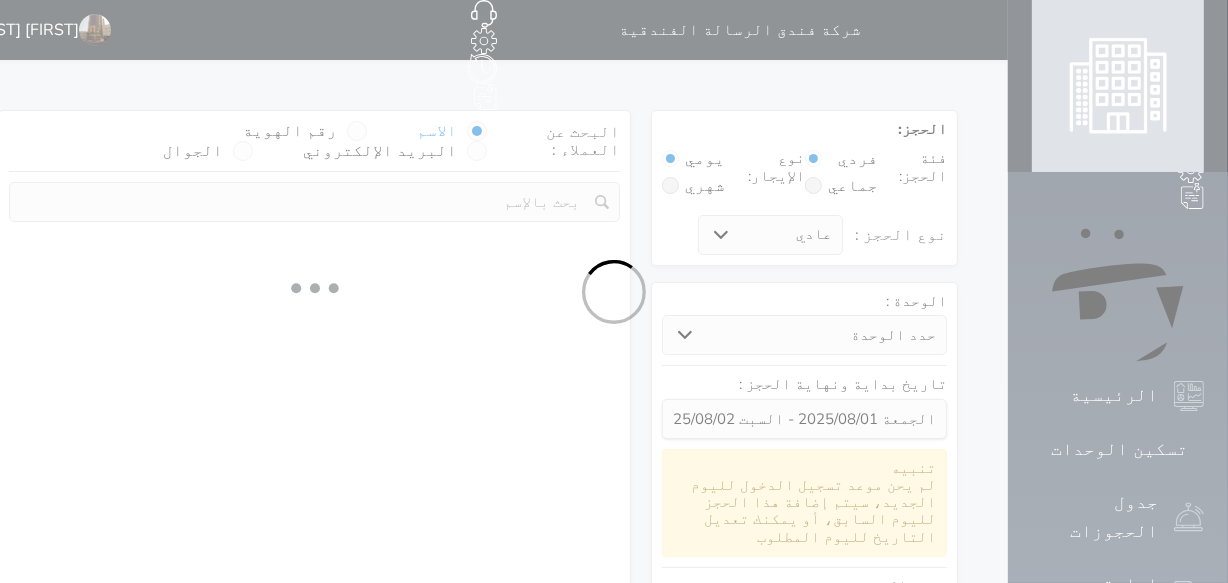 select on "1" 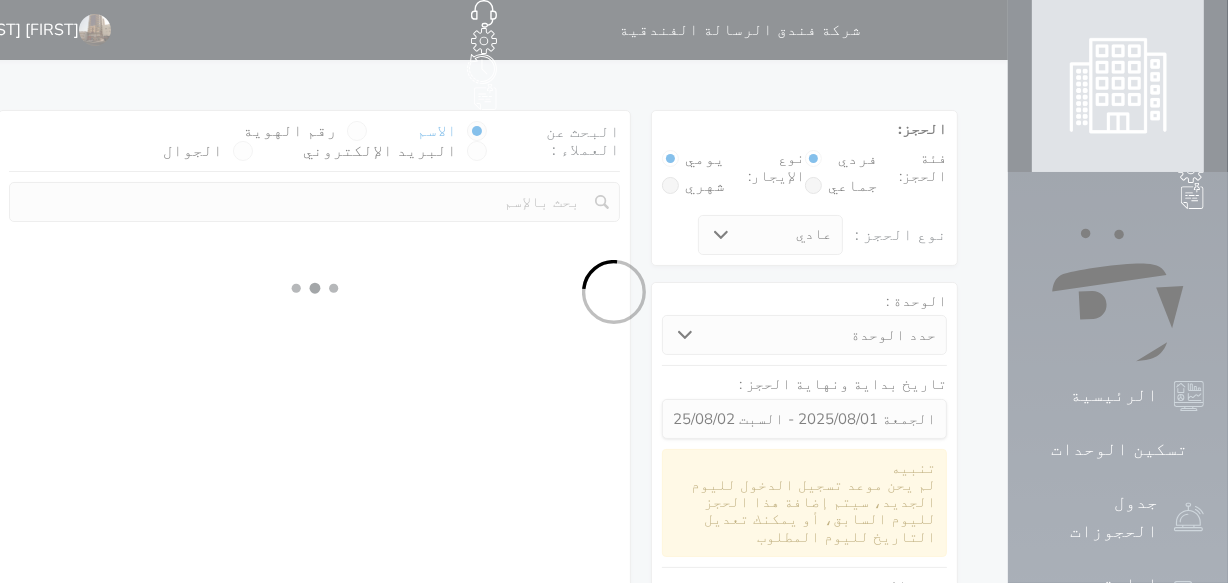 select on "113" 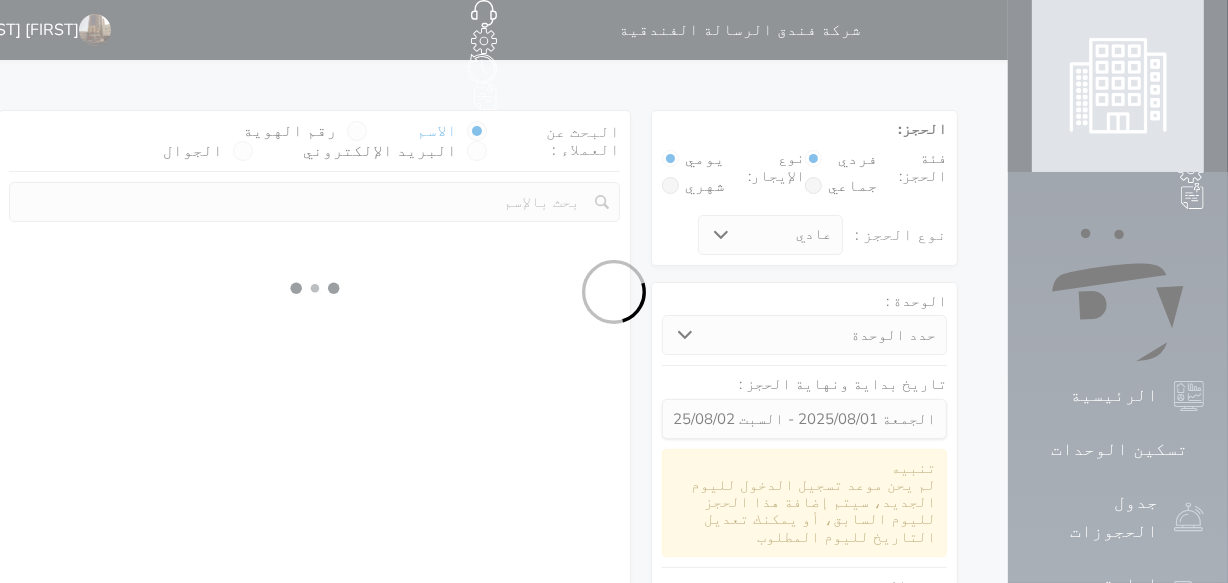 select on "1" 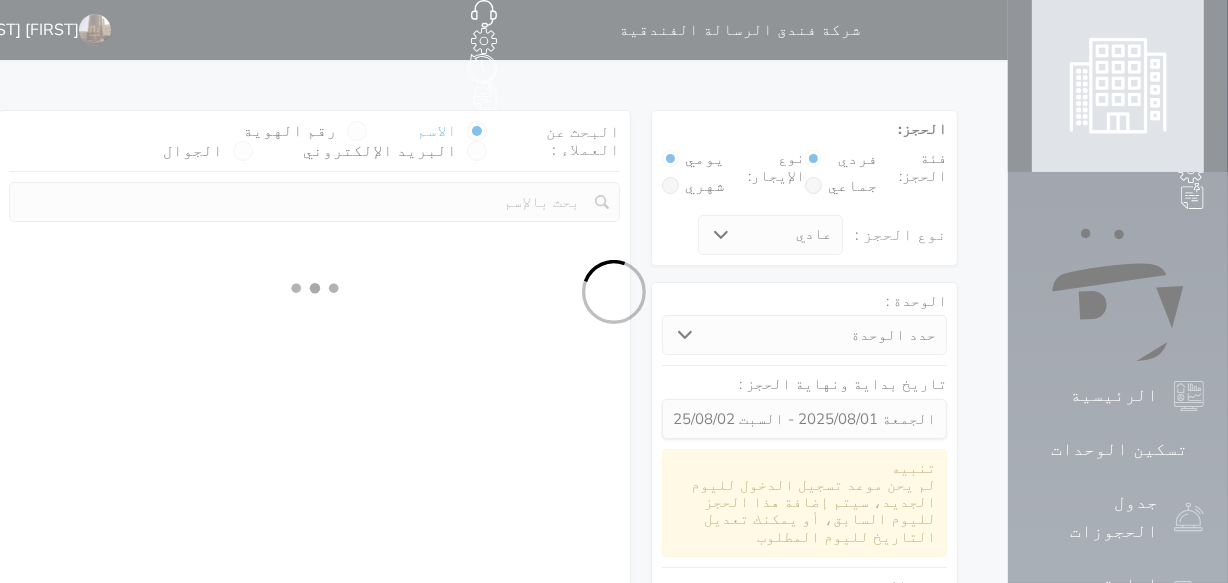 select 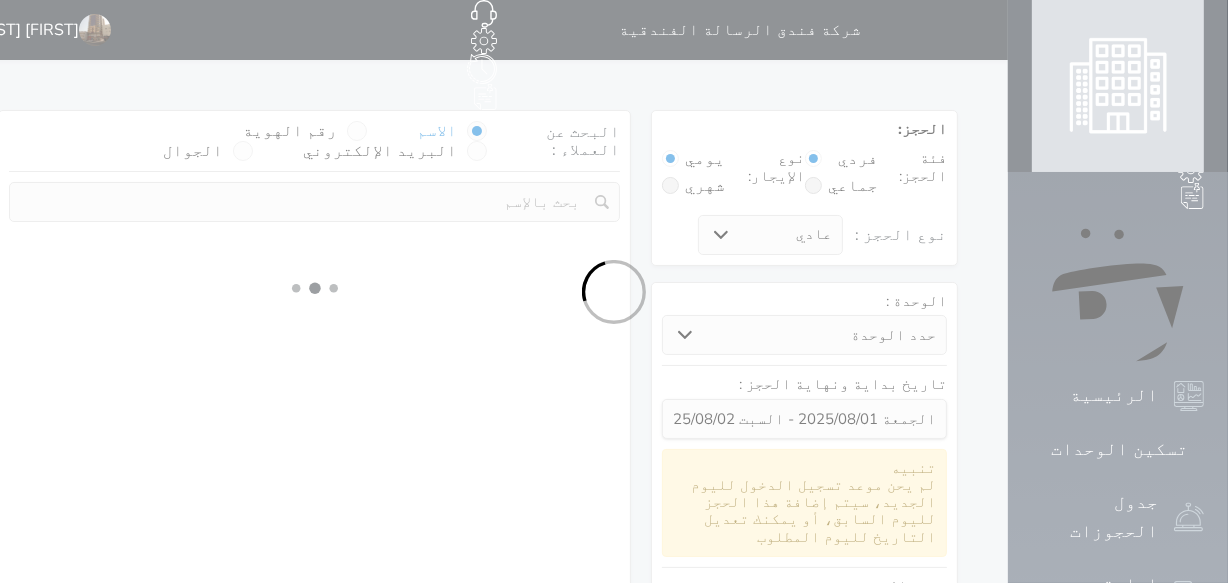 select on "7" 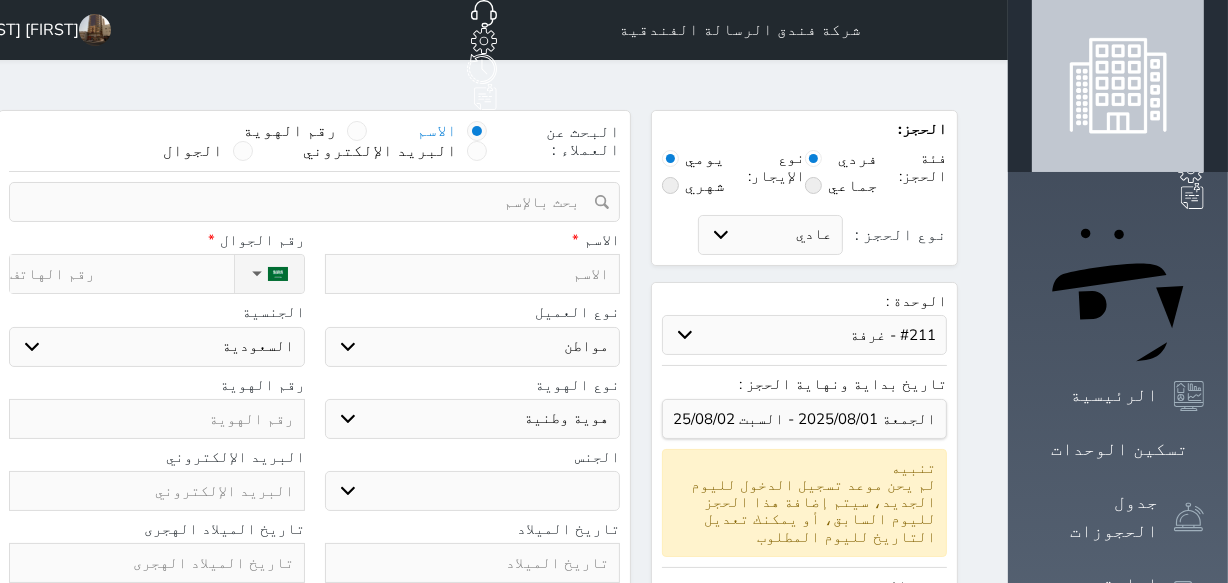 select 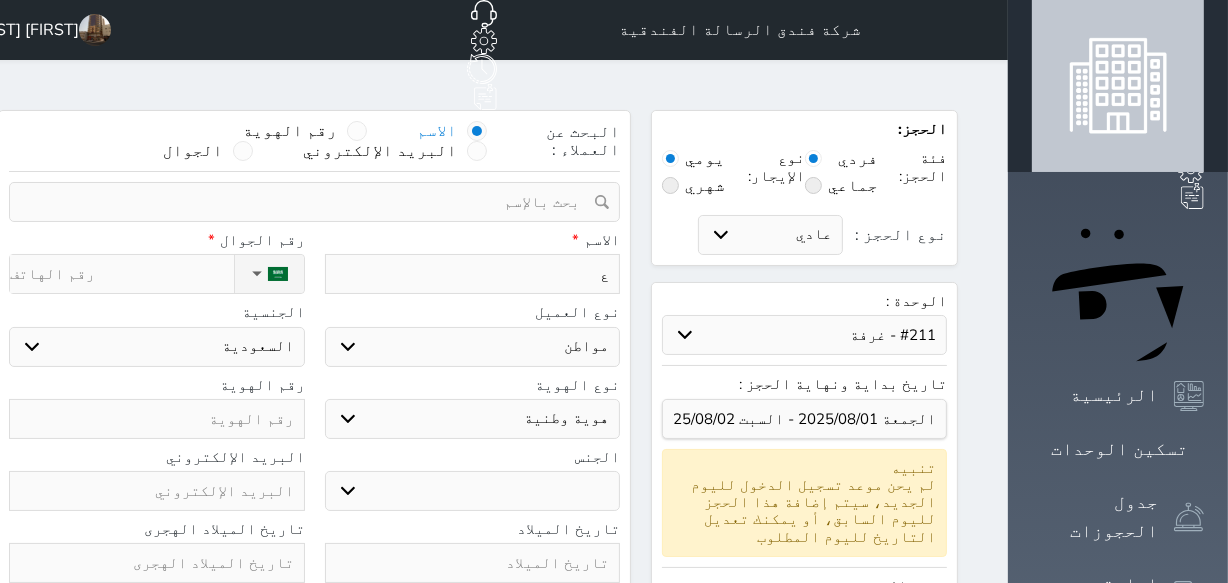 type on "عي" 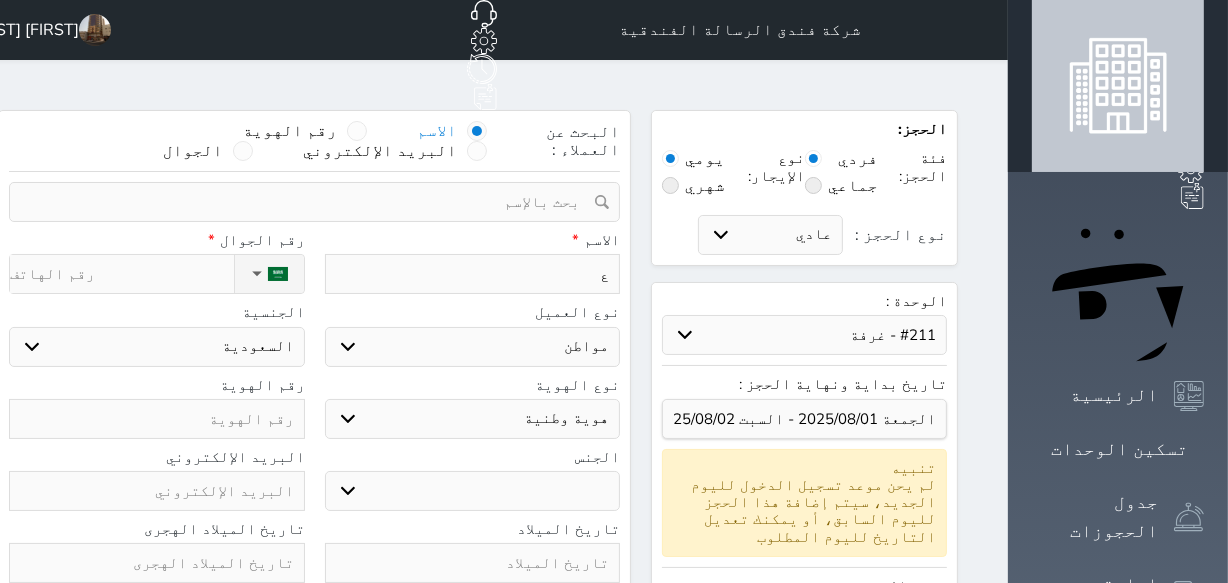 select 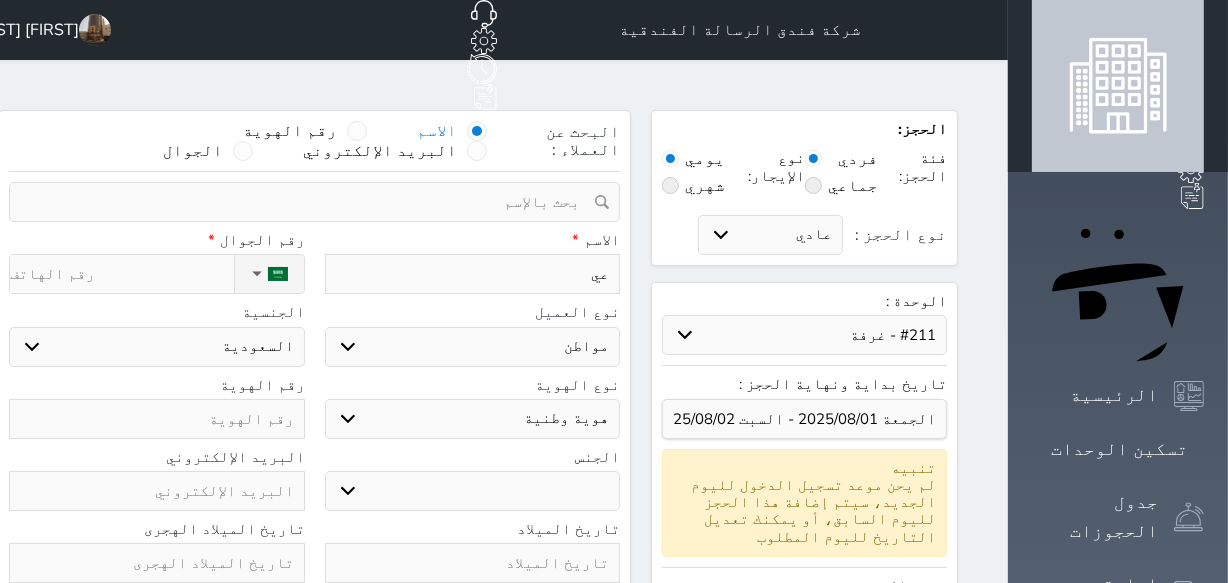 type on "عيد" 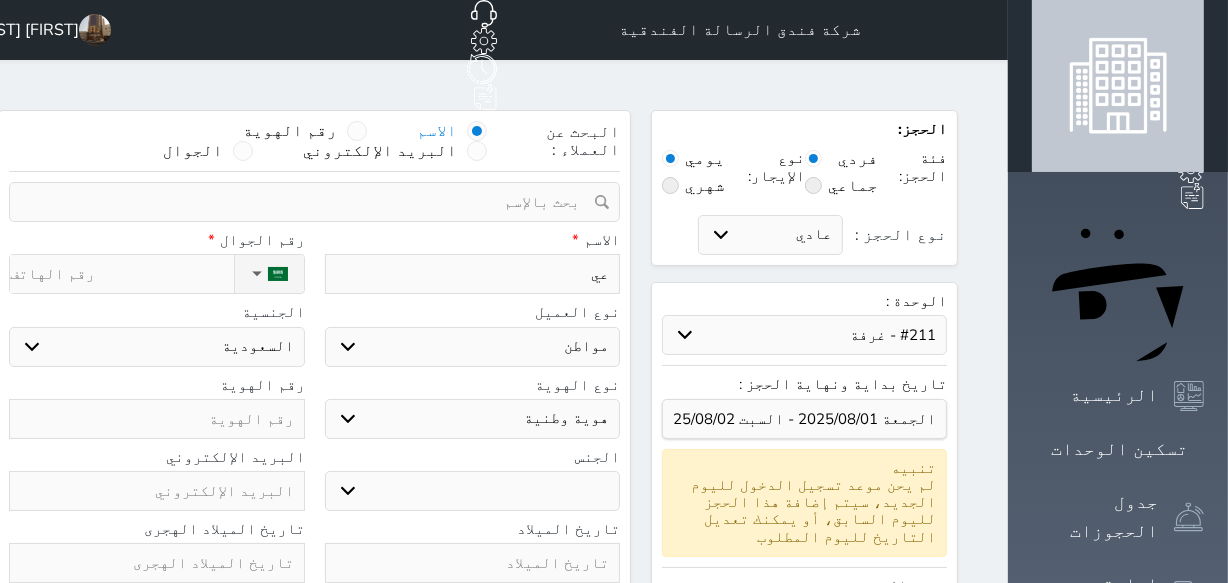 select 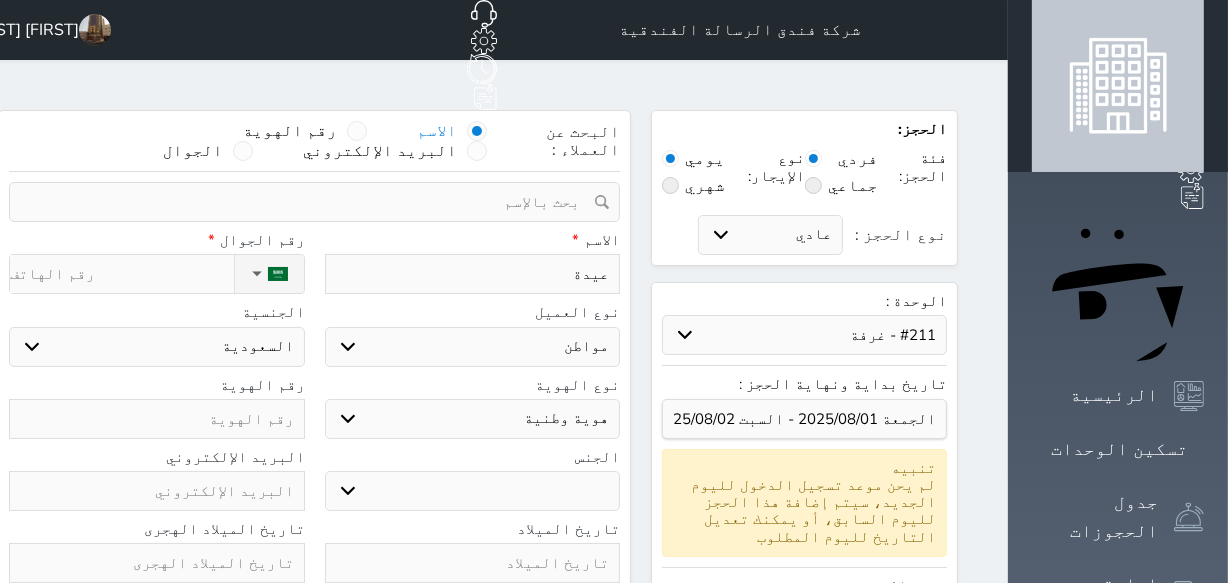 type on "عيدة" 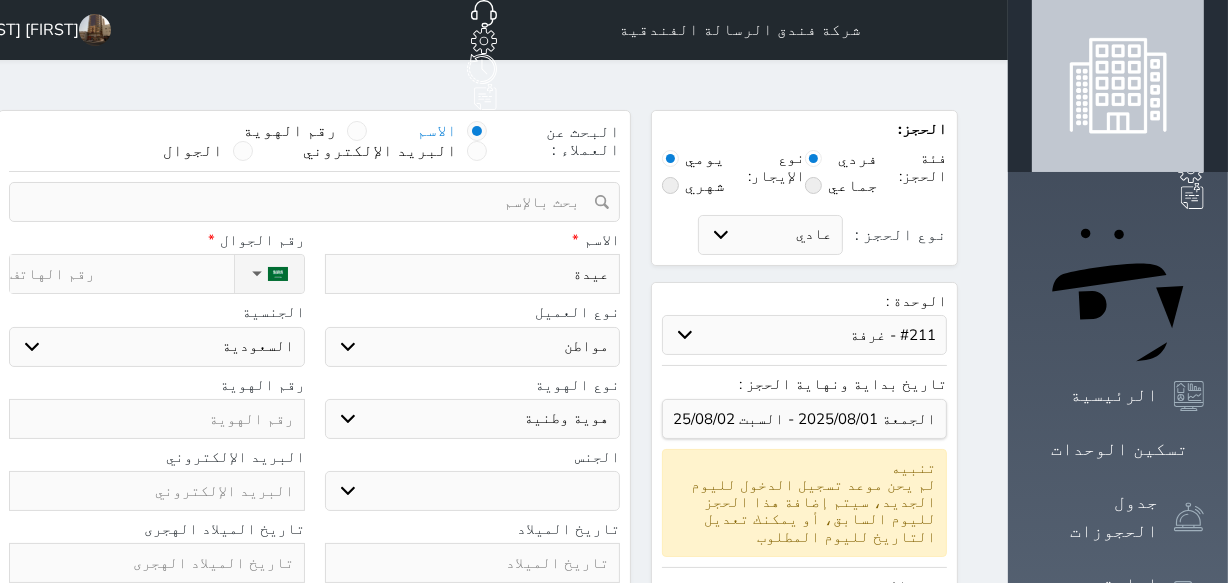 select 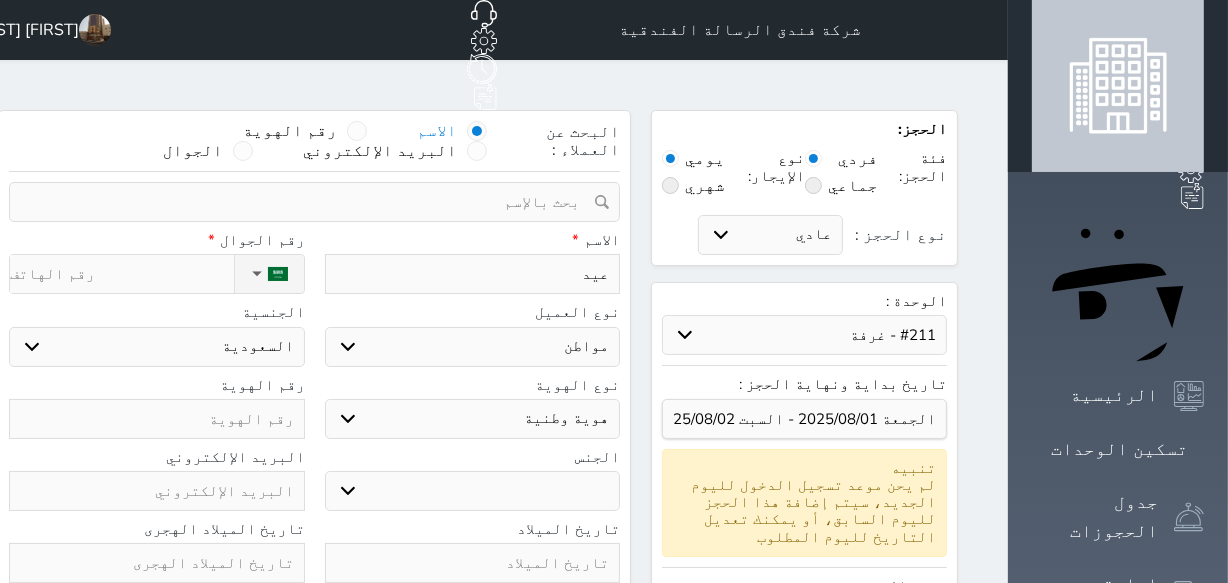 type on "عيد" 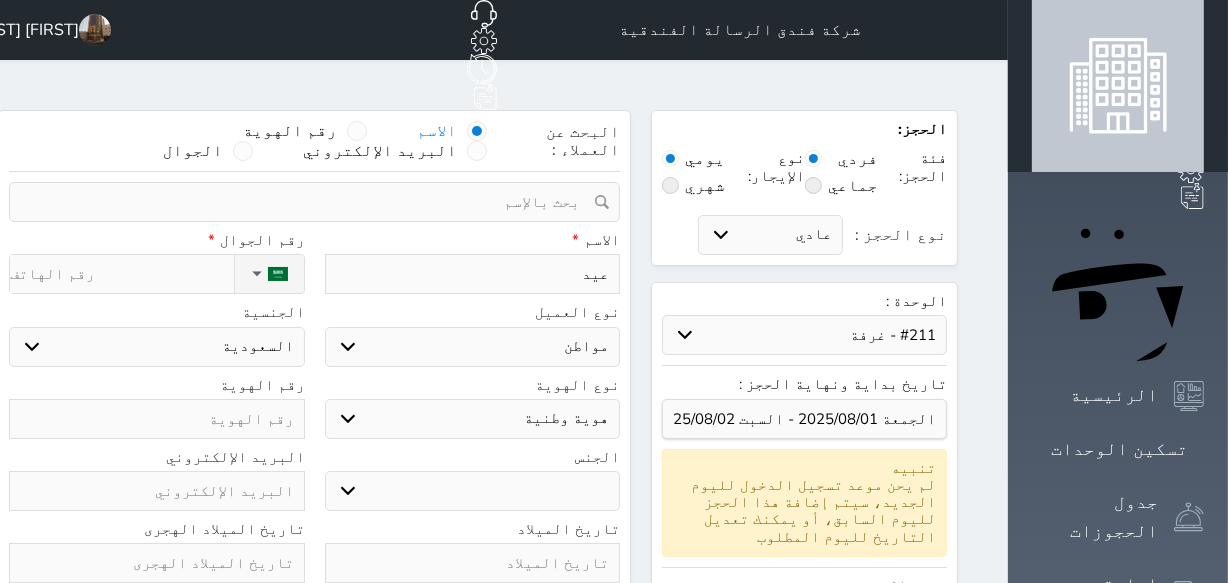 type on "عيد ب" 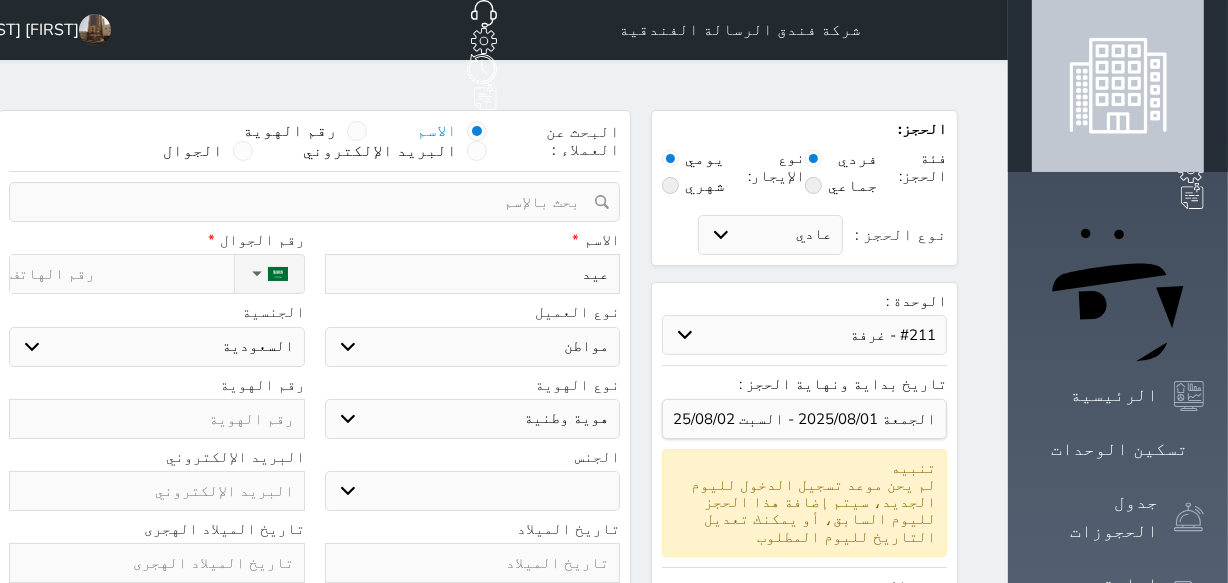 select 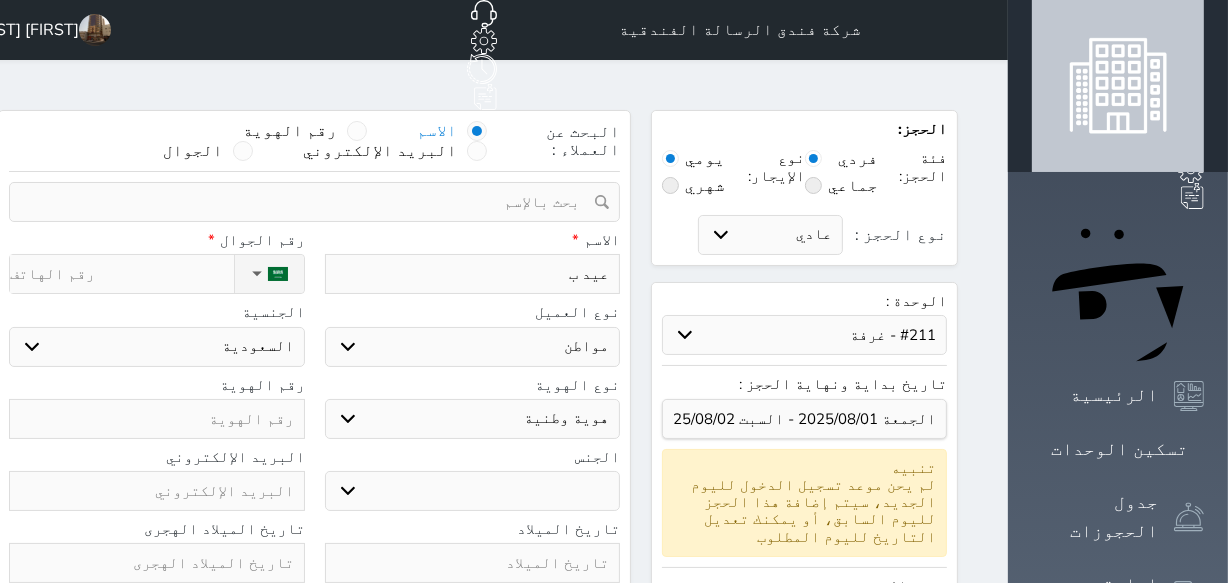 type on "عيد بر" 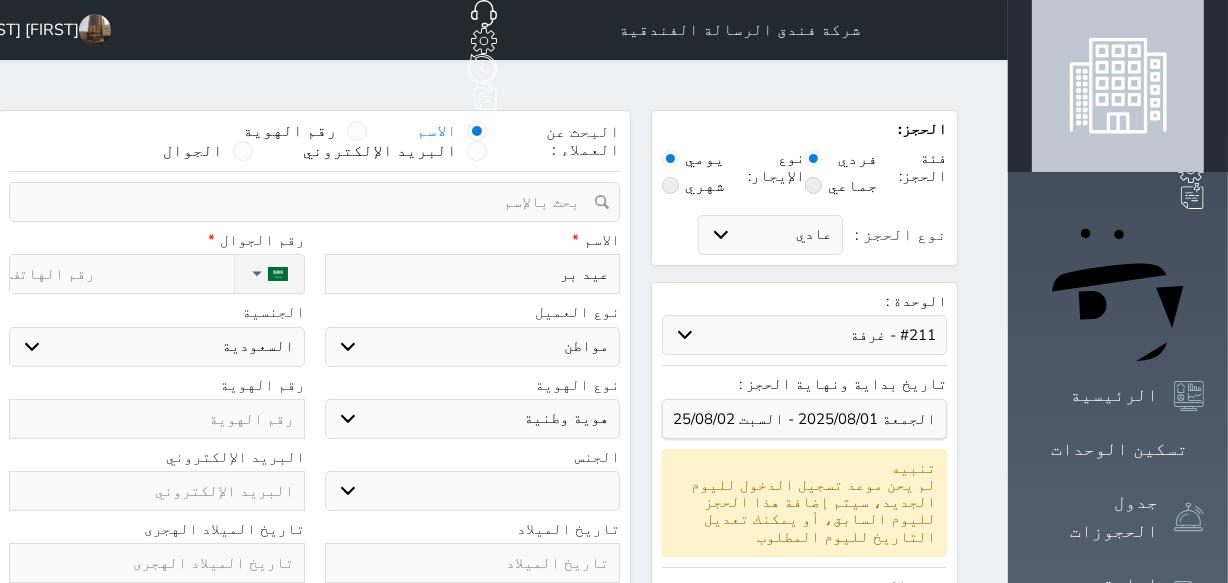 type on "عيد برك" 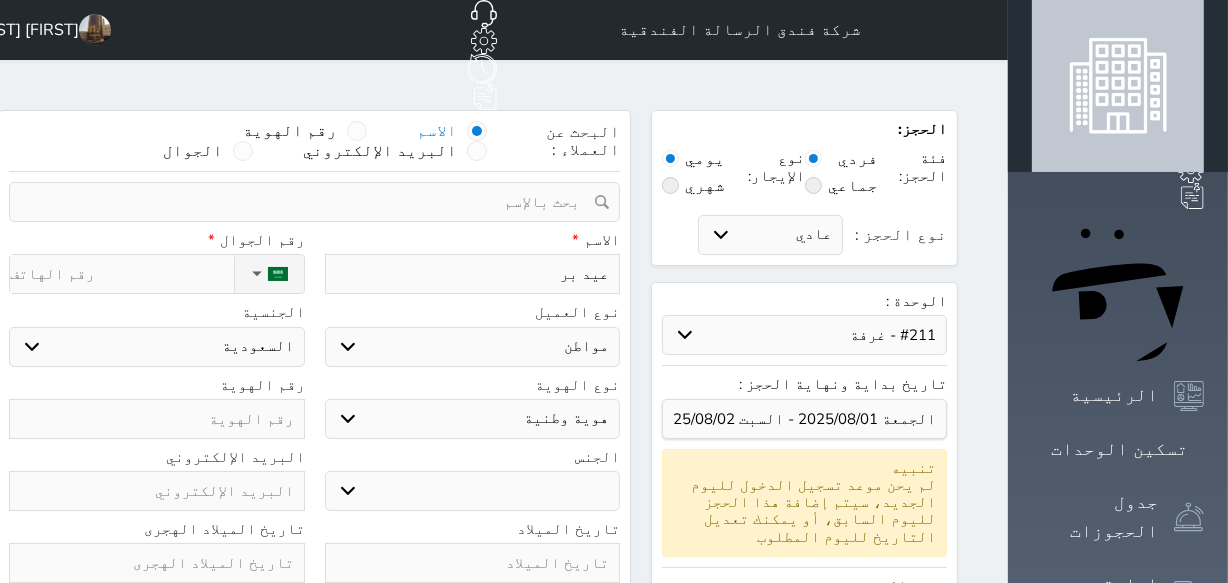 select 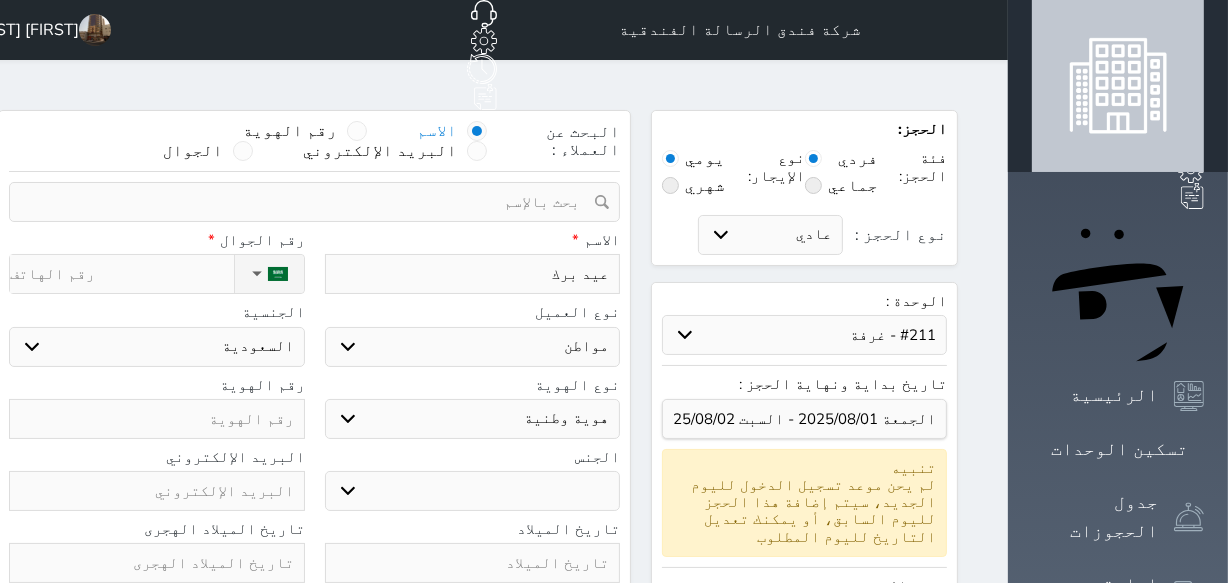 type on "عيد بركه" 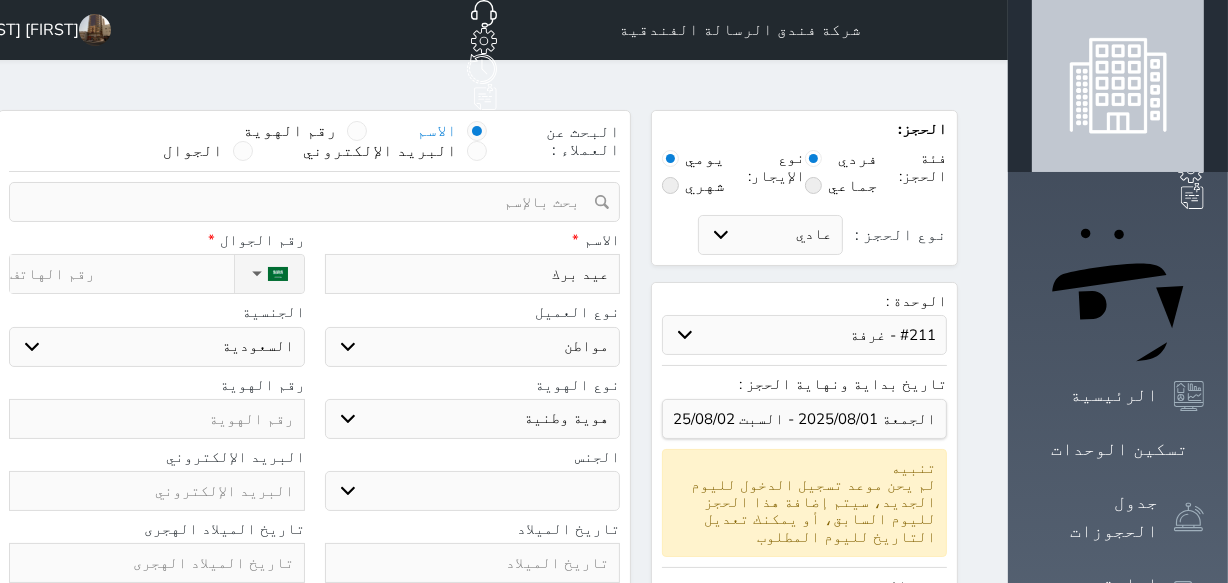 select 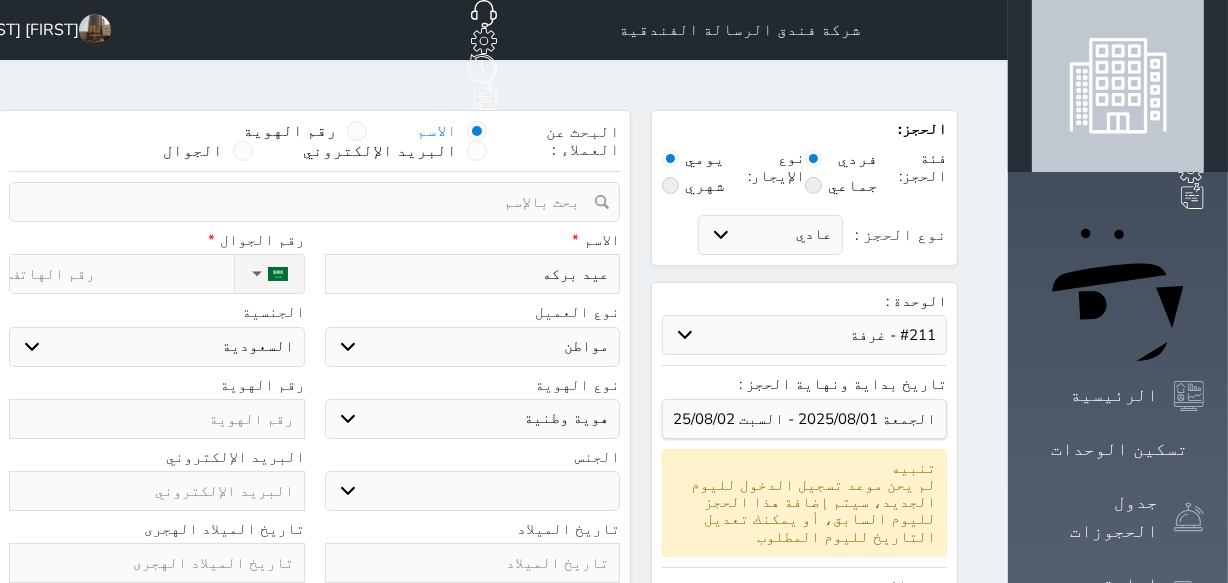type on "عيد بركه" 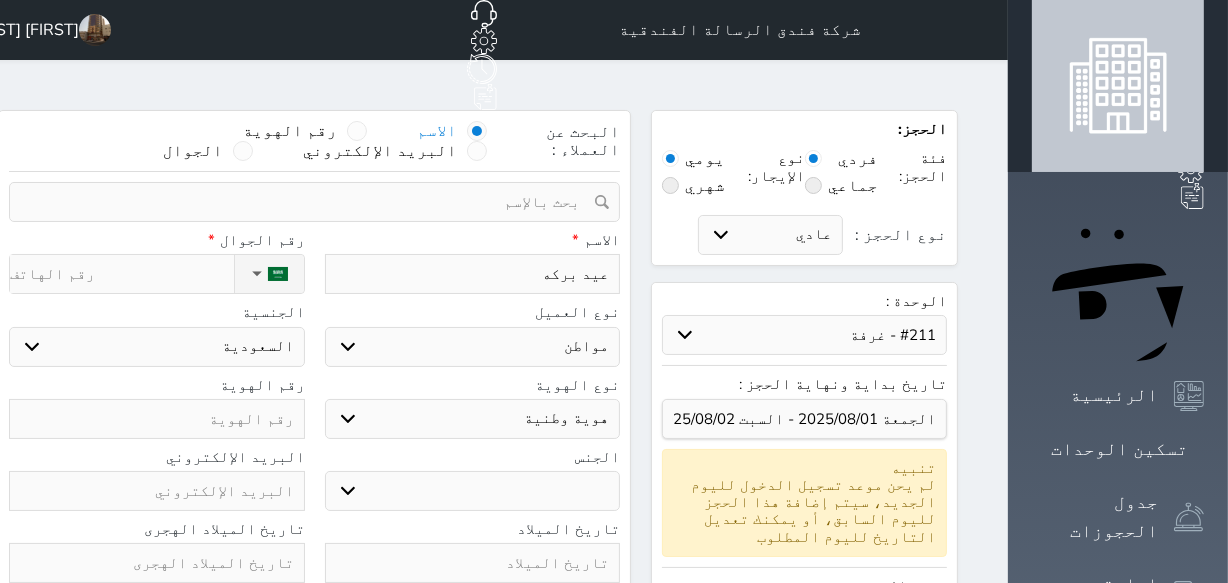 select 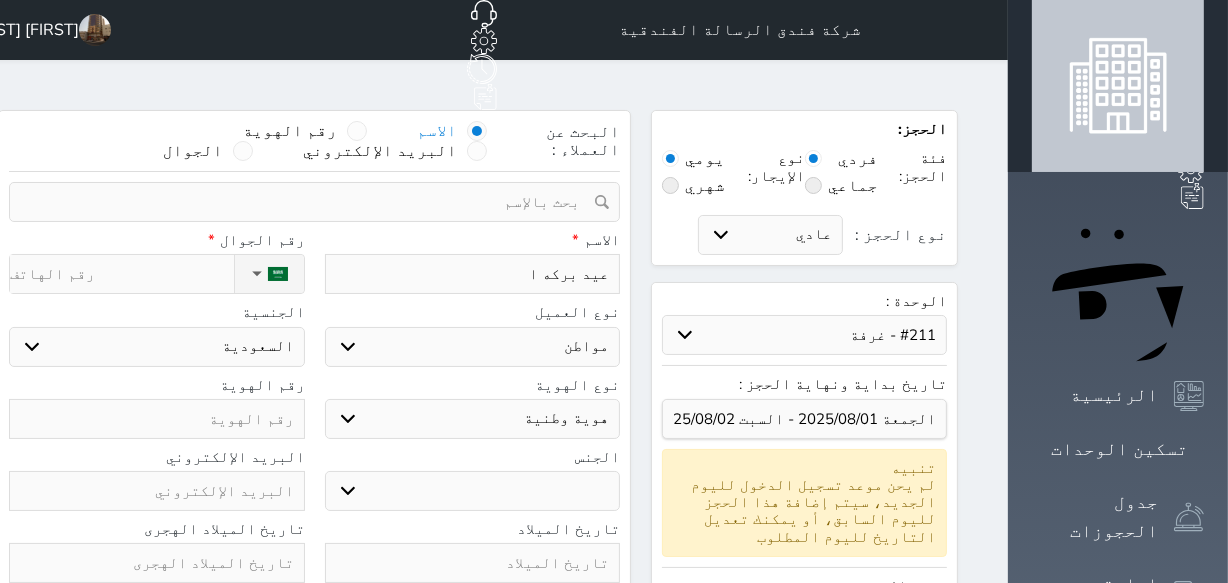 type on "عيد بركه ال" 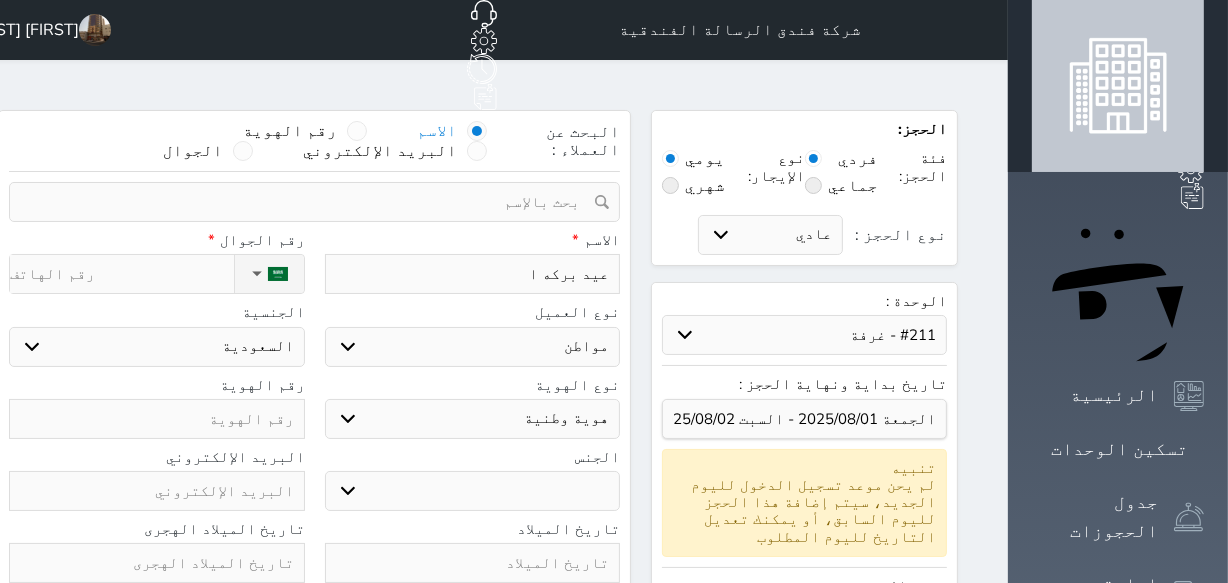 select 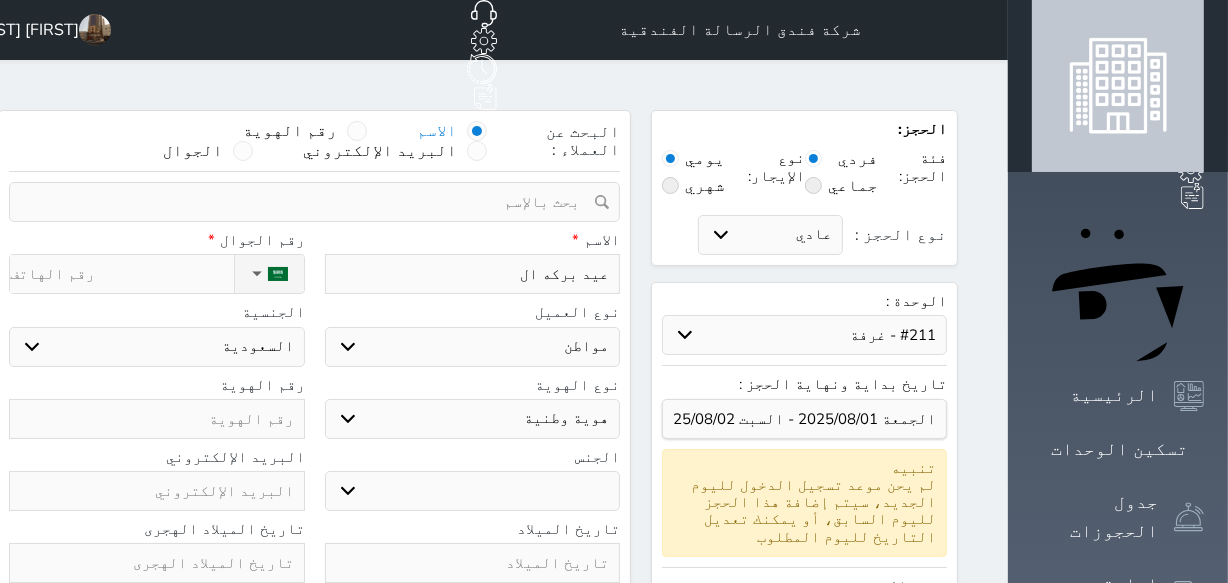 type on "عيد بركه الح" 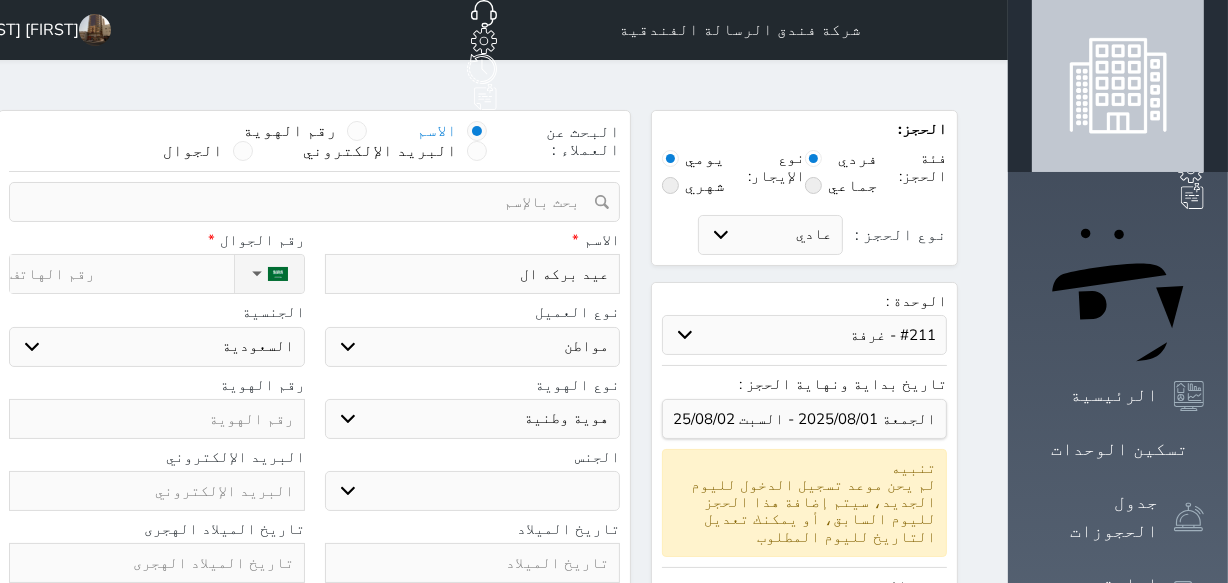 select 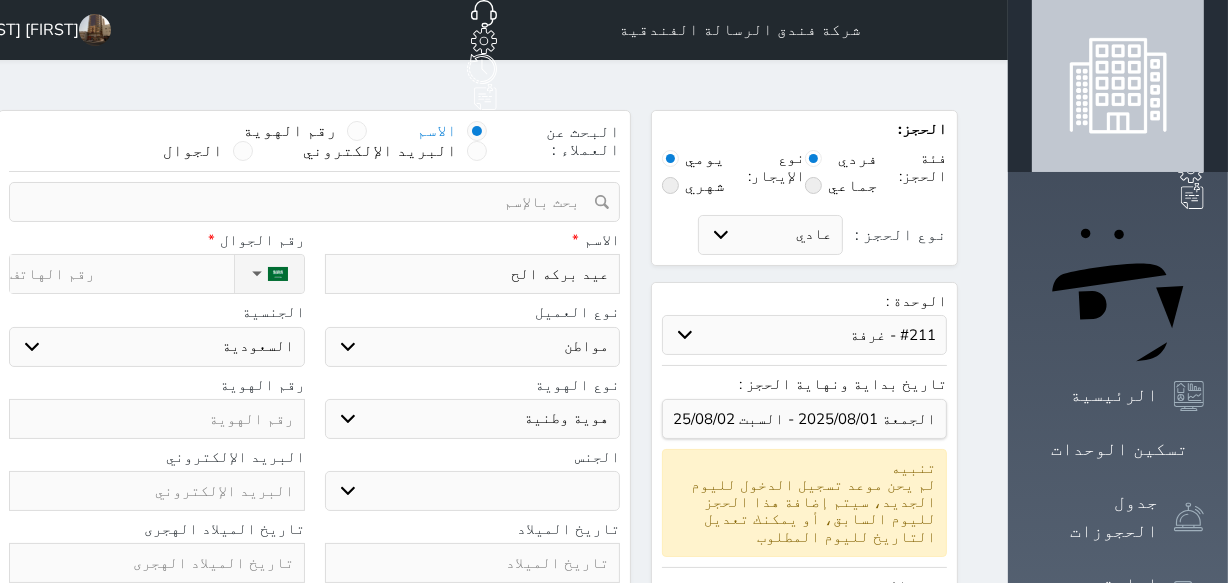 type on "عيد بركه الحق" 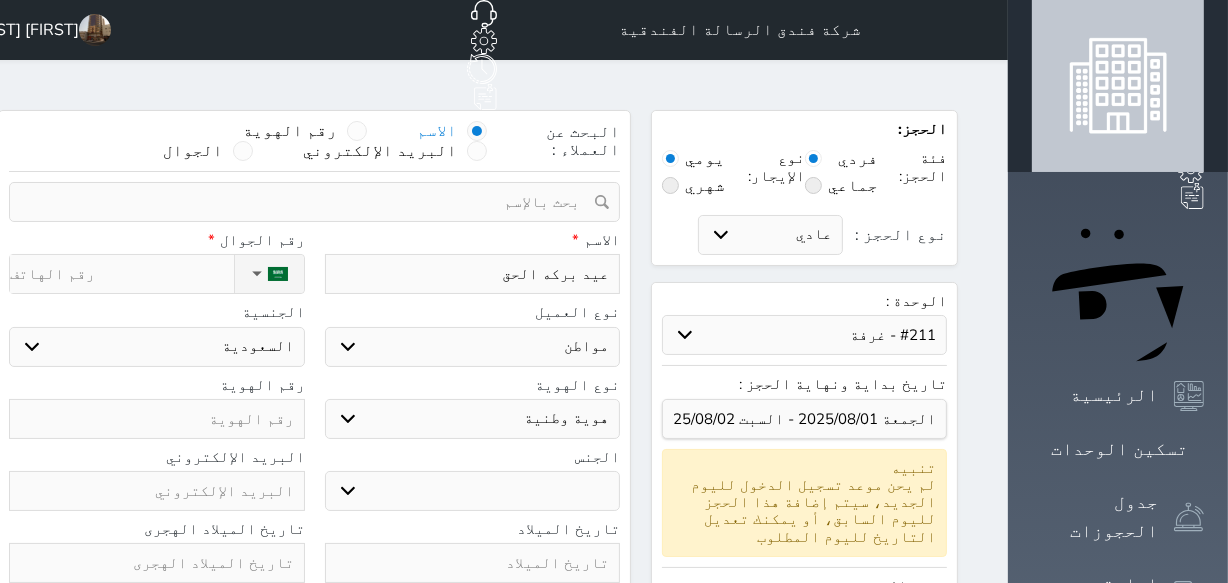 type on "عيد بركه الحقن" 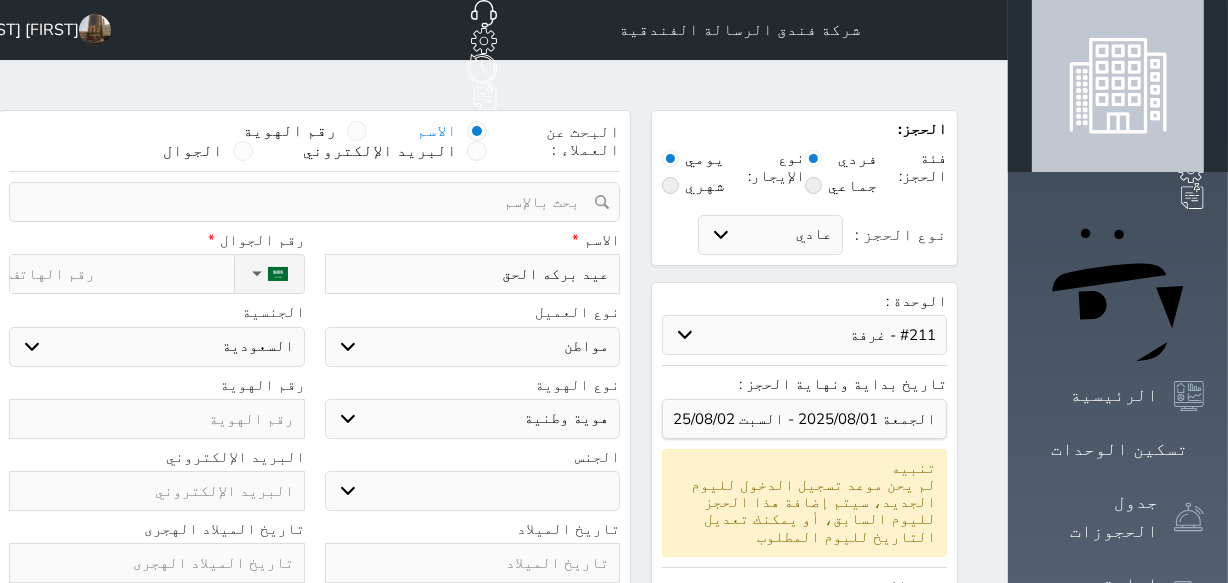 select 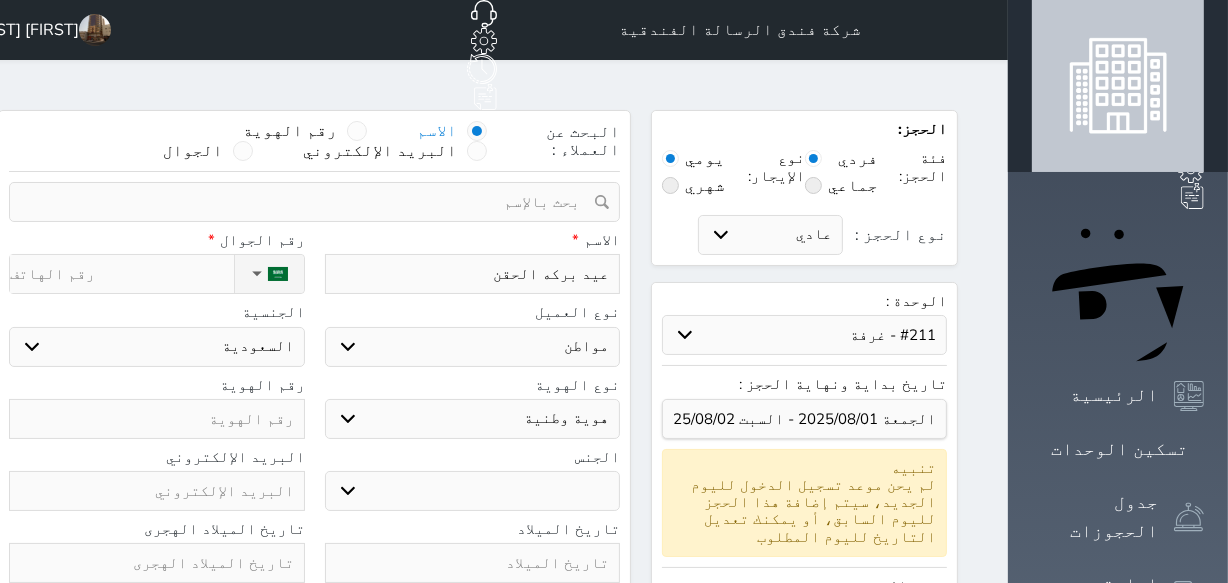 type on "عيد بركه الحقني" 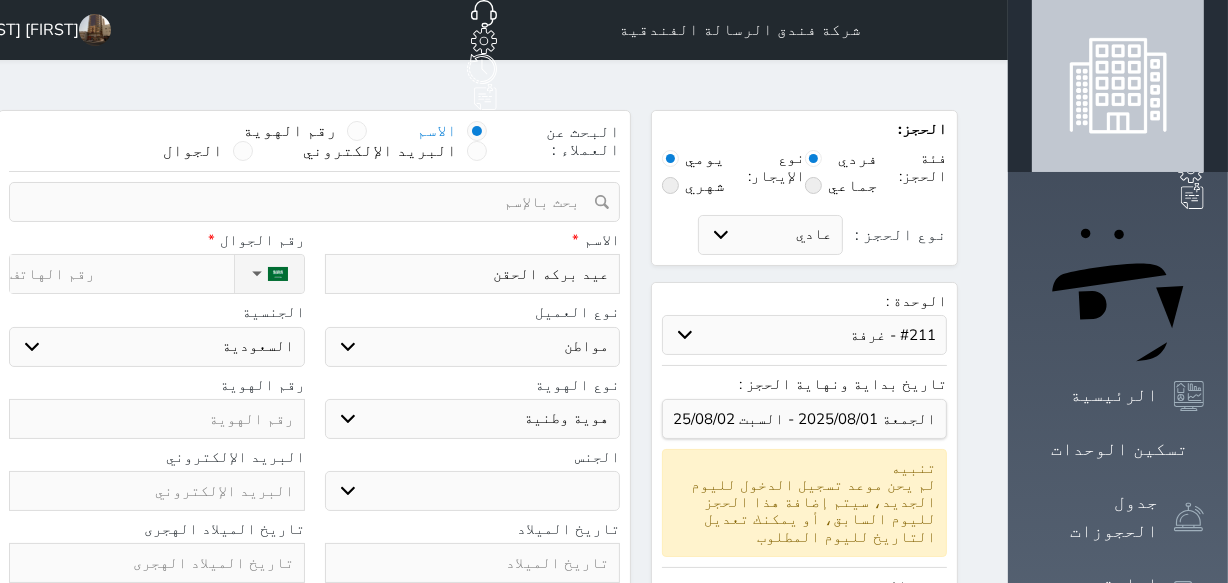 select 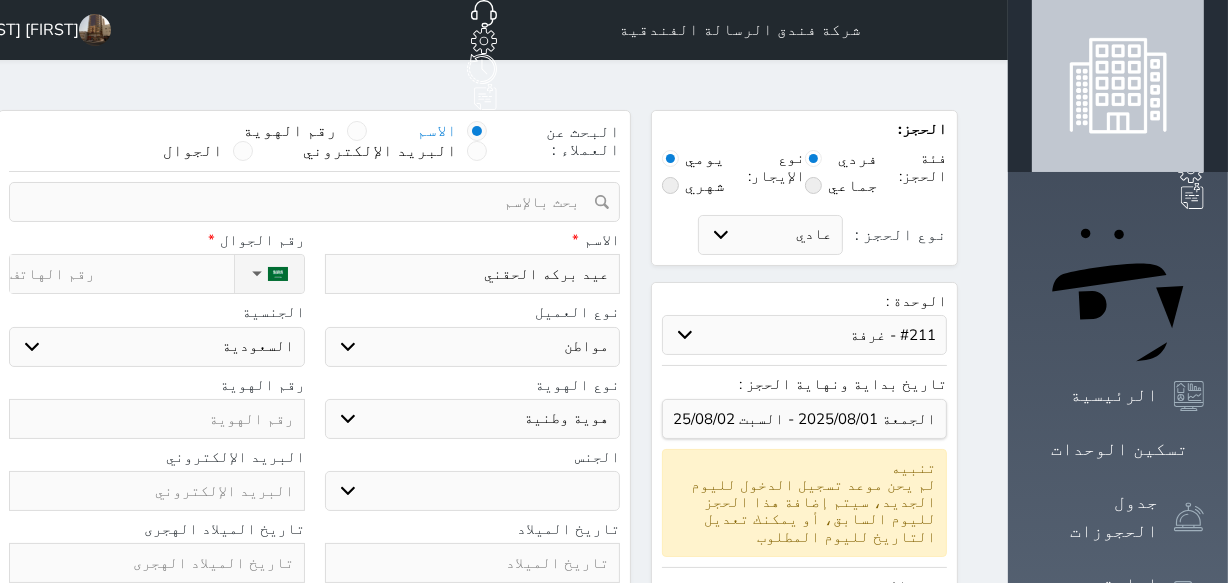 type on "عيد بركه الحقني" 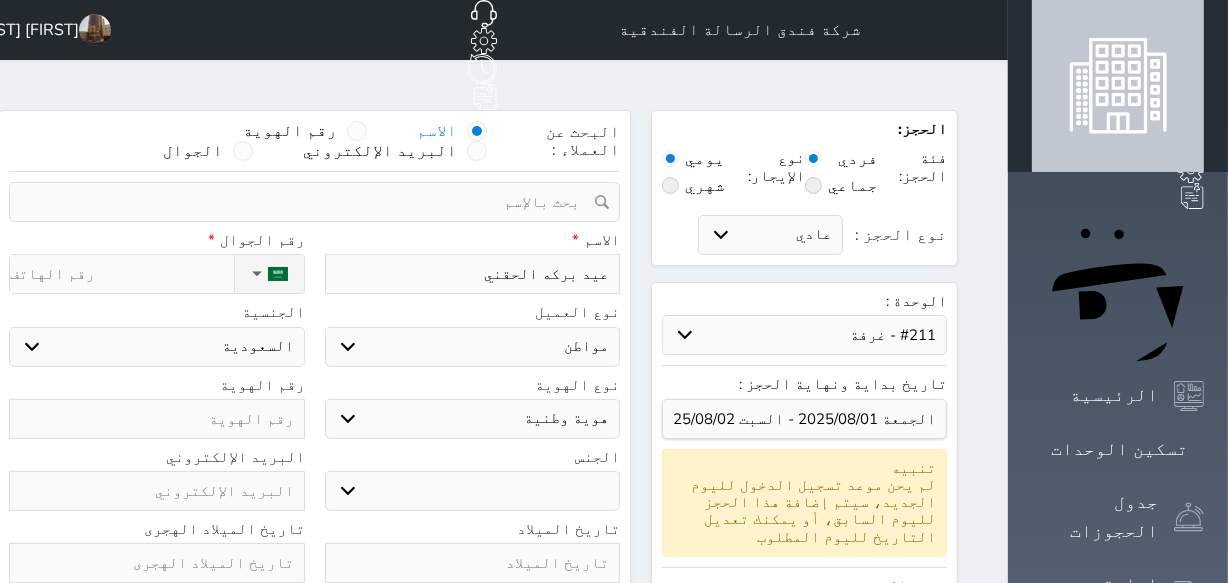 select 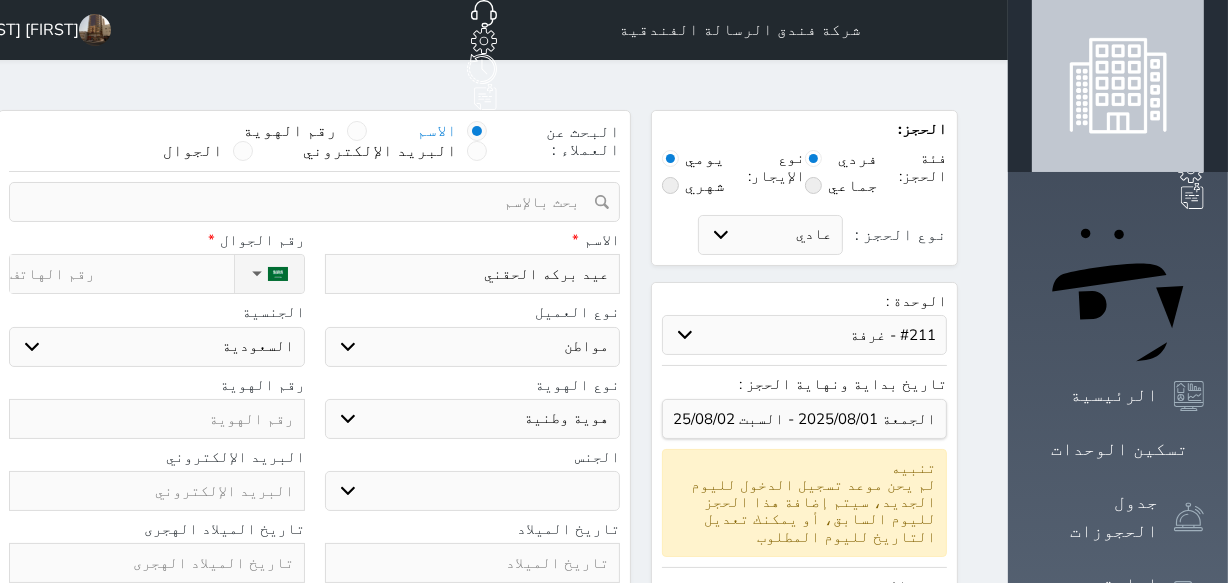type on "عيد بركه الحقني" 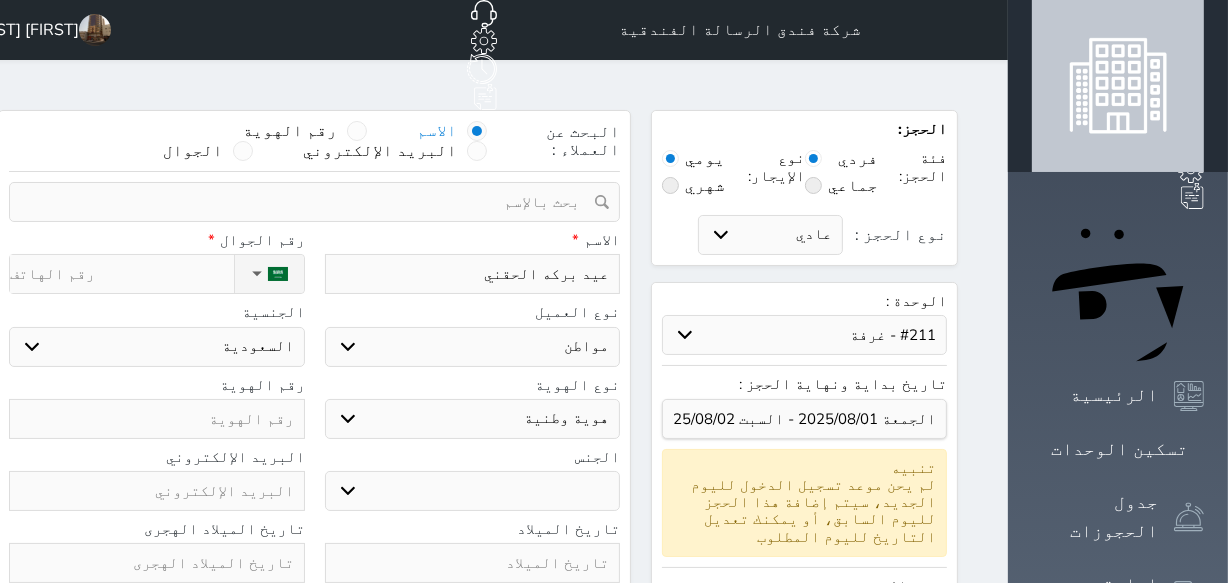 select 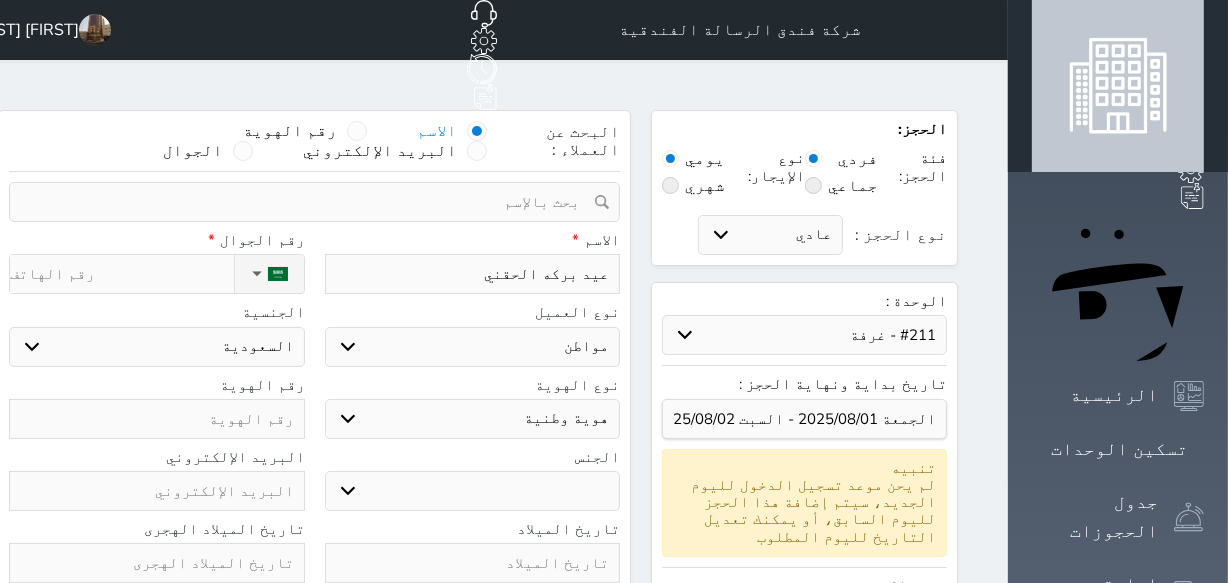 type on "عيد بركه الحقن" 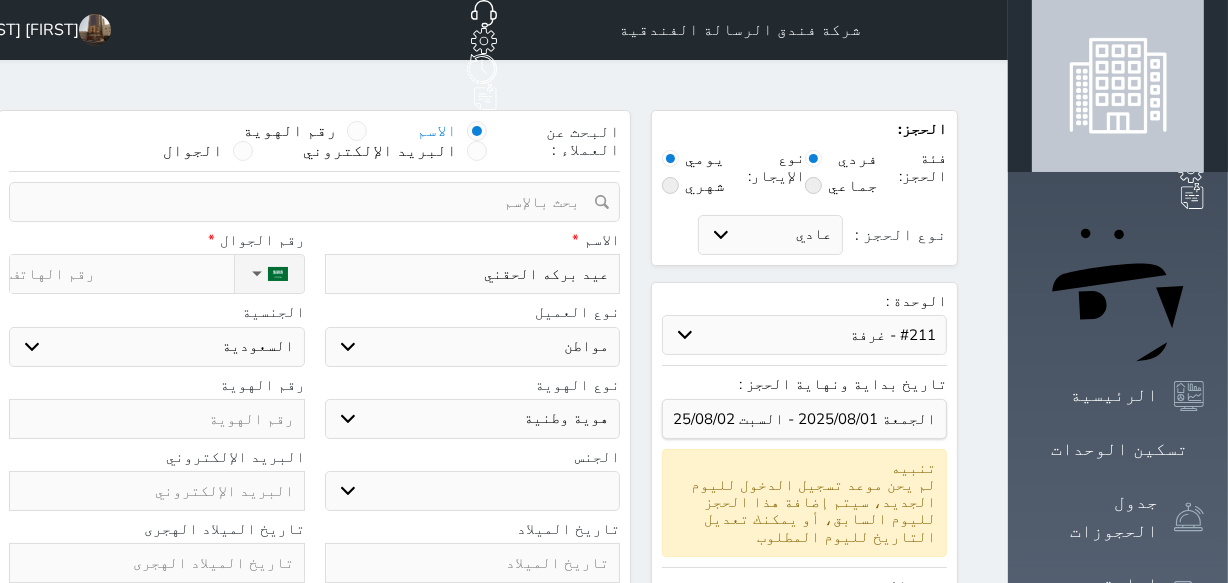 select 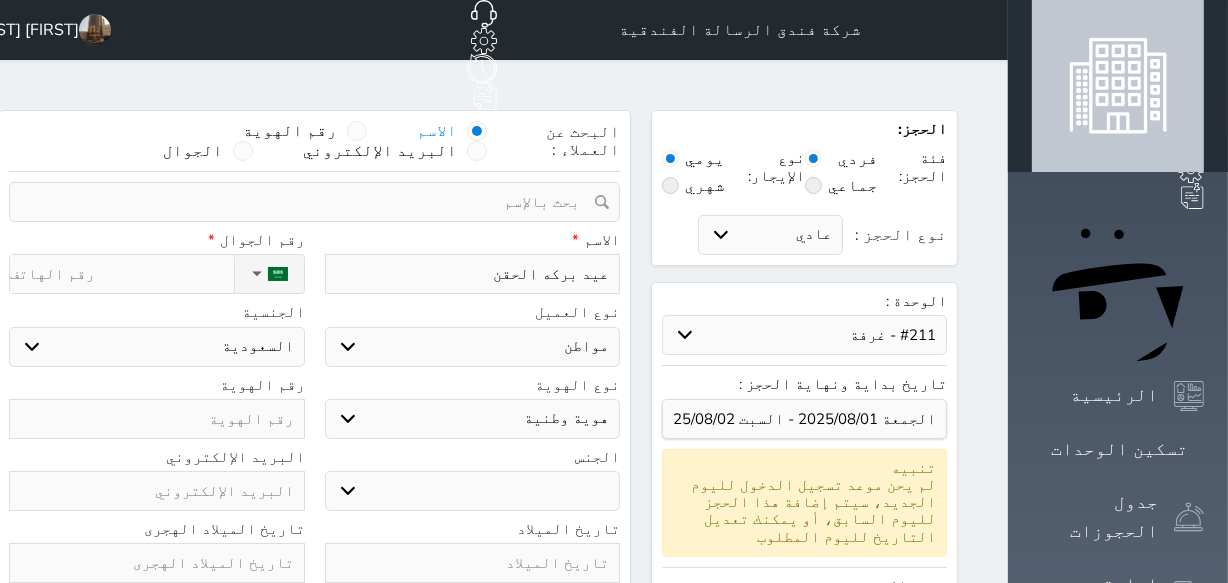 type on "عيد بركه الحق" 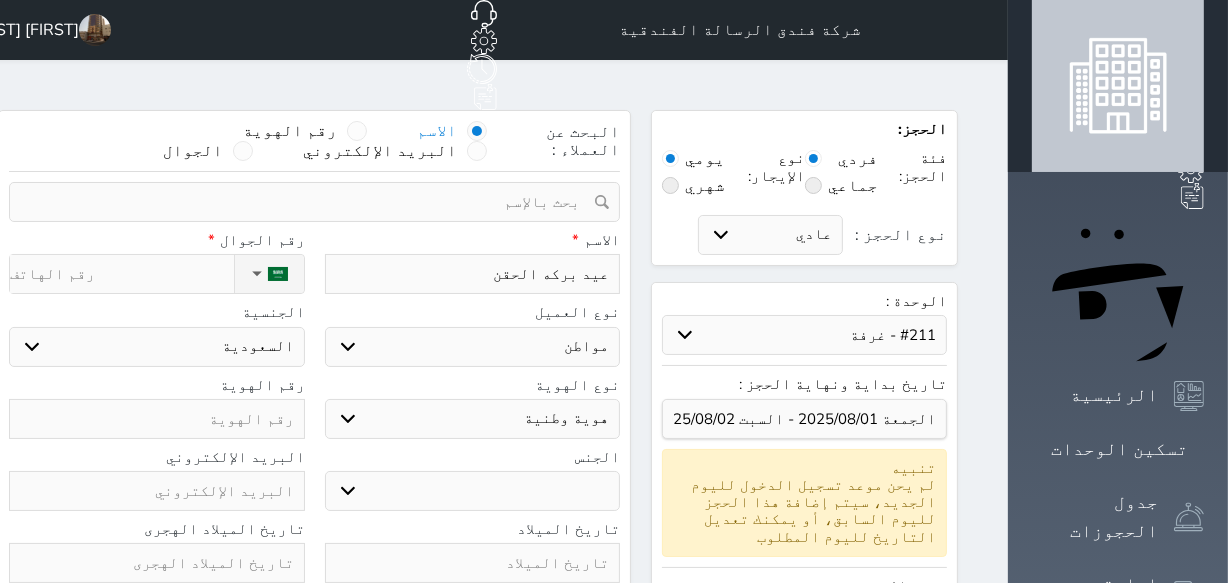 select 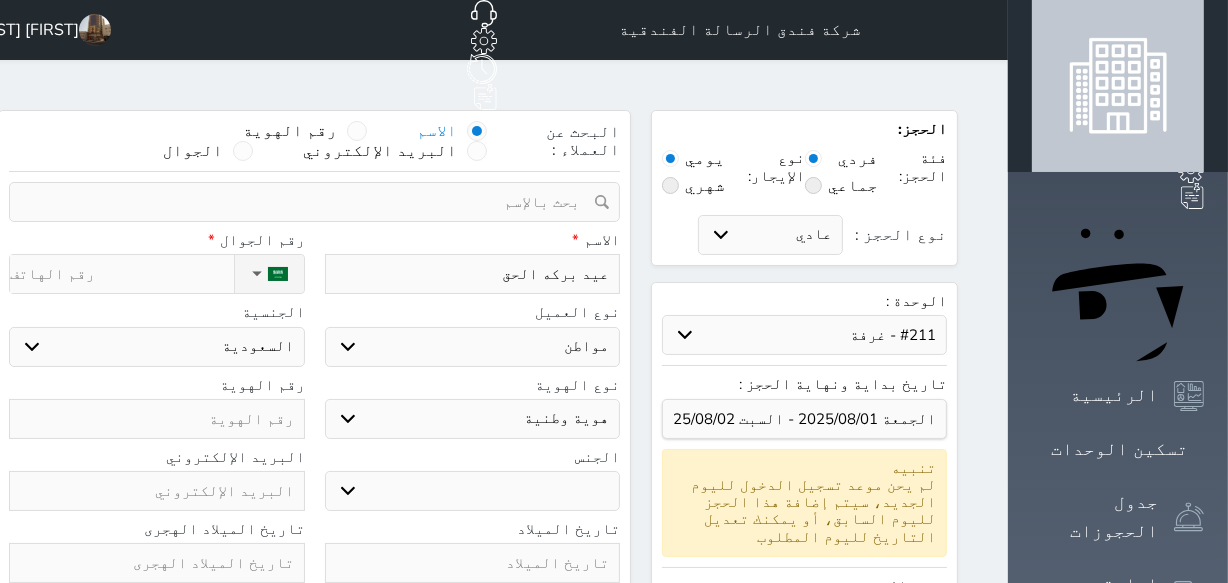 type on "عيد بركه الح" 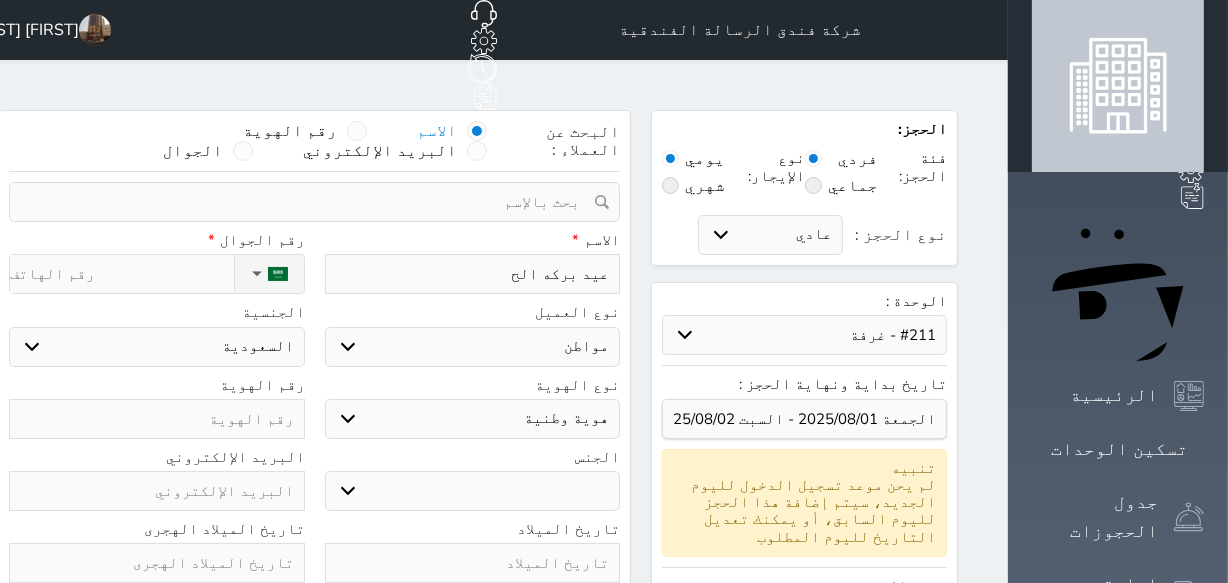 type on "عيد بركه ال" 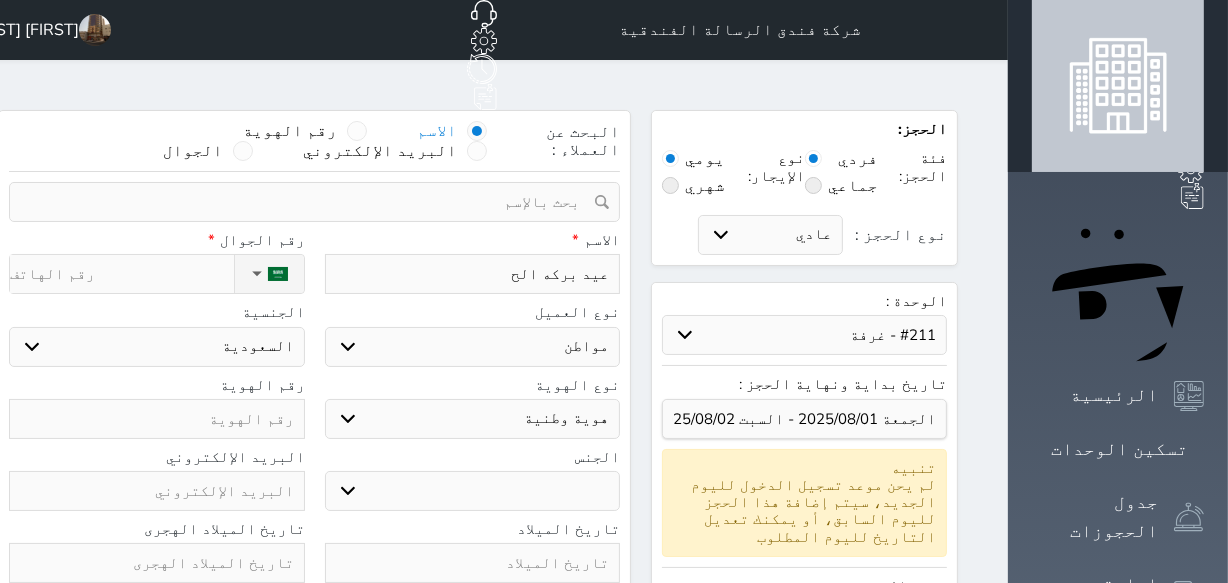 select 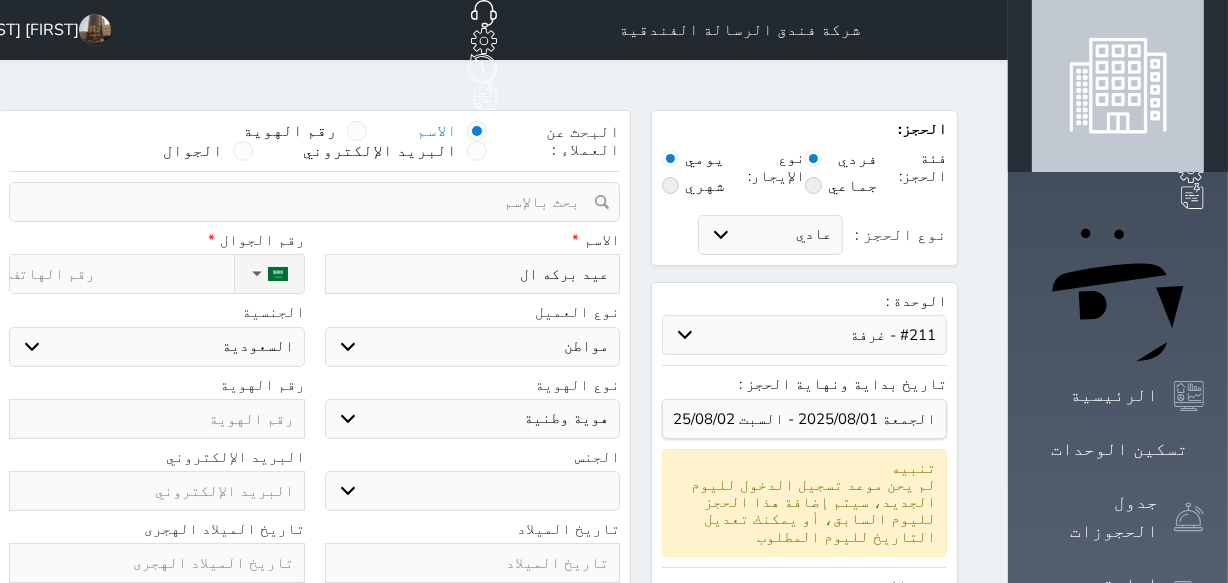 type on "عيد بركه الم" 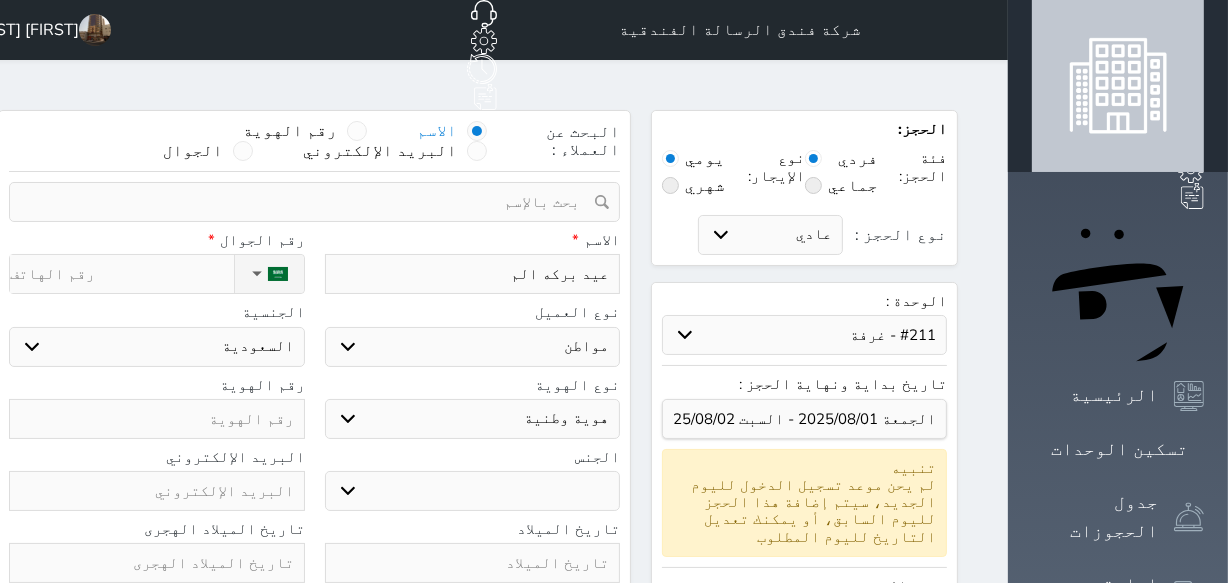 type on "عيد بركه المح" 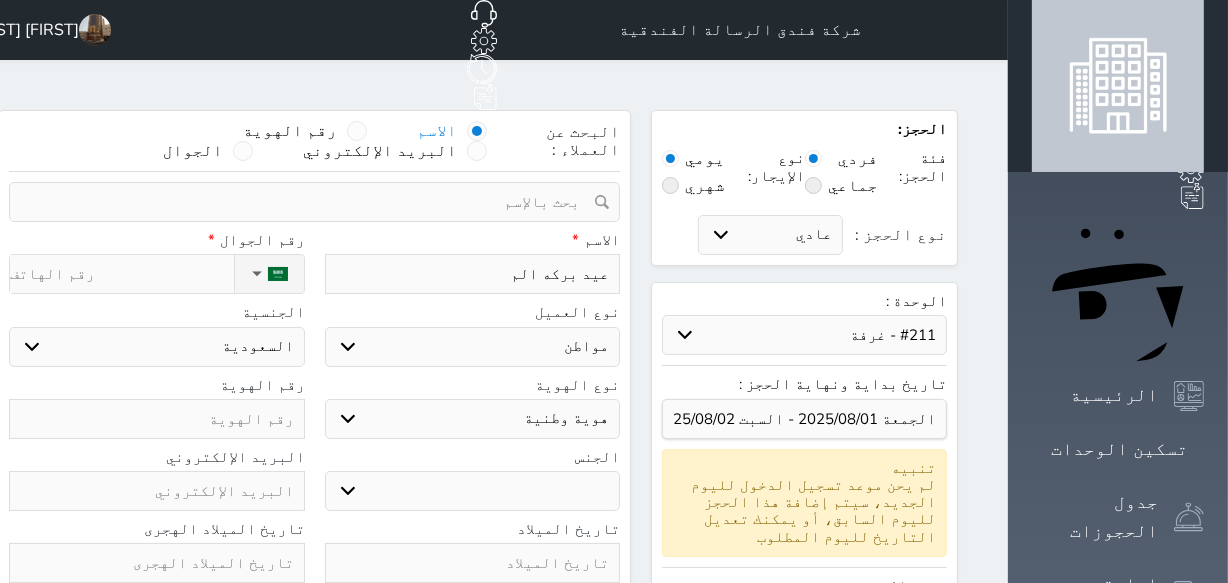 select 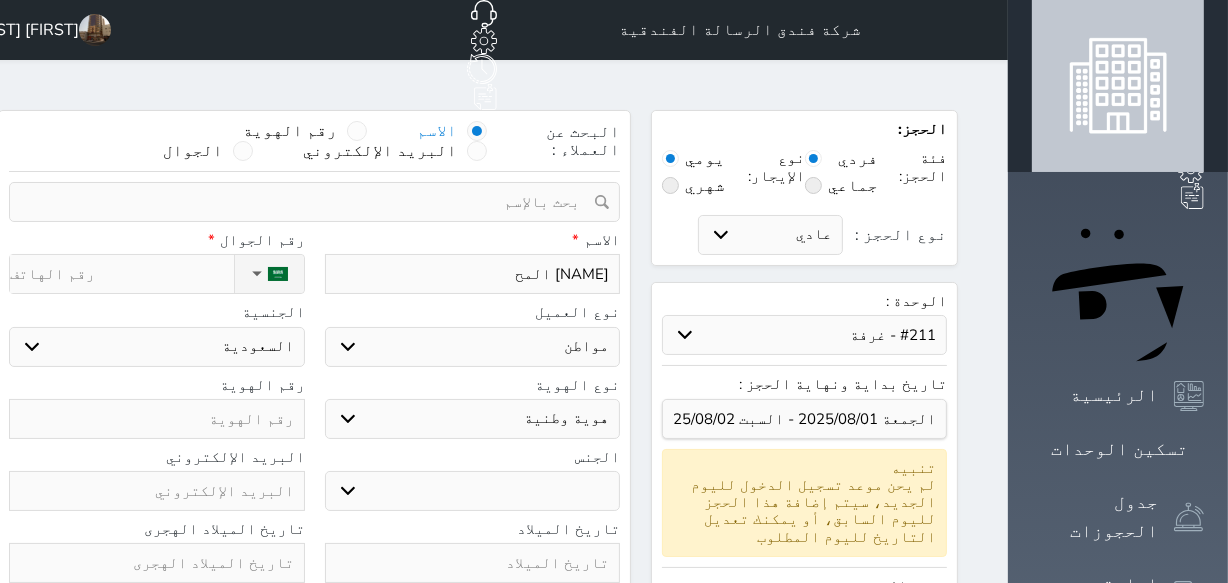 type on "عيد بركه المحق" 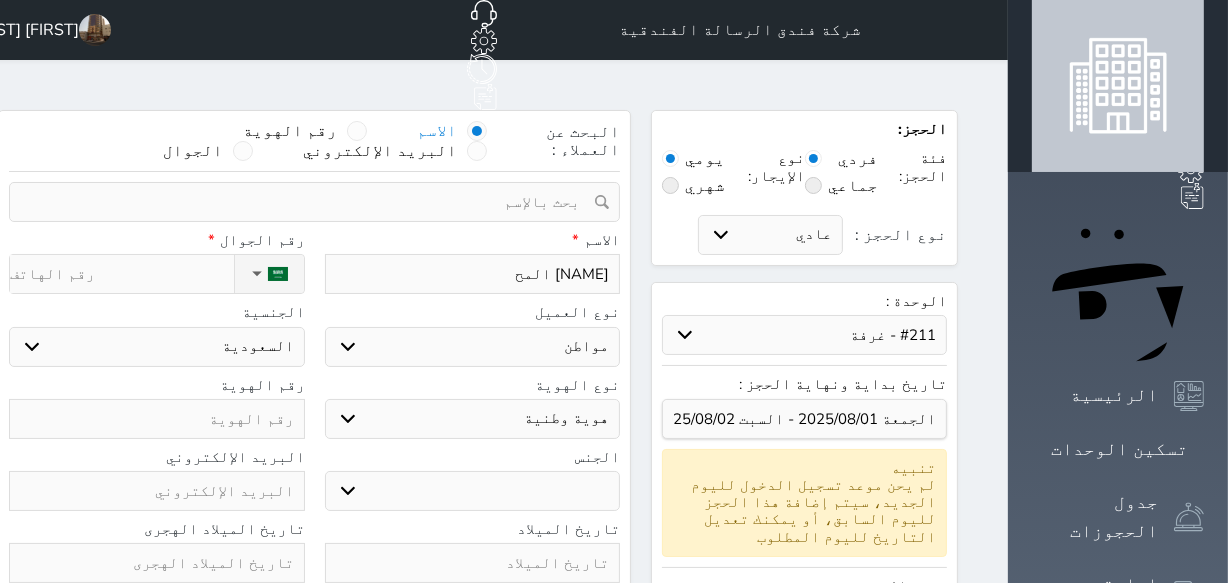 select 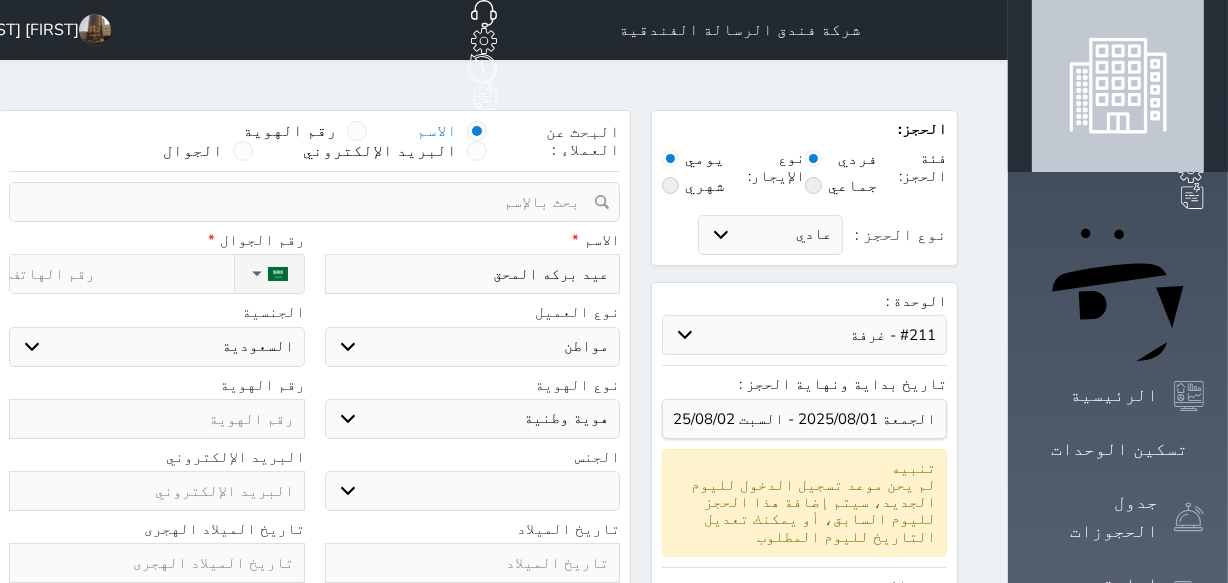 type on "عيد بركه المحقن" 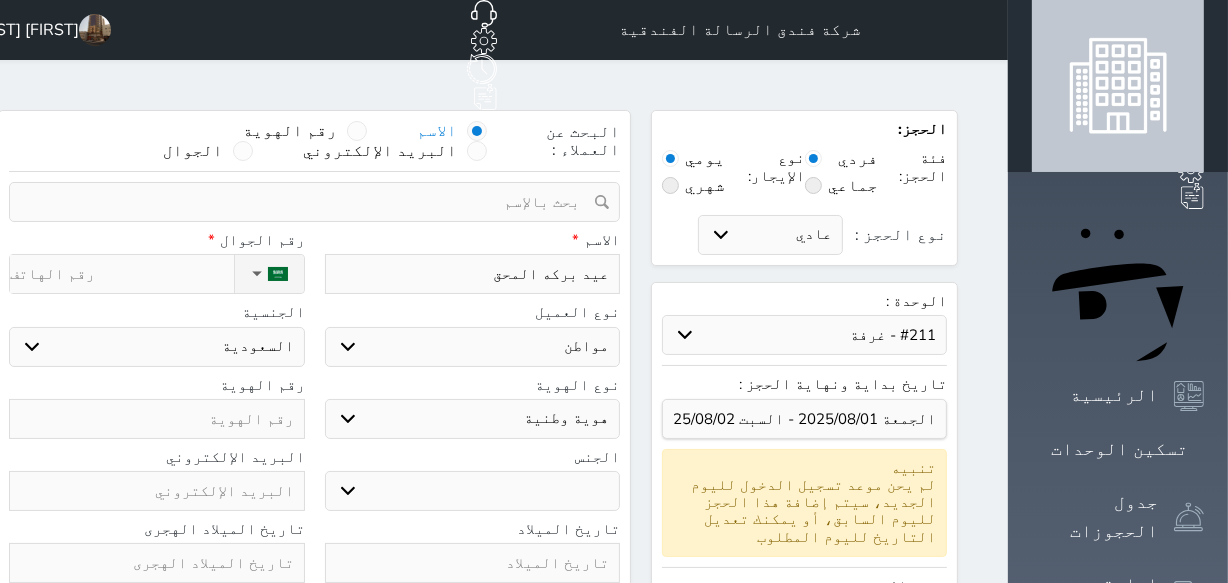 select 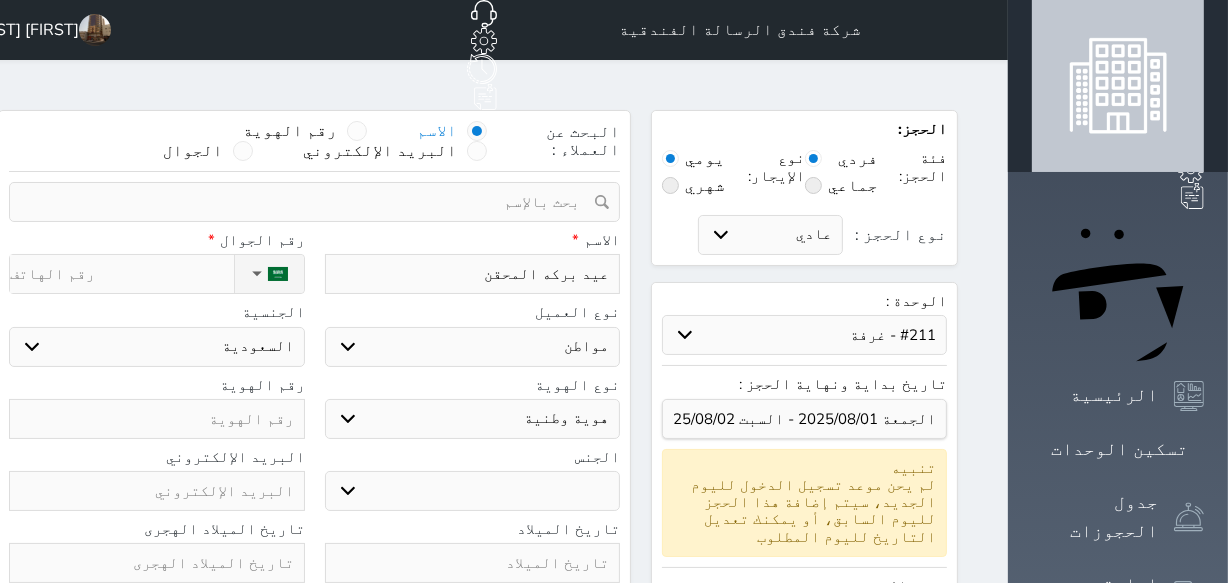 type on "عيد بركه المحقني" 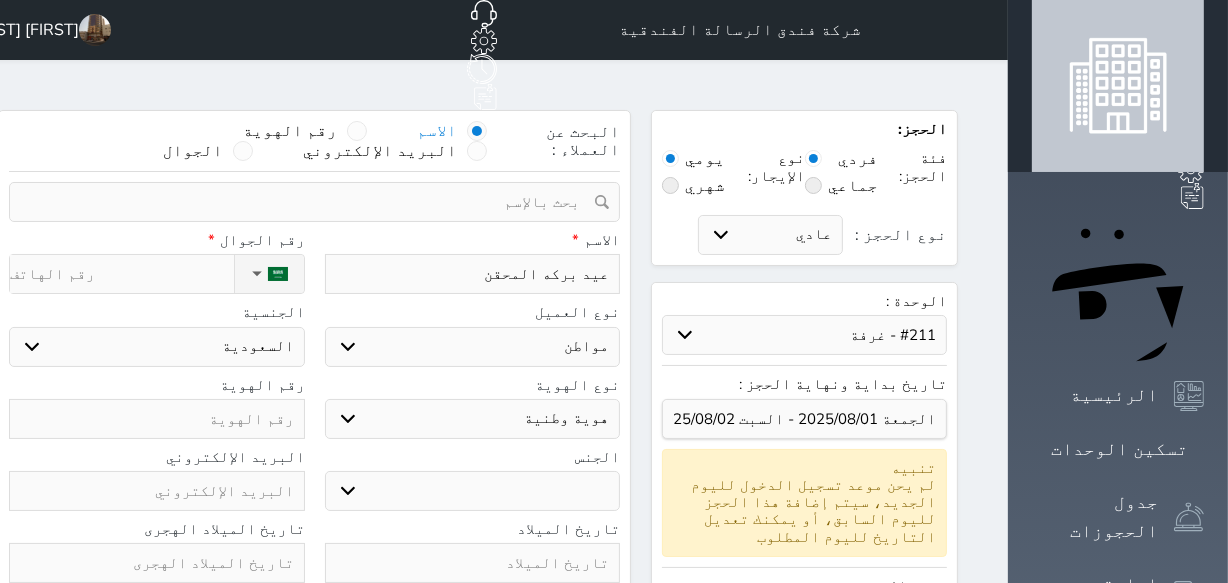 select 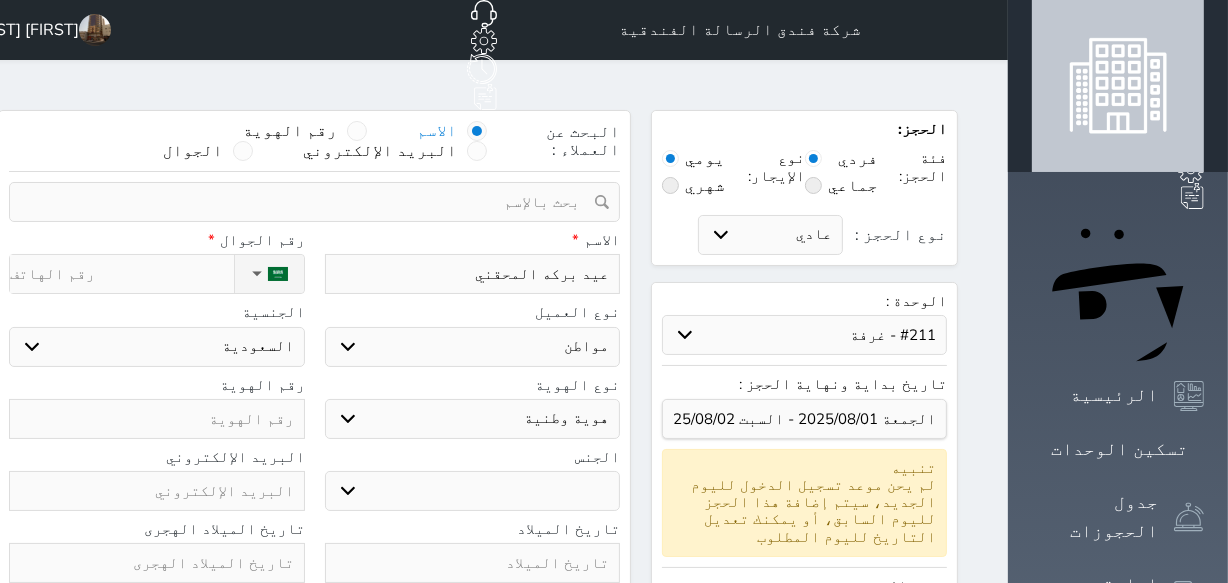 type on "عيد بركه المحقني" 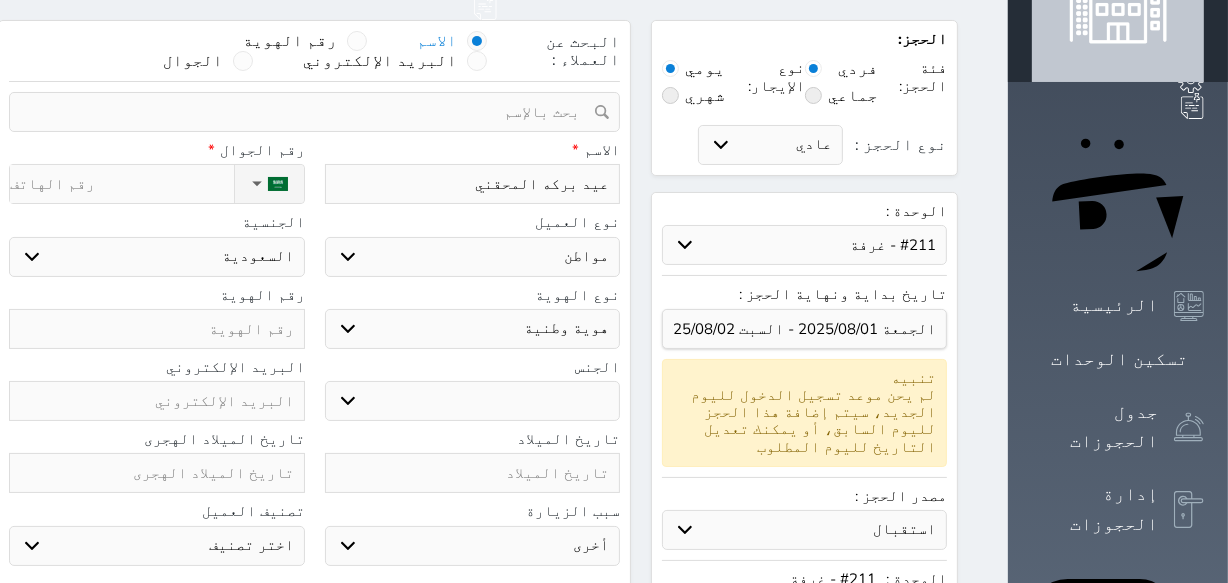 scroll, scrollTop: 90, scrollLeft: 0, axis: vertical 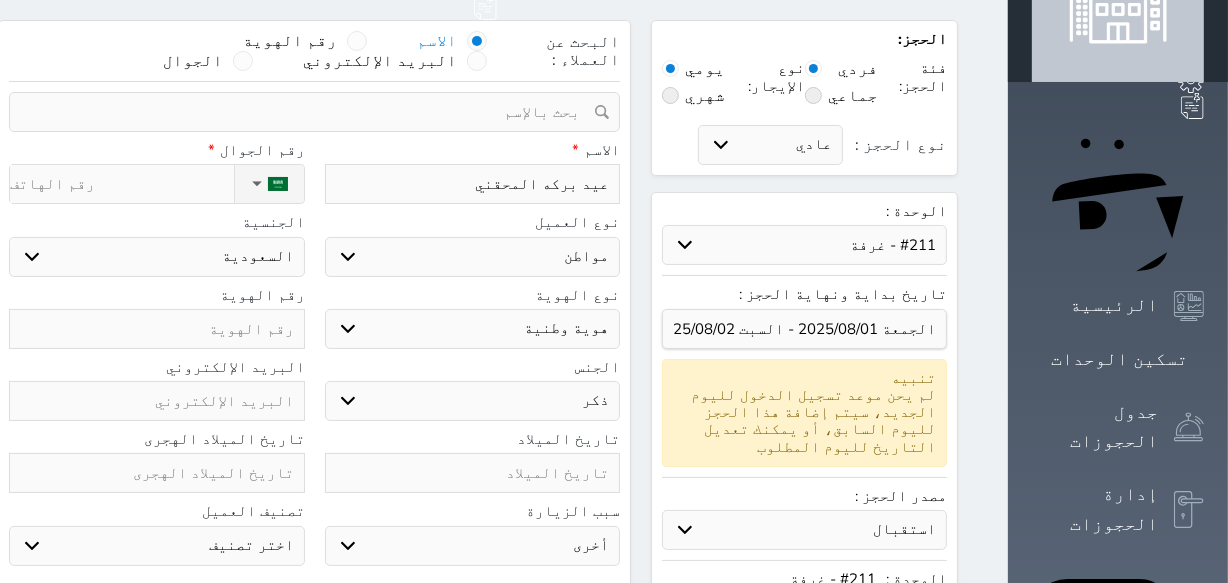 click on "ذكر   انثى" at bounding box center [473, 401] 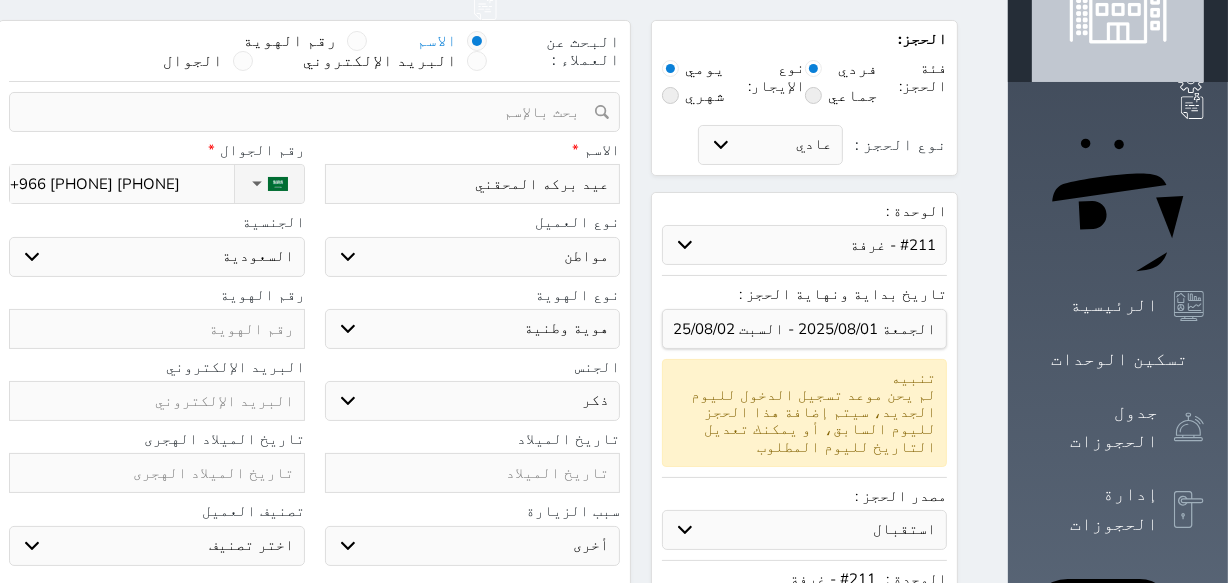 type on "+966 56 188 4292" 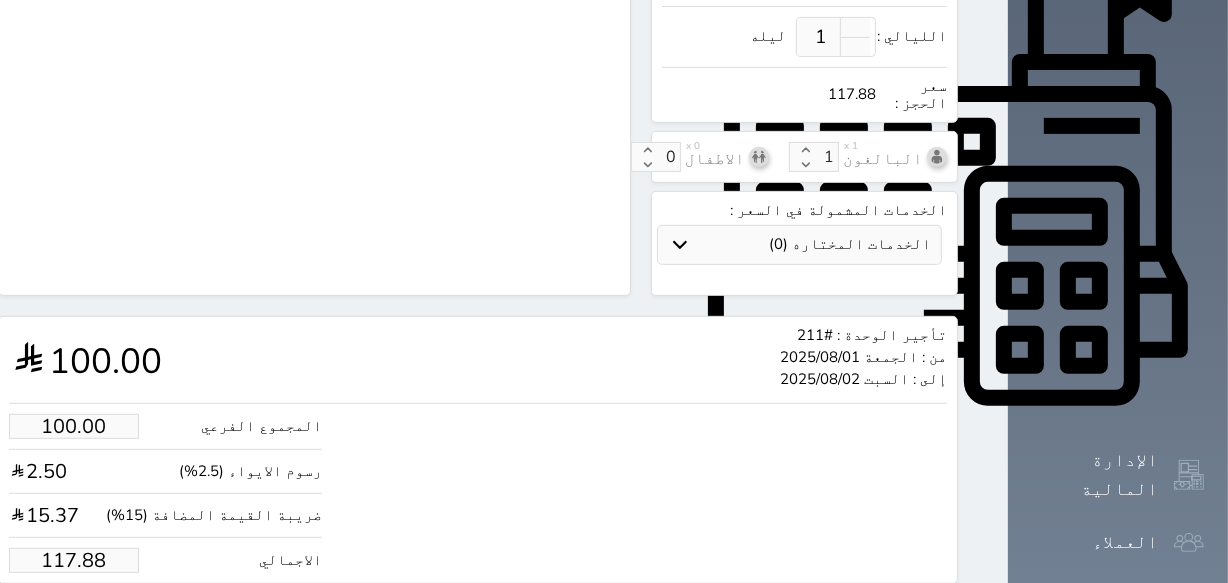 scroll, scrollTop: 748, scrollLeft: 0, axis: vertical 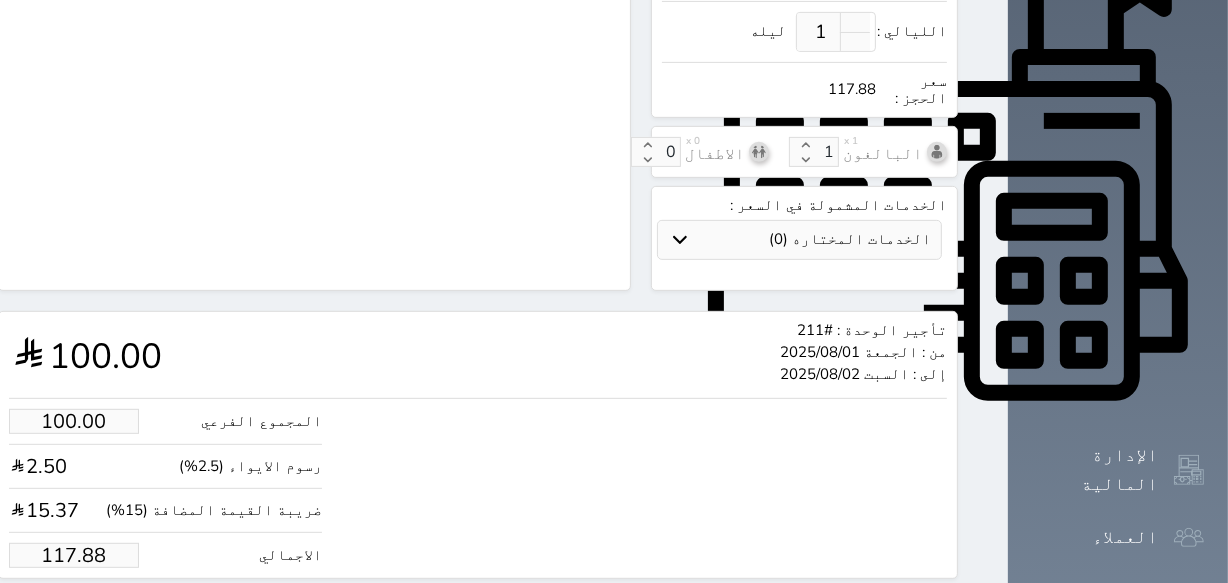 type on "1106893769" 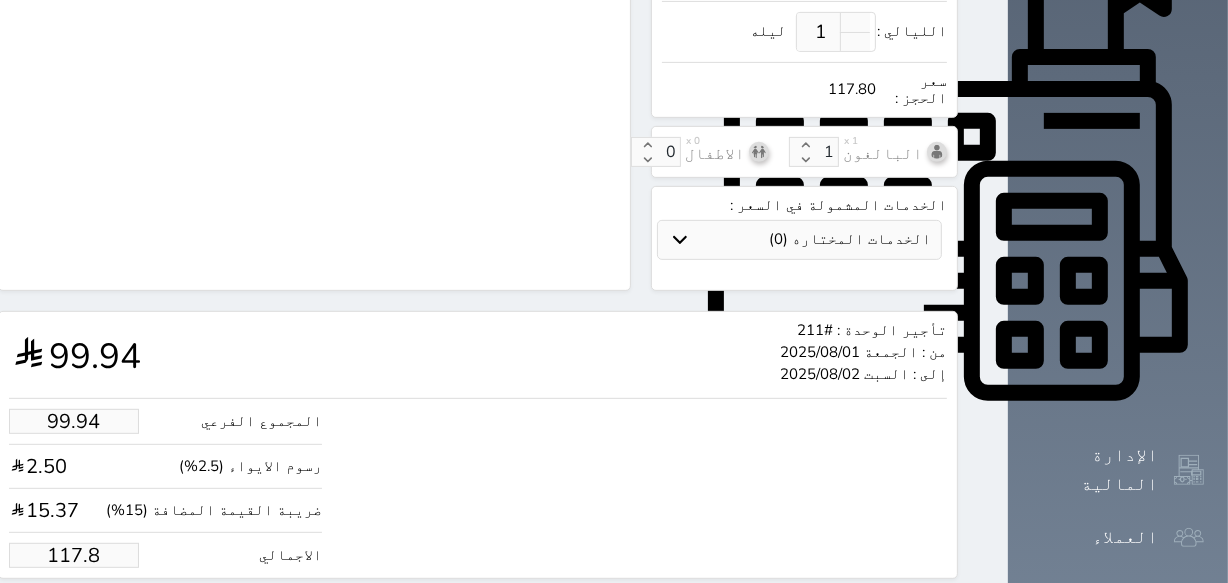 type on "99.26" 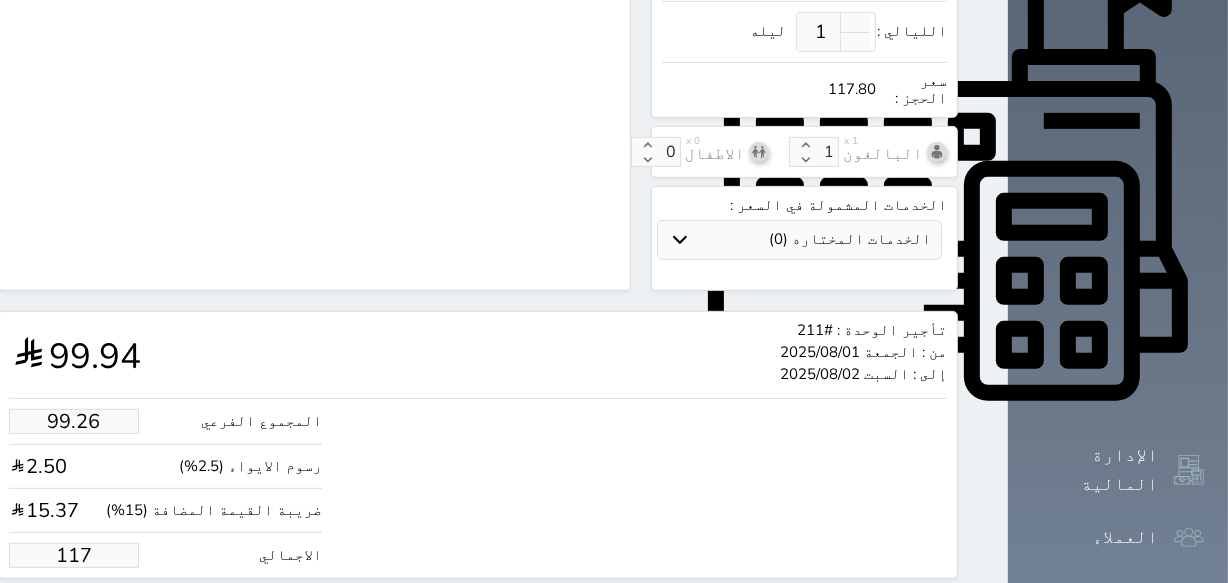 type on "9.33" 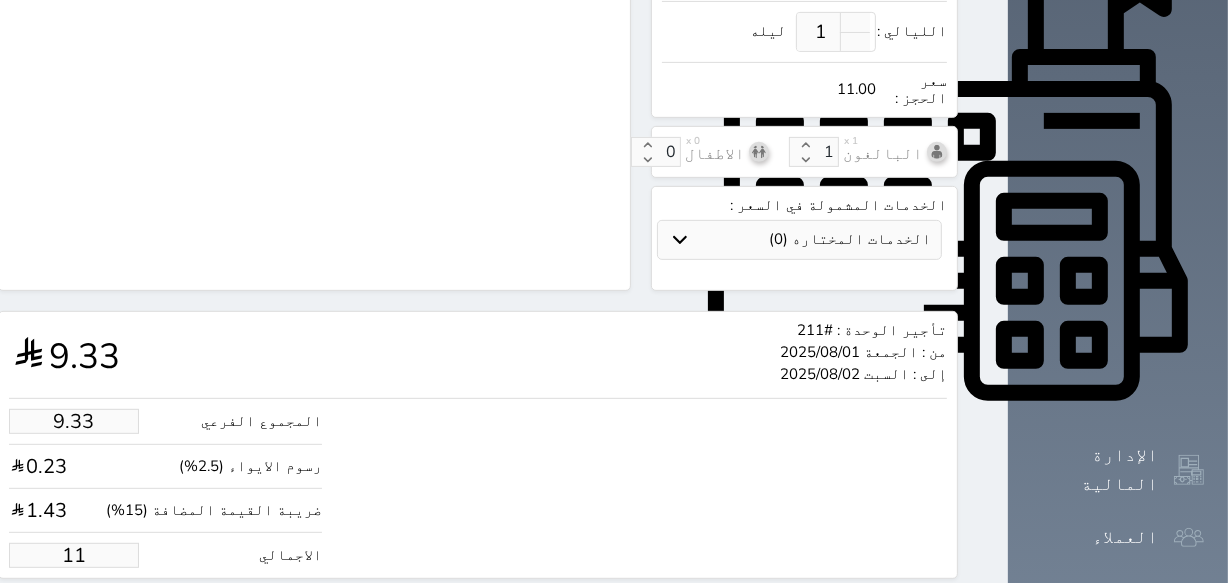 type on "1.00" 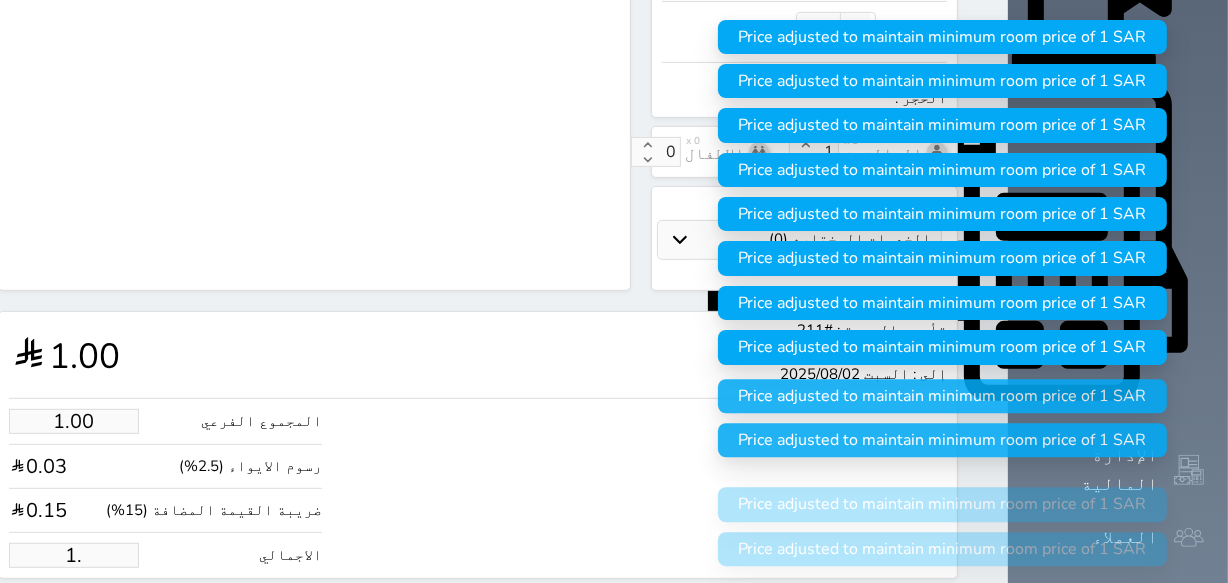 type on "1" 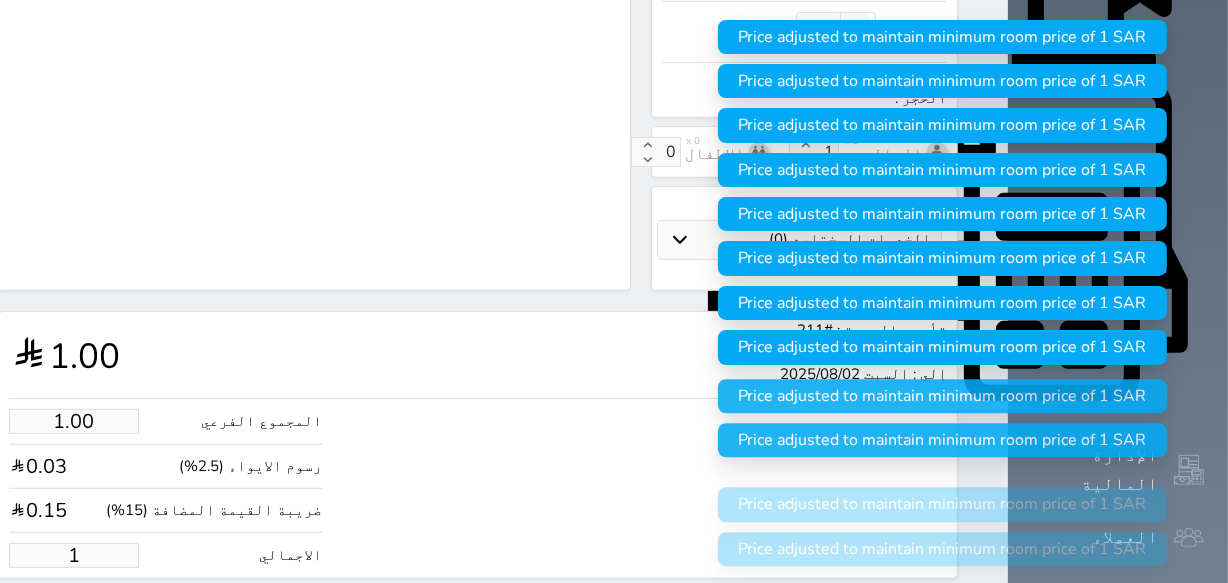 type 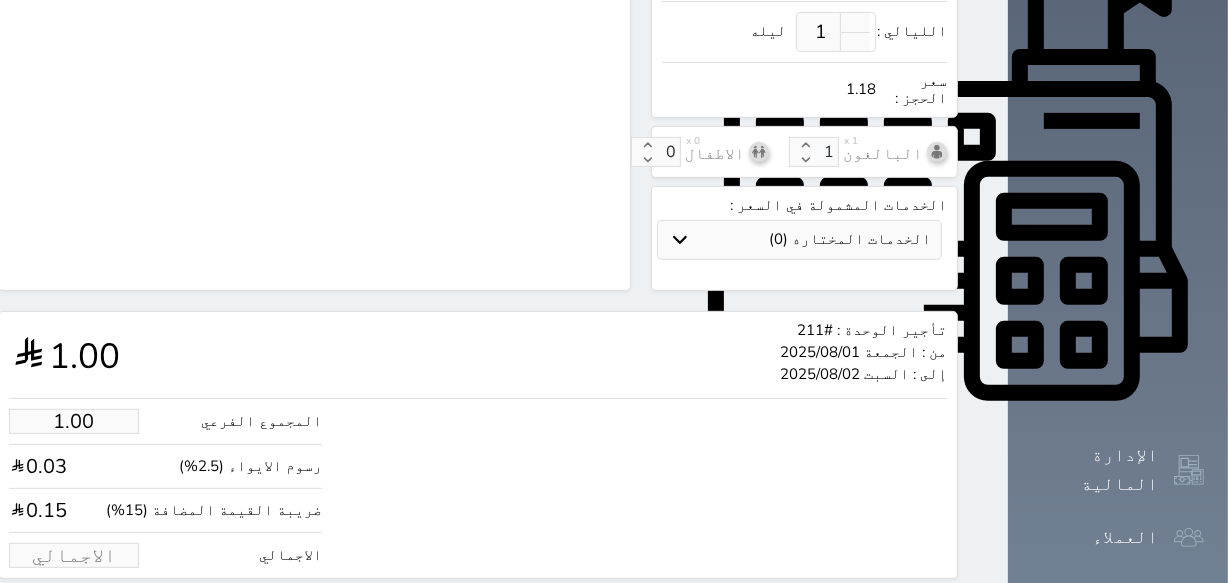 type on "4.24" 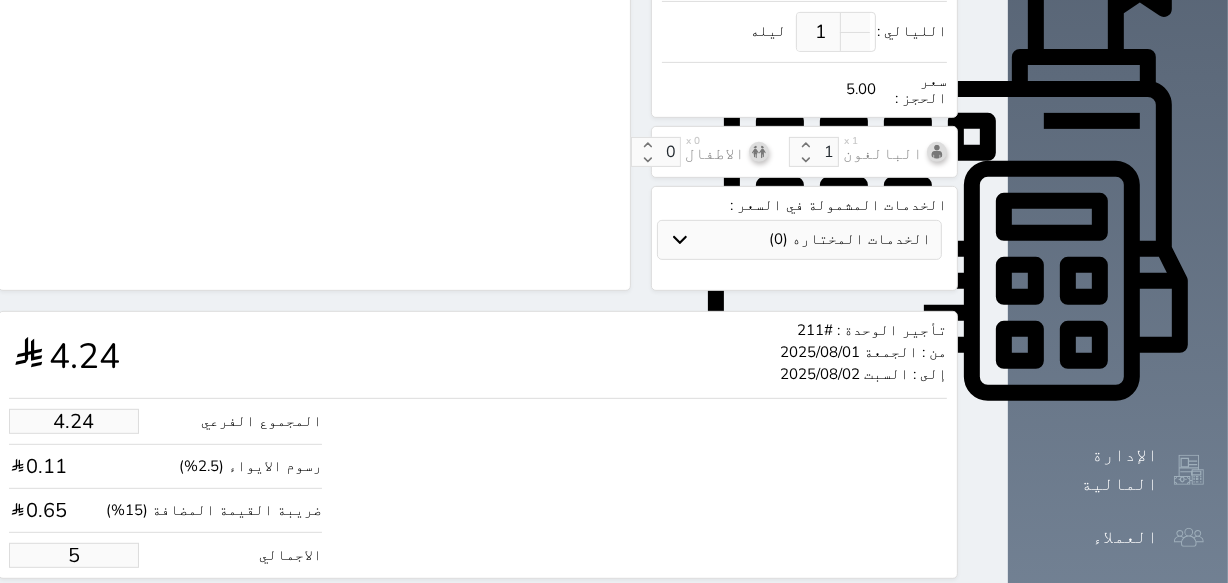 type on "42.42" 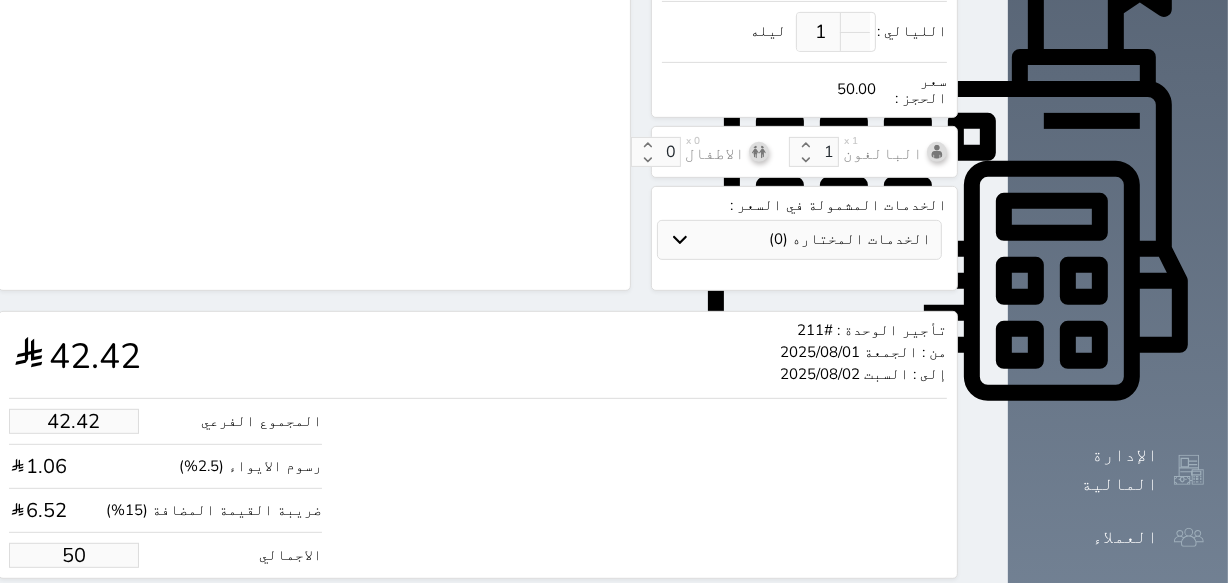 type on "50.00" 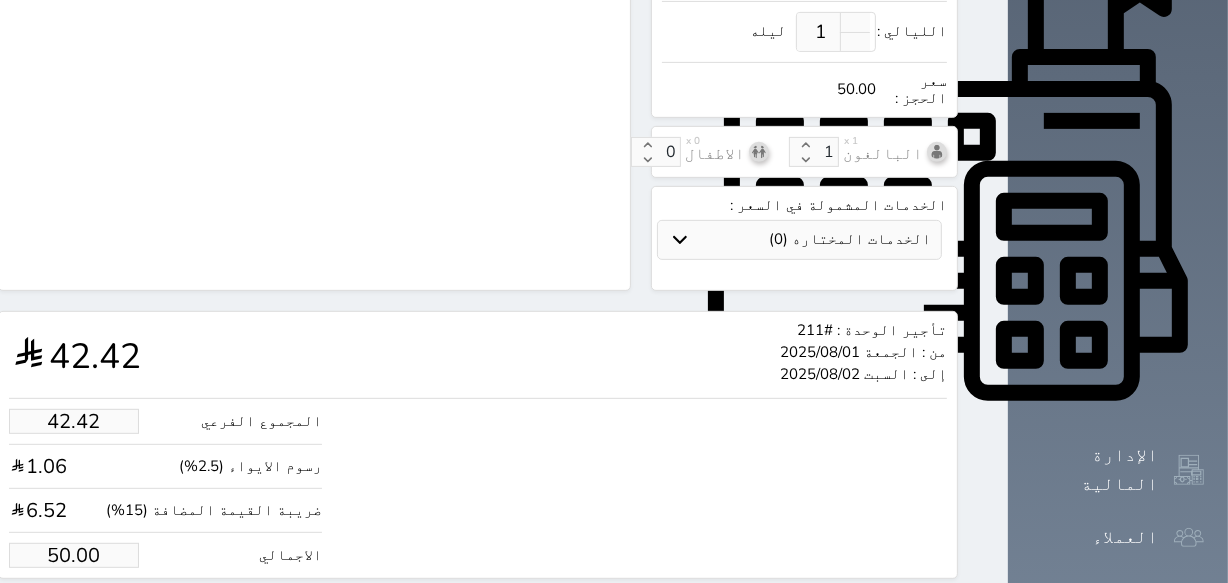 click on "حجز" at bounding box center (91, 616) 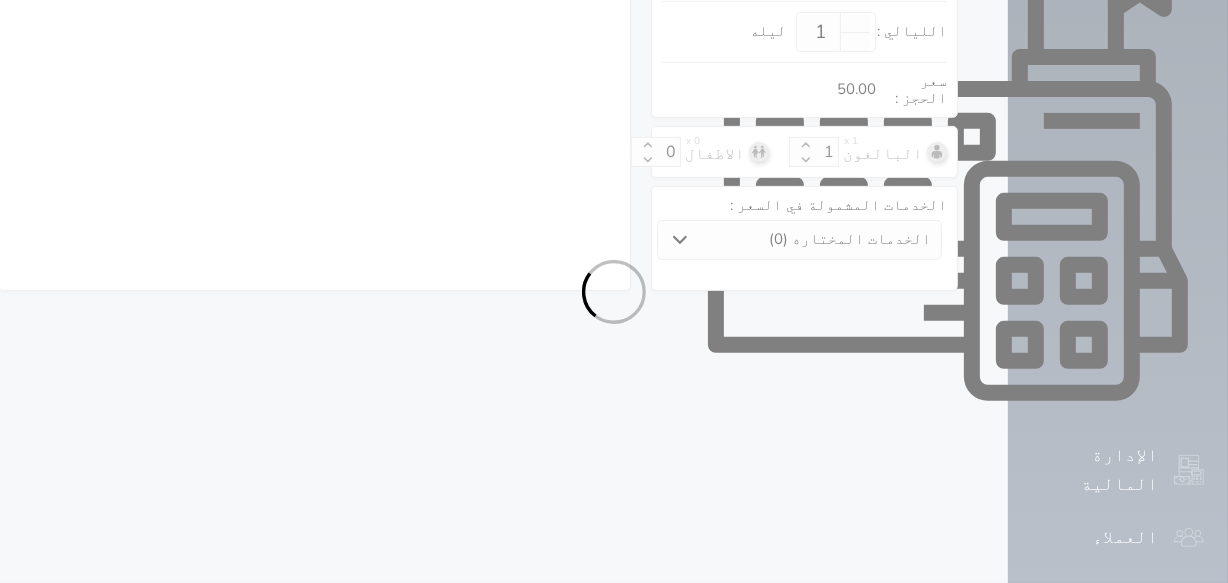 scroll, scrollTop: 603, scrollLeft: 0, axis: vertical 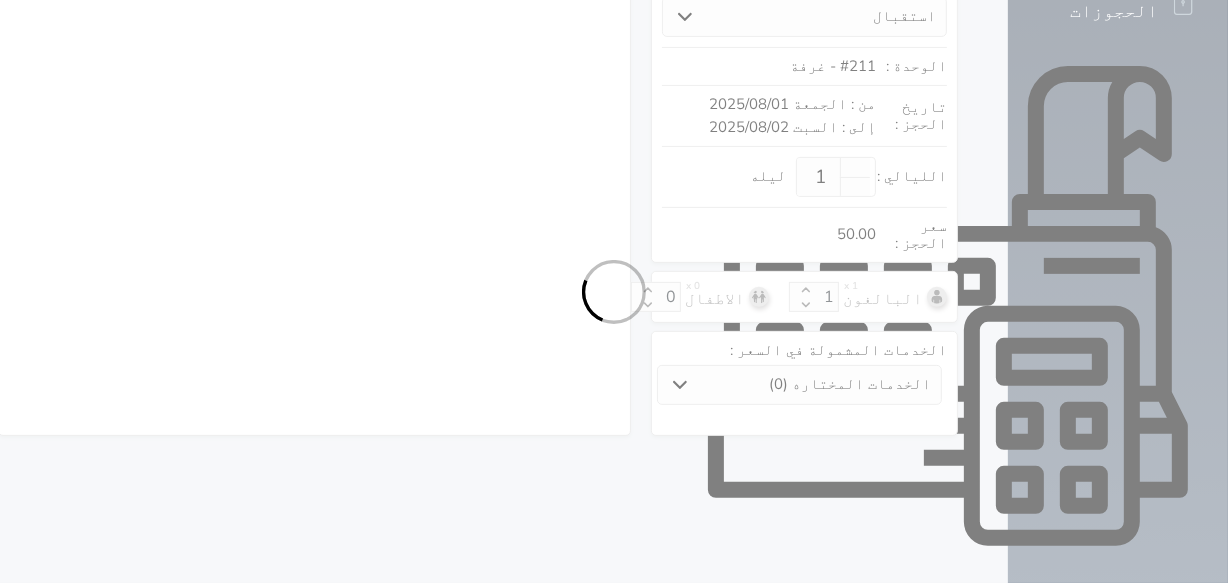 select on "1" 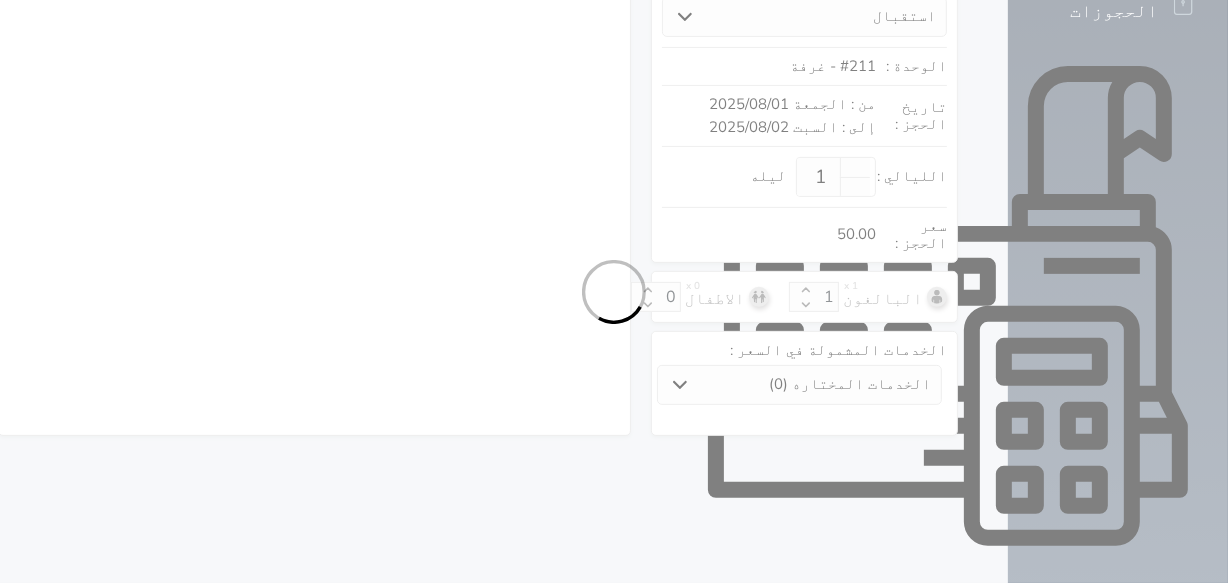select on "113" 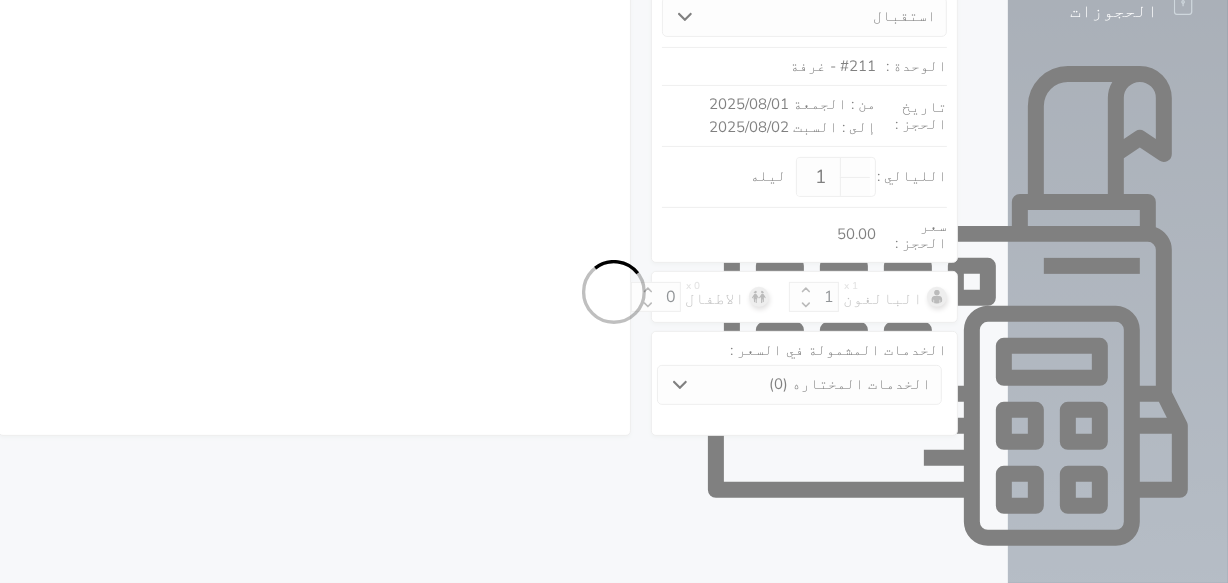select on "1" 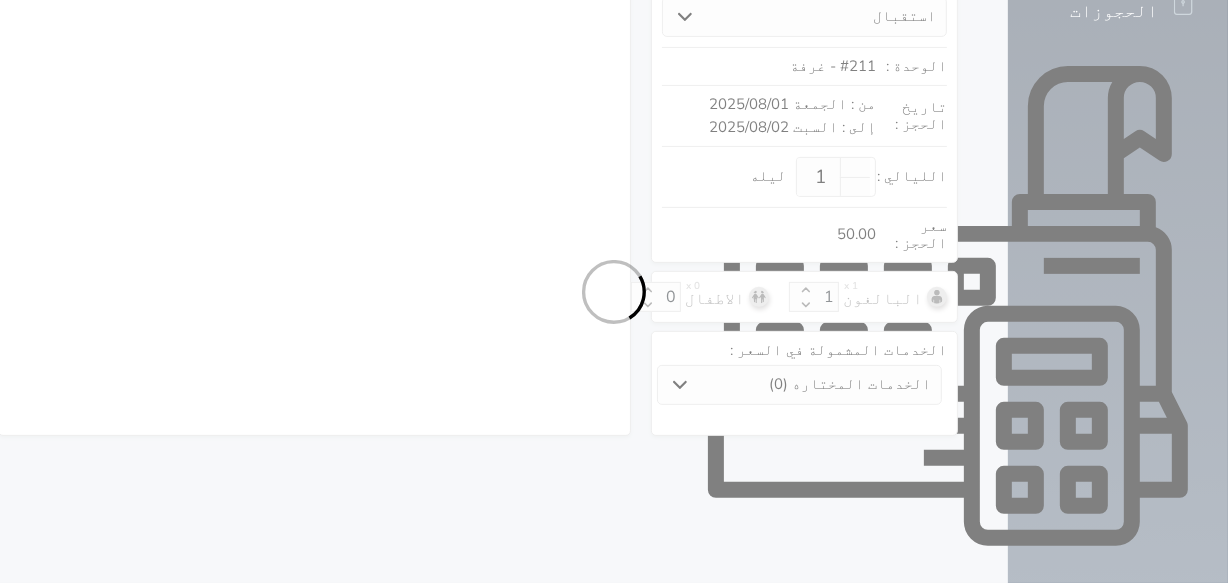 select on "7" 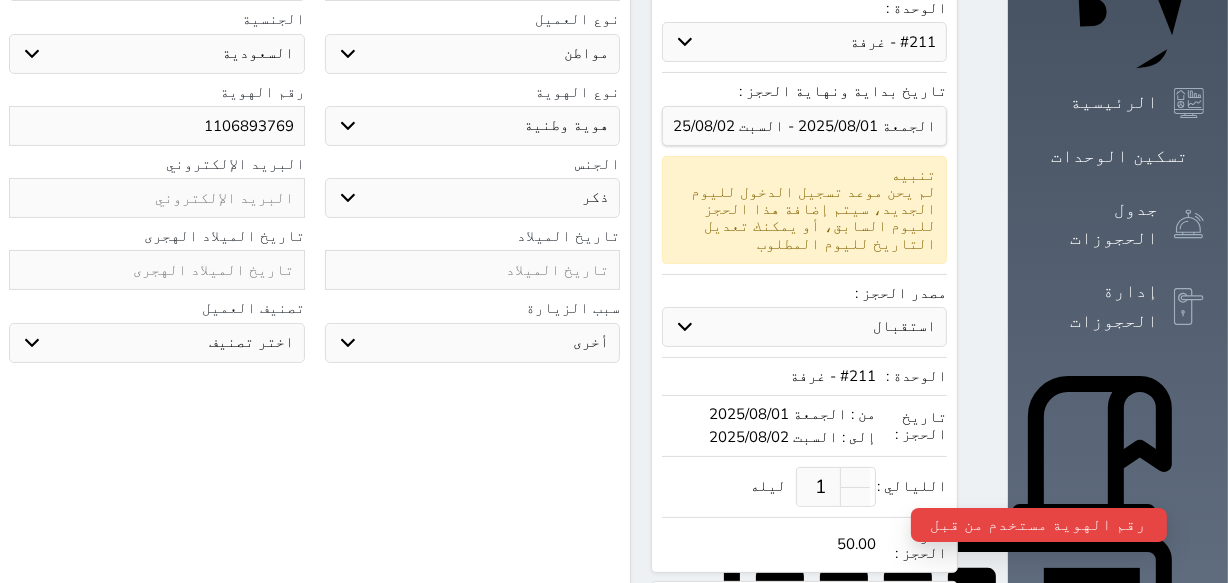 scroll, scrollTop: 0, scrollLeft: 0, axis: both 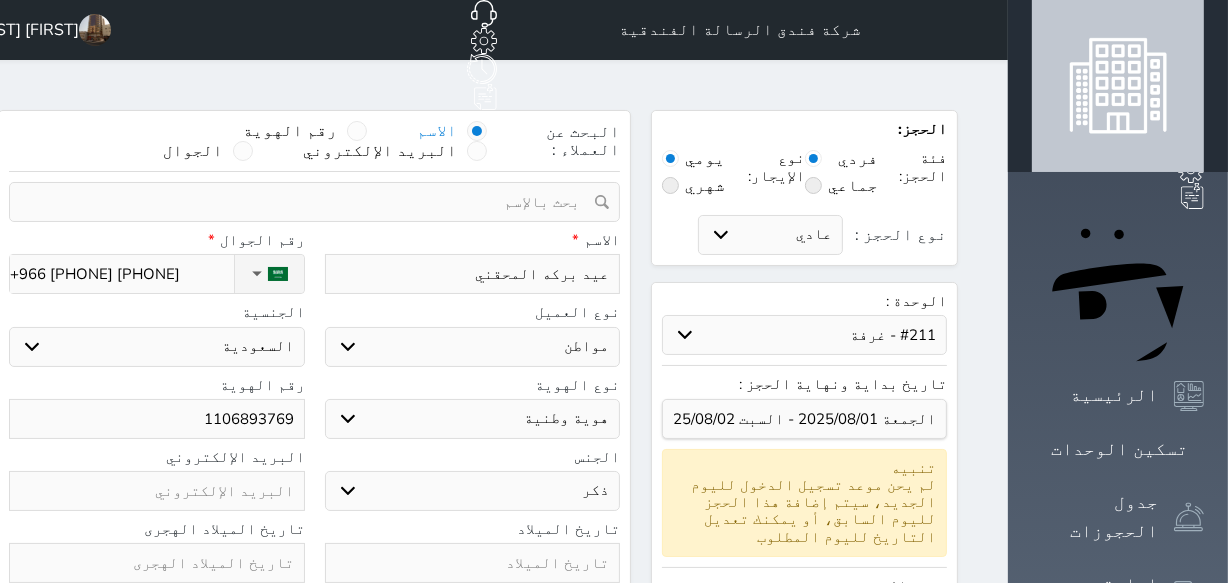 drag, startPoint x: 347, startPoint y: 368, endPoint x: 258, endPoint y: 375, distance: 89.27486 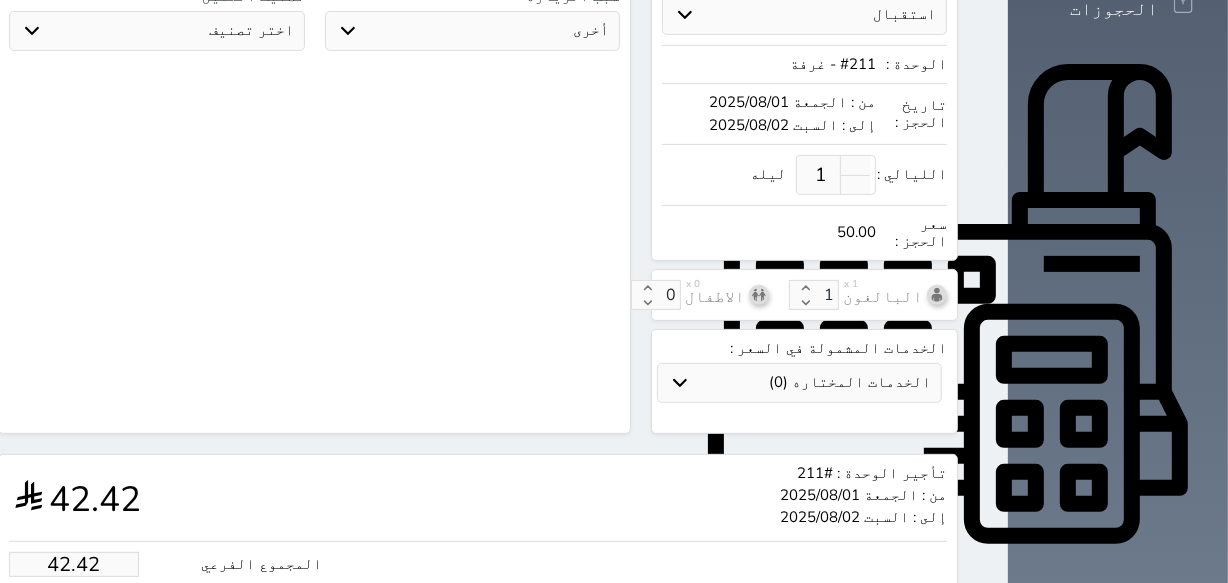 scroll, scrollTop: 748, scrollLeft: 0, axis: vertical 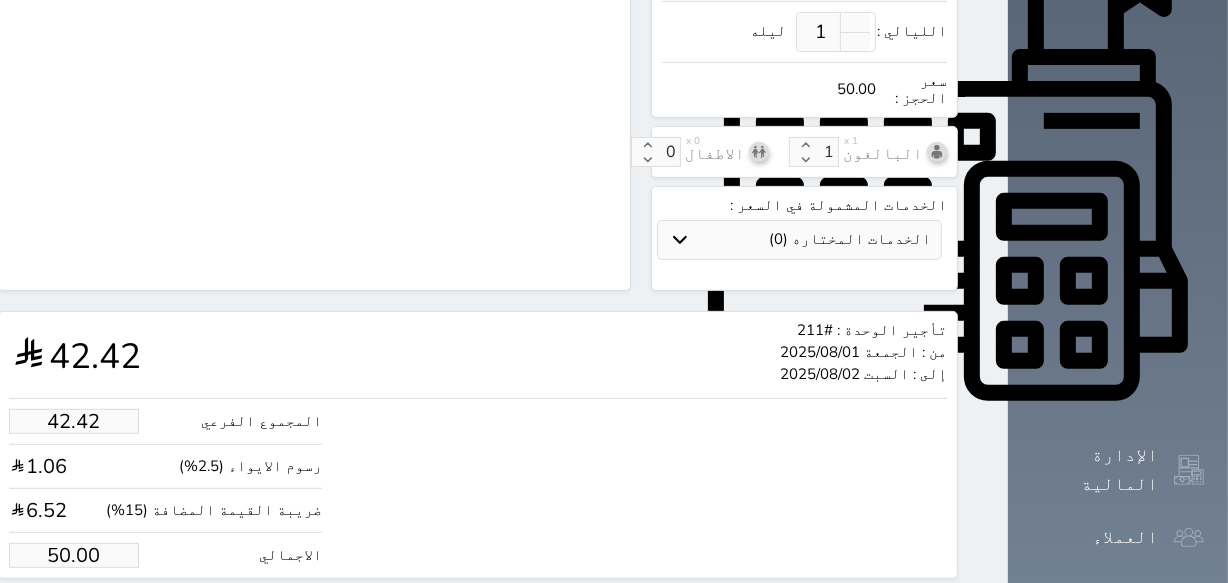 click on "حجز" at bounding box center [91, 616] 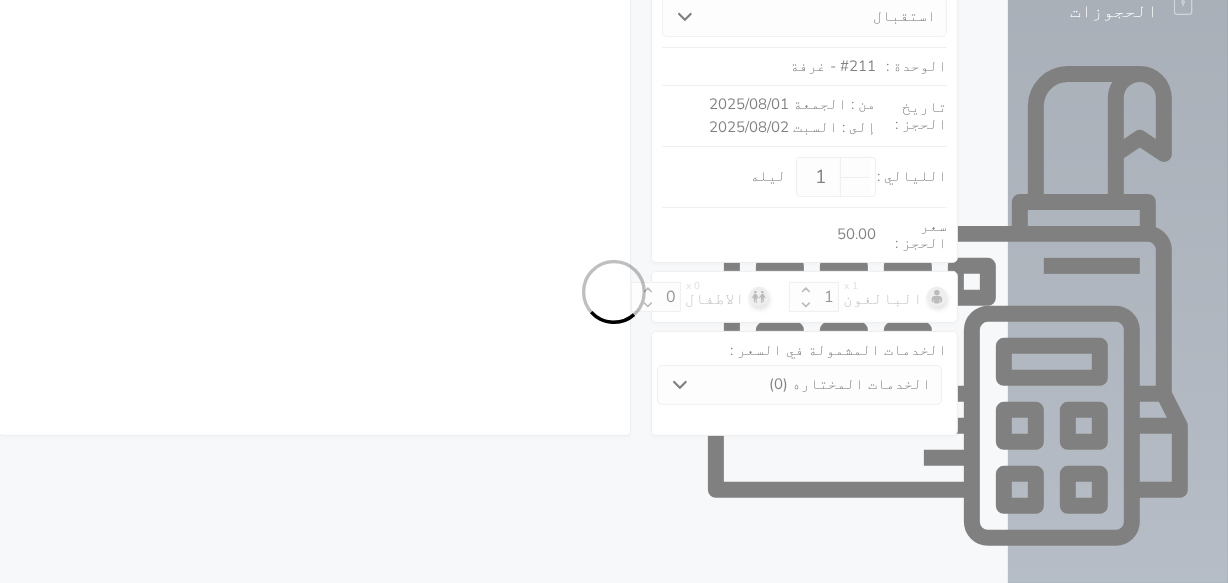 select on "1" 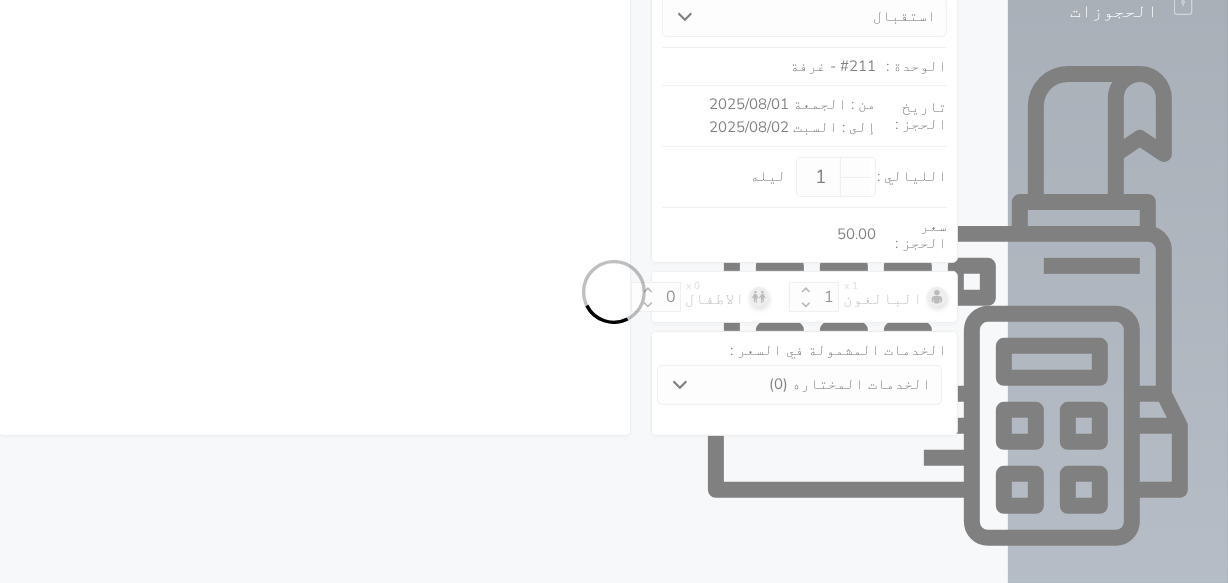 select on "113" 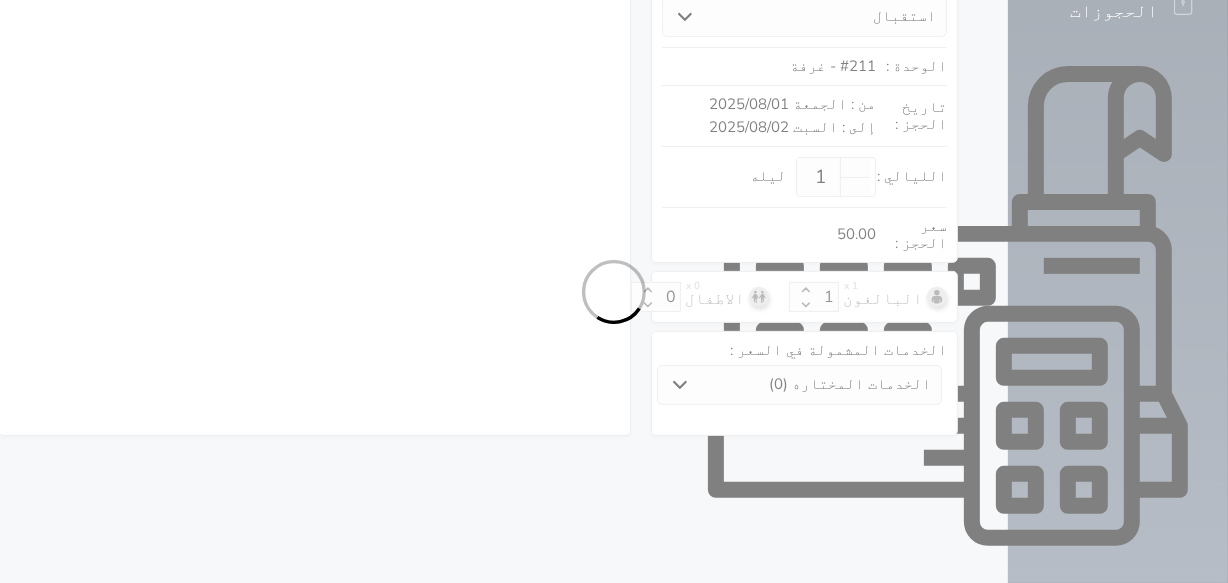 select on "1" 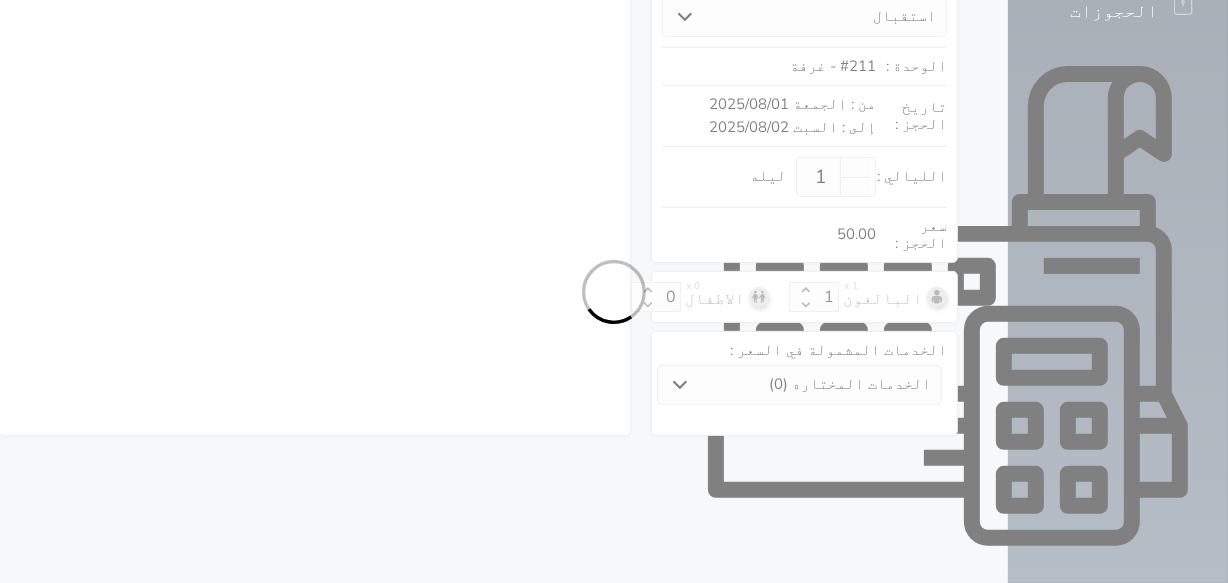 select on "7" 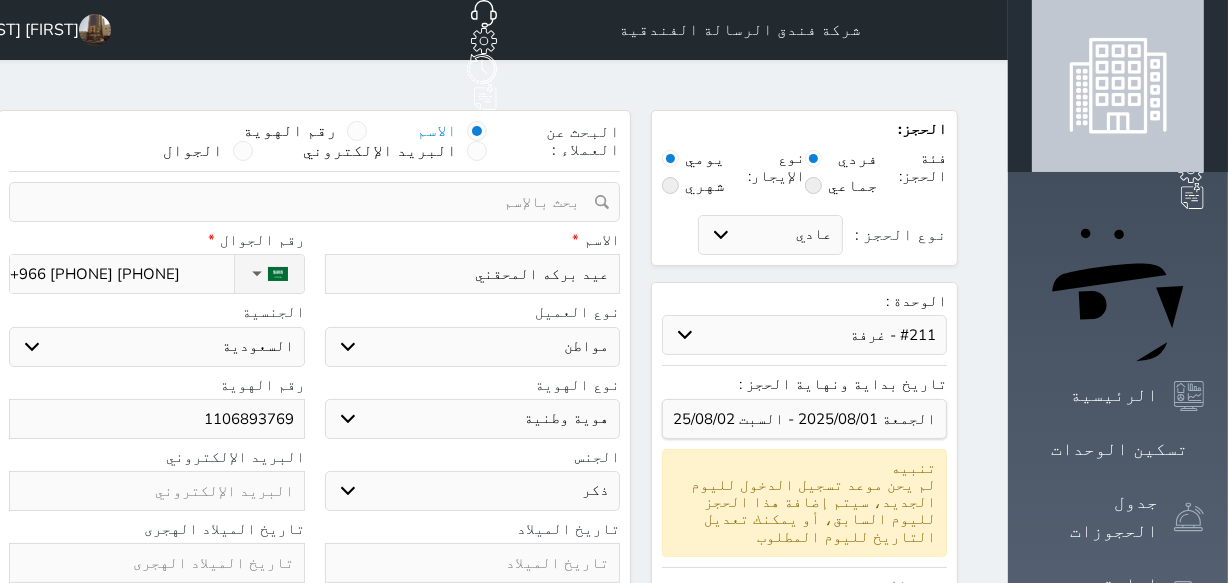 scroll, scrollTop: 363, scrollLeft: 0, axis: vertical 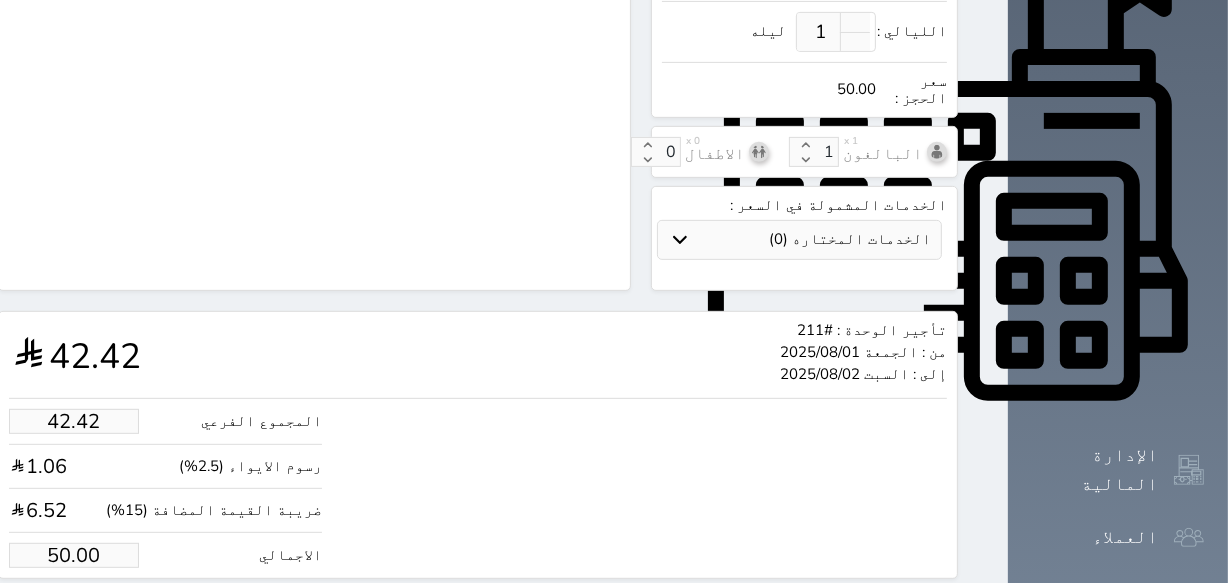 click on "حجز" at bounding box center [91, 616] 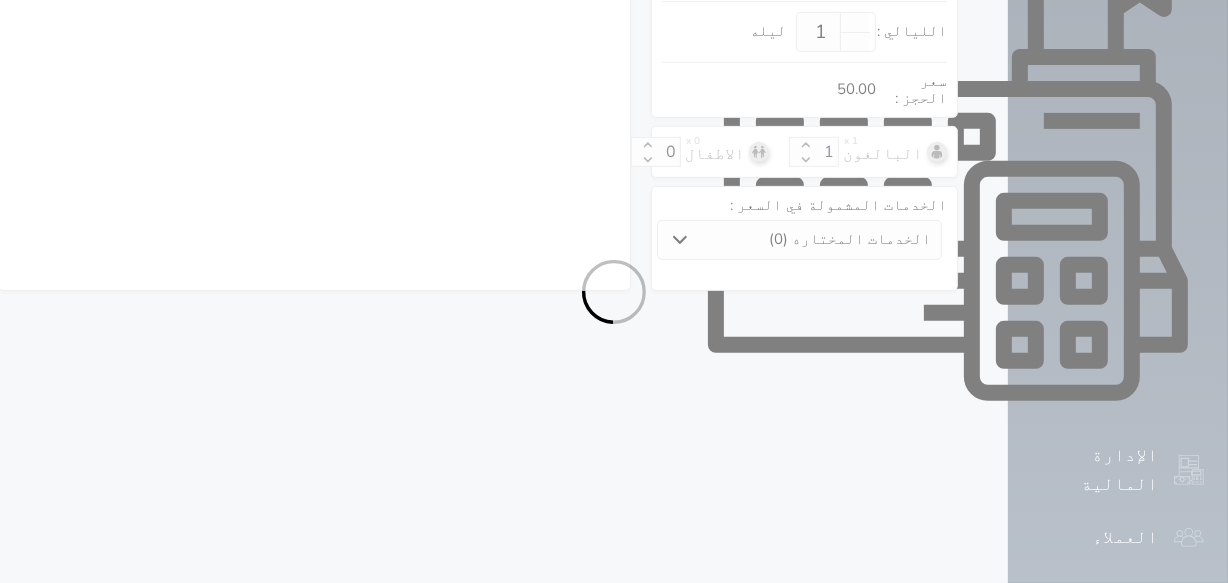scroll, scrollTop: 603, scrollLeft: 0, axis: vertical 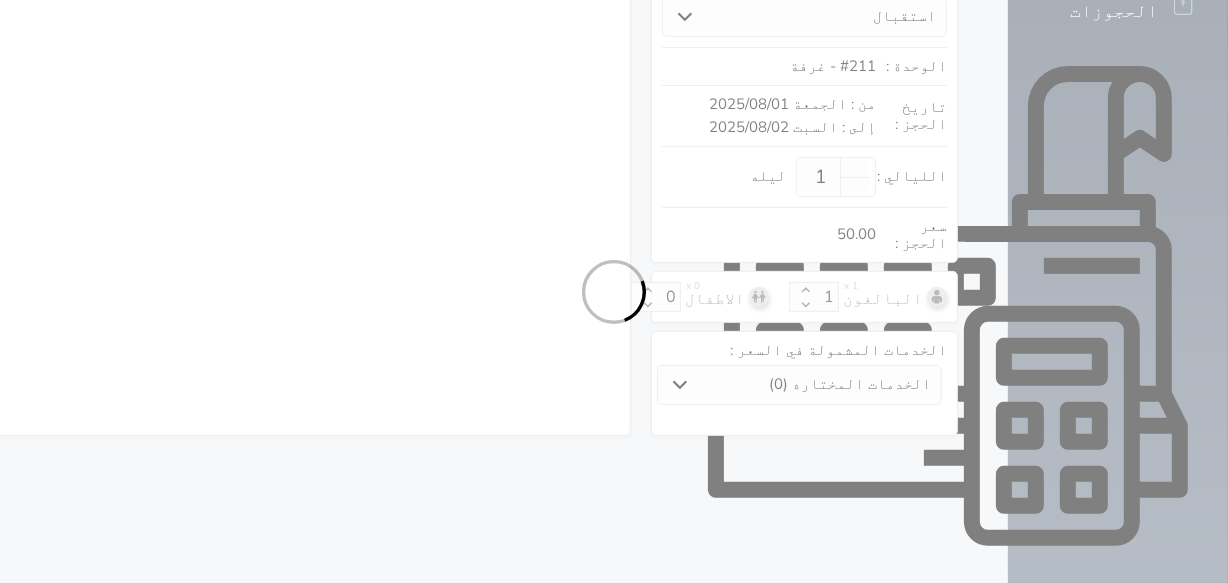 select on "1" 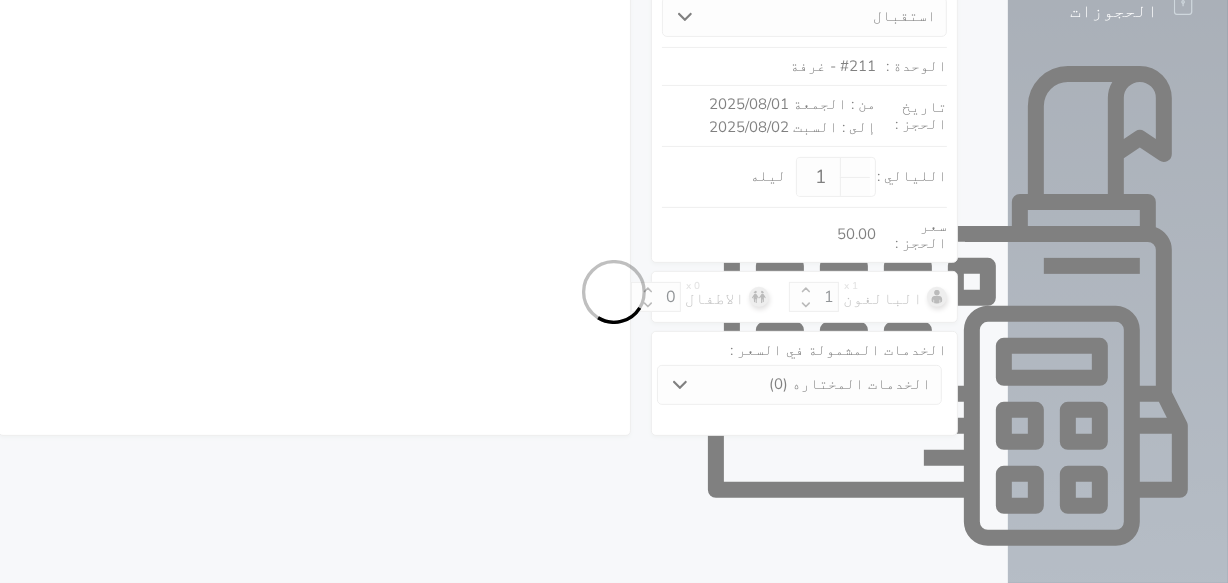 select on "113" 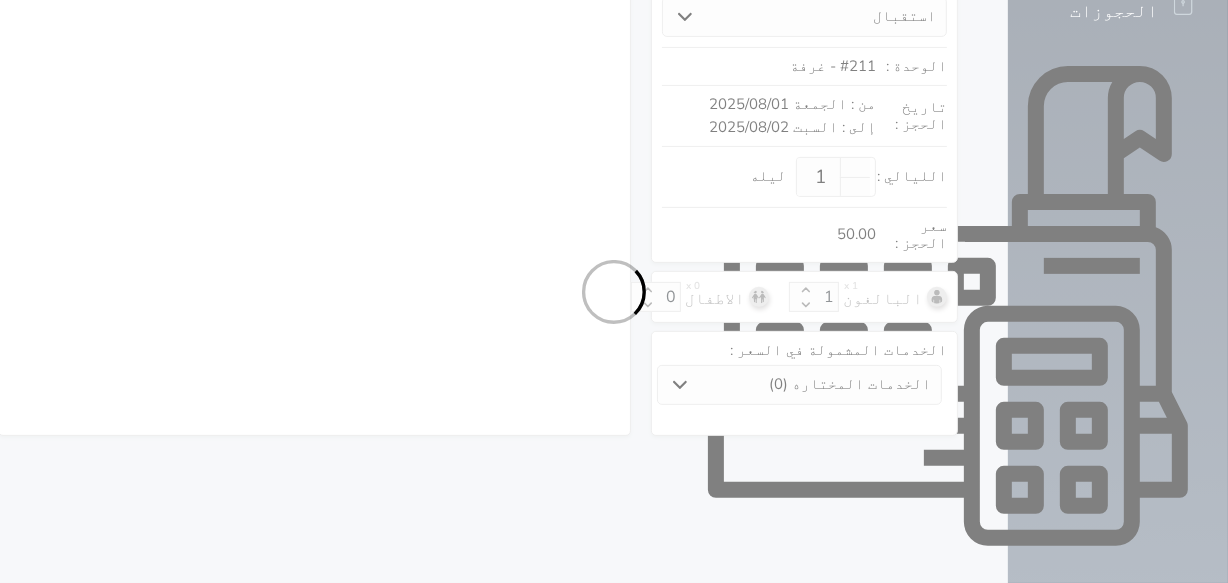 select on "1" 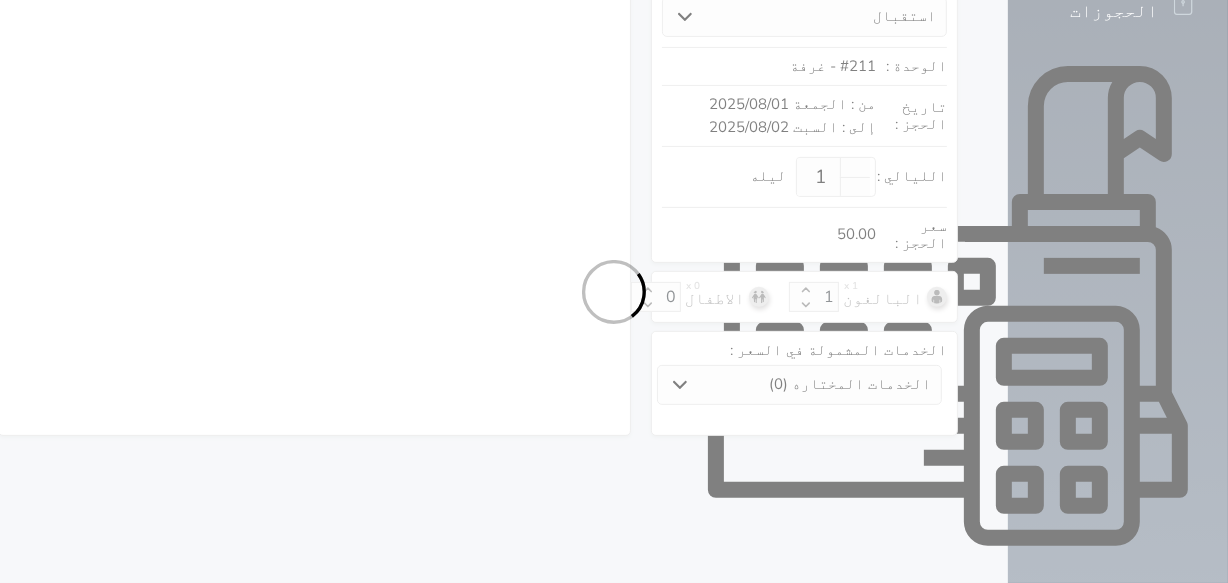 select on "7" 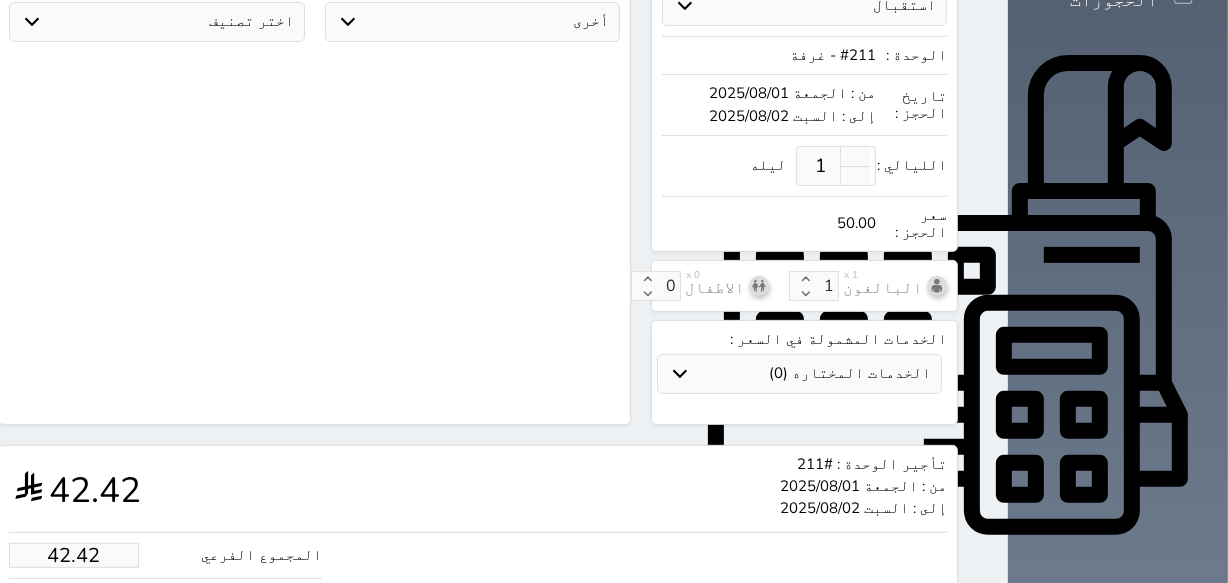scroll, scrollTop: 748, scrollLeft: 0, axis: vertical 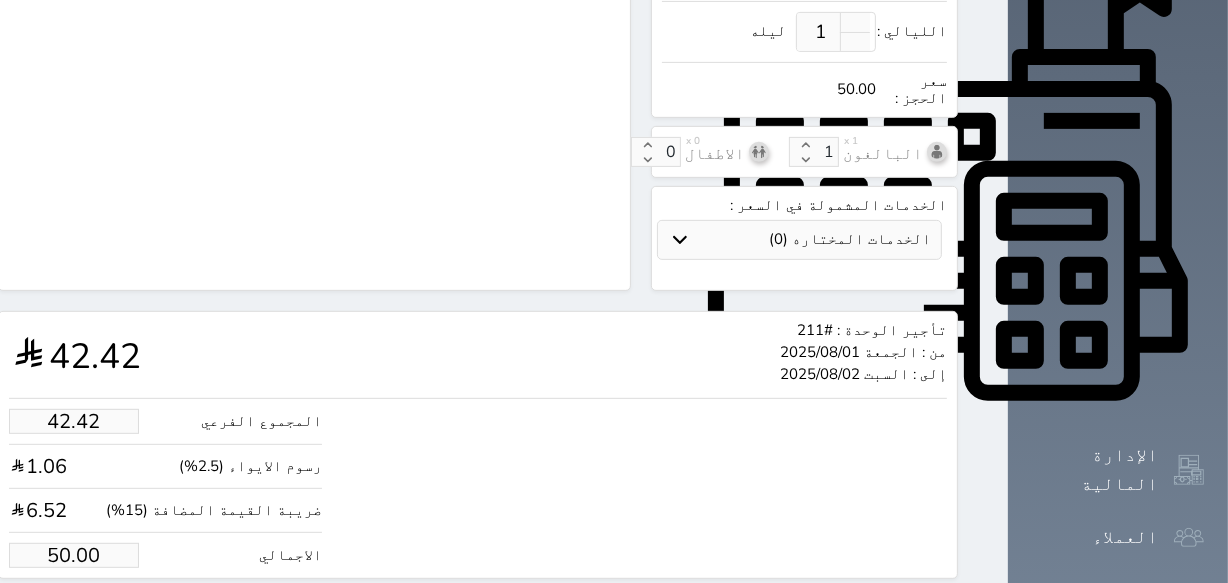 click on "حجز" at bounding box center (91, 616) 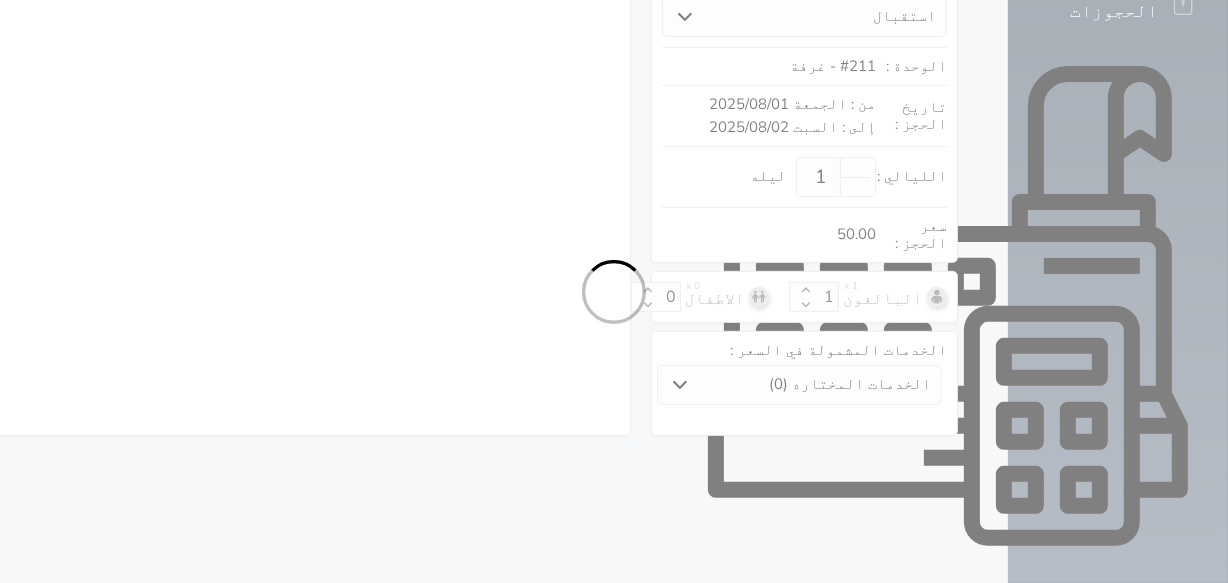 select on "1" 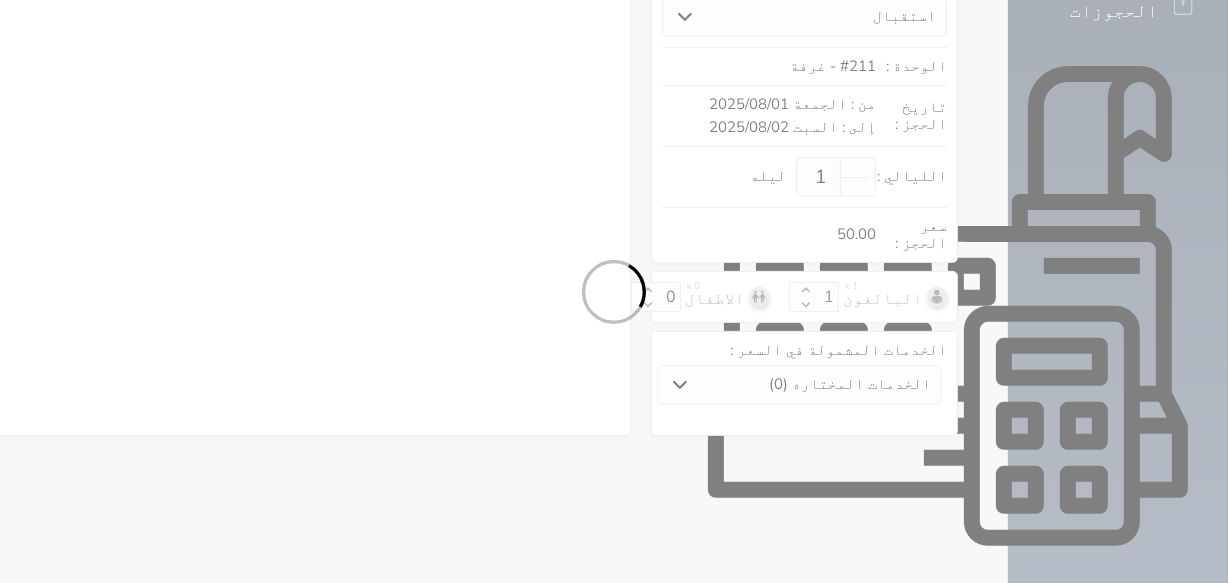select on "113" 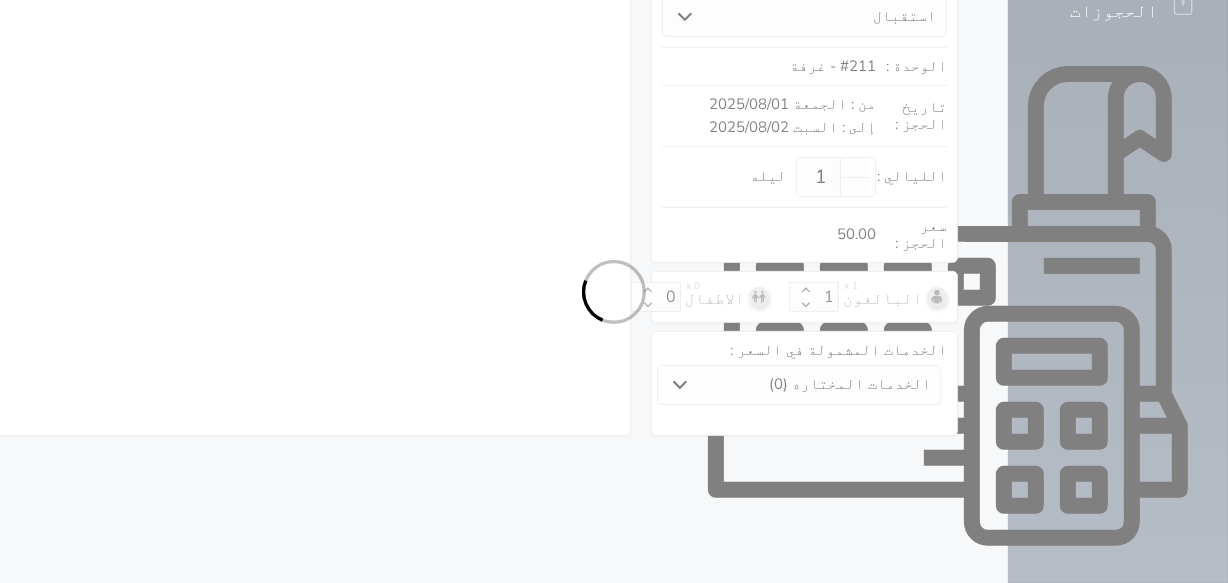 select on "1" 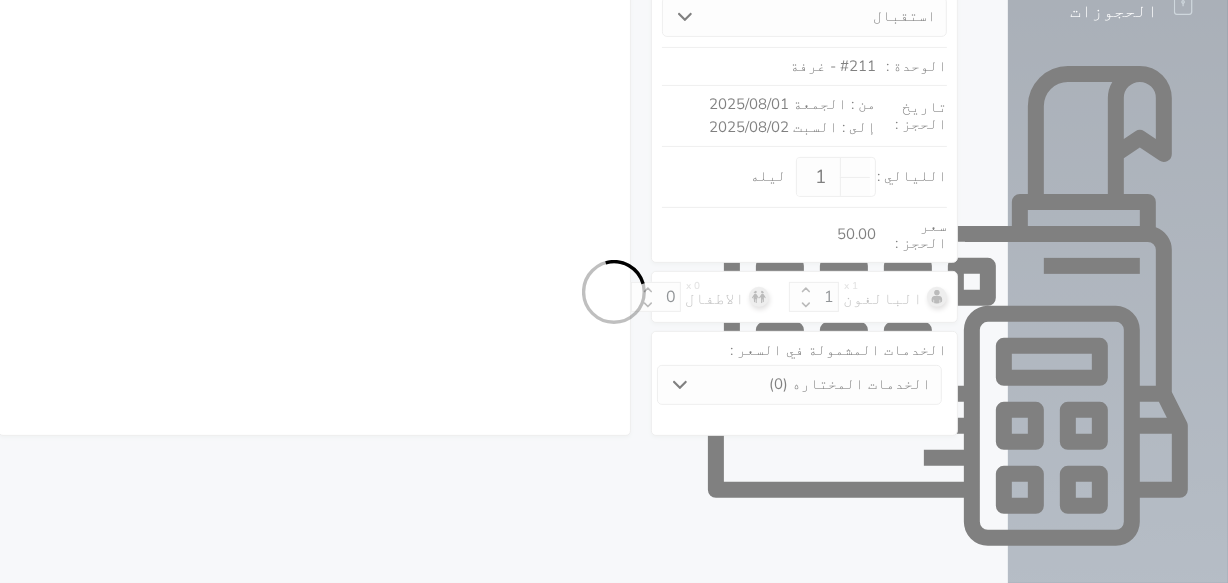 select on "7" 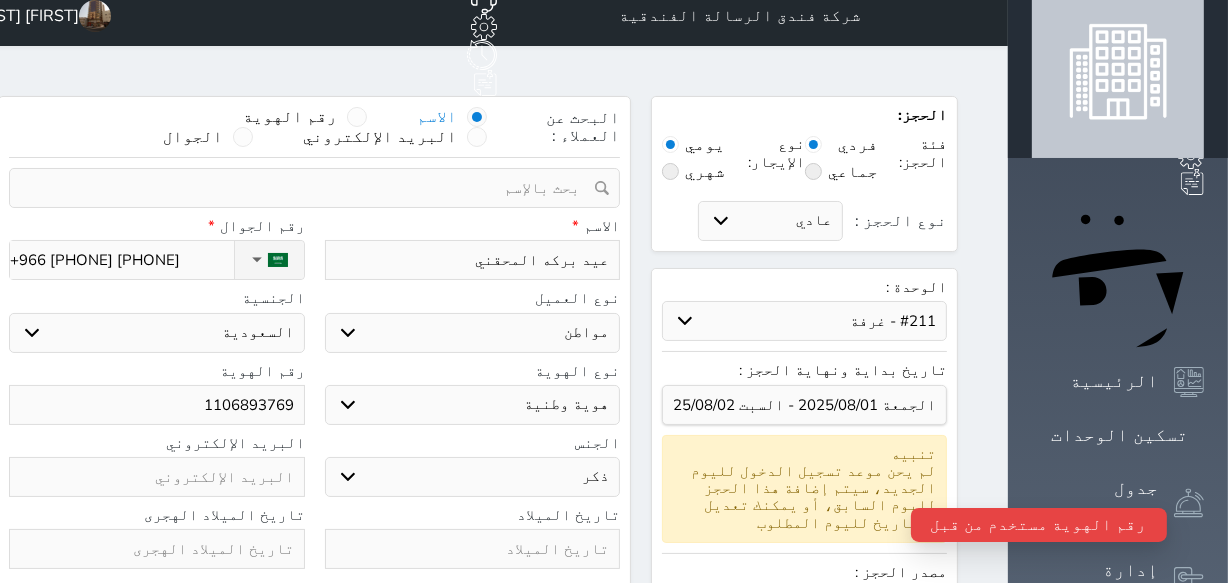 scroll, scrollTop: 0, scrollLeft: 0, axis: both 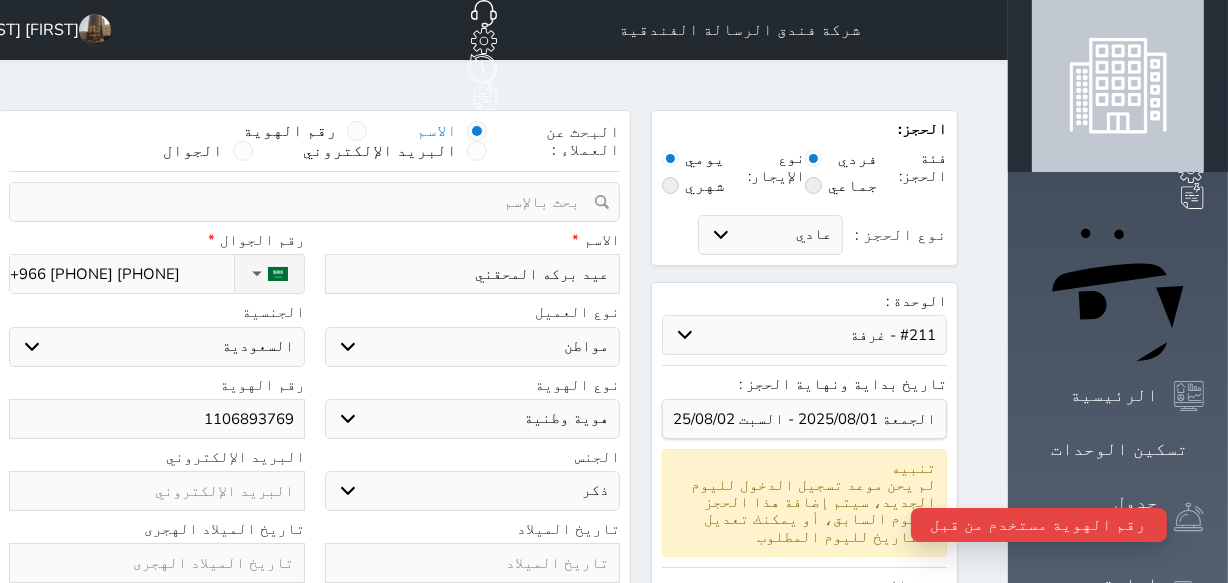 drag, startPoint x: 359, startPoint y: 365, endPoint x: 259, endPoint y: 360, distance: 100.12492 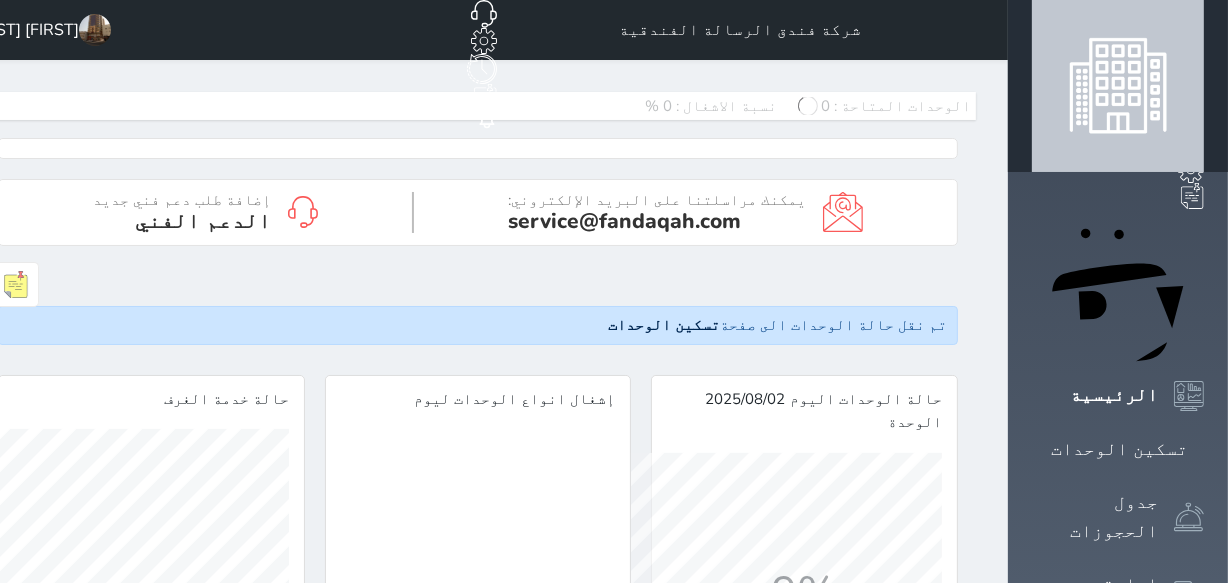 scroll, scrollTop: 999689, scrollLeft: 999689, axis: both 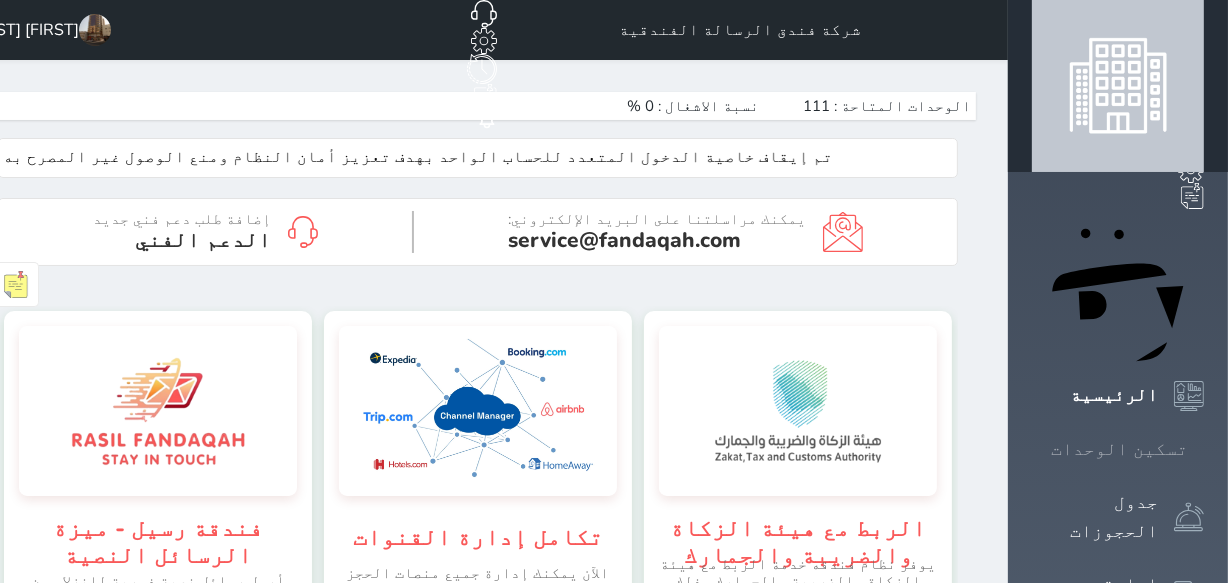 click 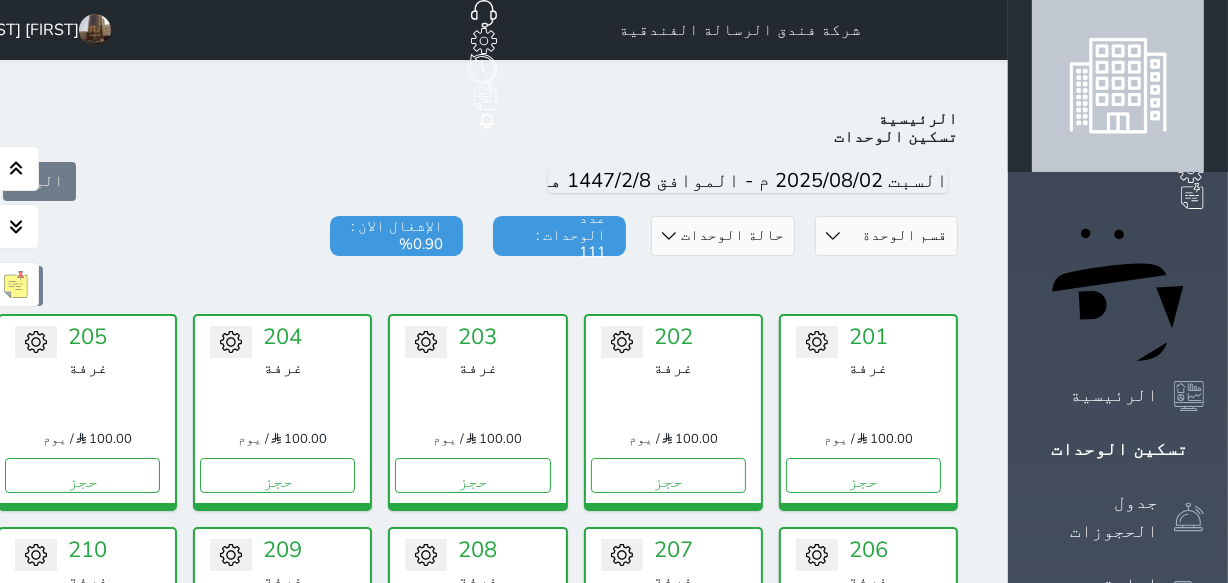 scroll, scrollTop: 545, scrollLeft: 0, axis: vertical 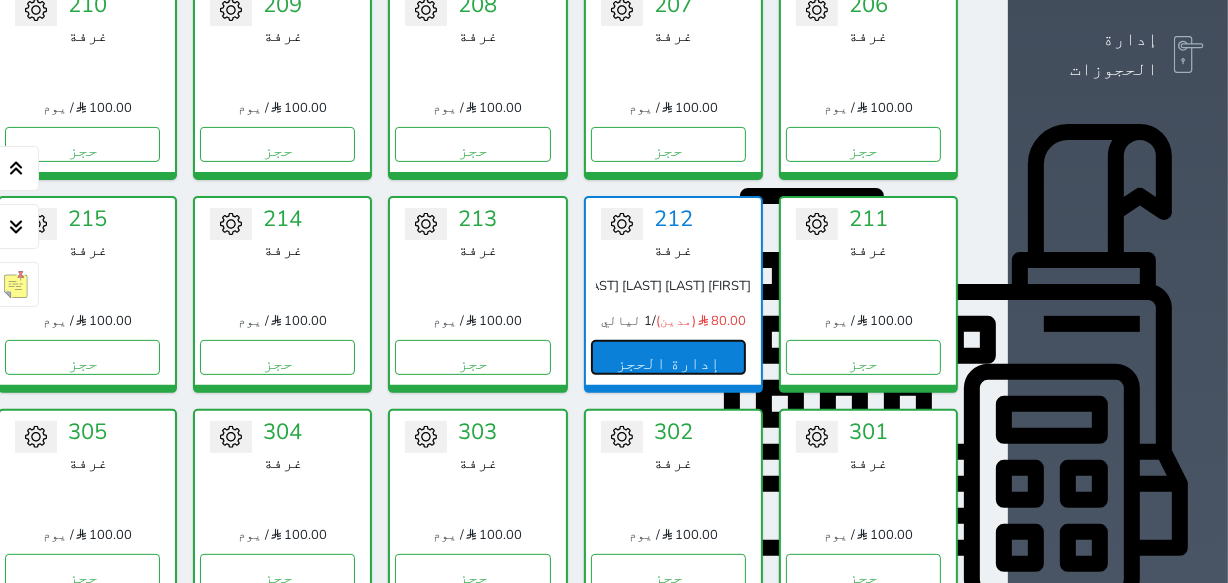 click on "إدارة الحجز" at bounding box center [668, 357] 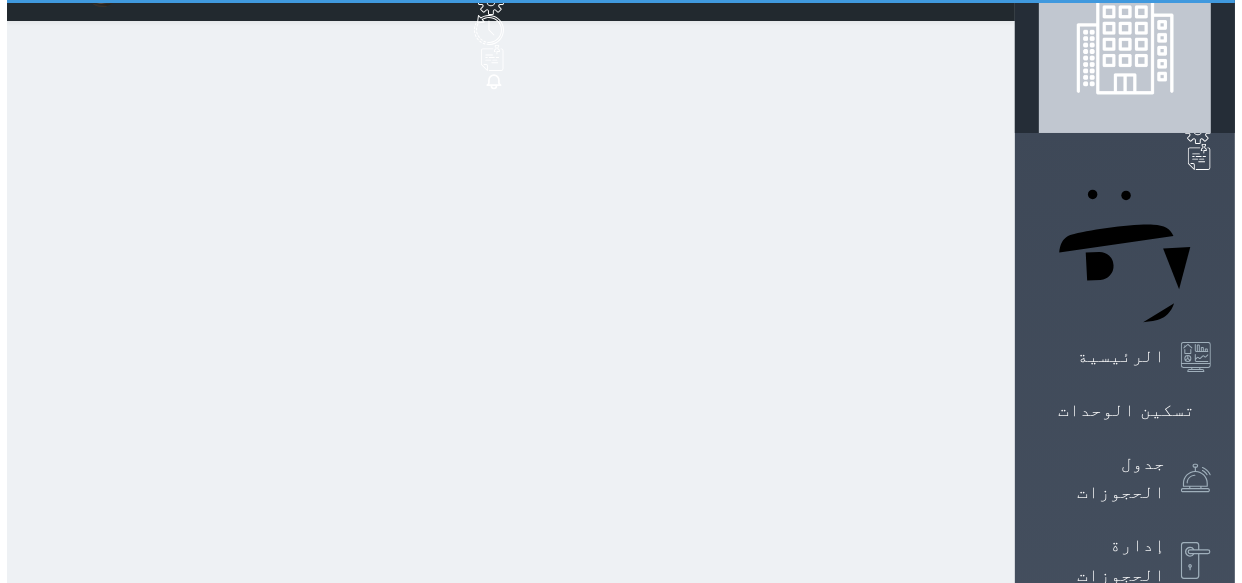 scroll, scrollTop: 0, scrollLeft: 0, axis: both 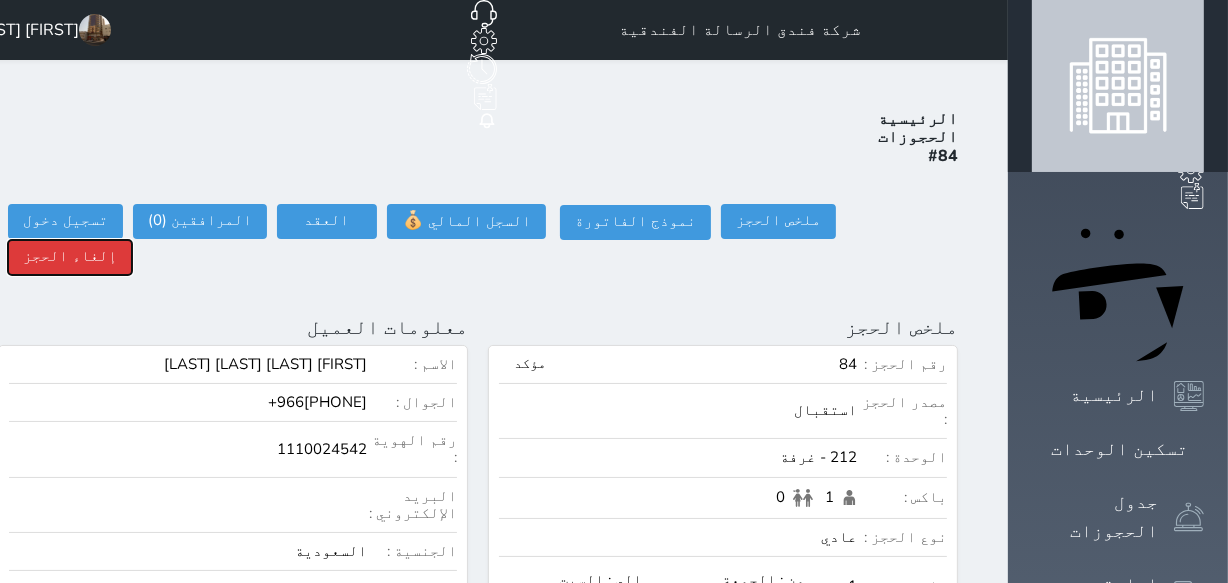 click on "إلغاء الحجز" at bounding box center (70, 257) 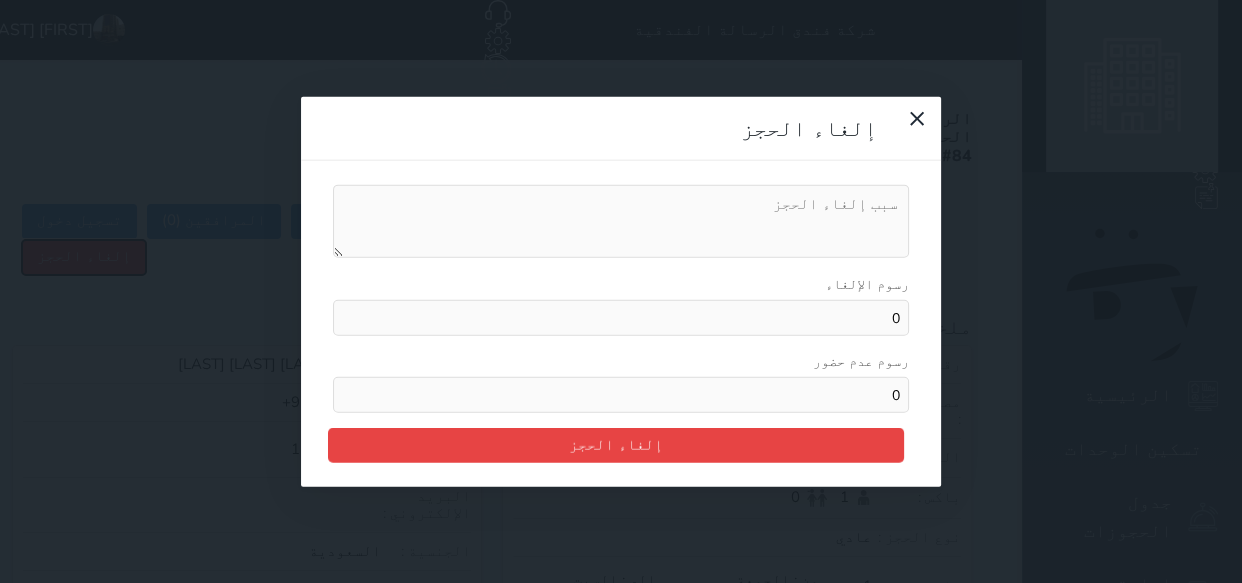 type 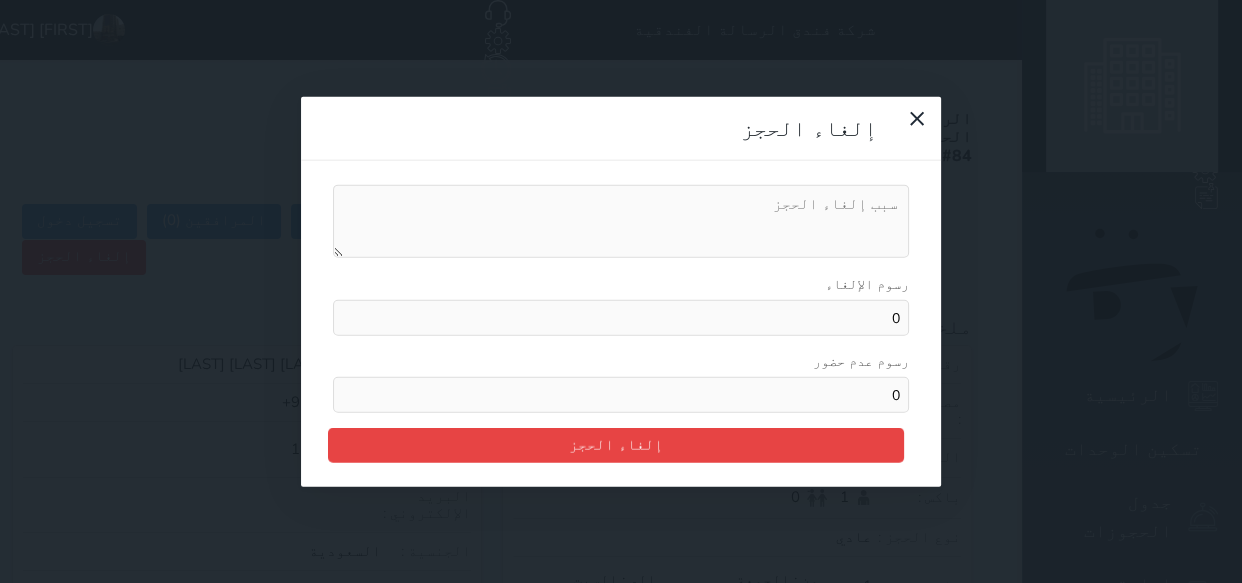 click on "رسوم الإلغاء" at bounding box center (621, 221) 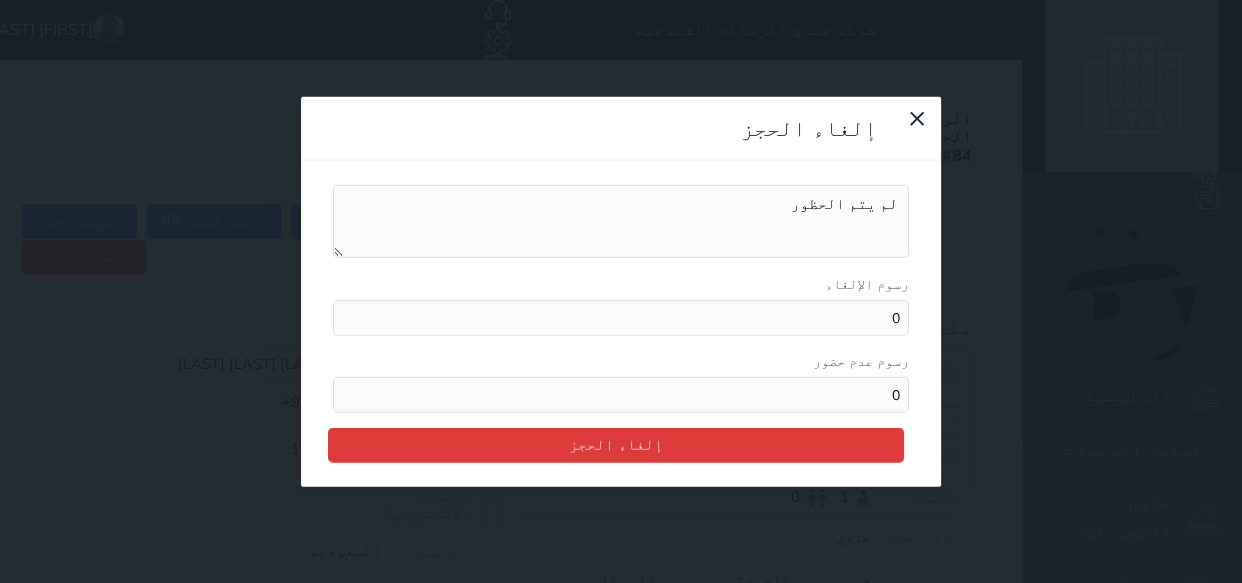 type on "لم يتم الحظور" 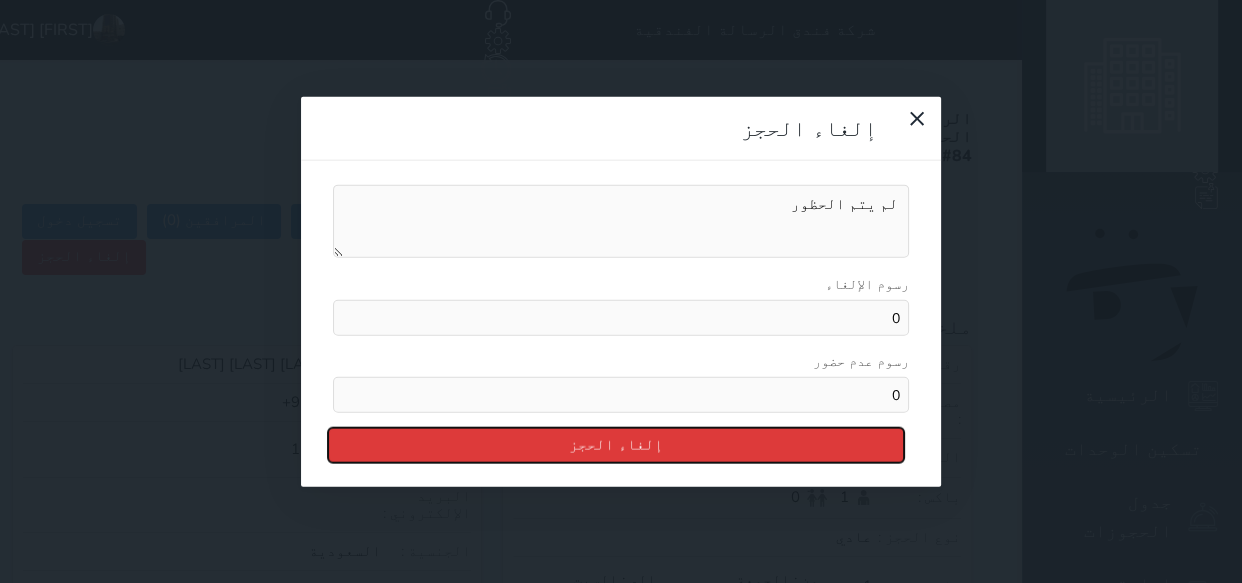 click on "إلغاء الحجز" at bounding box center [616, 445] 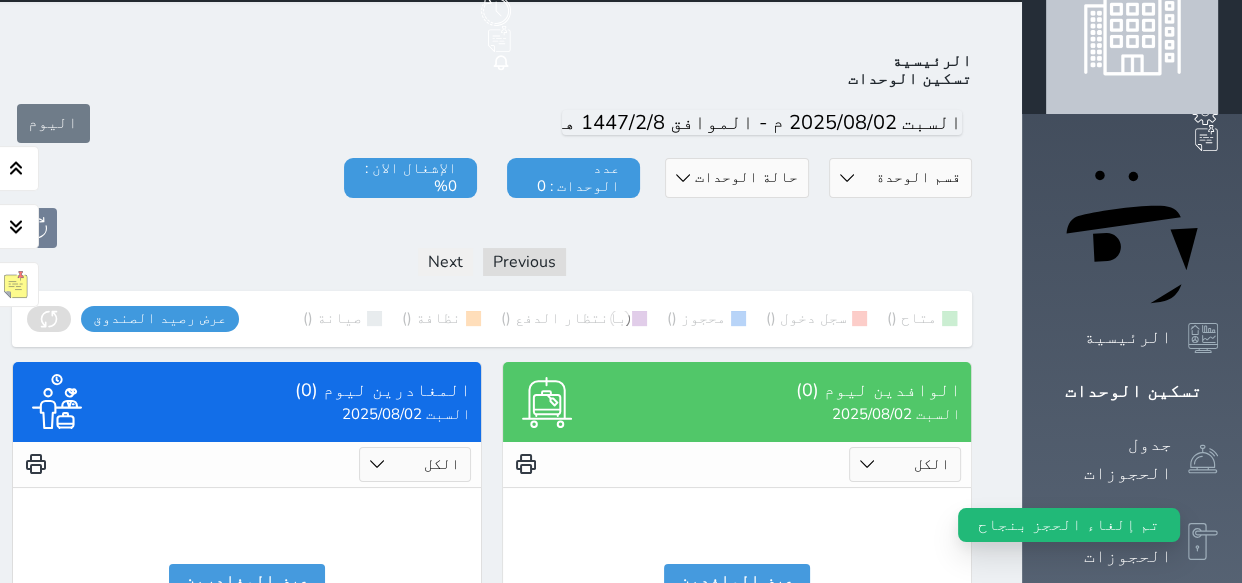 scroll, scrollTop: 78, scrollLeft: 0, axis: vertical 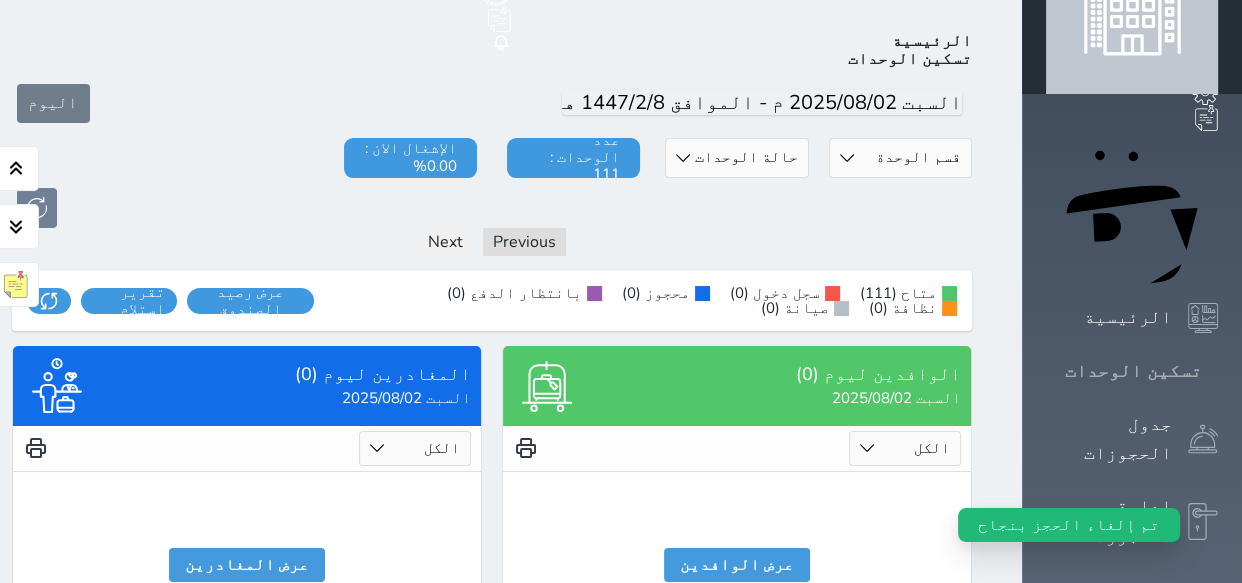 click on "تسكين الوحدات" at bounding box center [1133, 371] 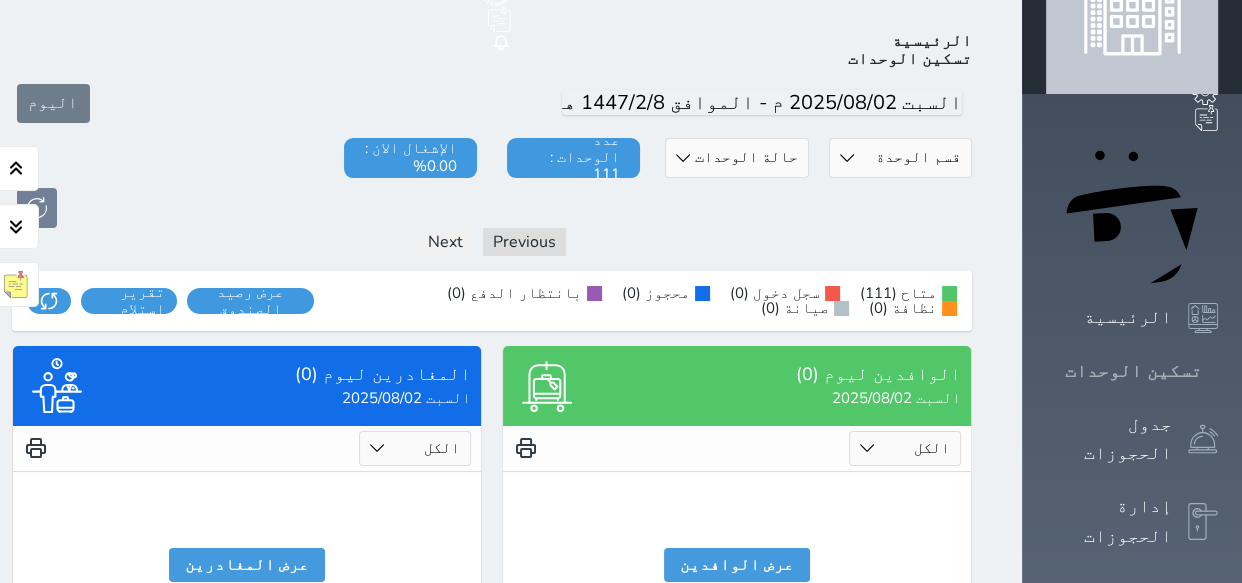 click 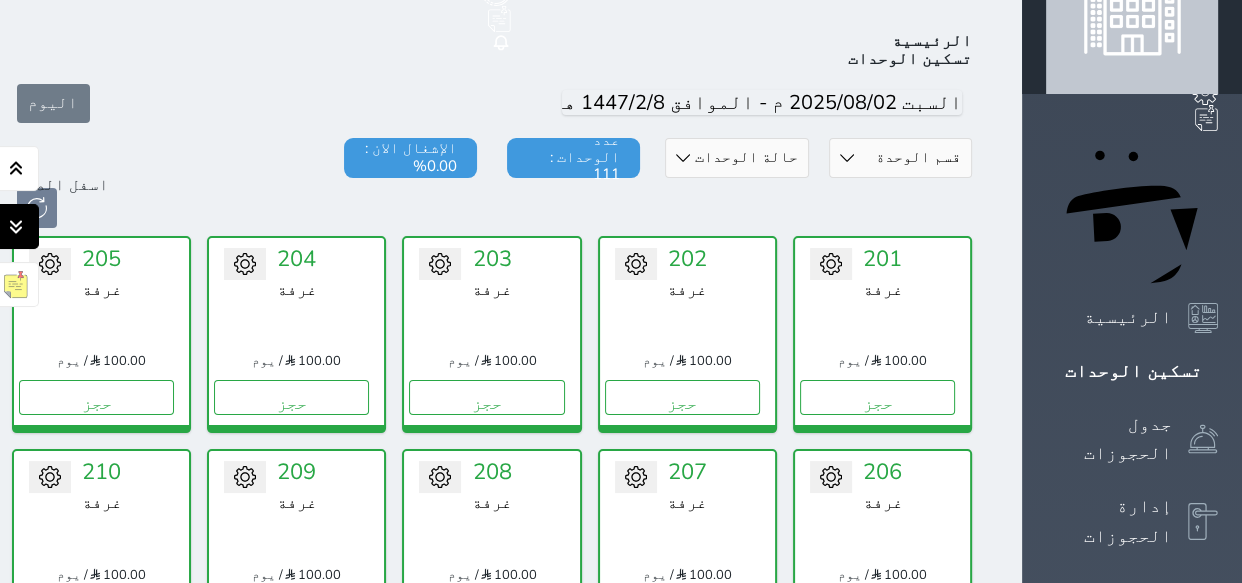 click 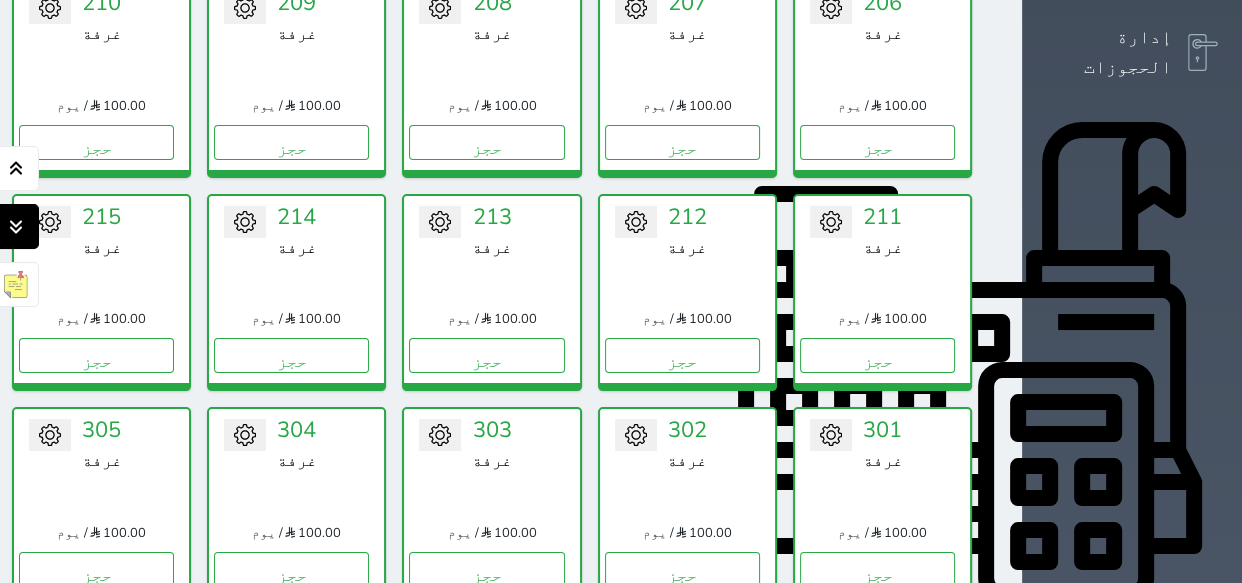 click 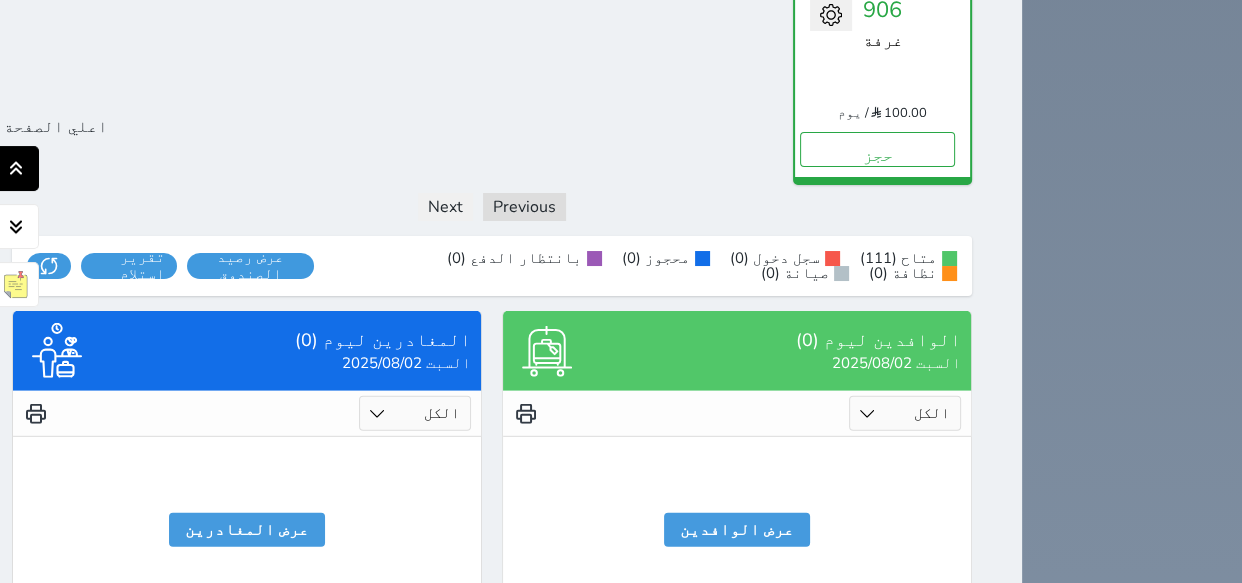 click 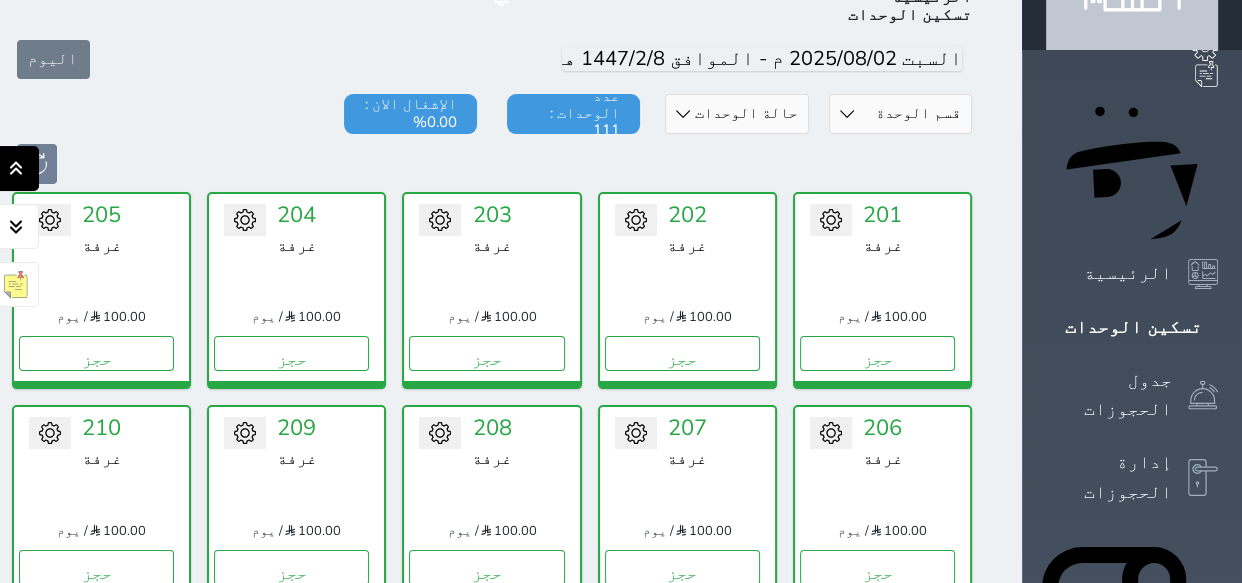 scroll, scrollTop: 78, scrollLeft: 0, axis: vertical 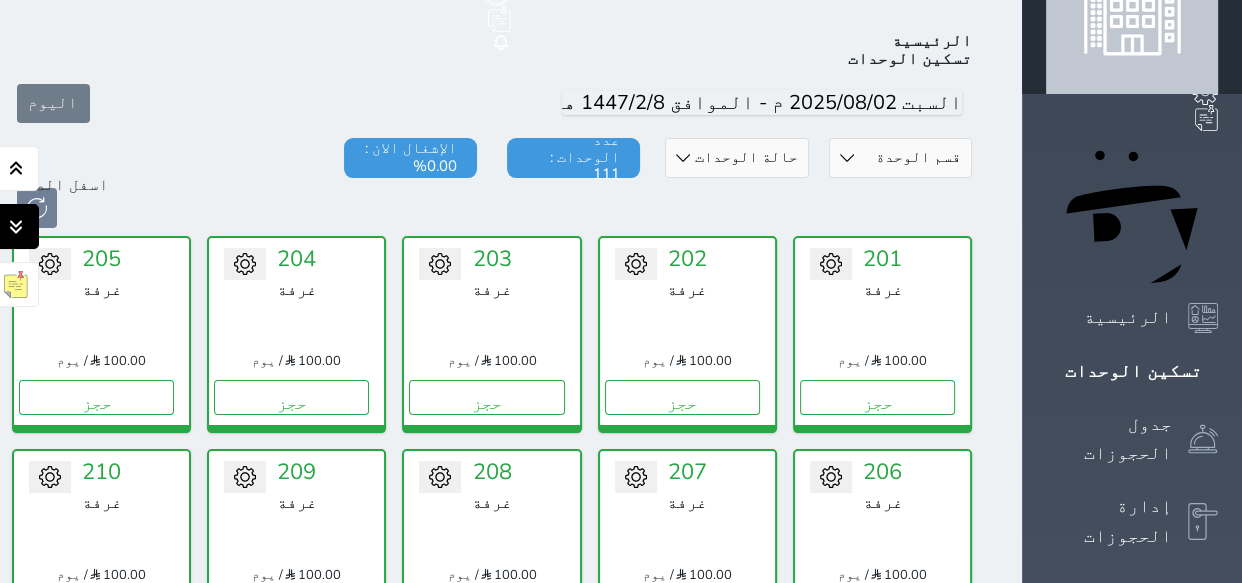 click 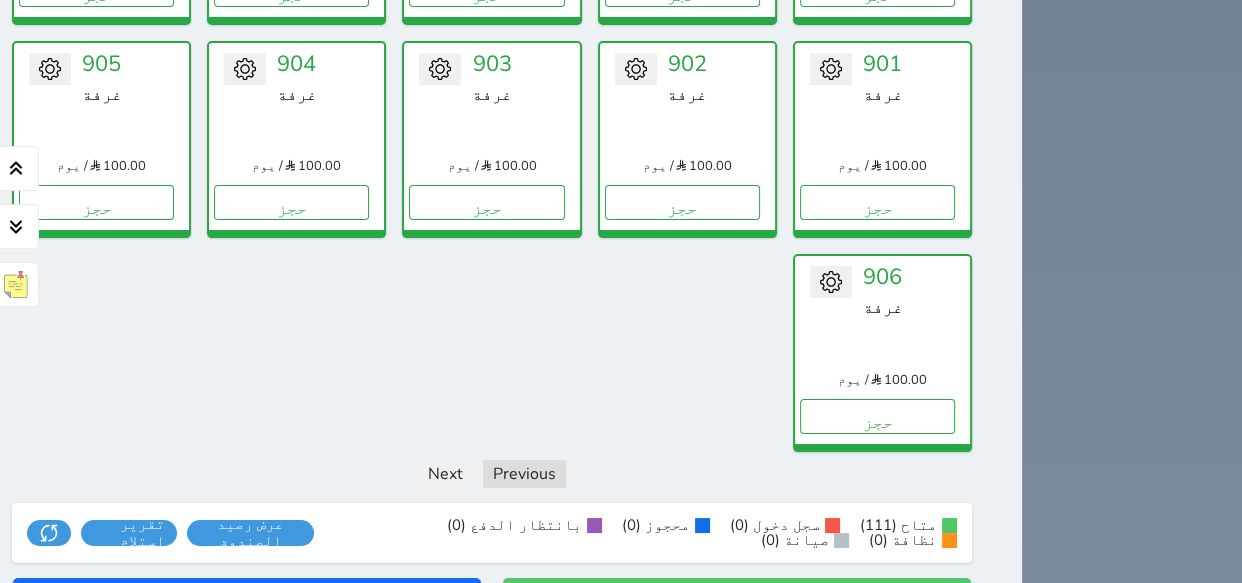 scroll, scrollTop: 5023, scrollLeft: 0, axis: vertical 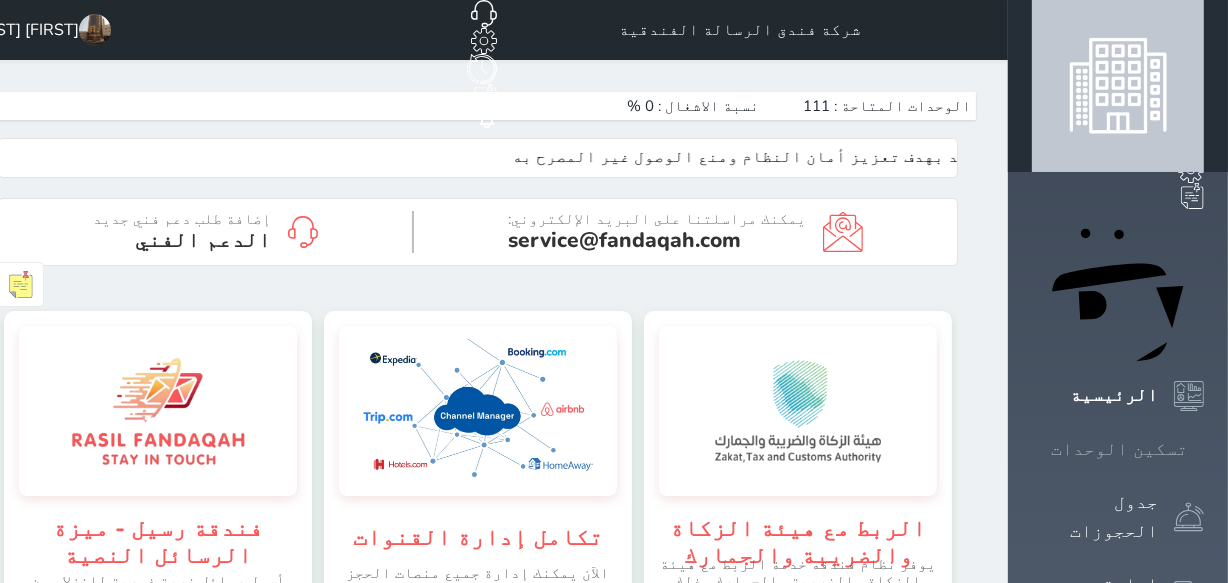 click on "تسكين الوحدات" at bounding box center [1118, 449] 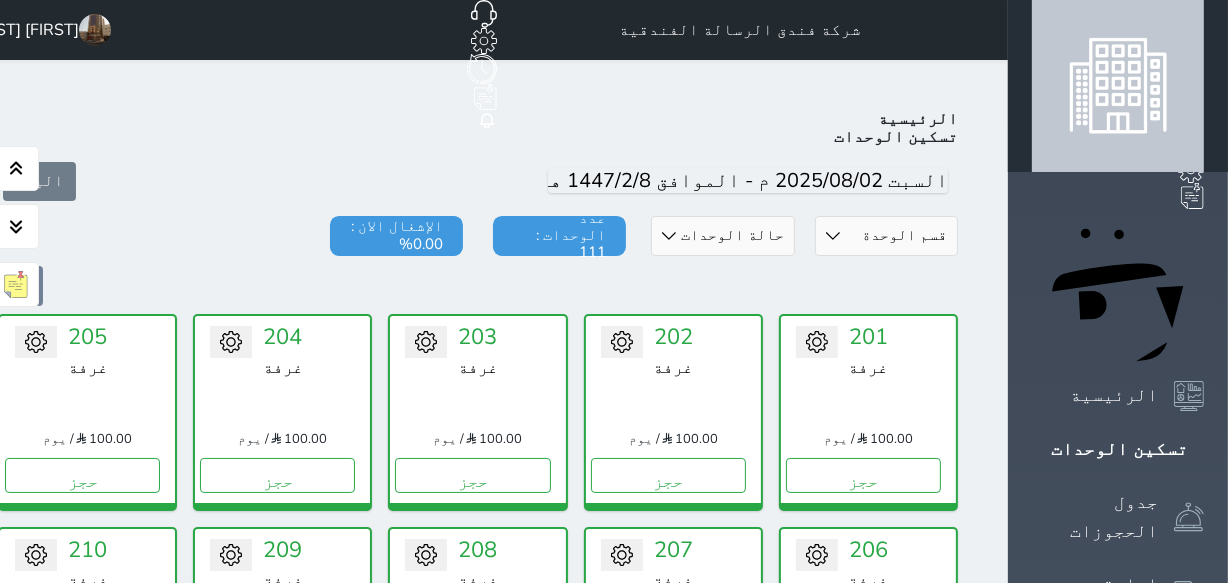 scroll, scrollTop: 350, scrollLeft: 0, axis: vertical 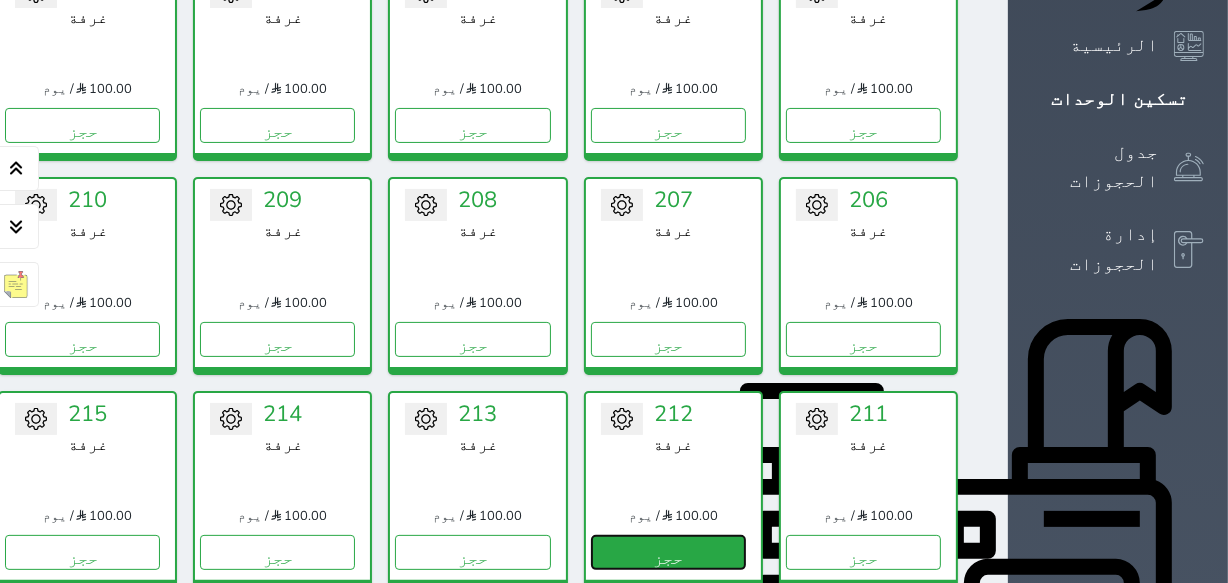 click on "حجز" at bounding box center [668, 552] 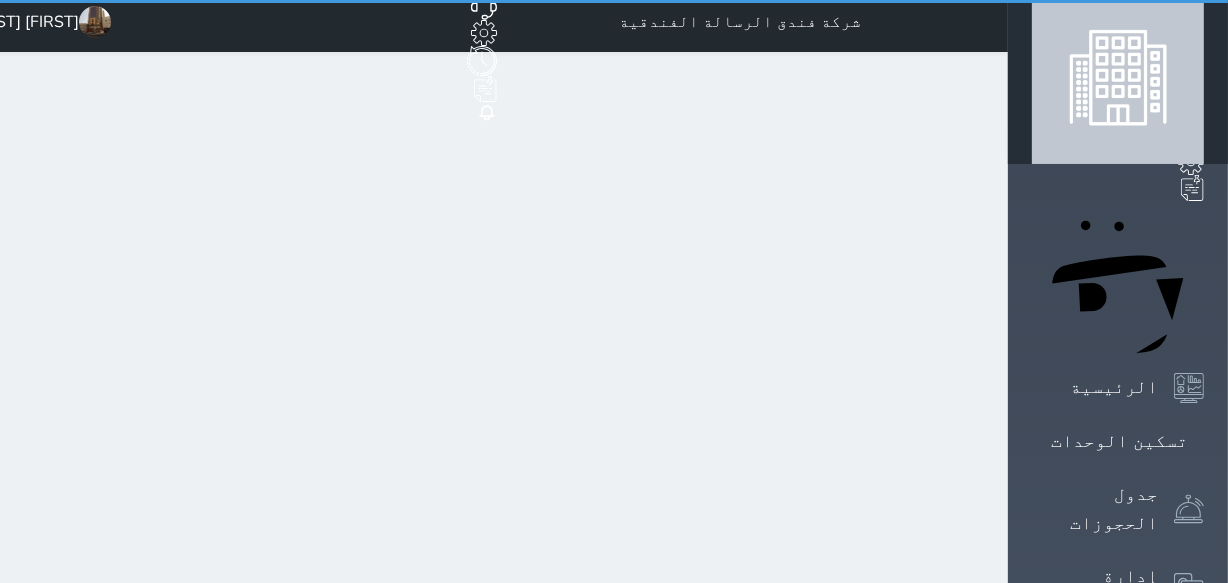 scroll, scrollTop: 0, scrollLeft: 0, axis: both 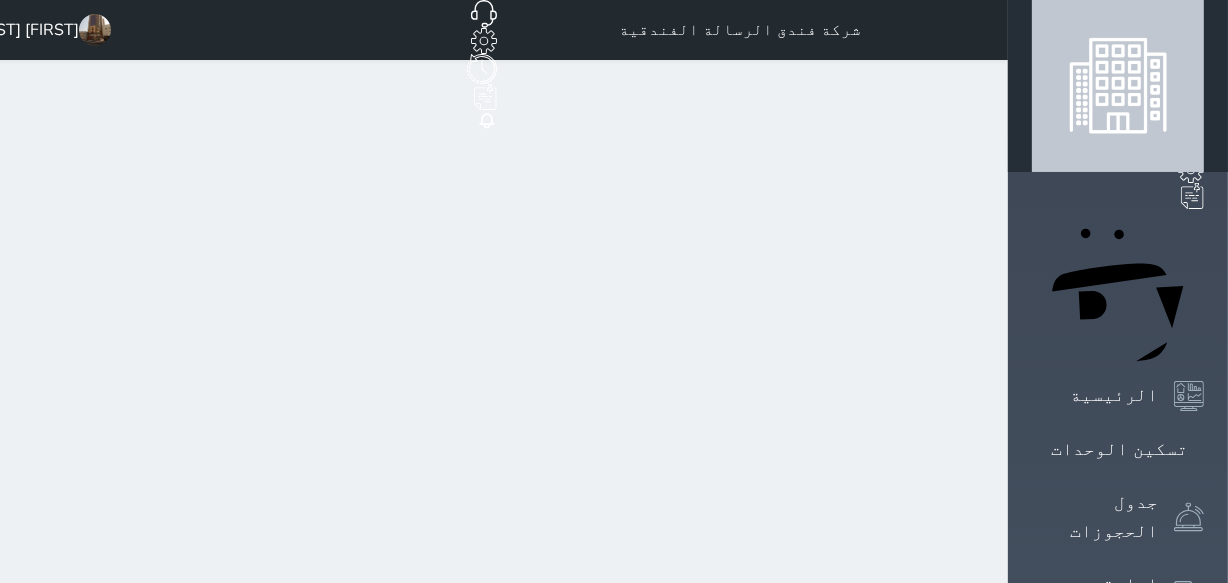 select on "1" 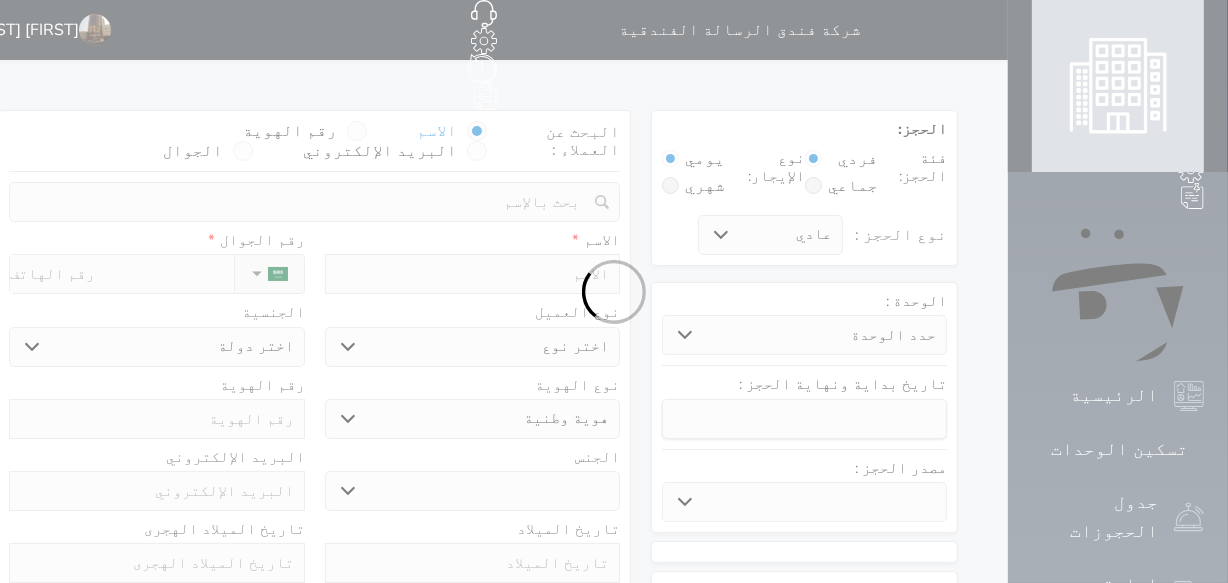 select 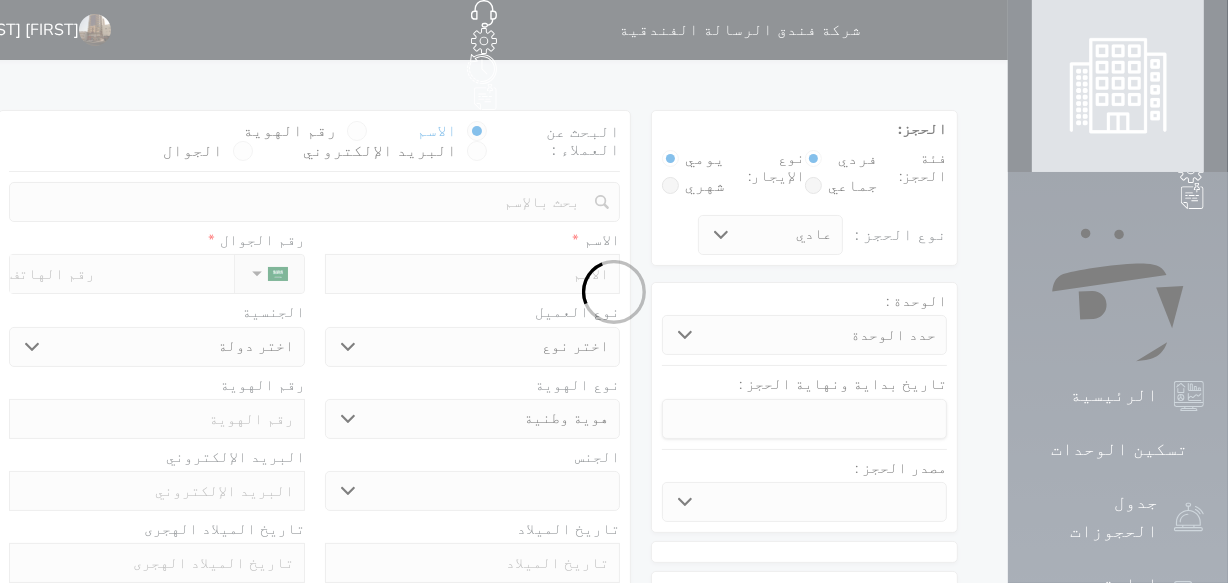 select 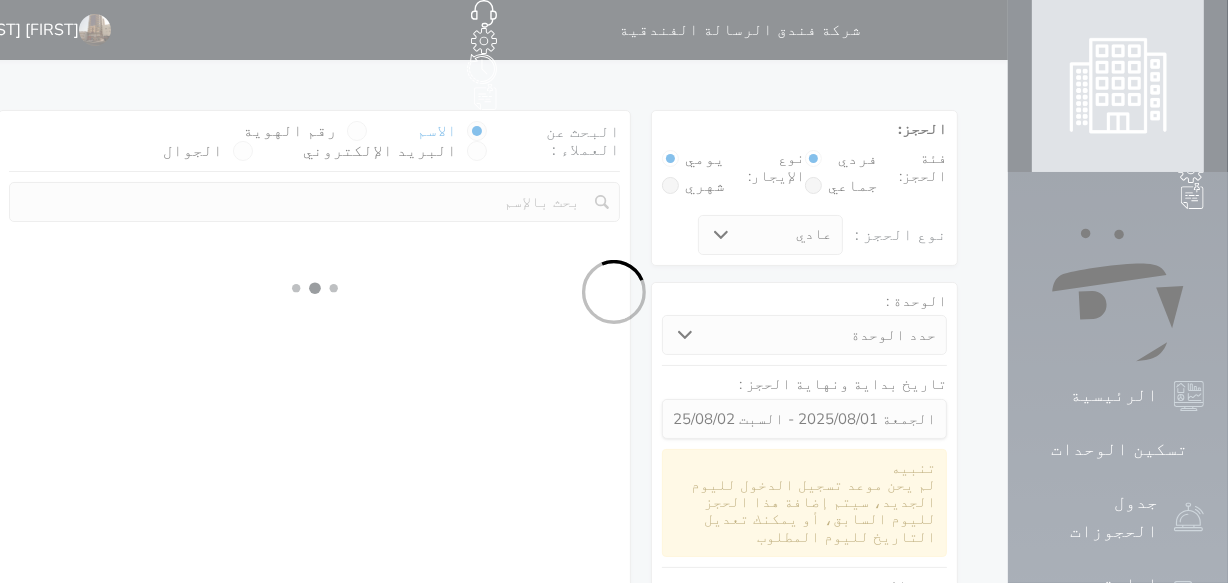 select 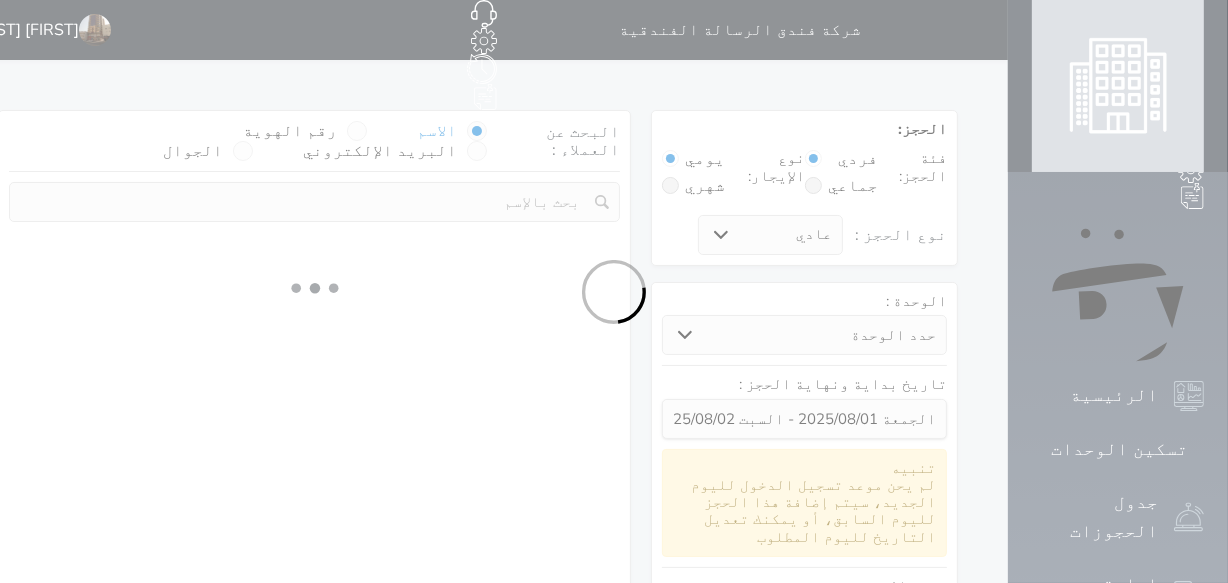 select 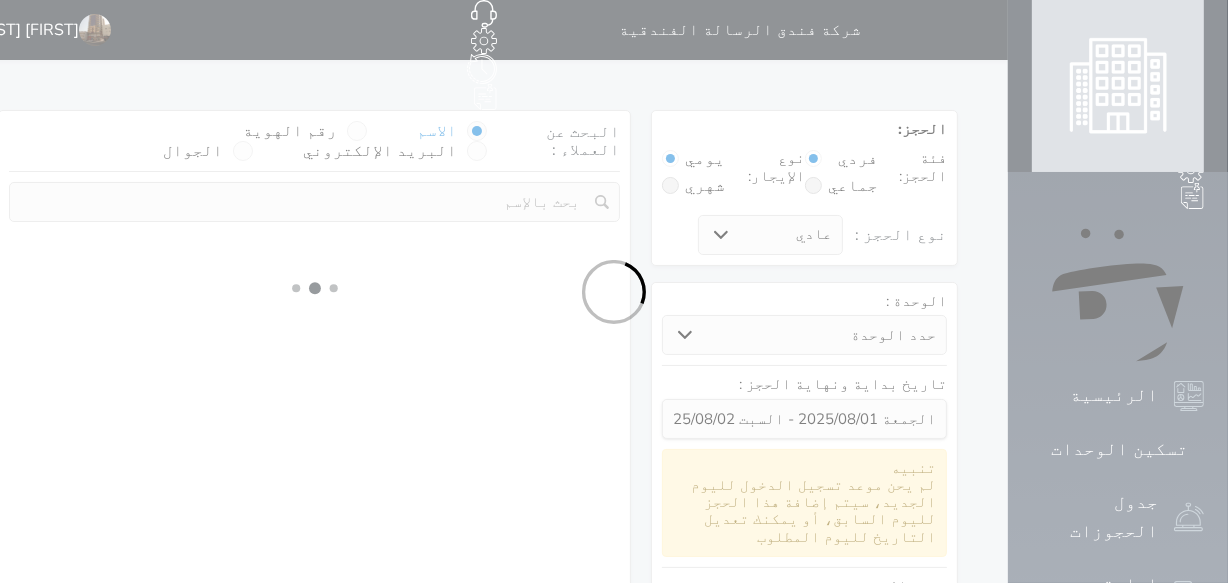 select 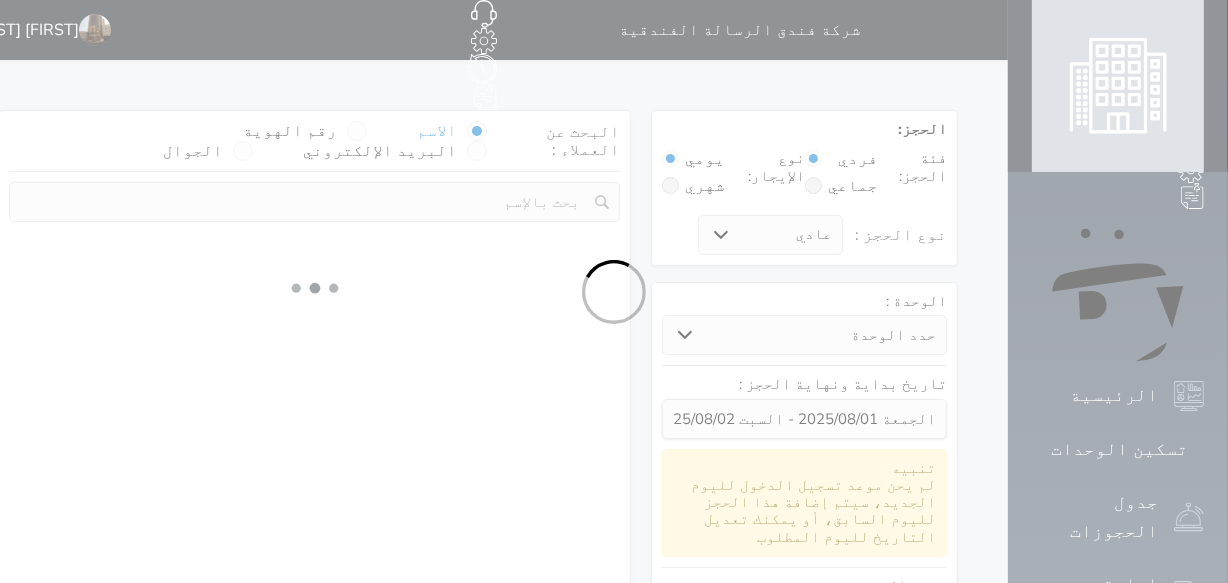 select 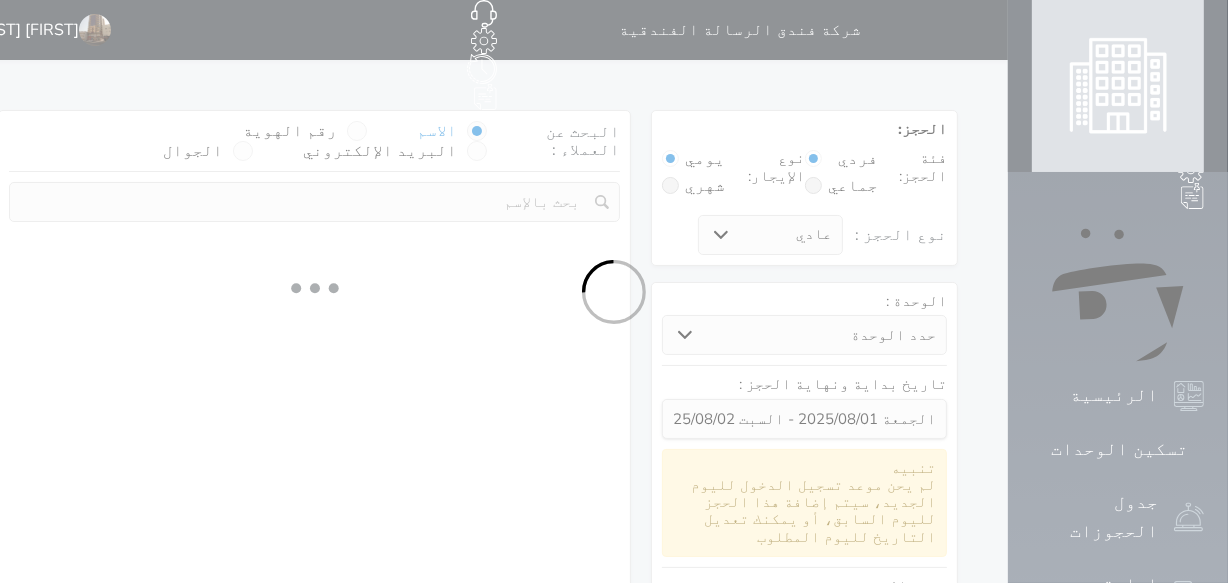 select on "1" 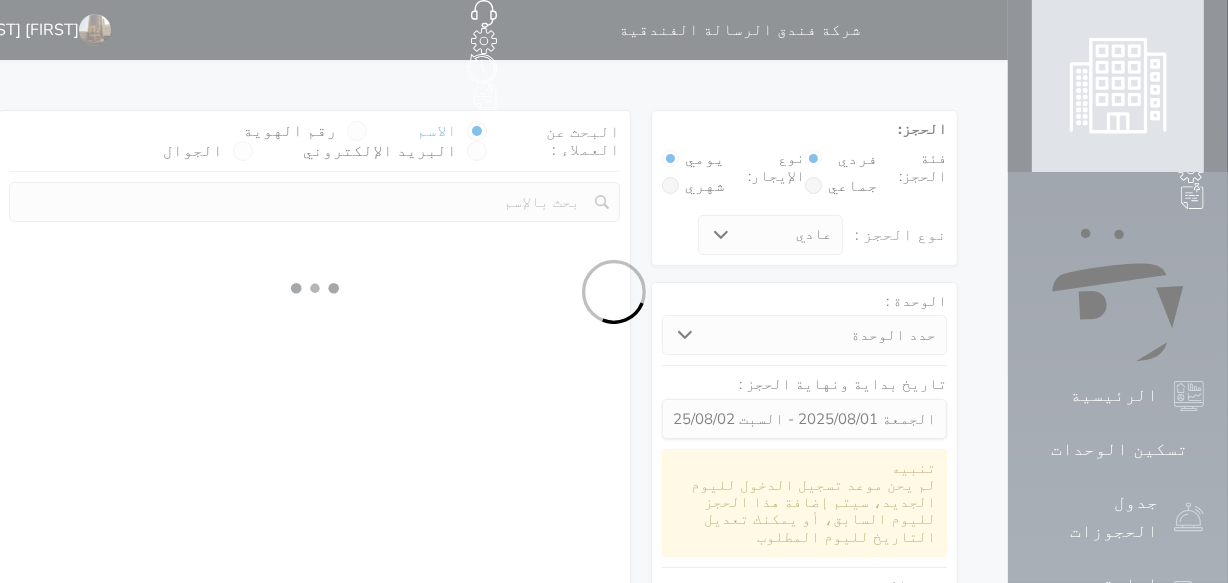 select on "113" 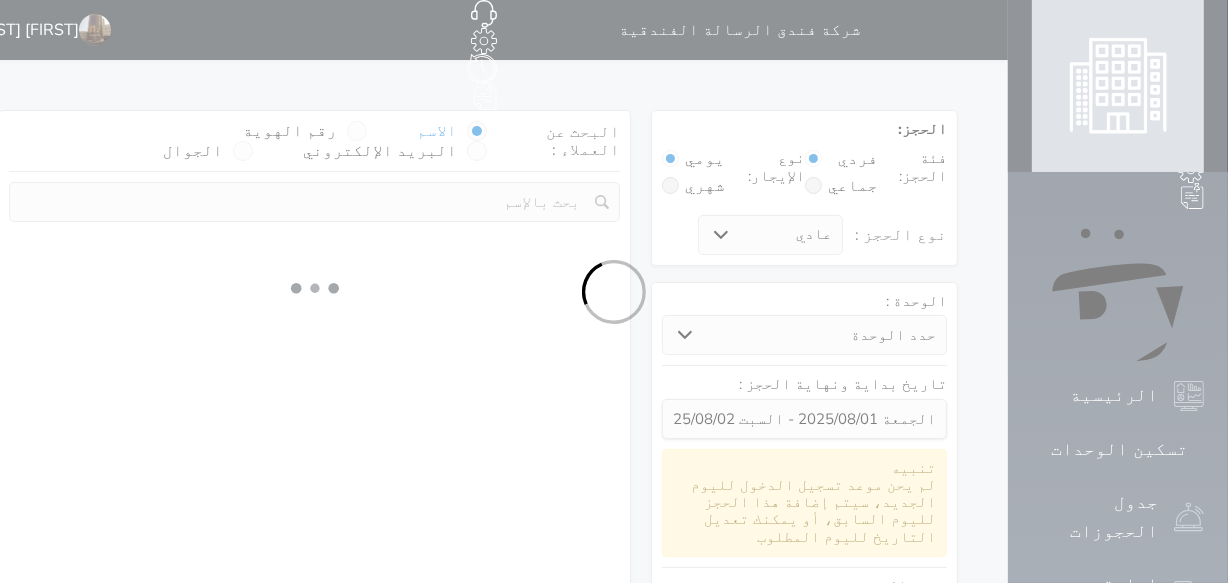 select on "1" 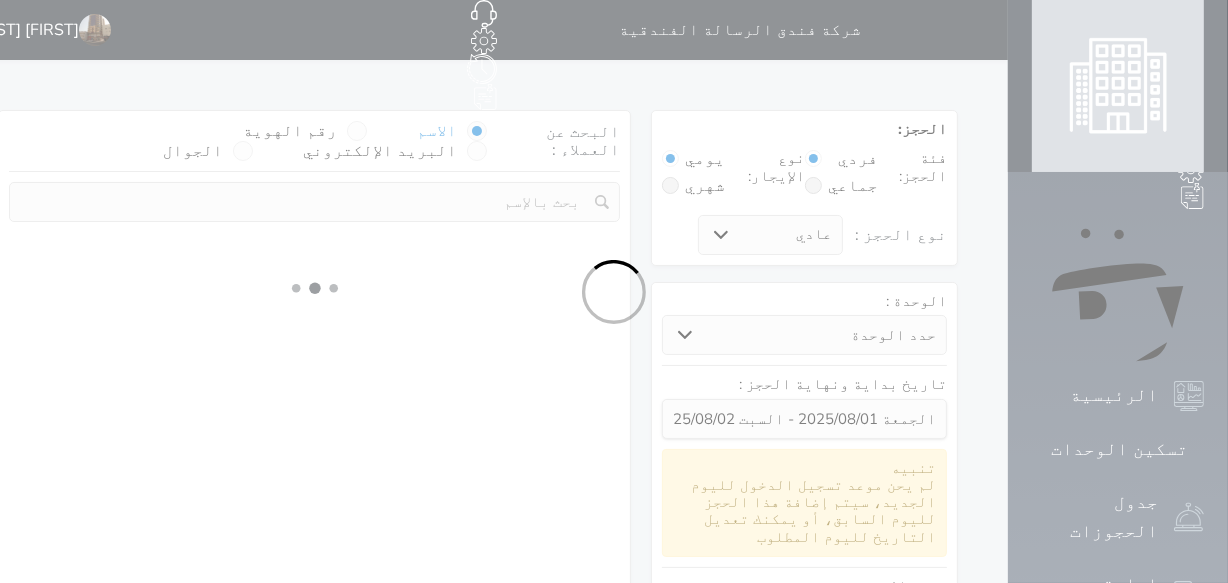 select 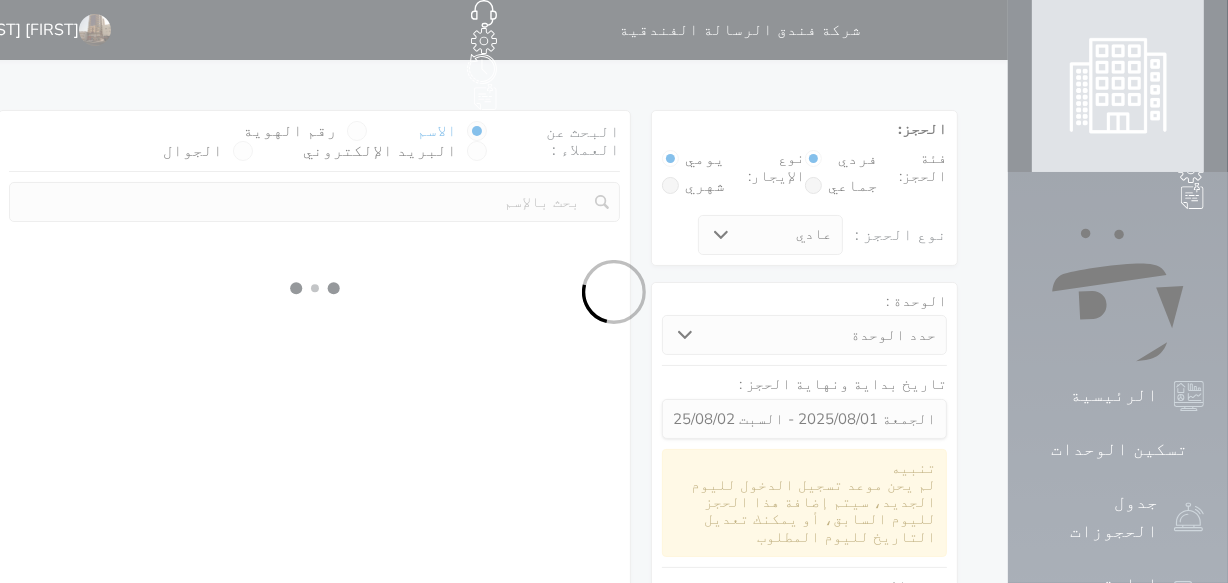 select on "7" 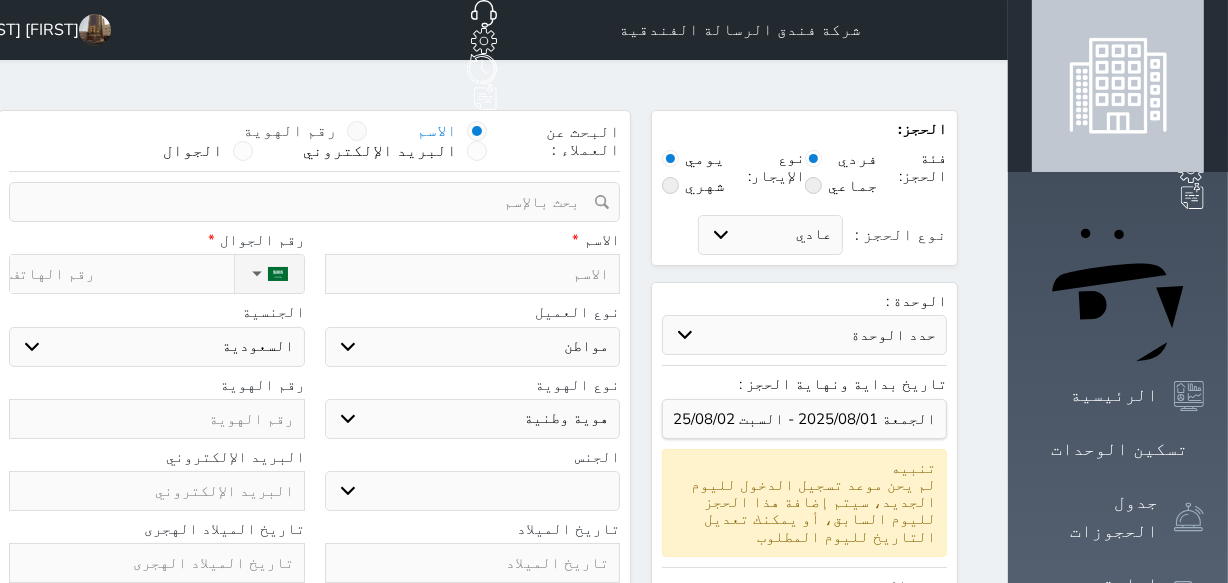 select 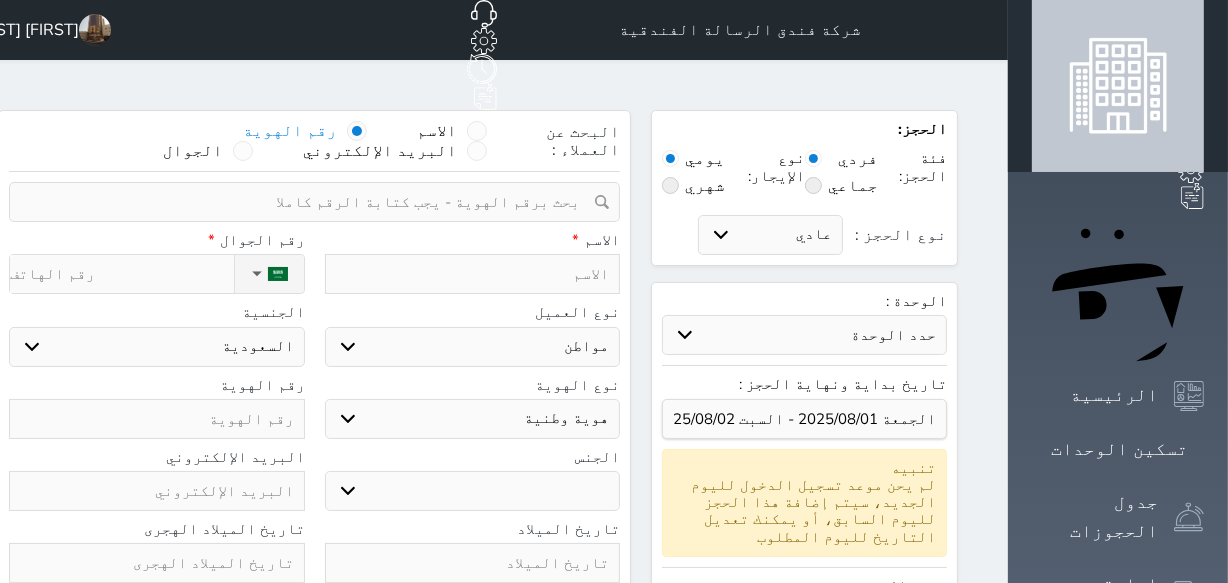 select 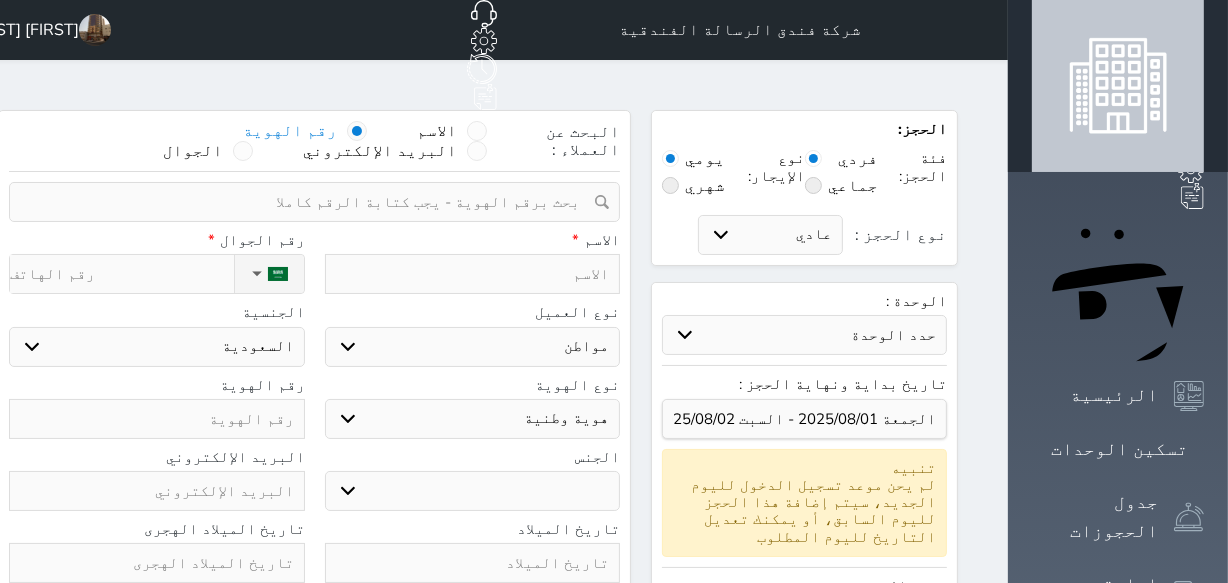 click at bounding box center (307, 202) 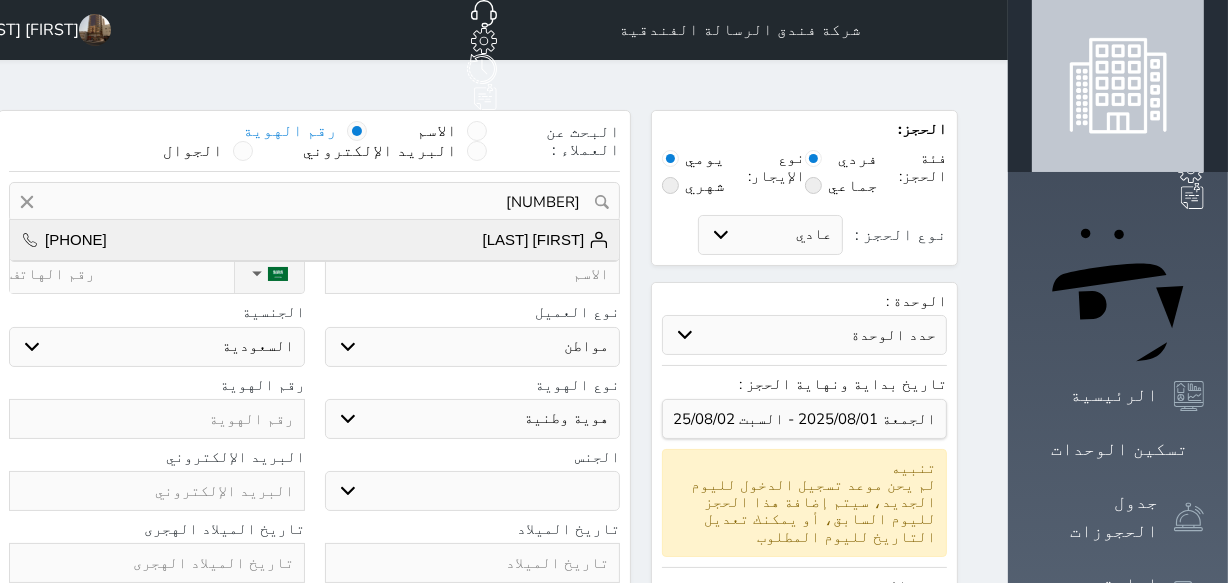 click on "عيد بركه العتيبي   +966561884292" at bounding box center [314, 240] 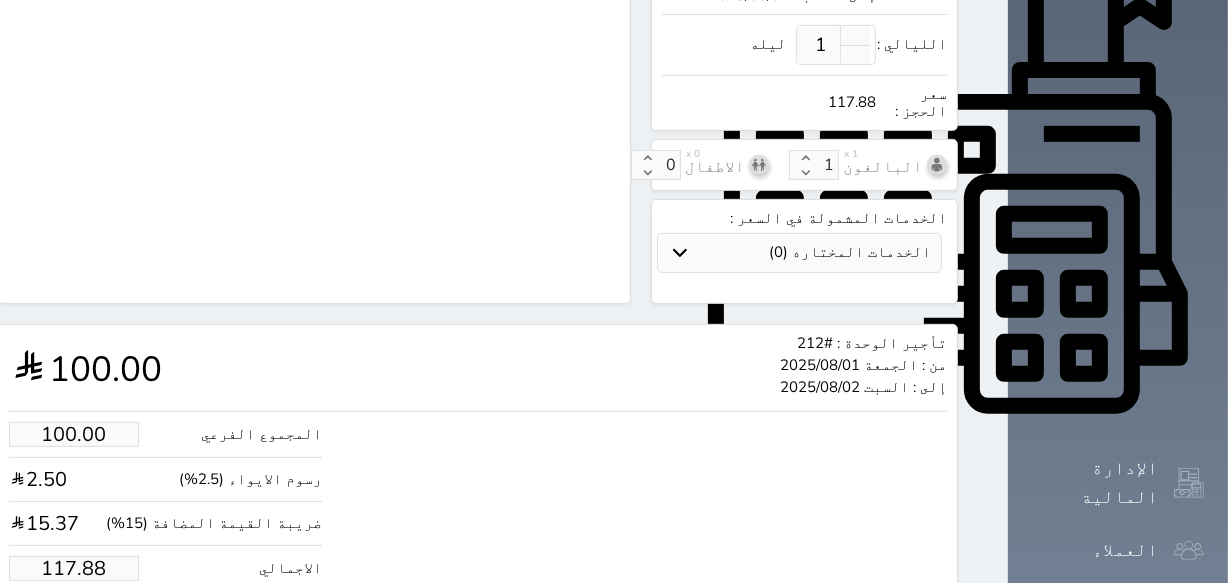 scroll, scrollTop: 748, scrollLeft: 0, axis: vertical 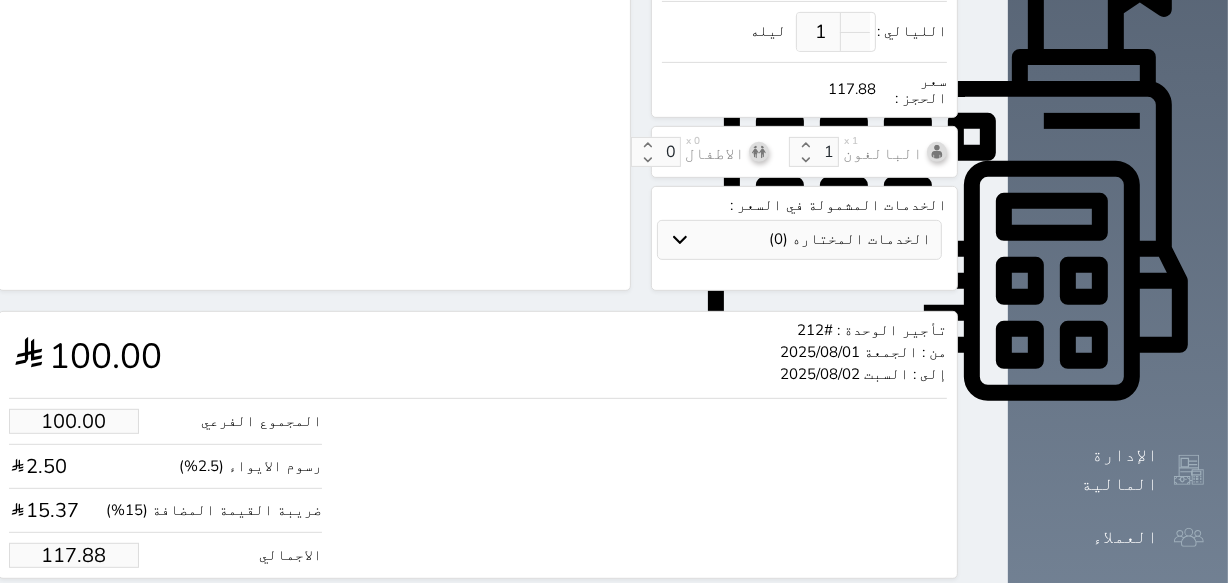 click on "117.88" at bounding box center (74, 555) 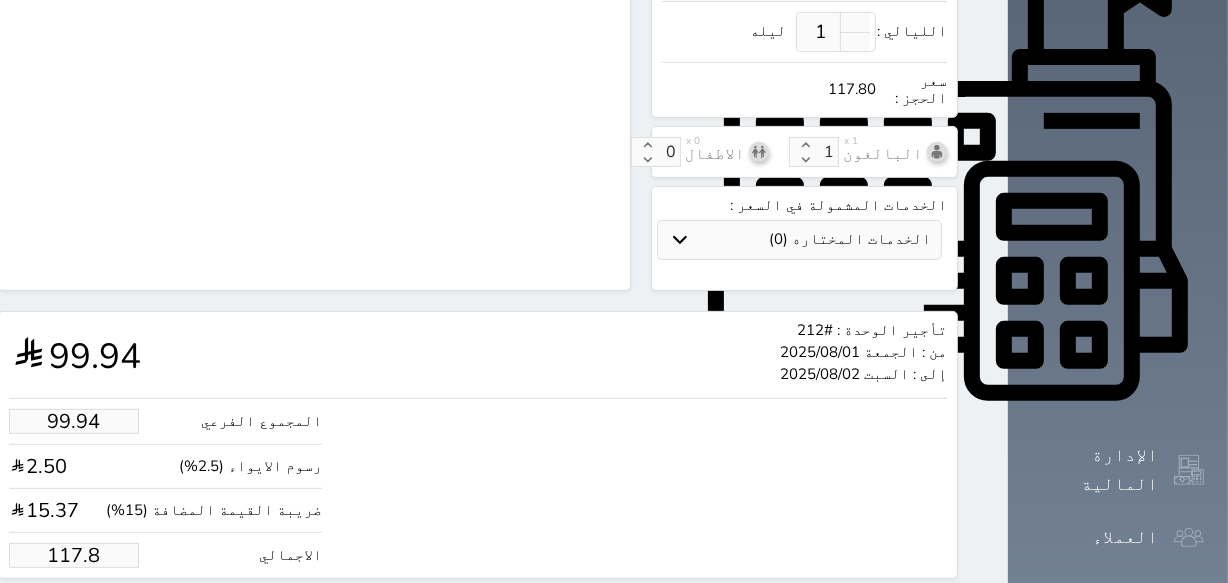 type on "99.26" 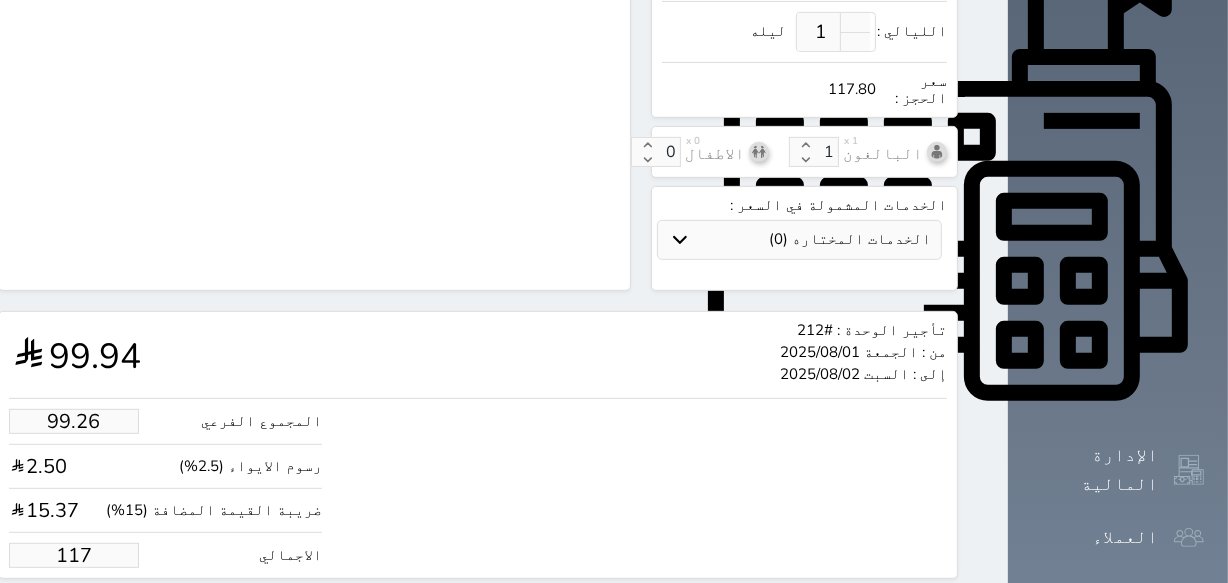 type on "9.33" 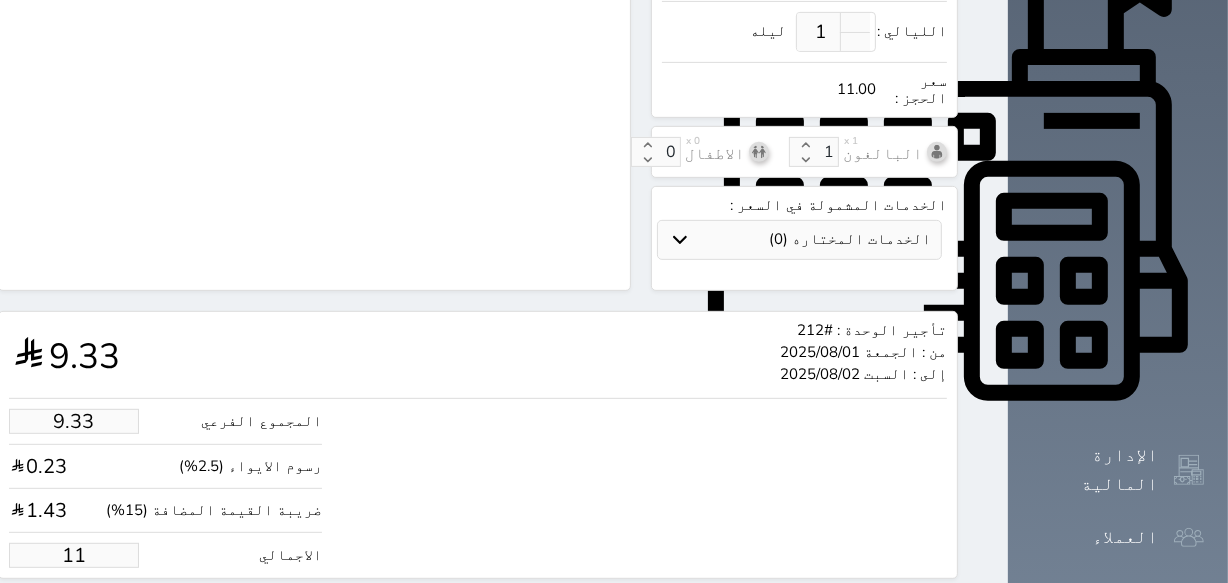 type on "1.00" 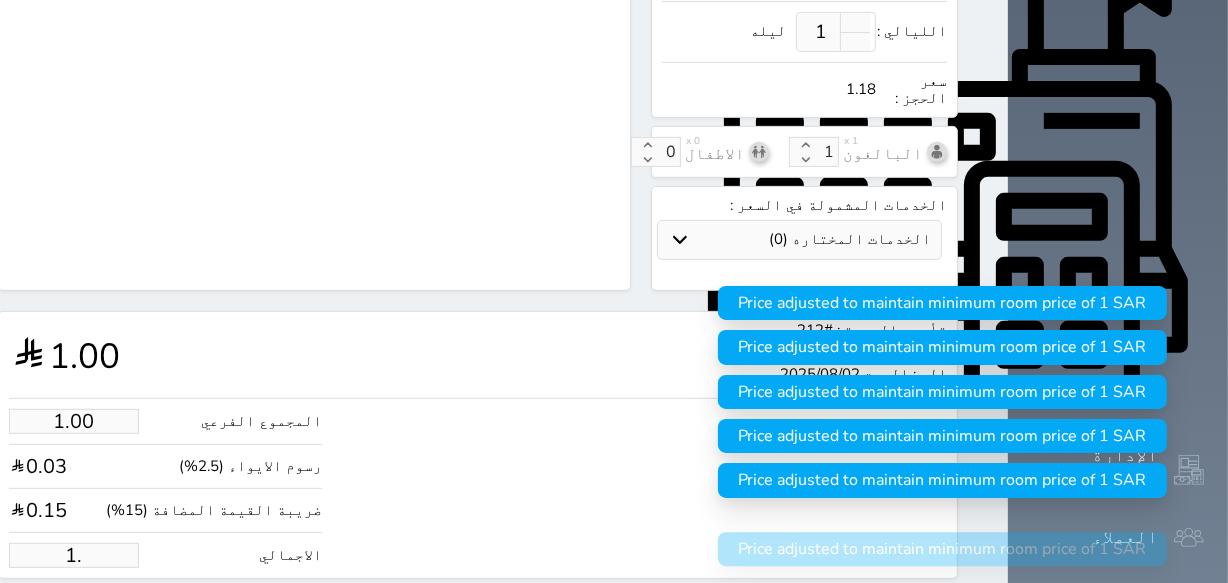 type on "1" 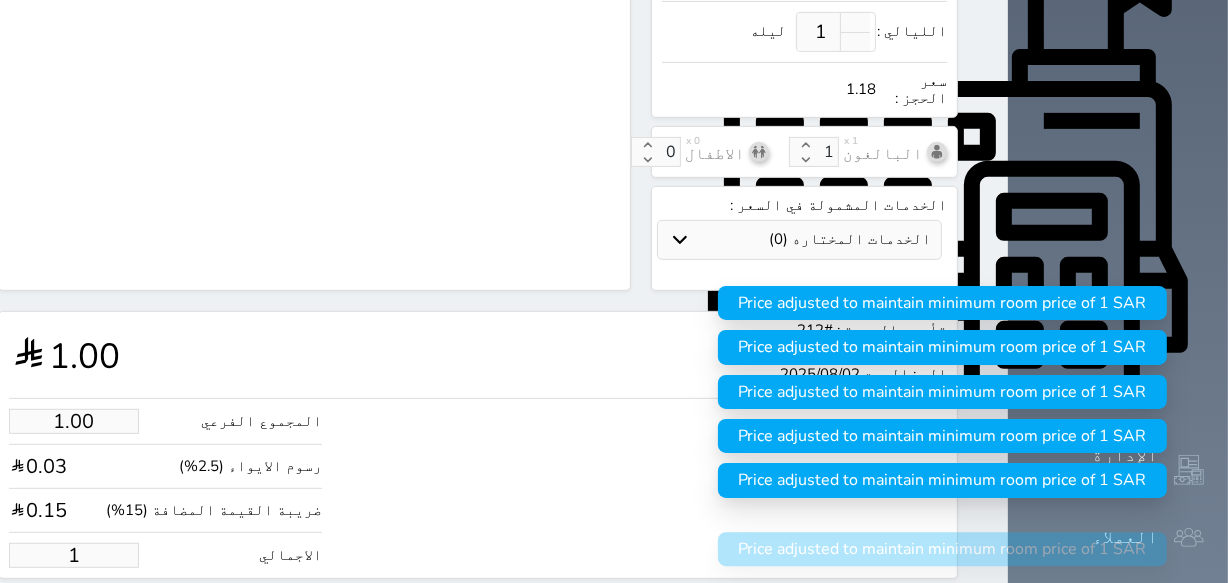 type 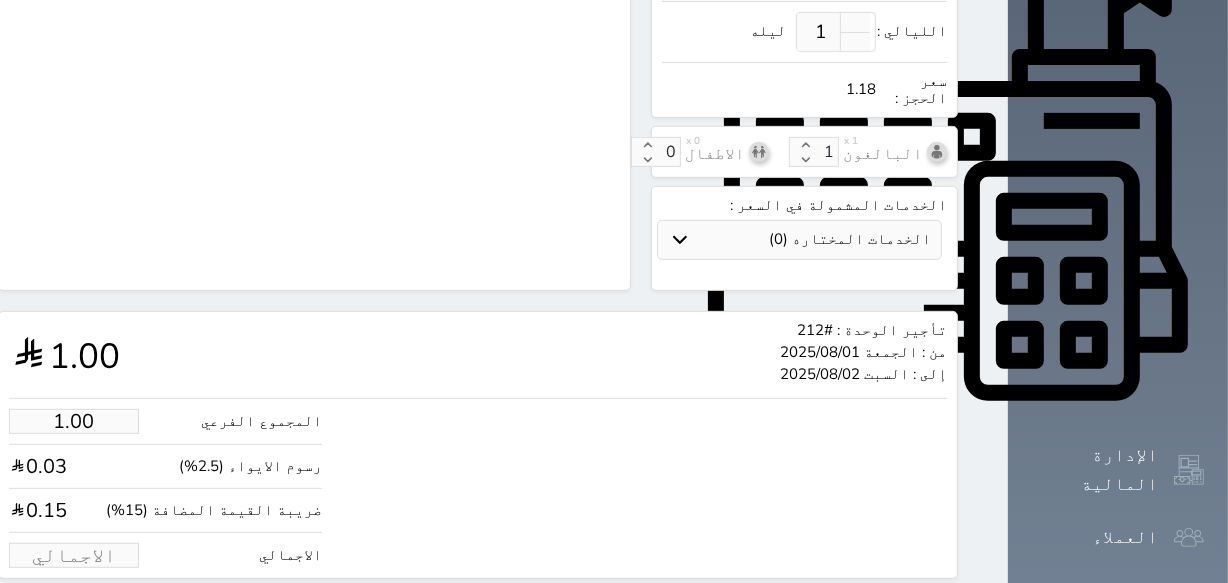type on "4.24" 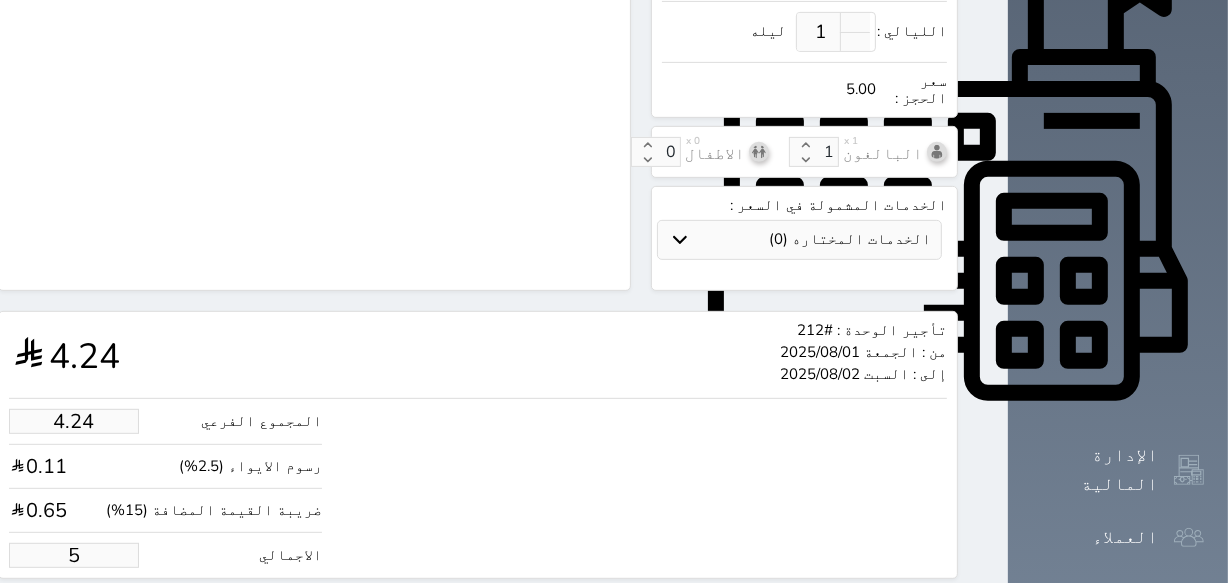 type on "42.42" 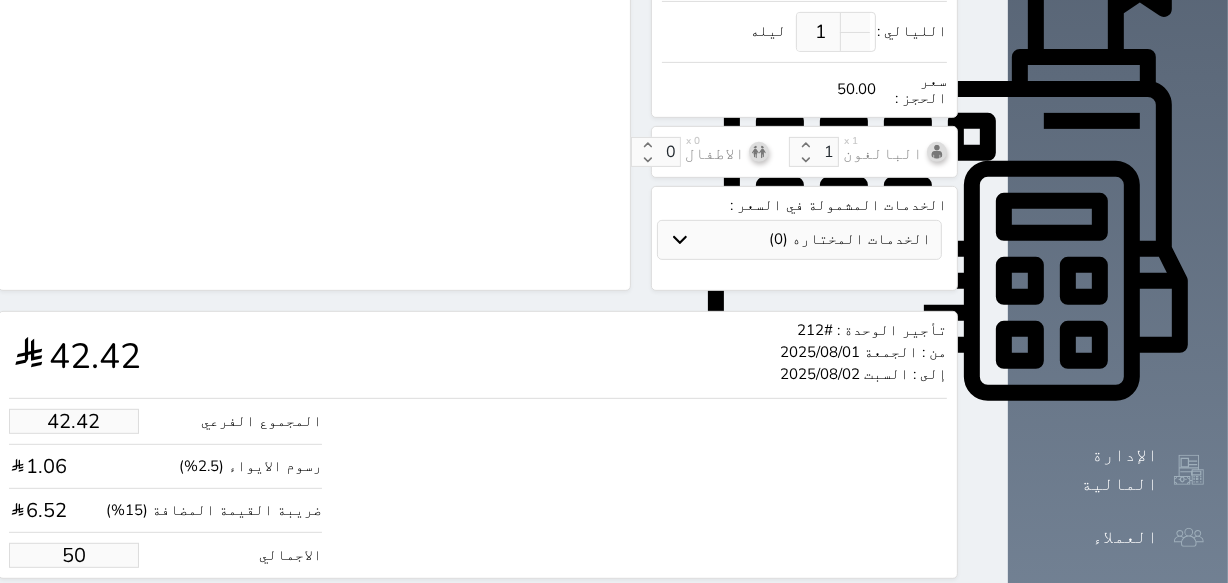 type on "50.00" 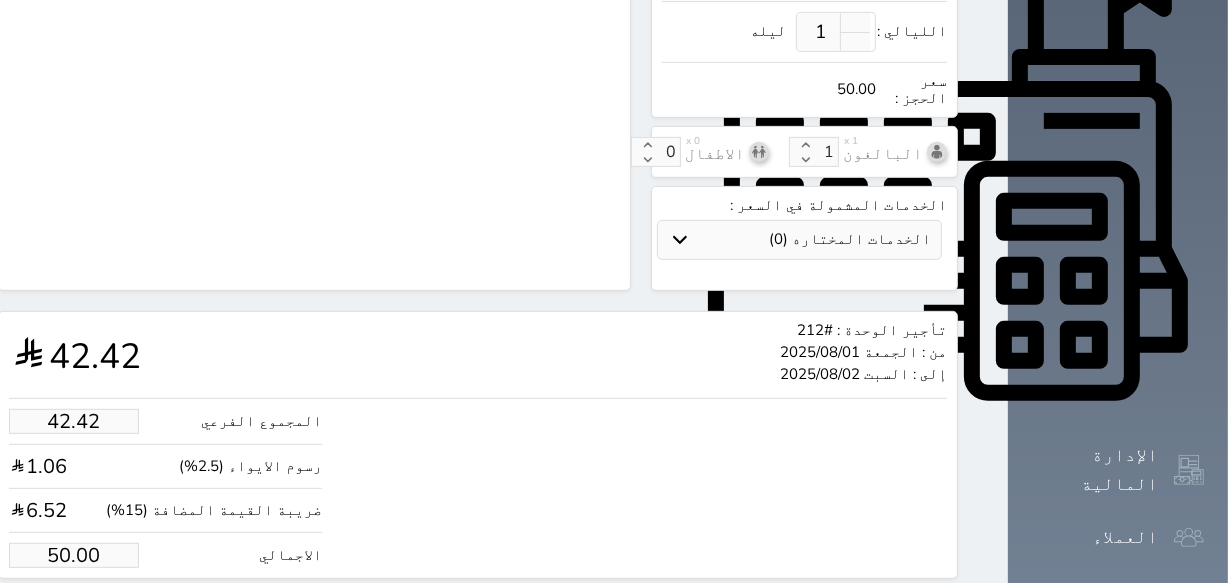 click on "حجز" at bounding box center [91, 616] 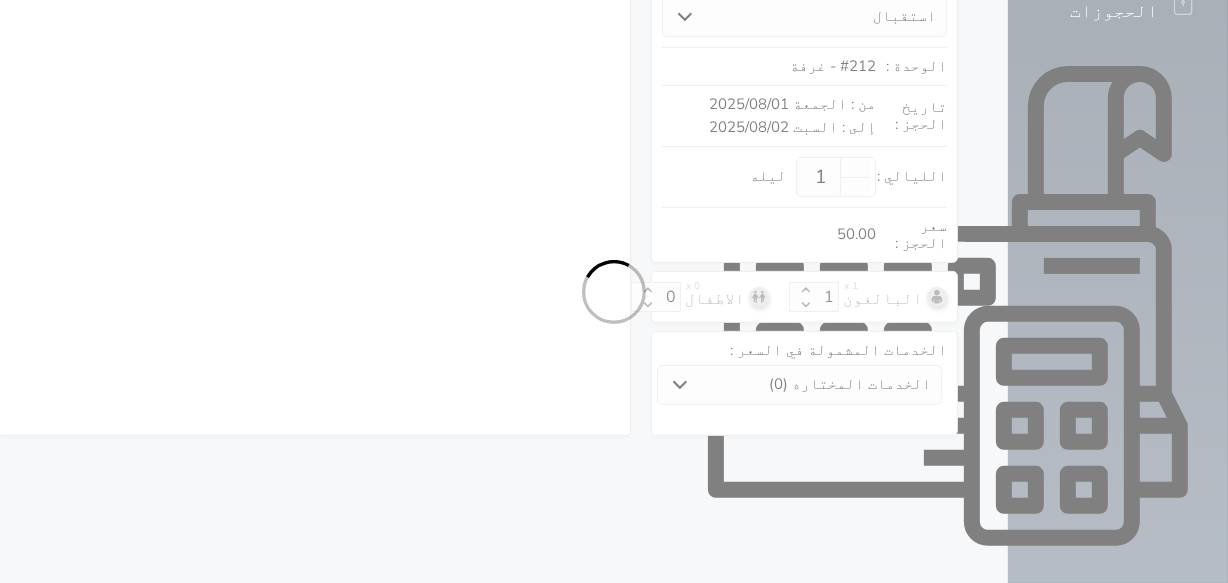 select on "1" 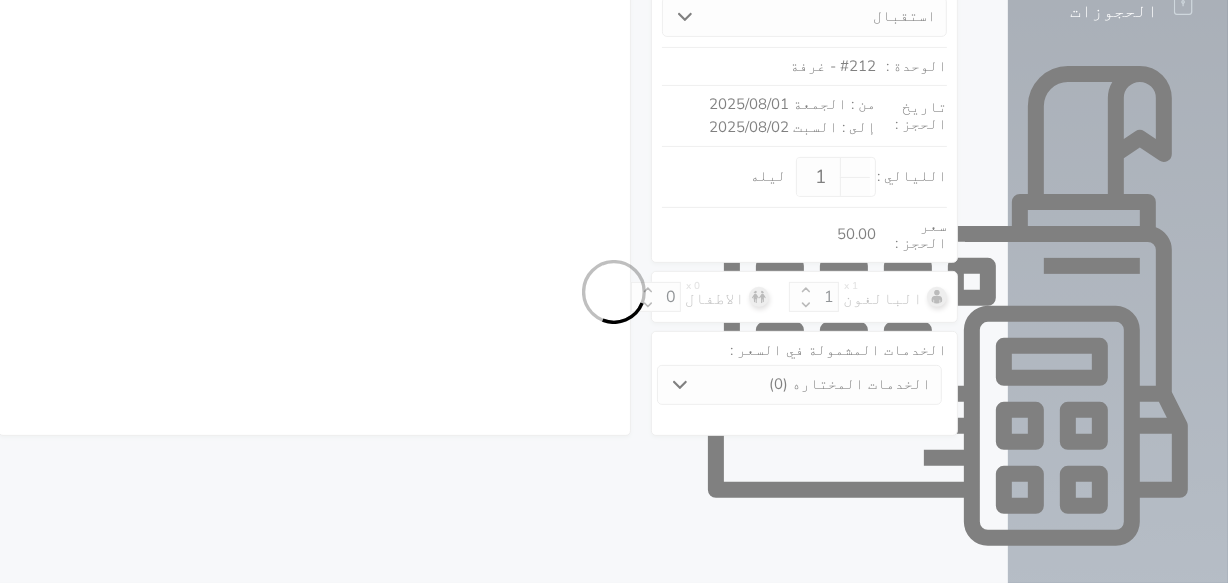 select on "113" 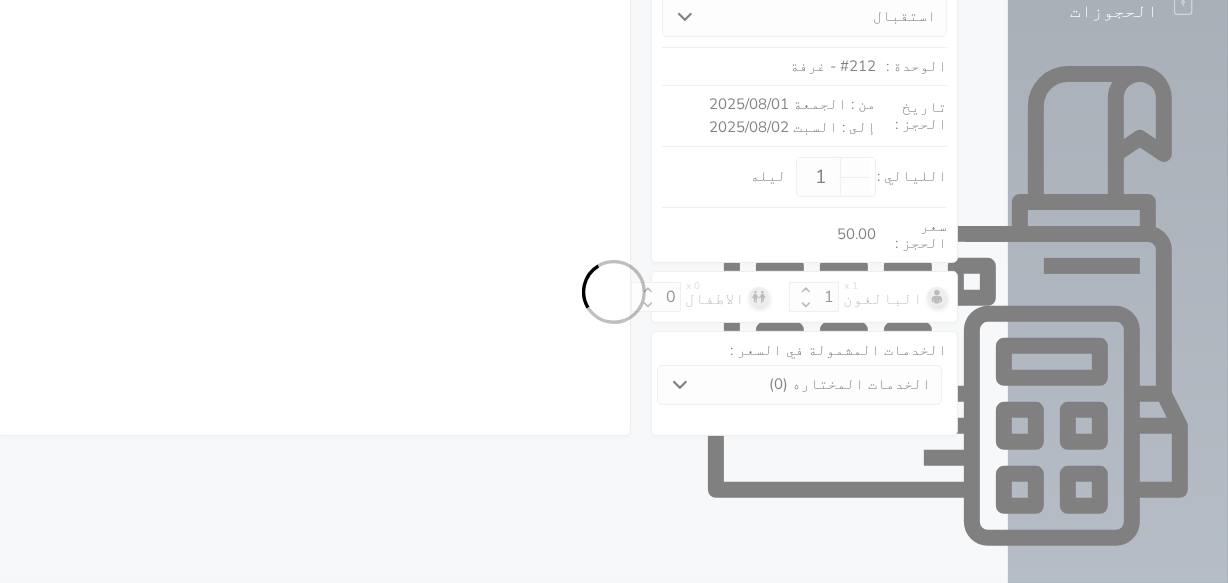 select on "1" 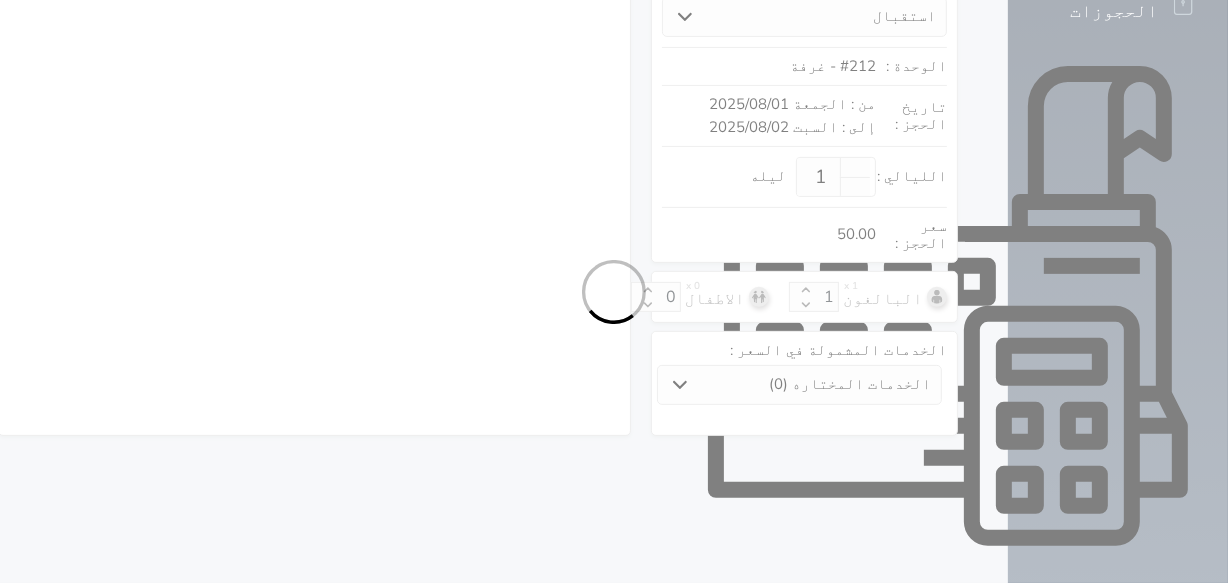 select on "7" 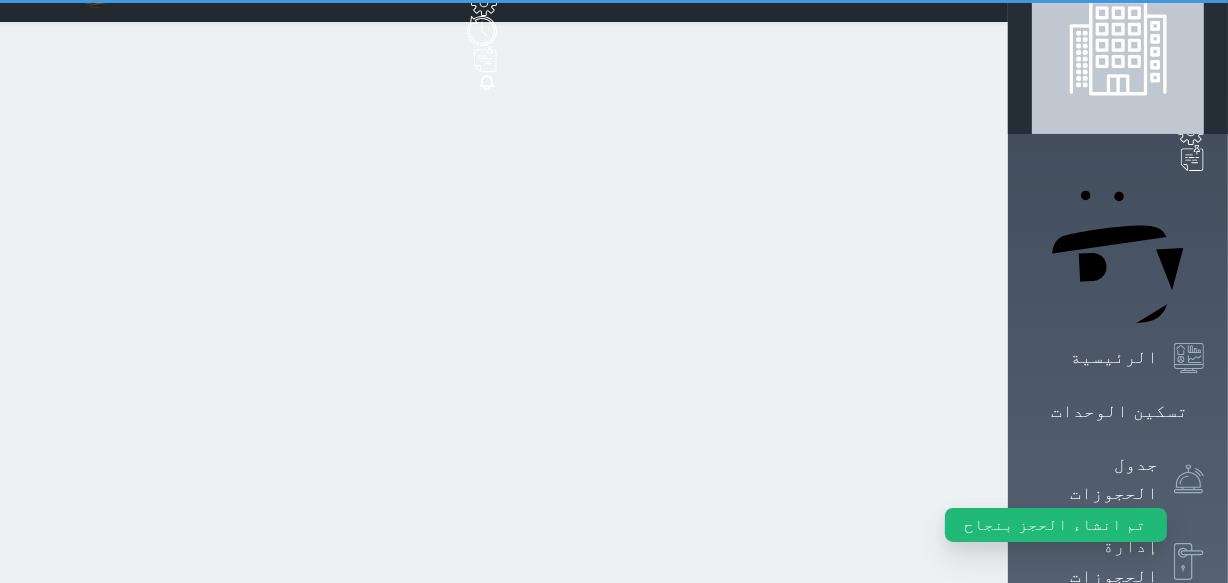 scroll, scrollTop: 0, scrollLeft: 0, axis: both 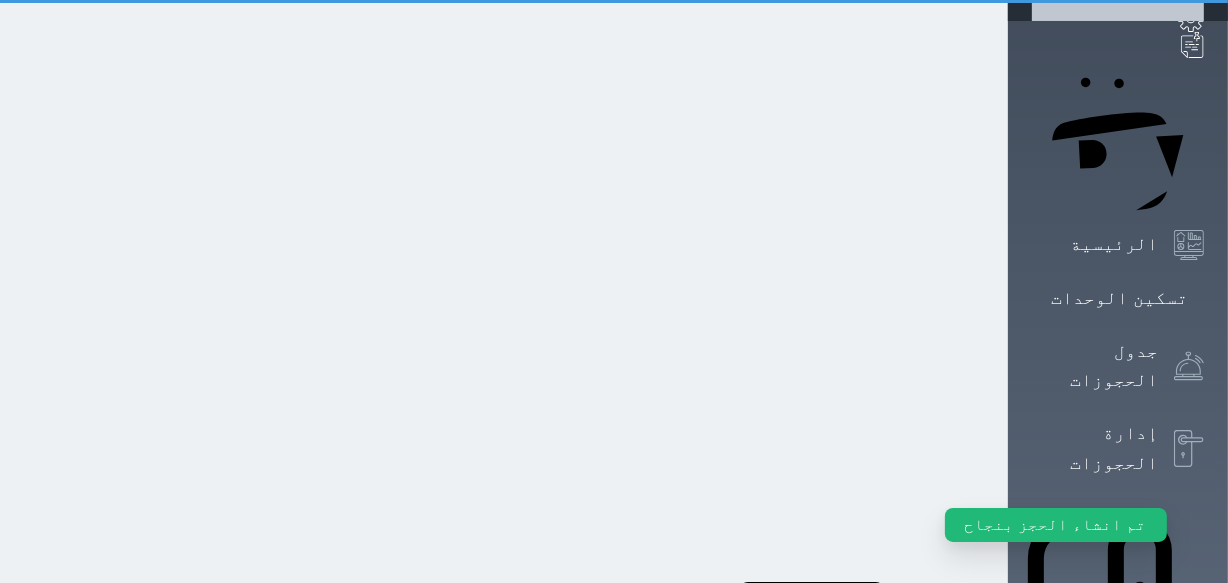 select on "1" 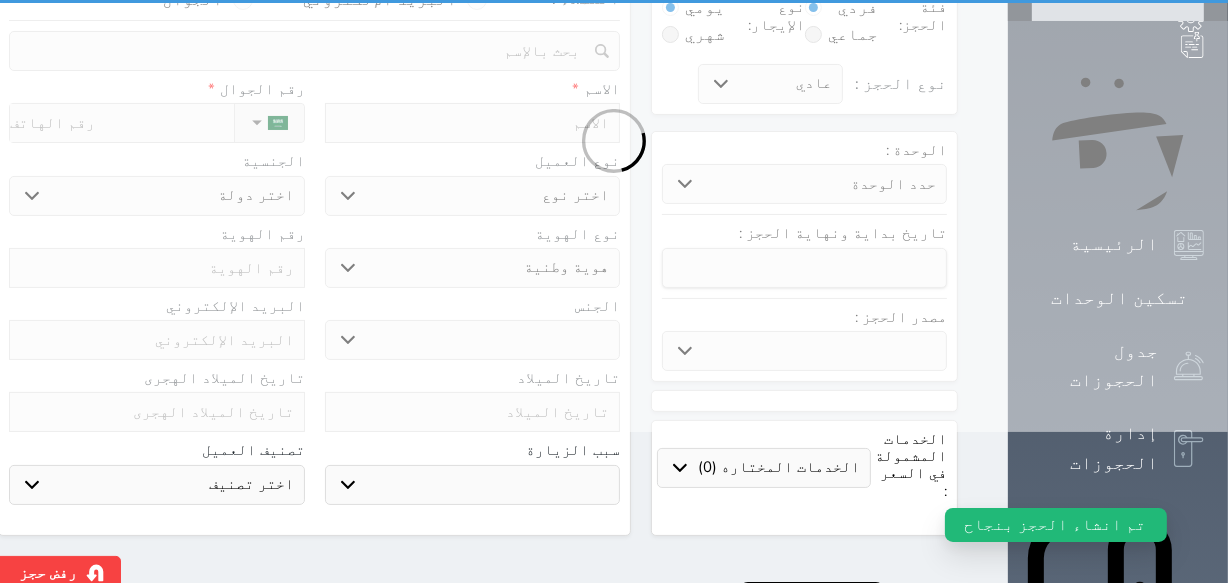 scroll, scrollTop: 0, scrollLeft: 0, axis: both 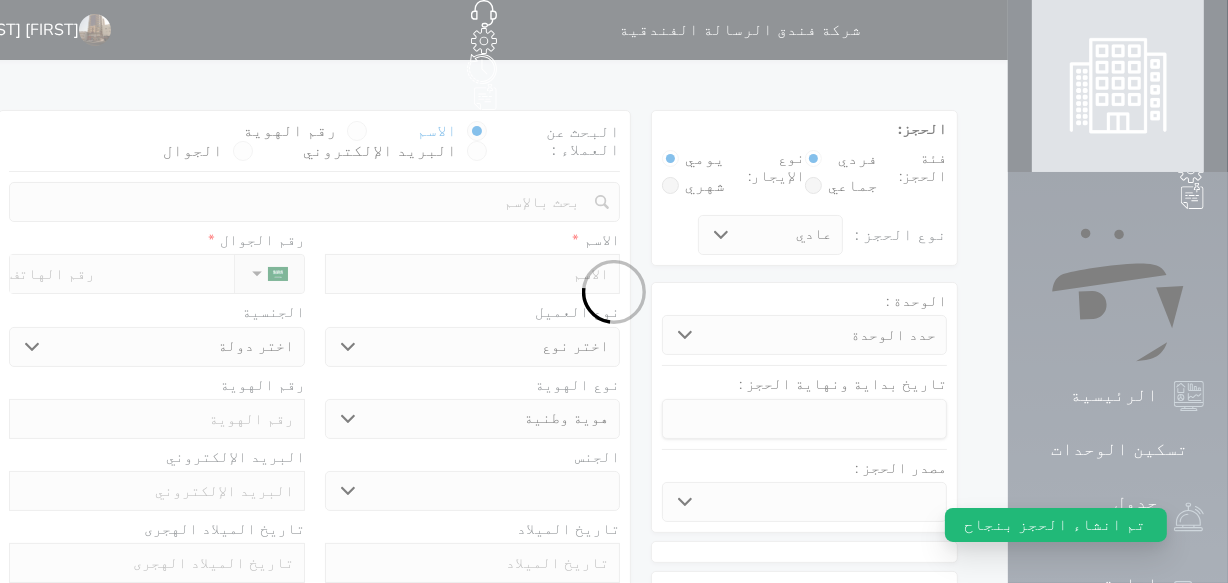 select 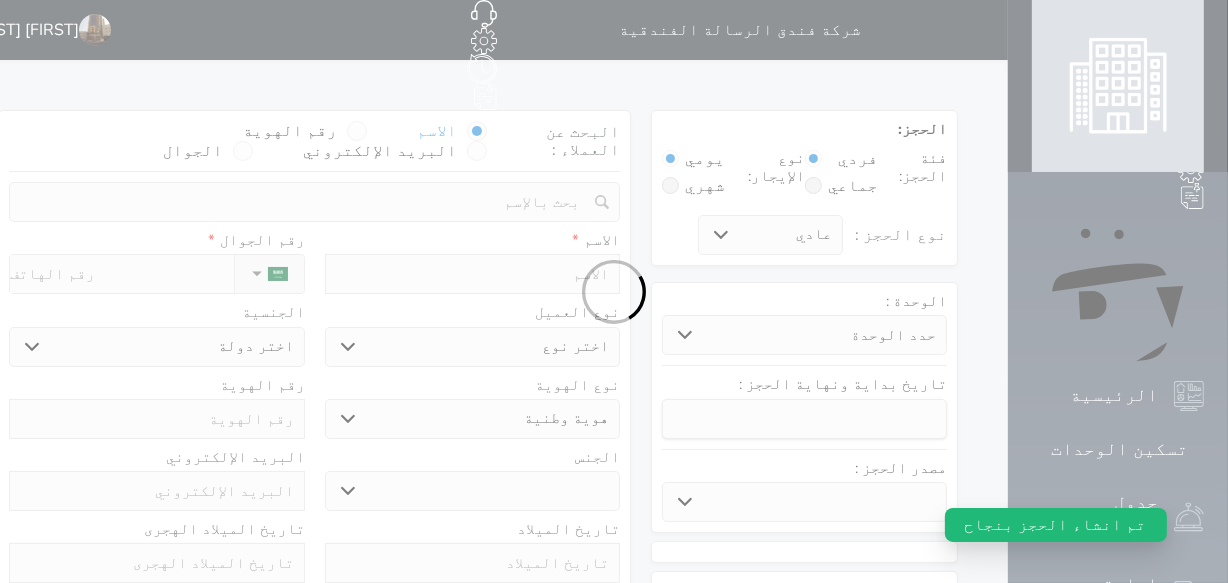 select on "33100" 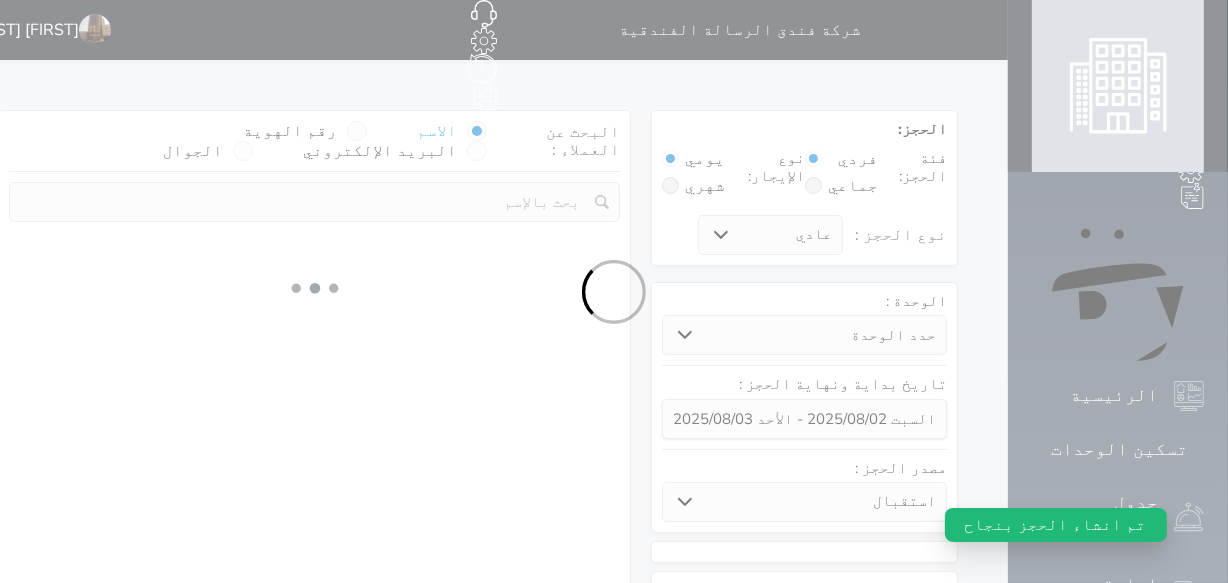 select 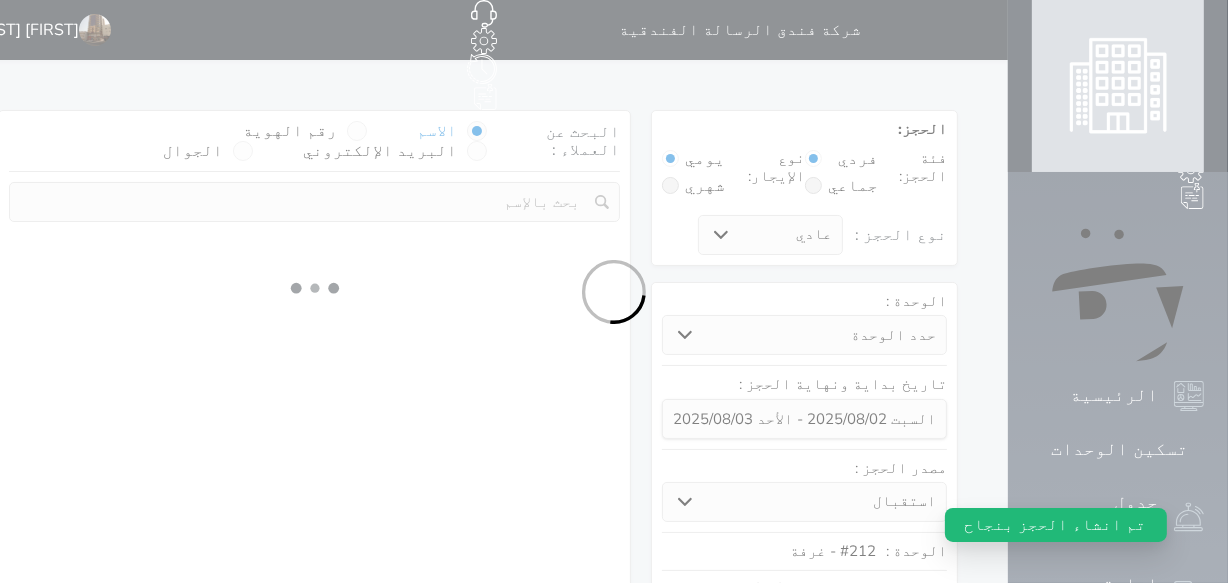 select on "1" 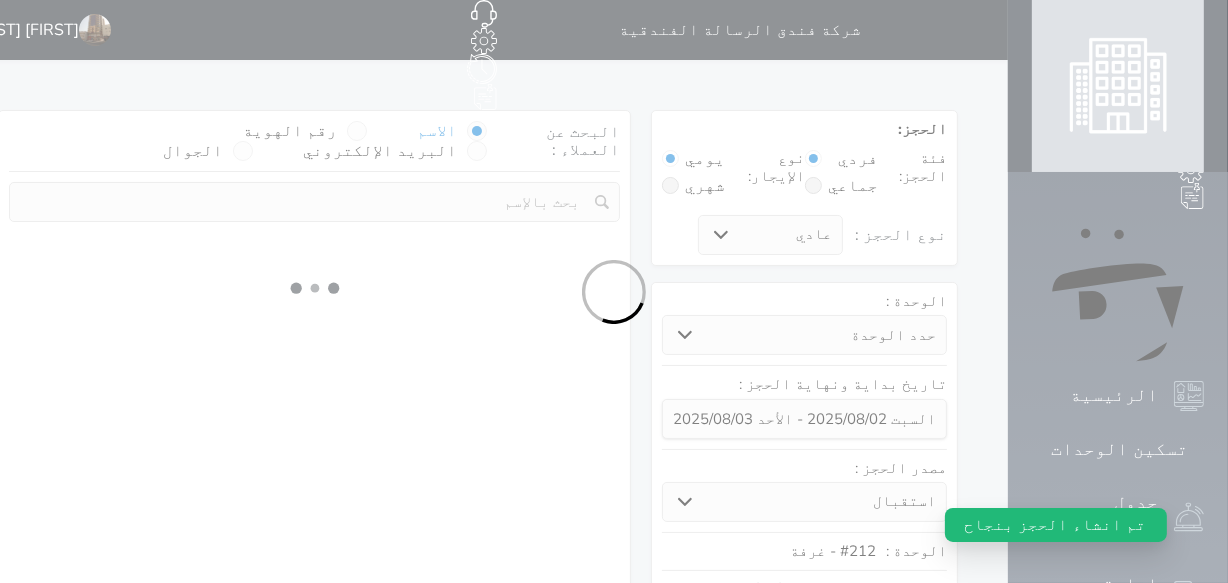 select on "113" 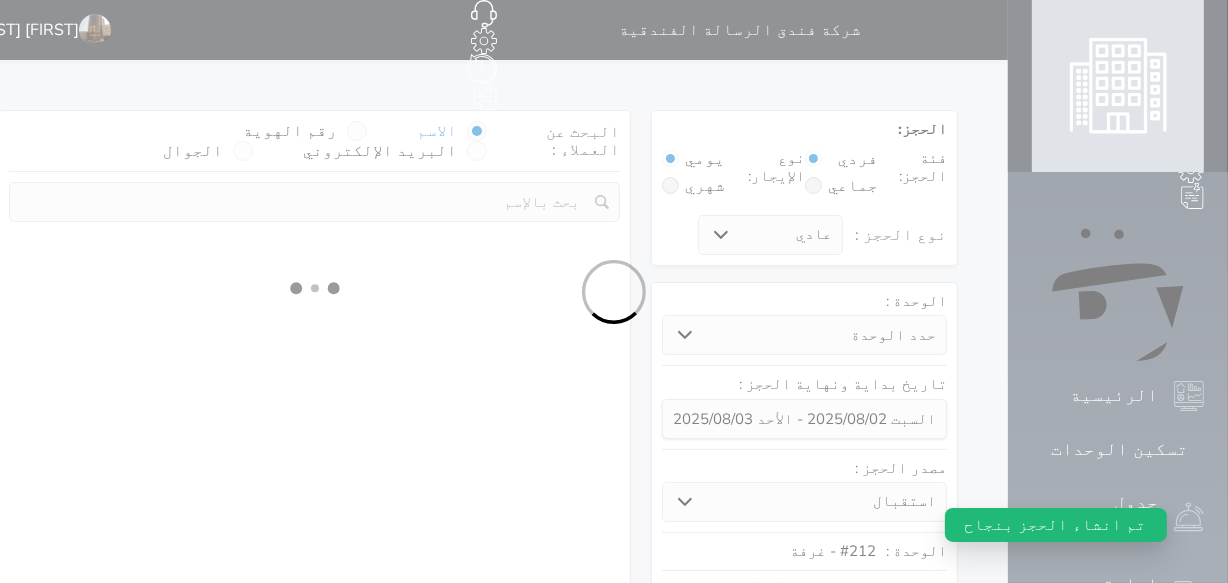 select on "1" 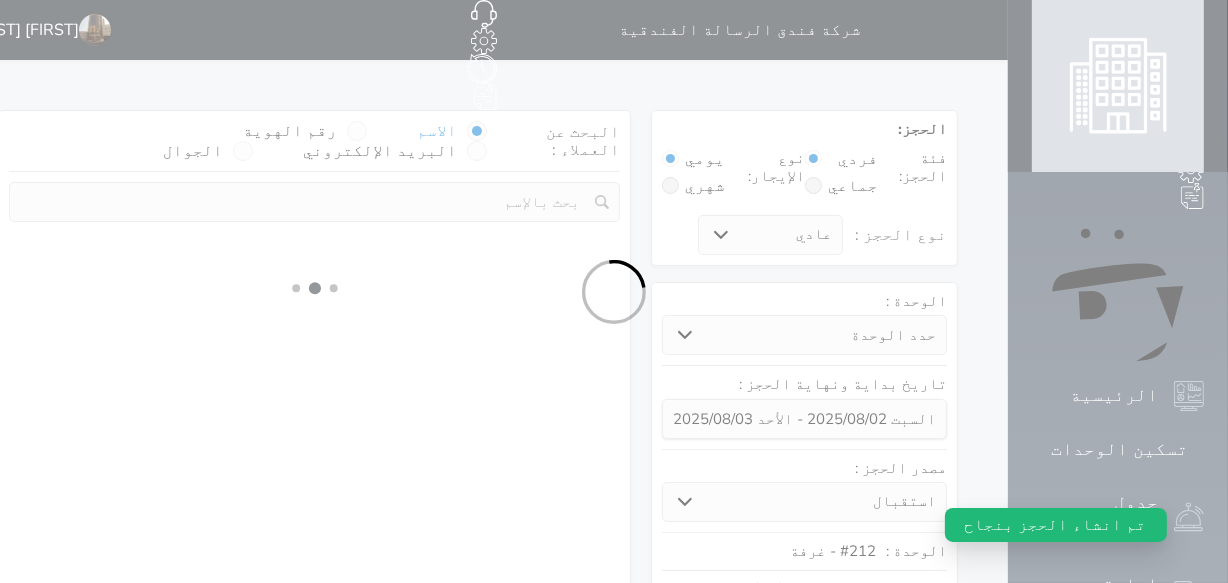 select 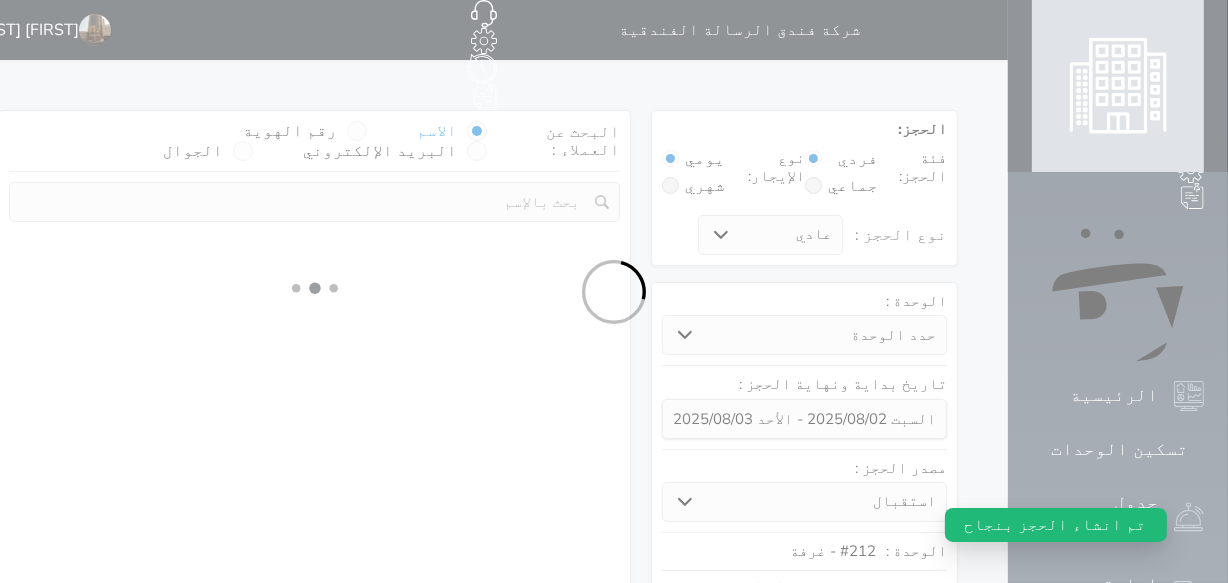 select on "7" 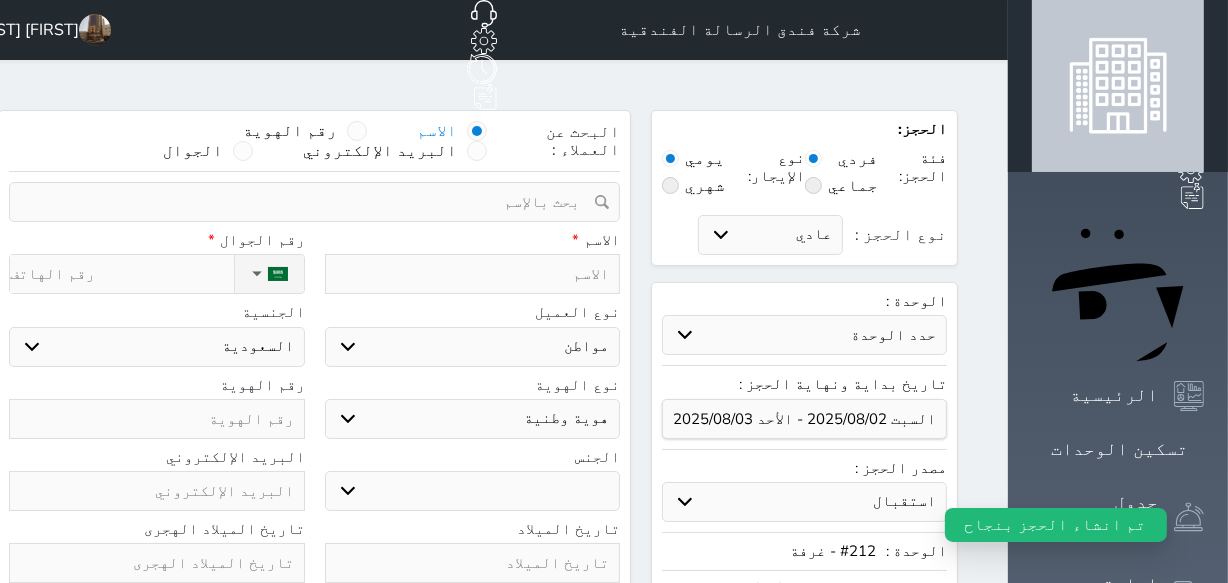 select 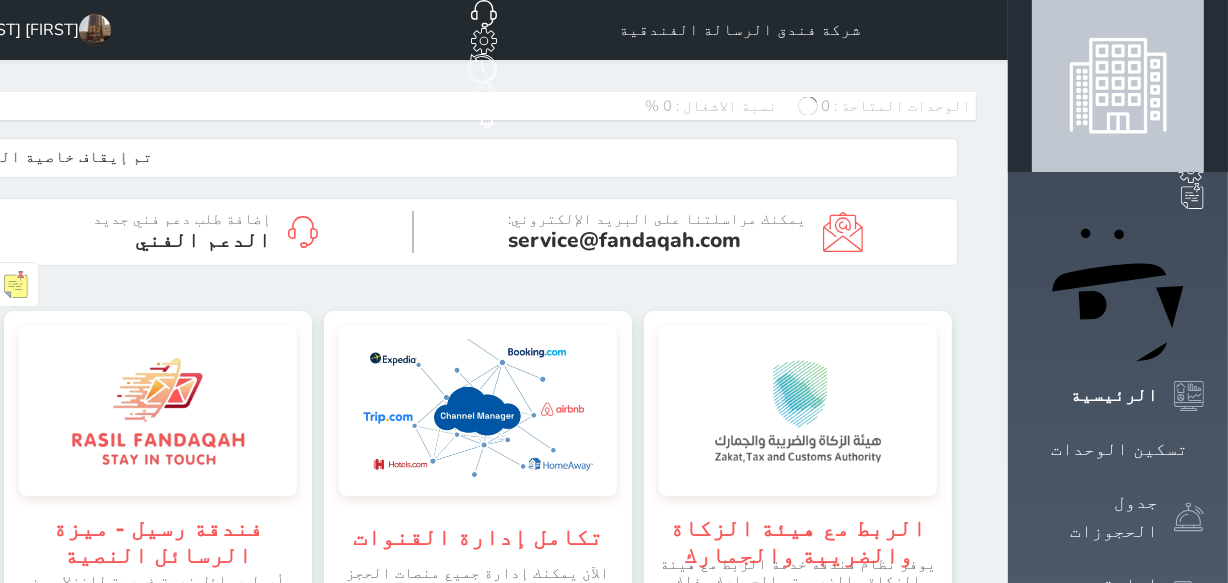 scroll, scrollTop: 999689, scrollLeft: 999689, axis: both 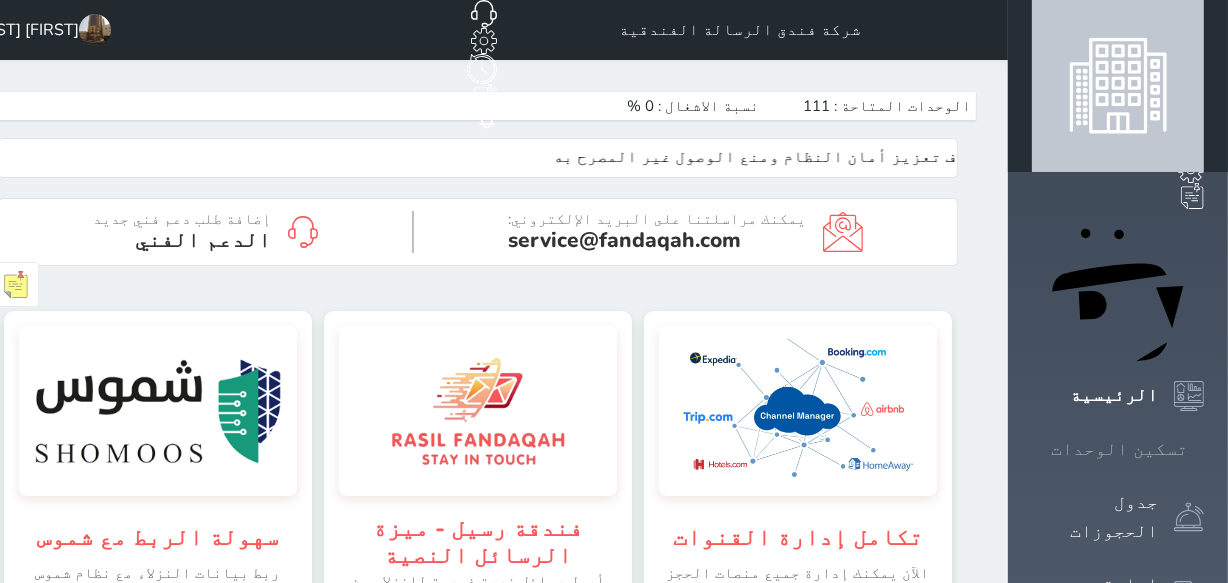 click 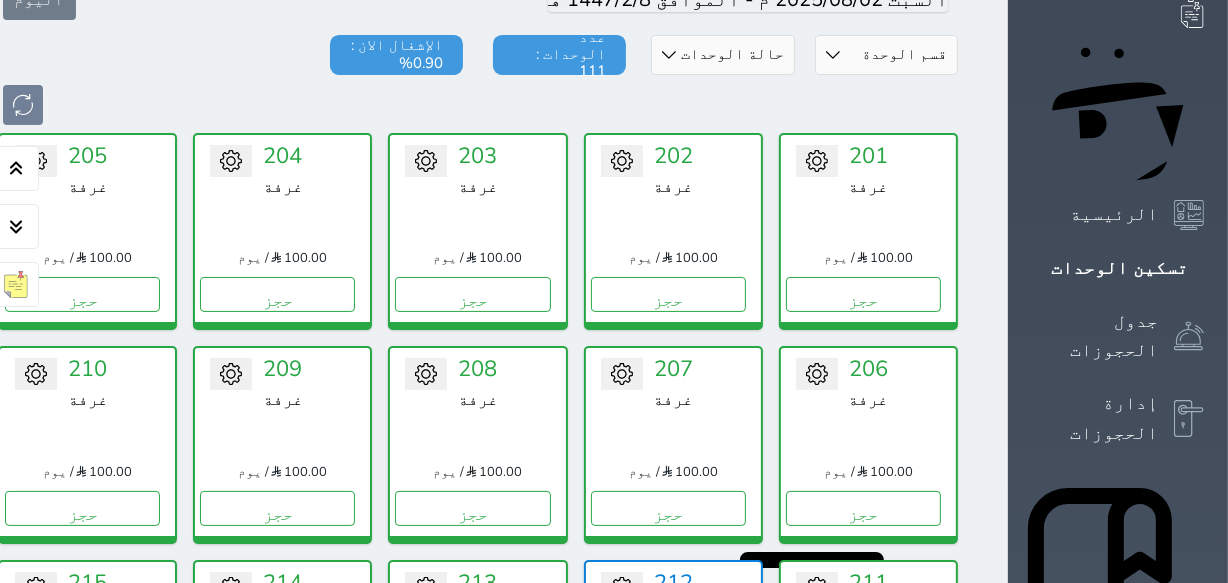 scroll, scrollTop: 0, scrollLeft: 0, axis: both 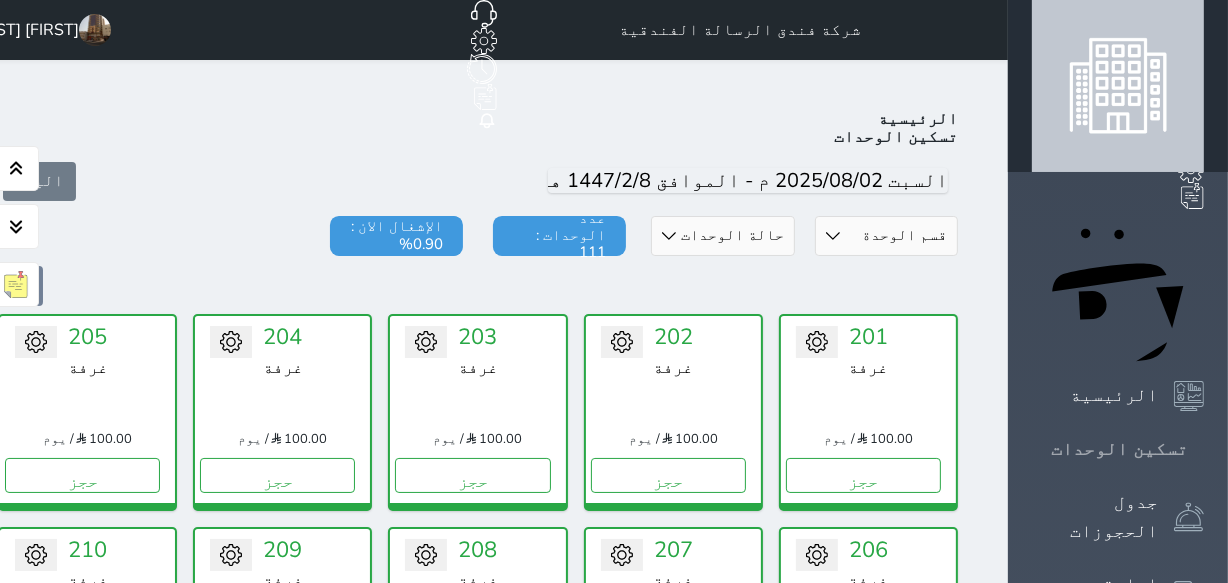 click on "تسكين الوحدات" at bounding box center [1119, 449] 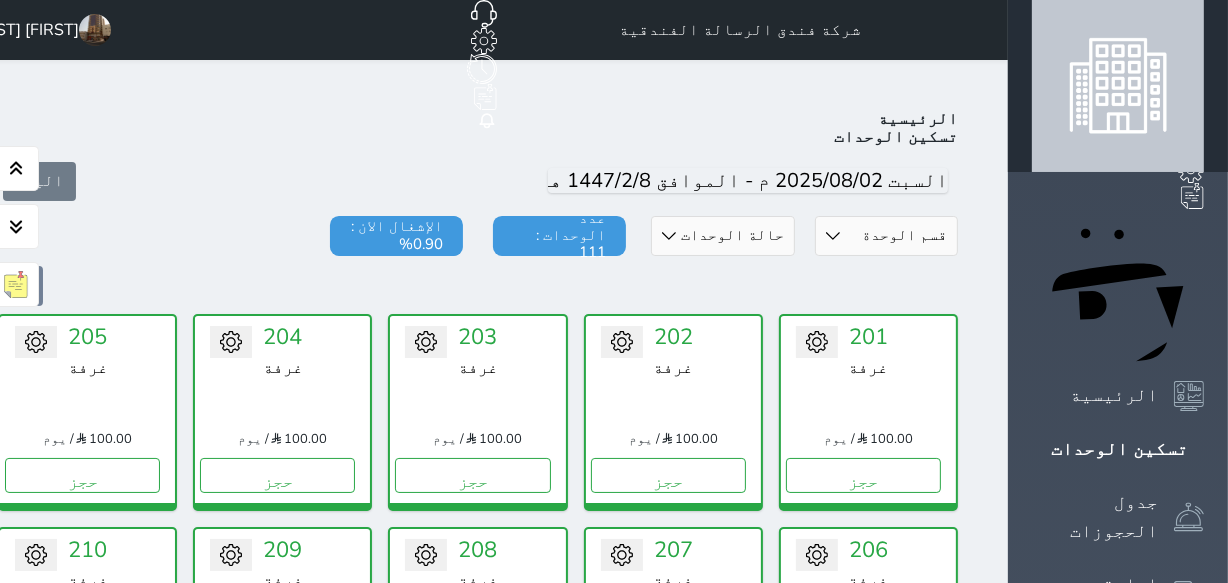 click on "اليوم" at bounding box center (478, 181) 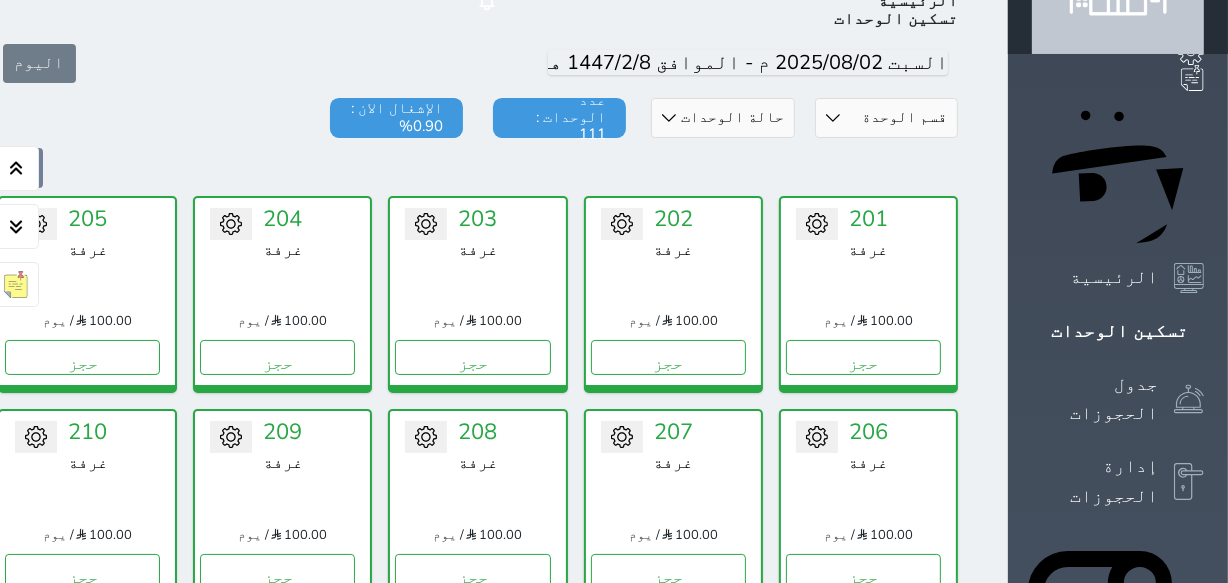scroll, scrollTop: 90, scrollLeft: 0, axis: vertical 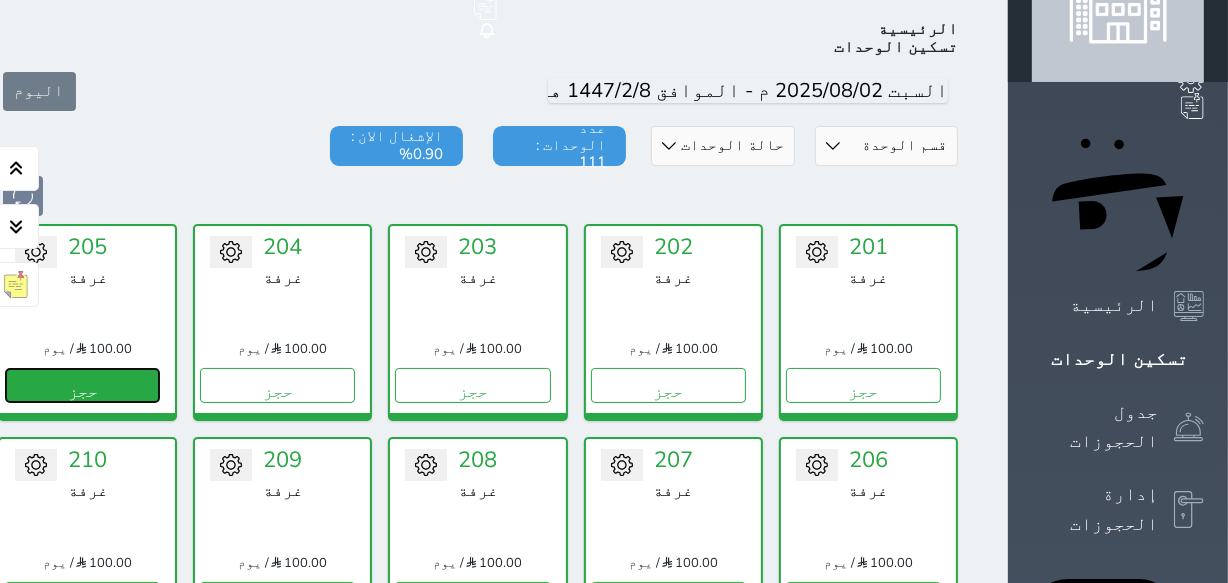 click on "حجز" at bounding box center (82, 385) 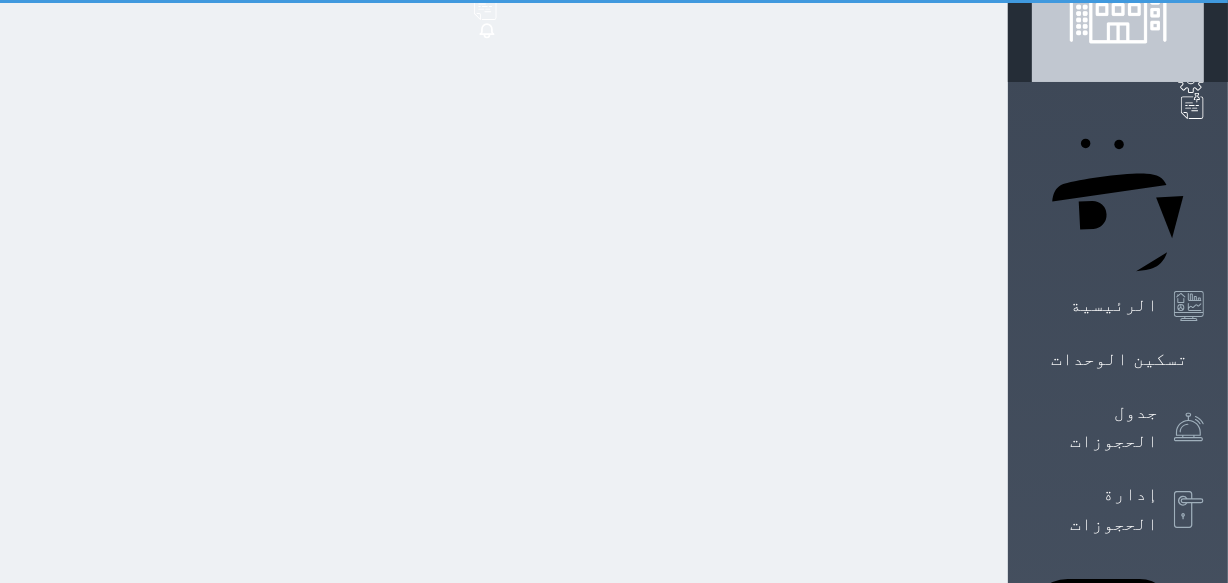scroll, scrollTop: 9, scrollLeft: 0, axis: vertical 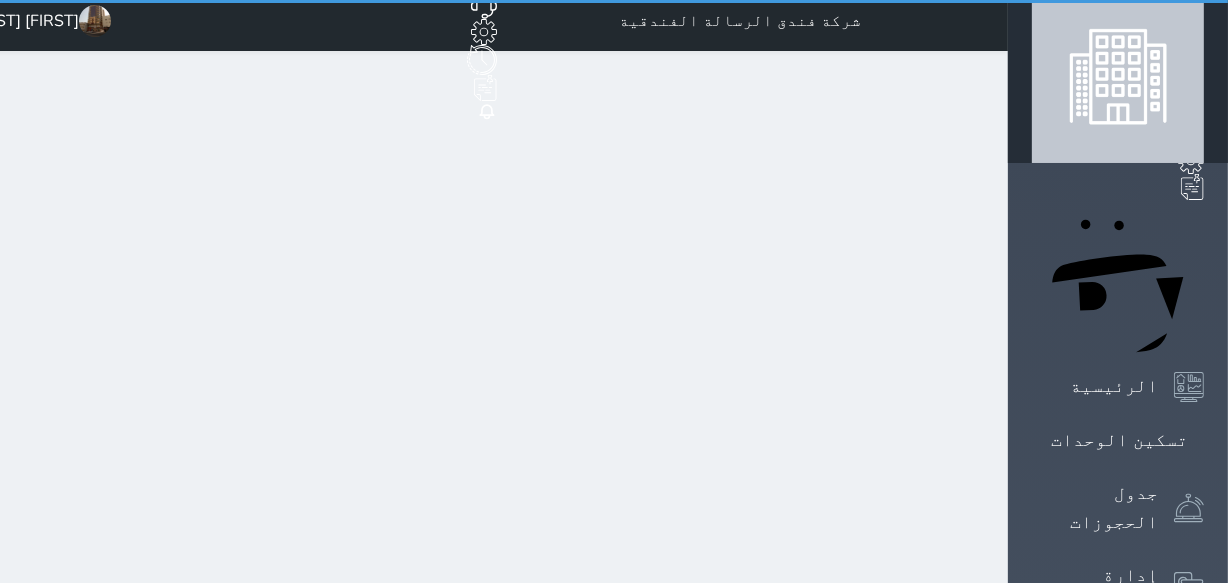 select on "1" 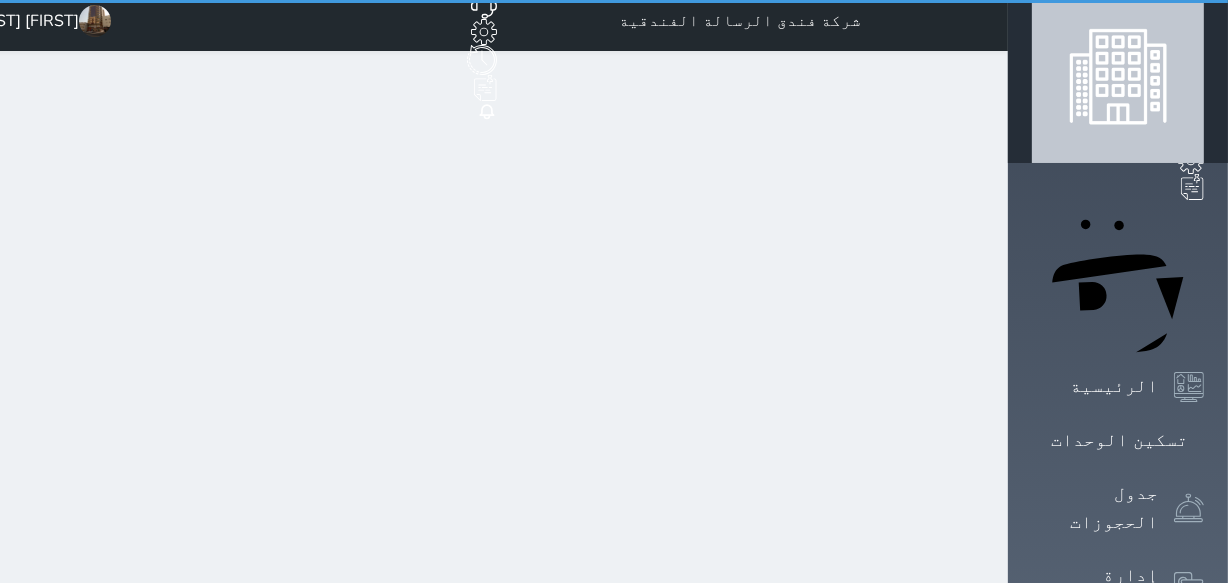 scroll, scrollTop: 0, scrollLeft: 0, axis: both 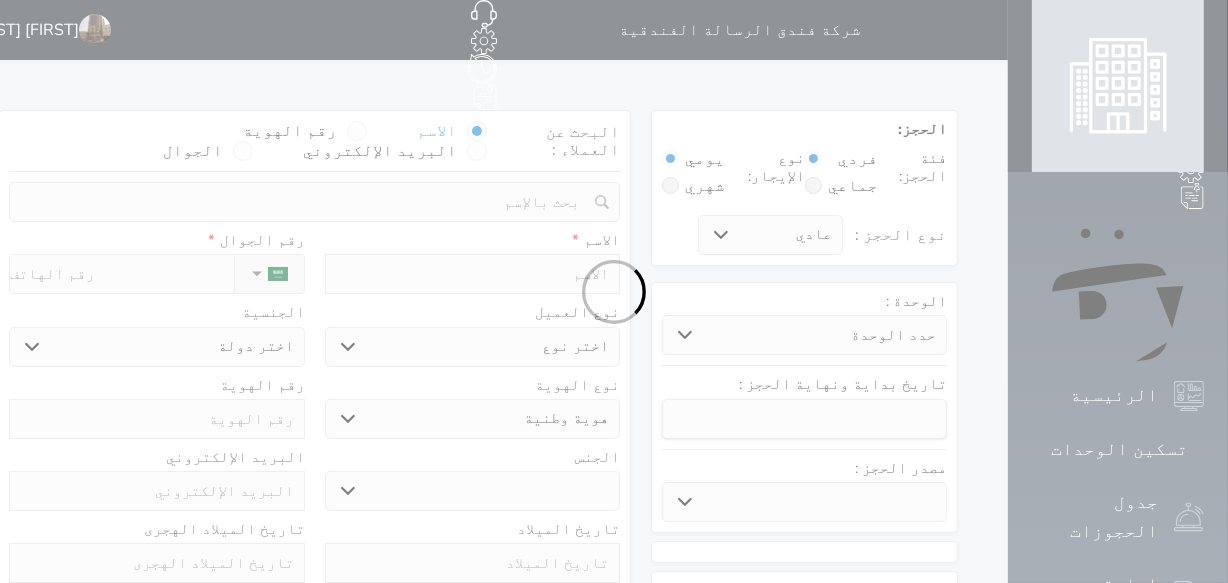 select 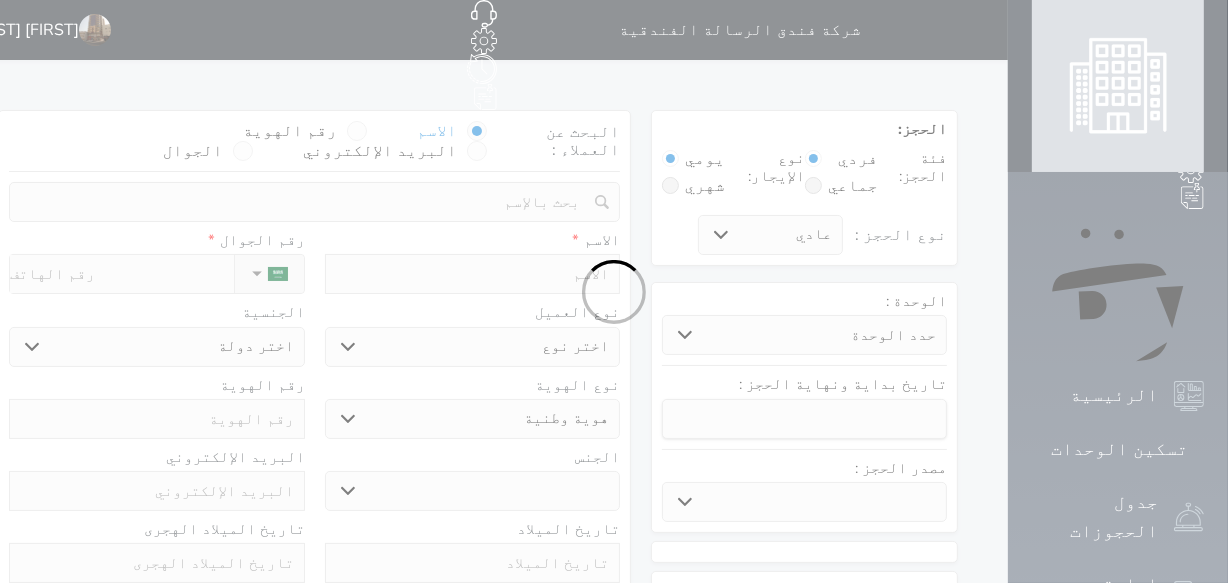 select on "33100" 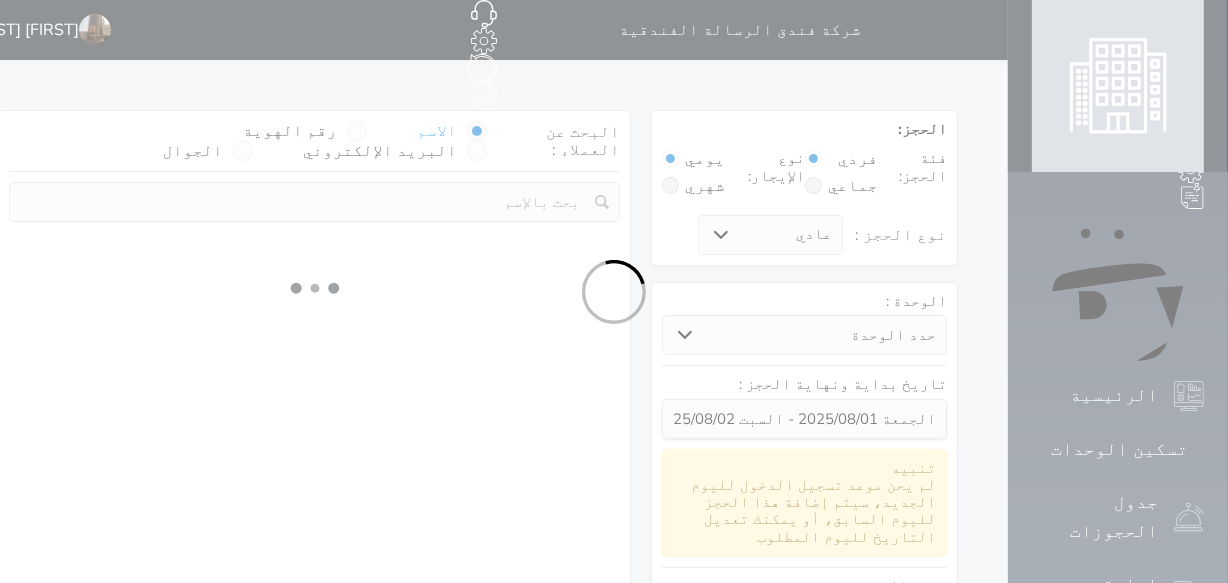 select 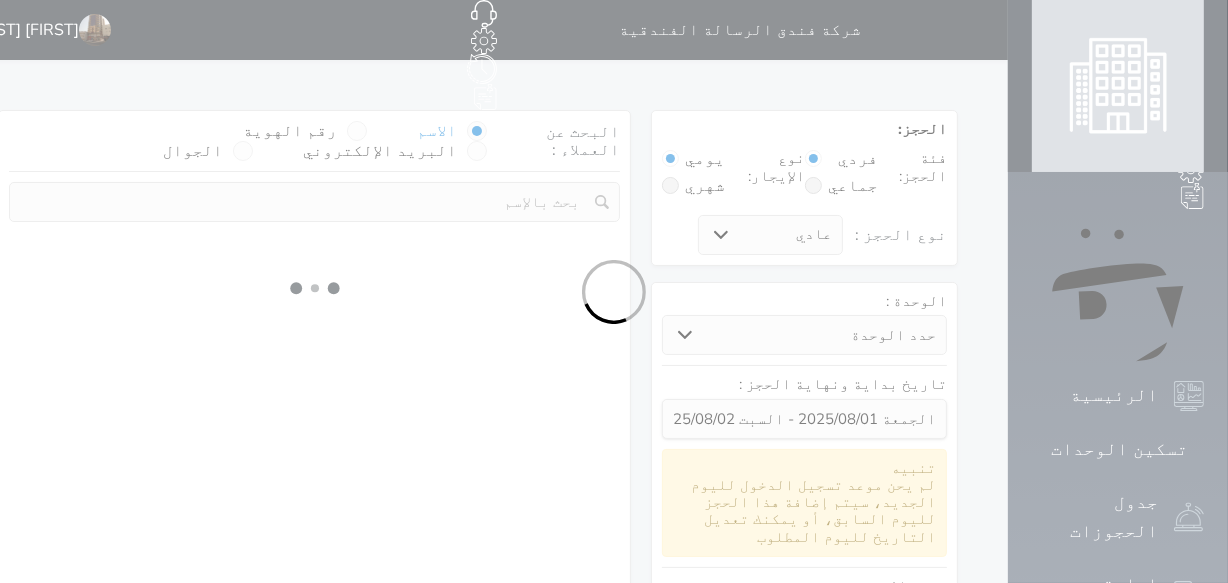 select on "1" 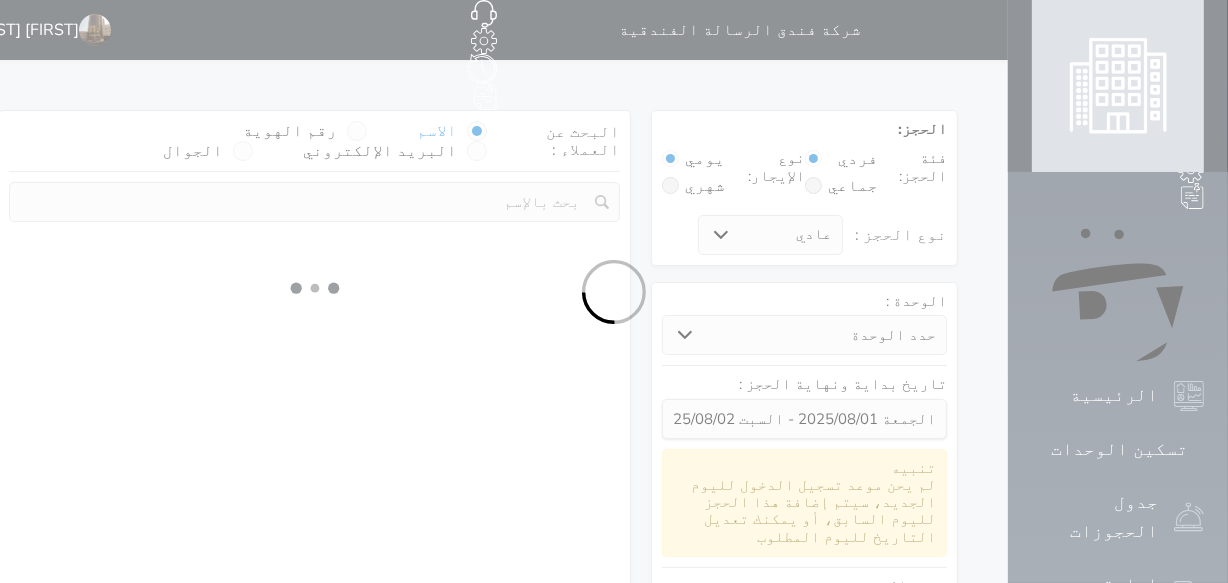 select on "113" 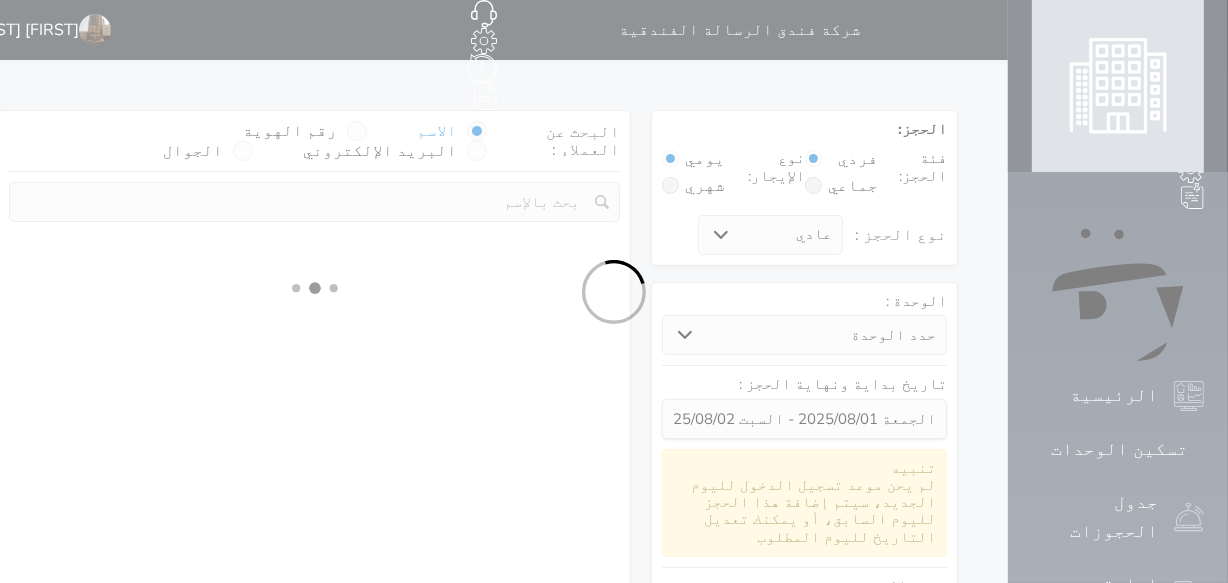 select on "1" 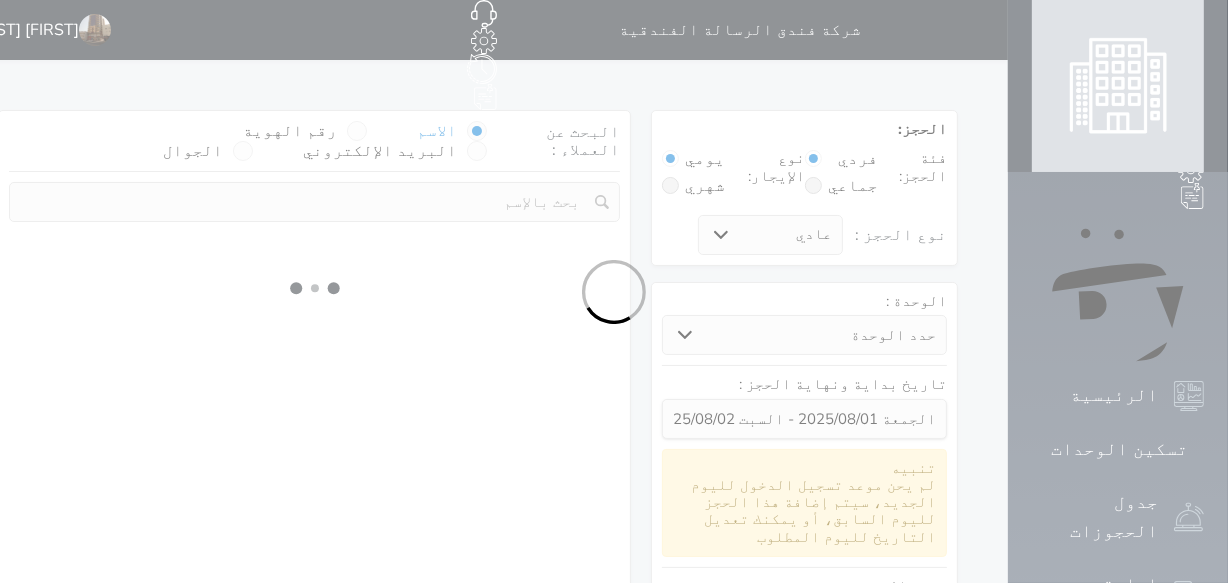 select 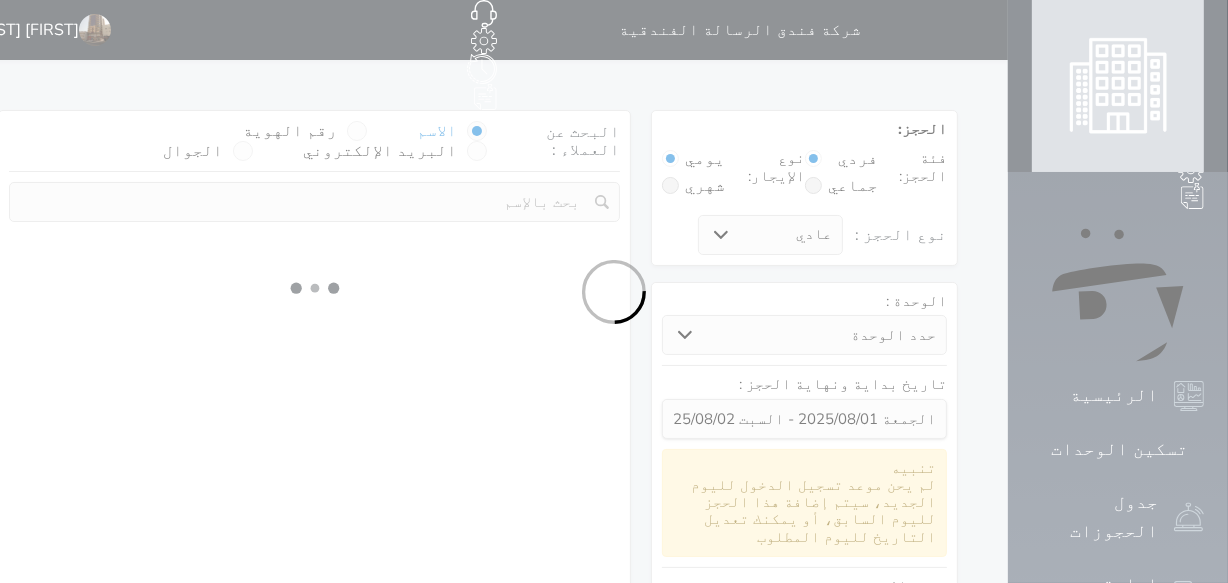 select on "7" 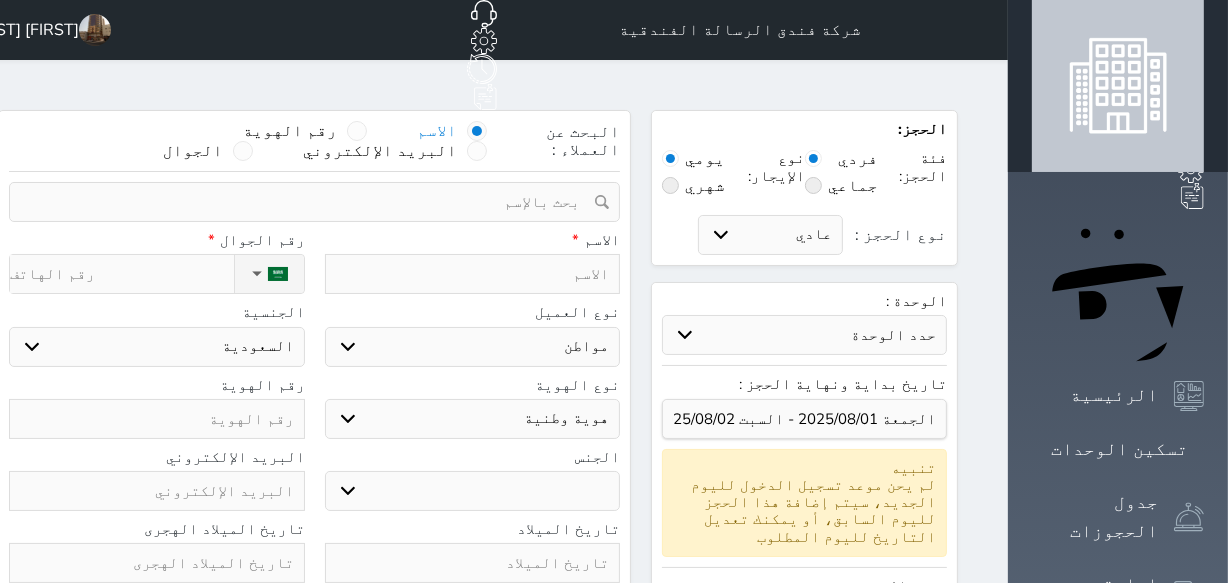 click at bounding box center (473, 274) 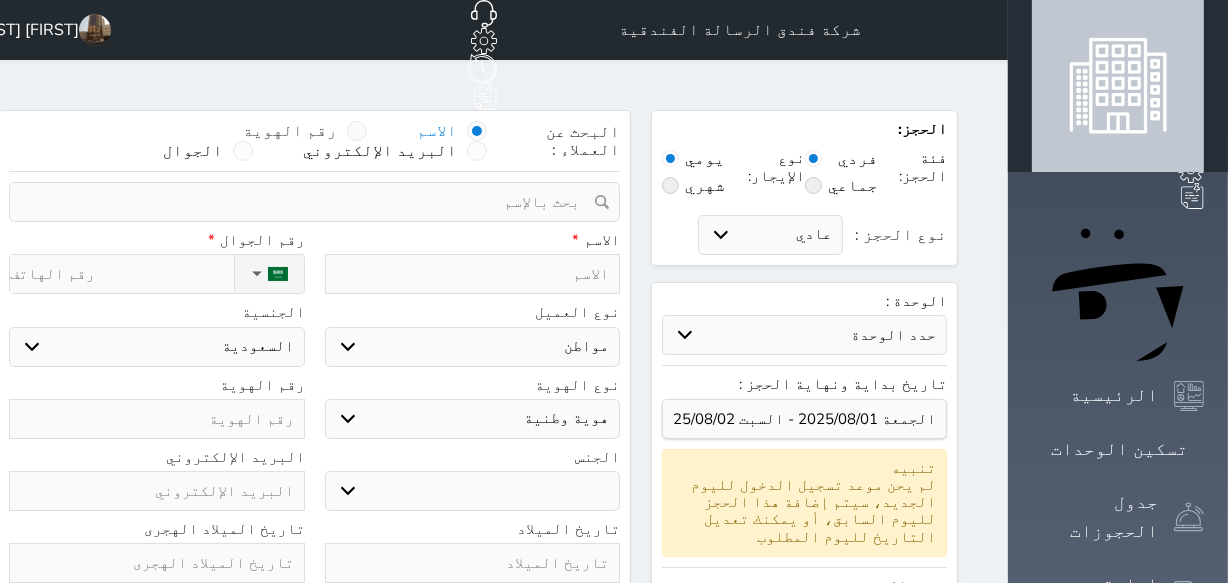 click at bounding box center [357, 131] 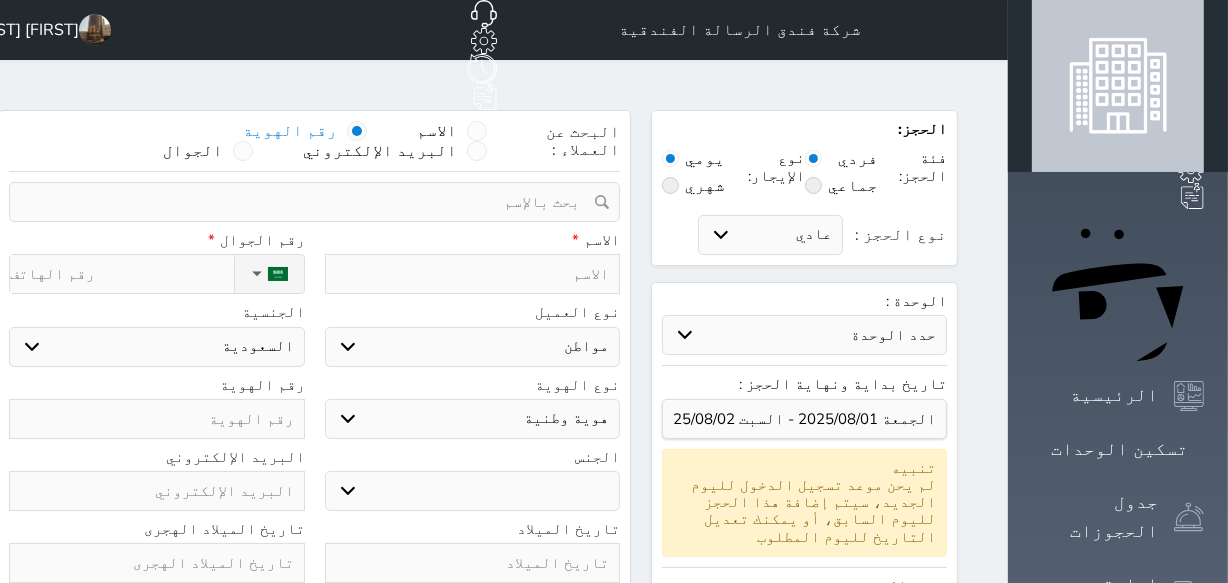 select 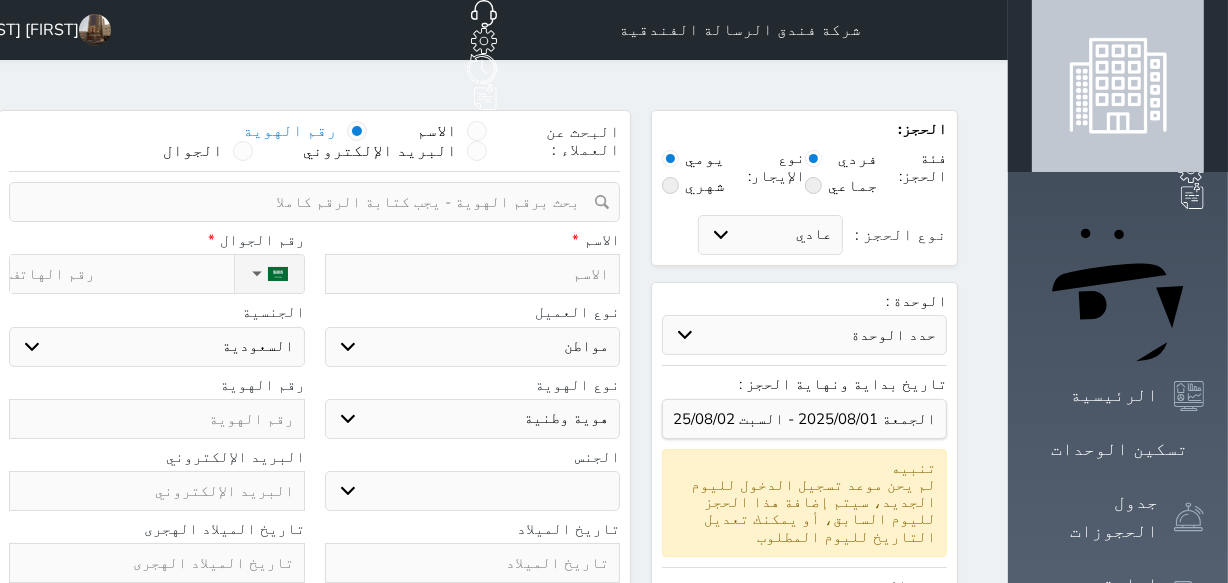 click at bounding box center [307, 202] 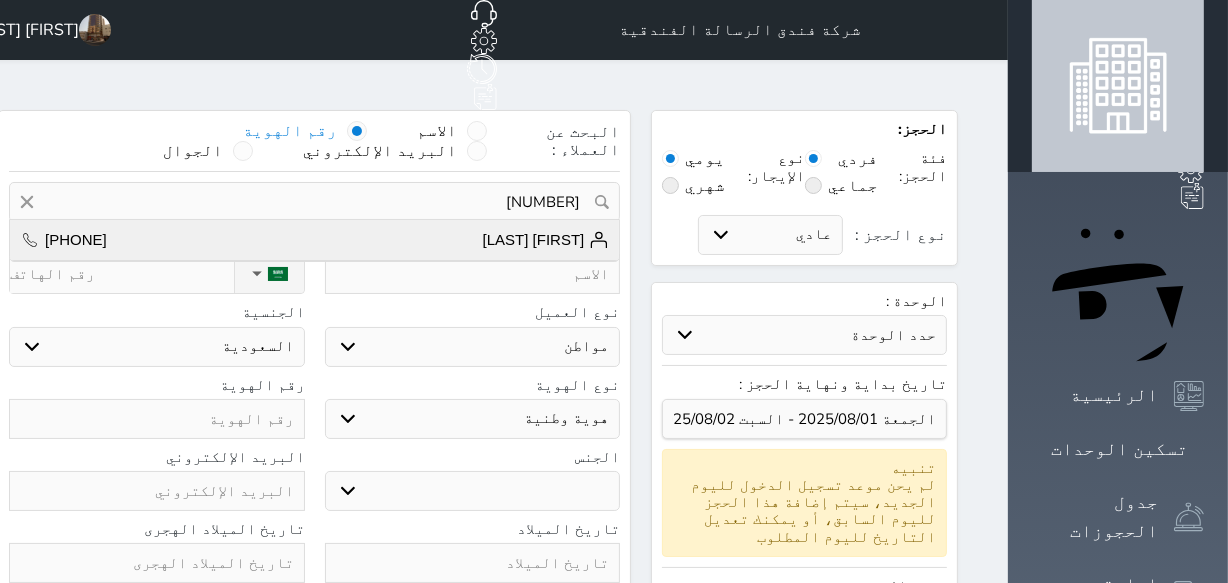 click on "عبدالله بلغيث القوزي   +966554996778" at bounding box center (314, 240) 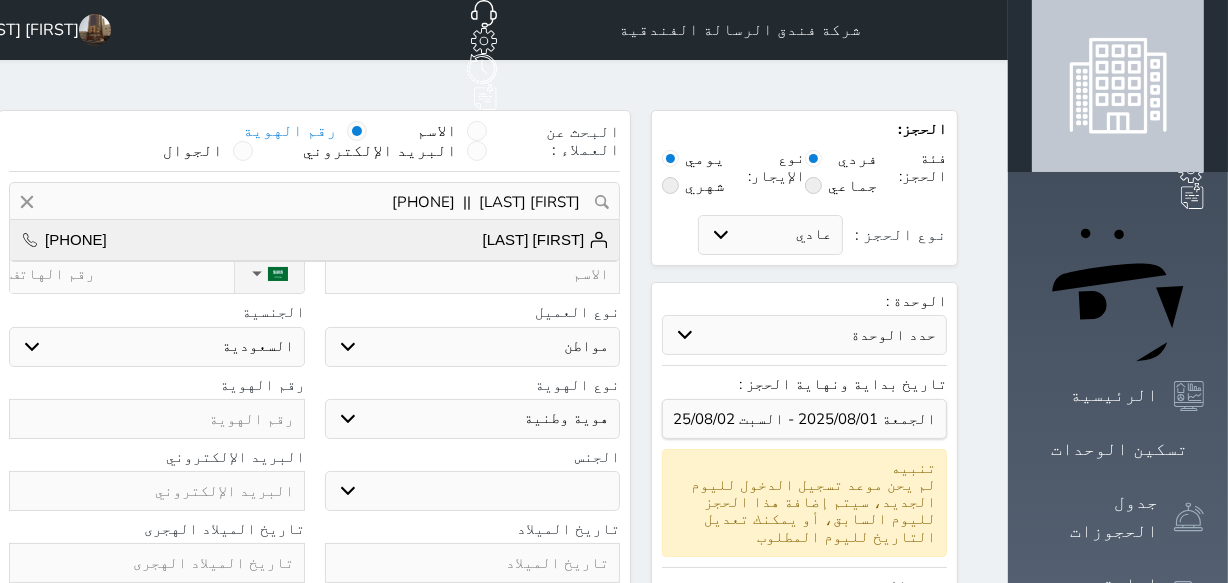 type on "[FIRST] [LAST]" 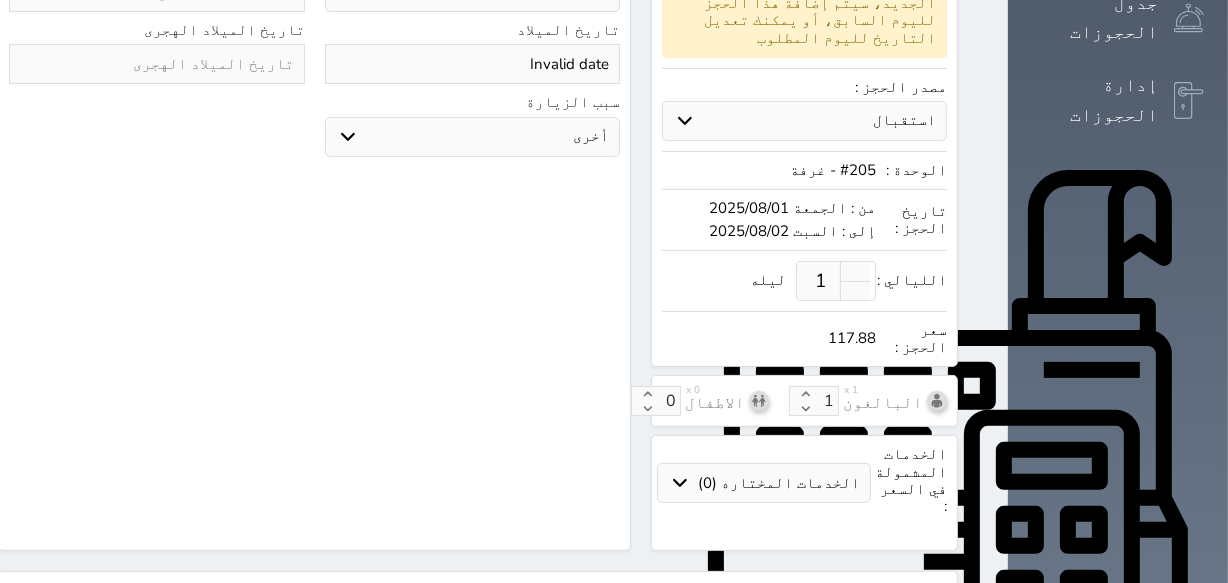 select 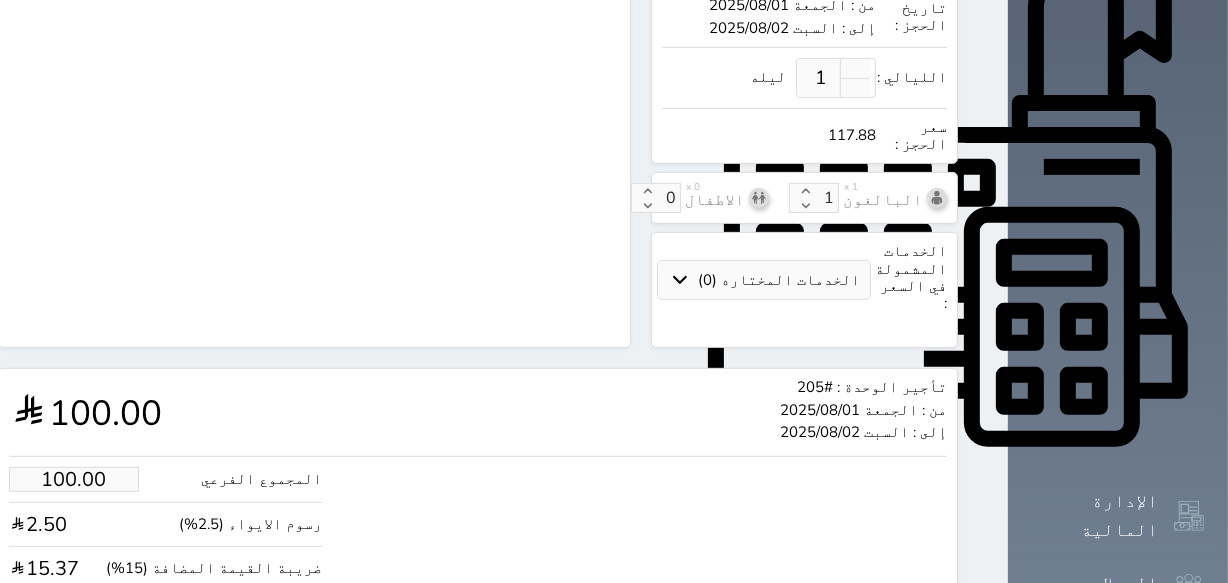 scroll, scrollTop: 742, scrollLeft: 0, axis: vertical 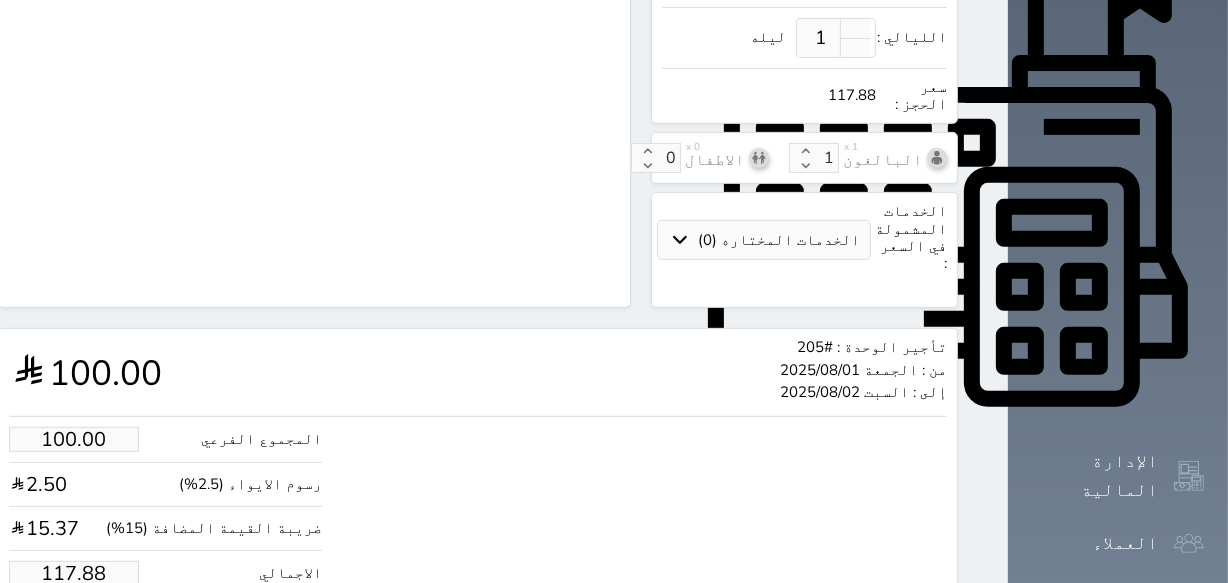 click on "117.88" at bounding box center [74, 573] 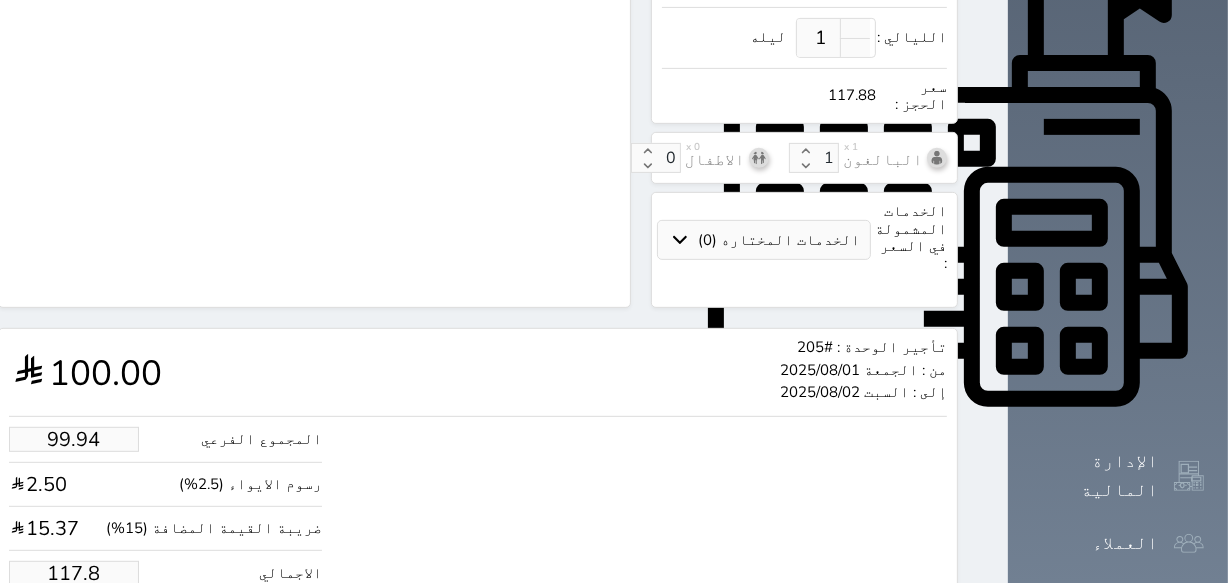 type on "99.26" 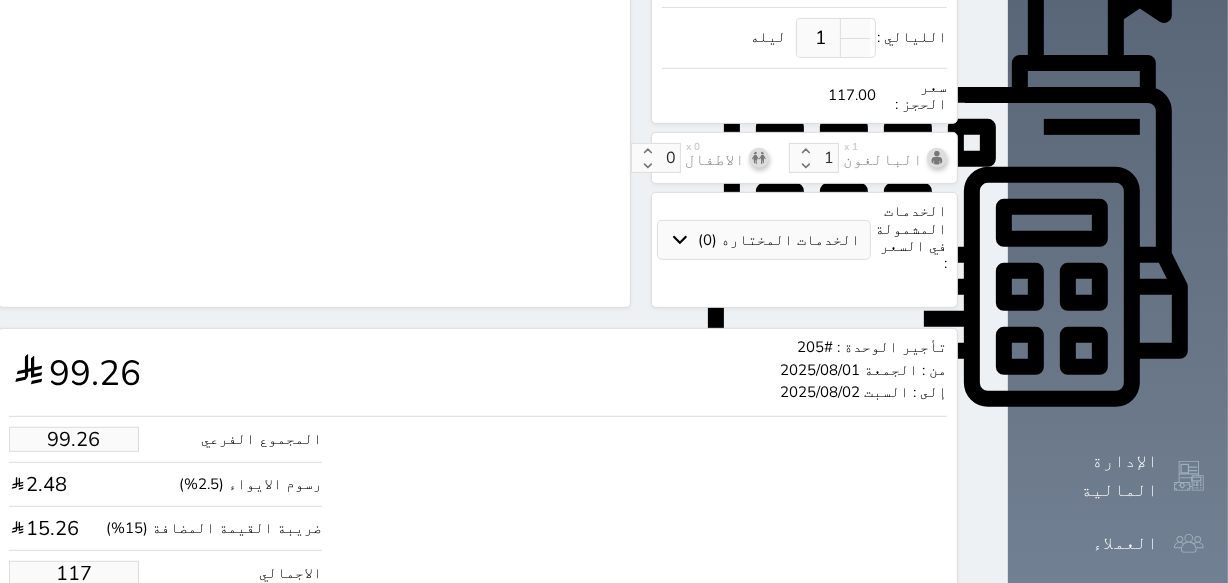 type on "9.33" 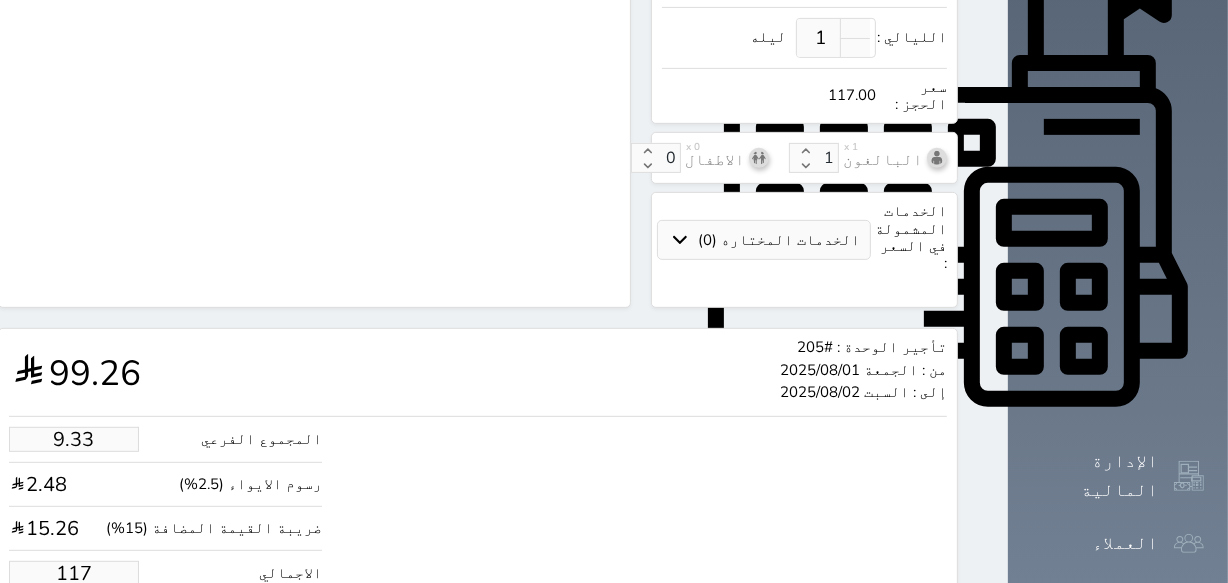 type on "11" 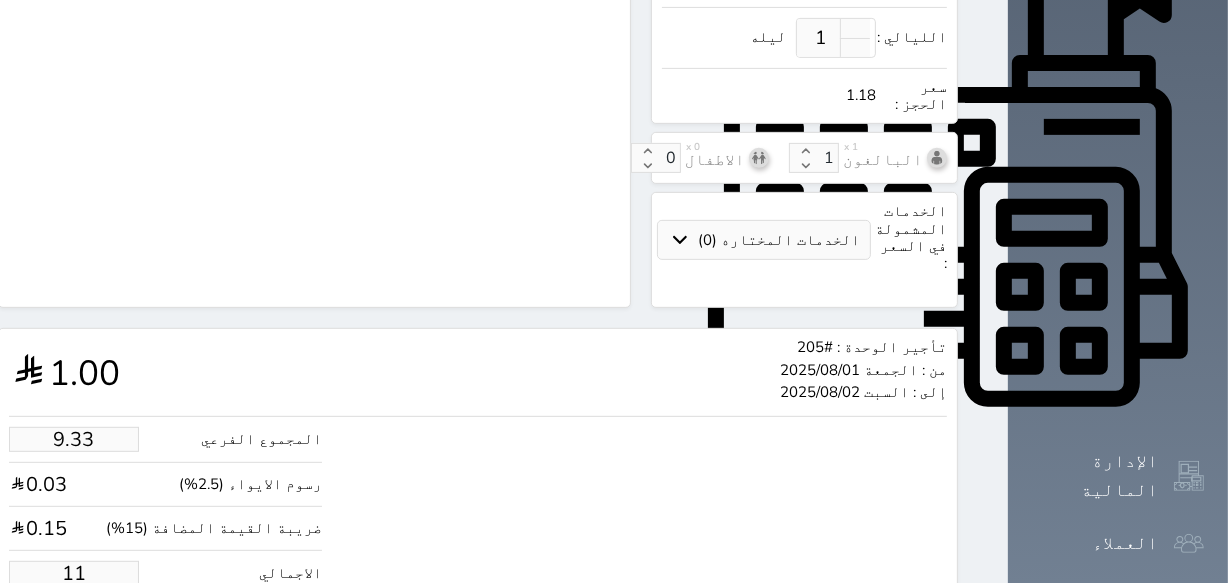 type on "1.00" 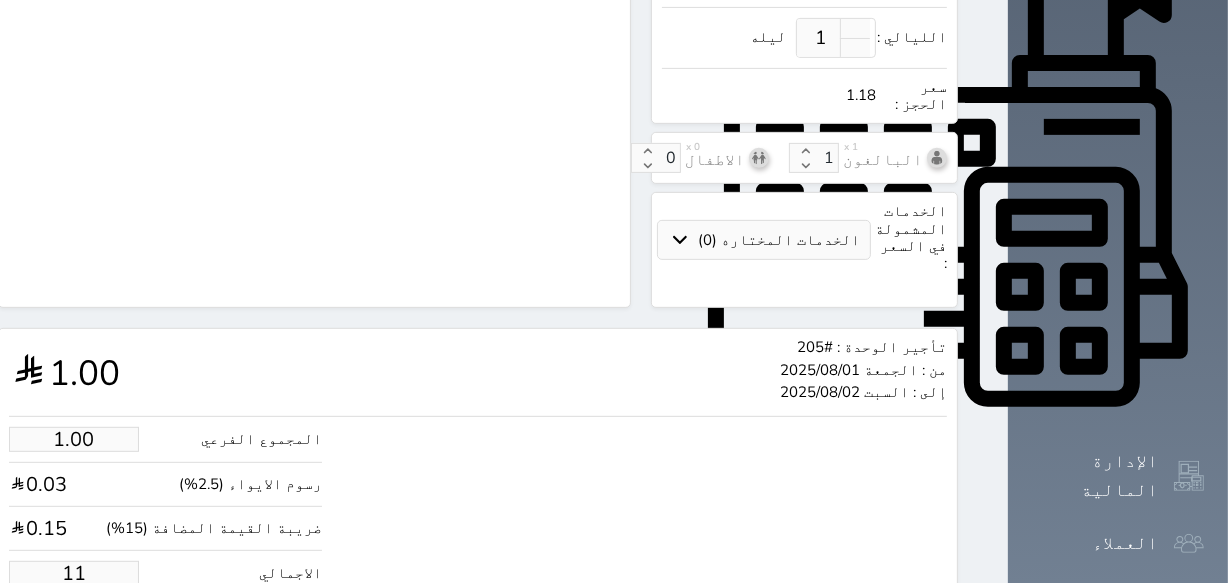type on "1.17875" 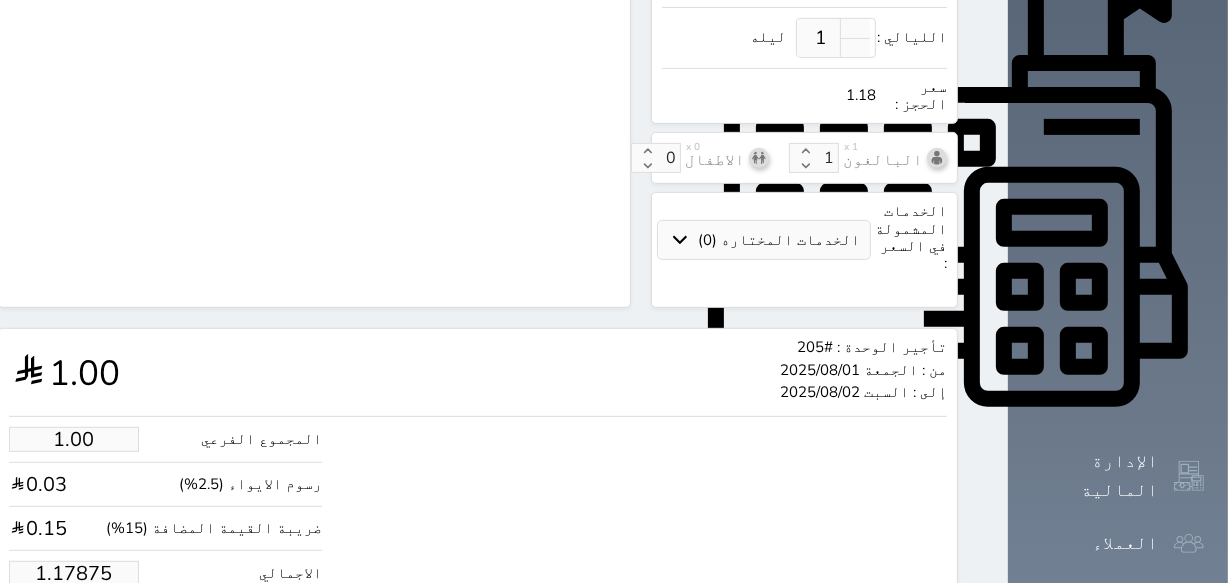 type on "1.1787" 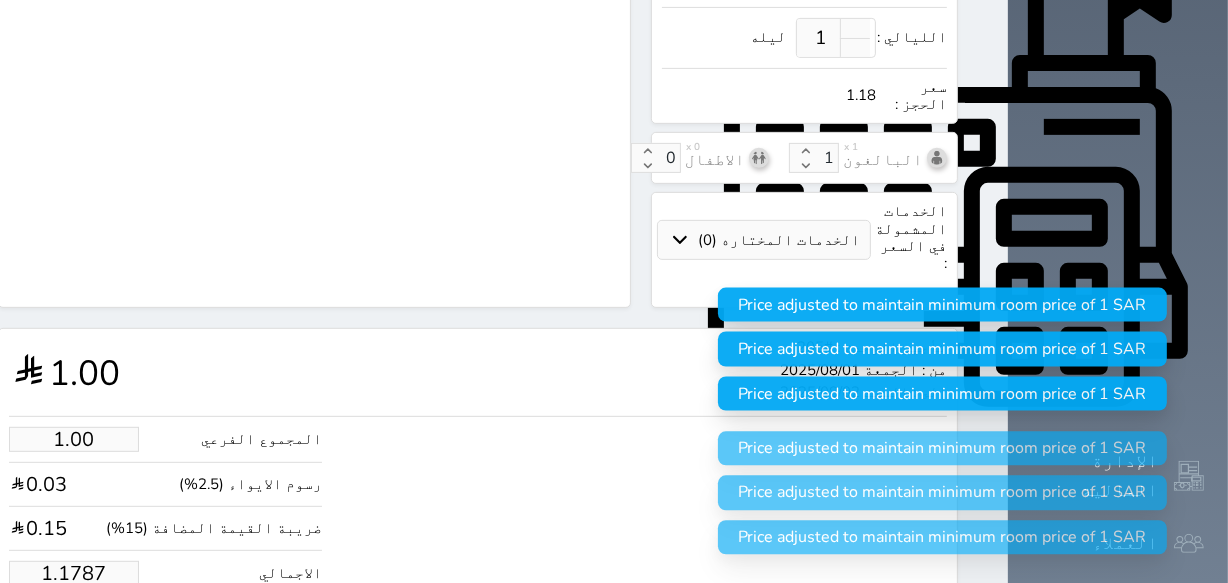 type on "1.178" 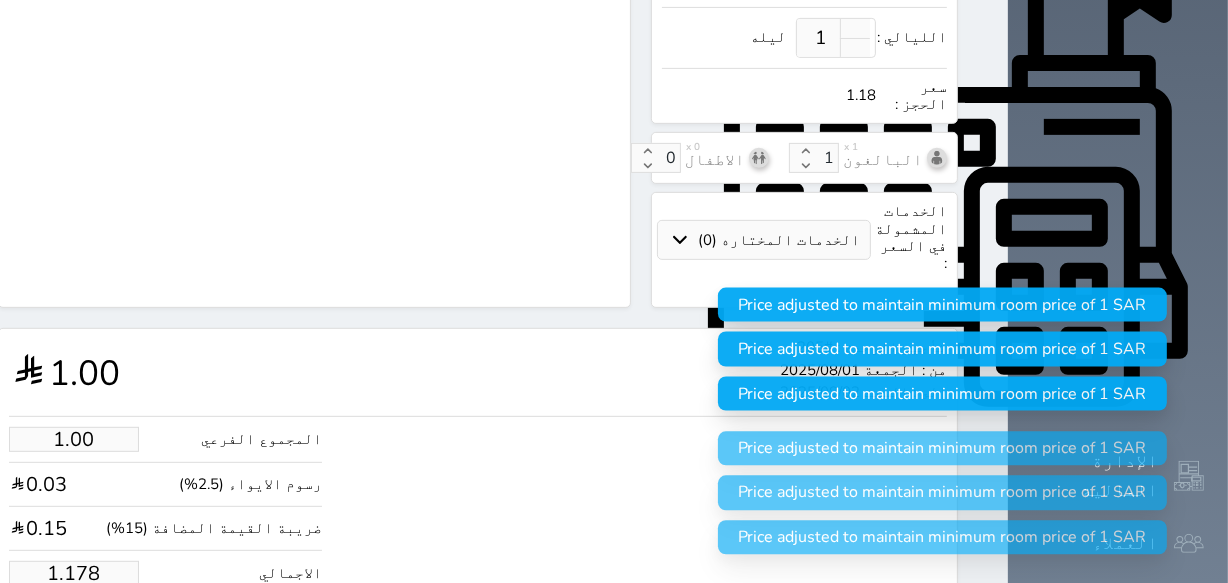 type on "1.17" 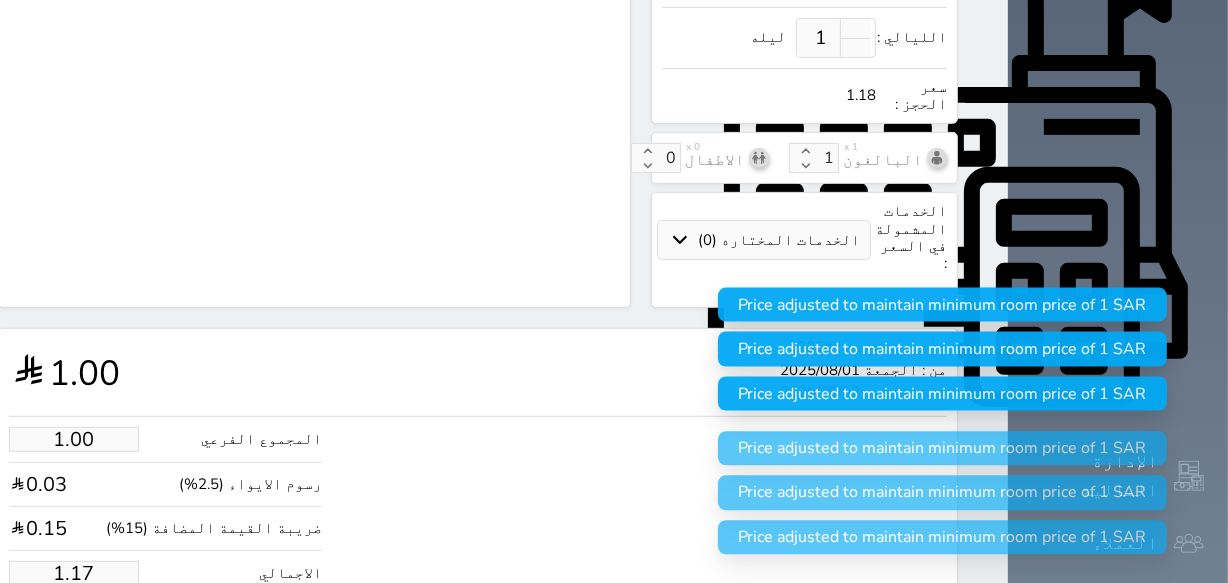 type on "1.1" 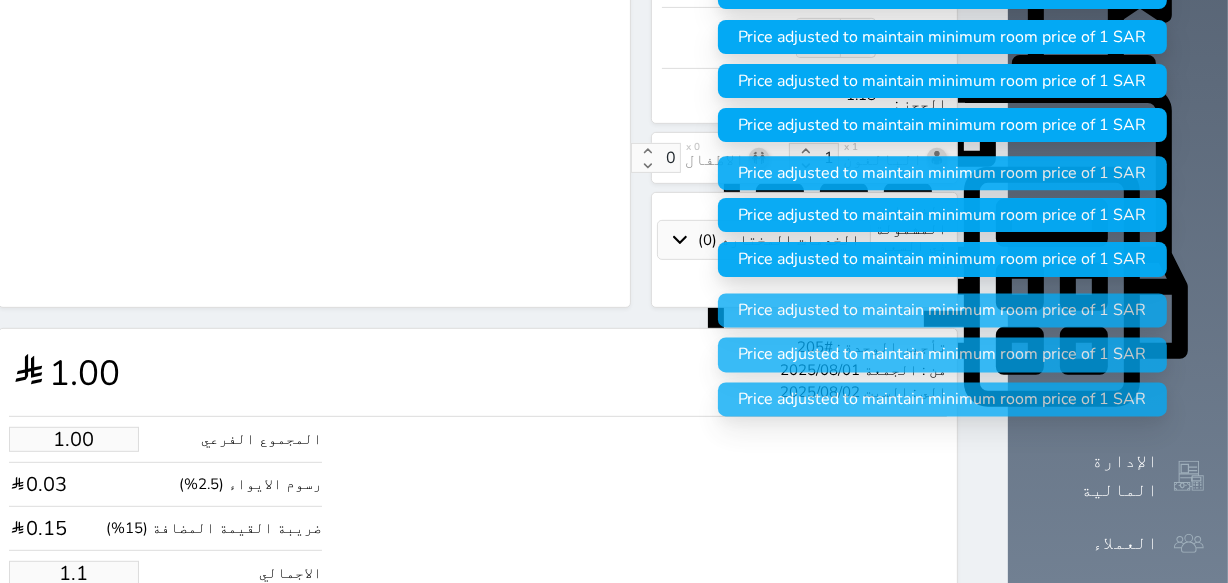 type on "1." 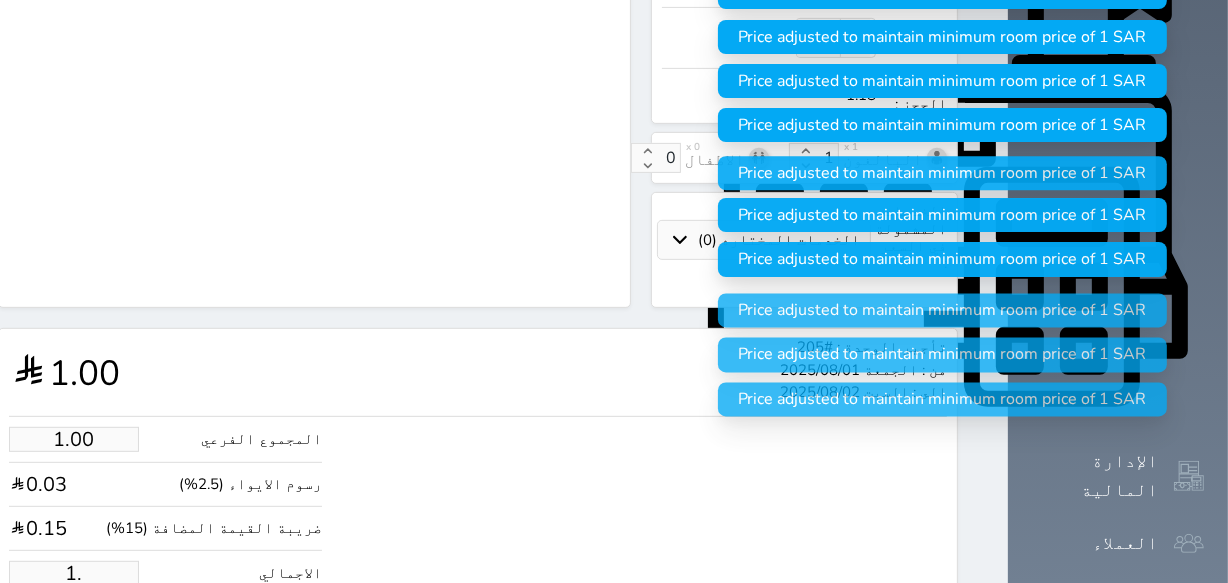 select 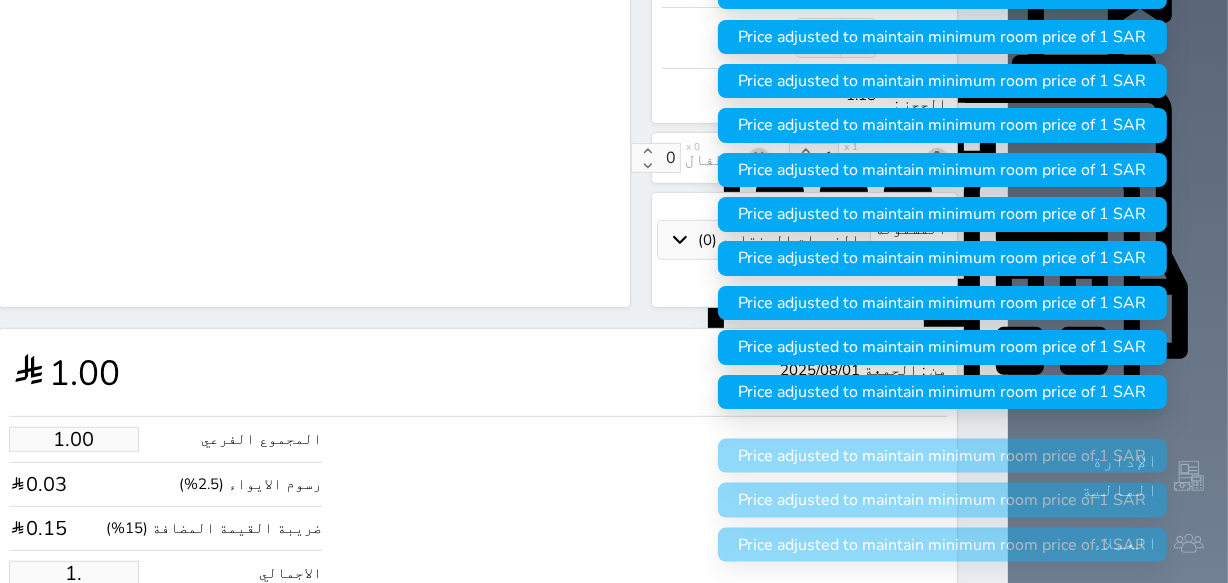 type on "1" 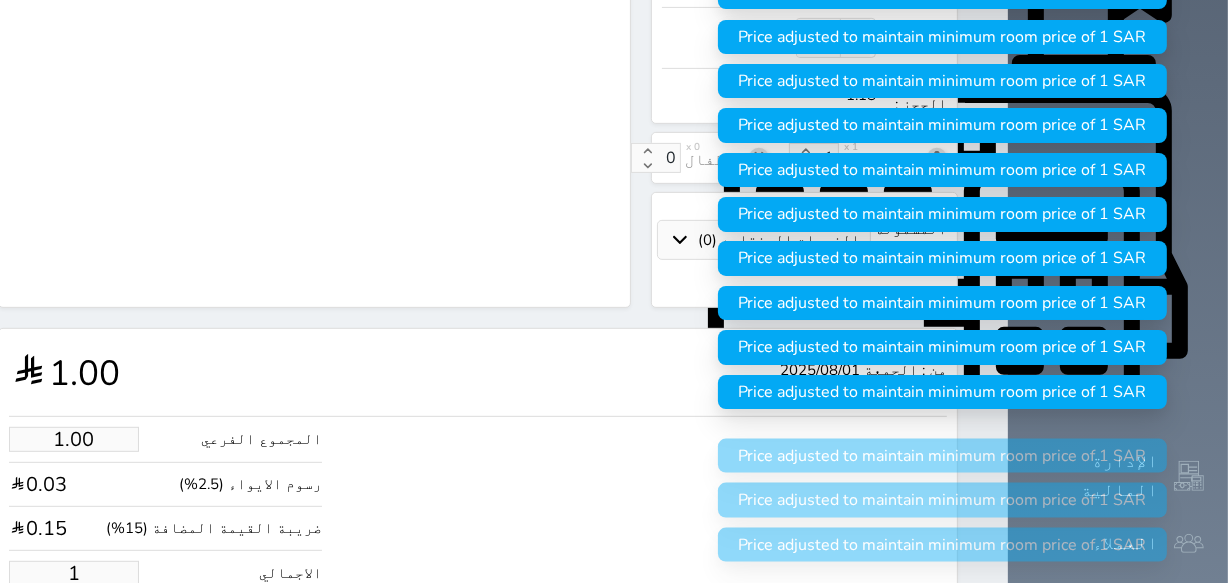 type 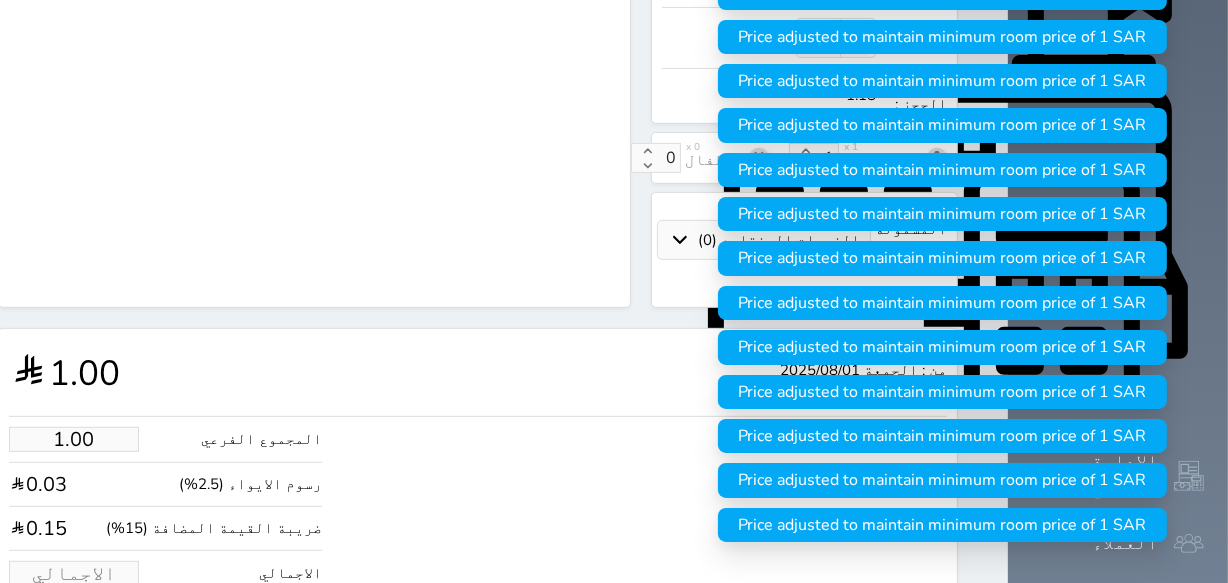 type on "5.94" 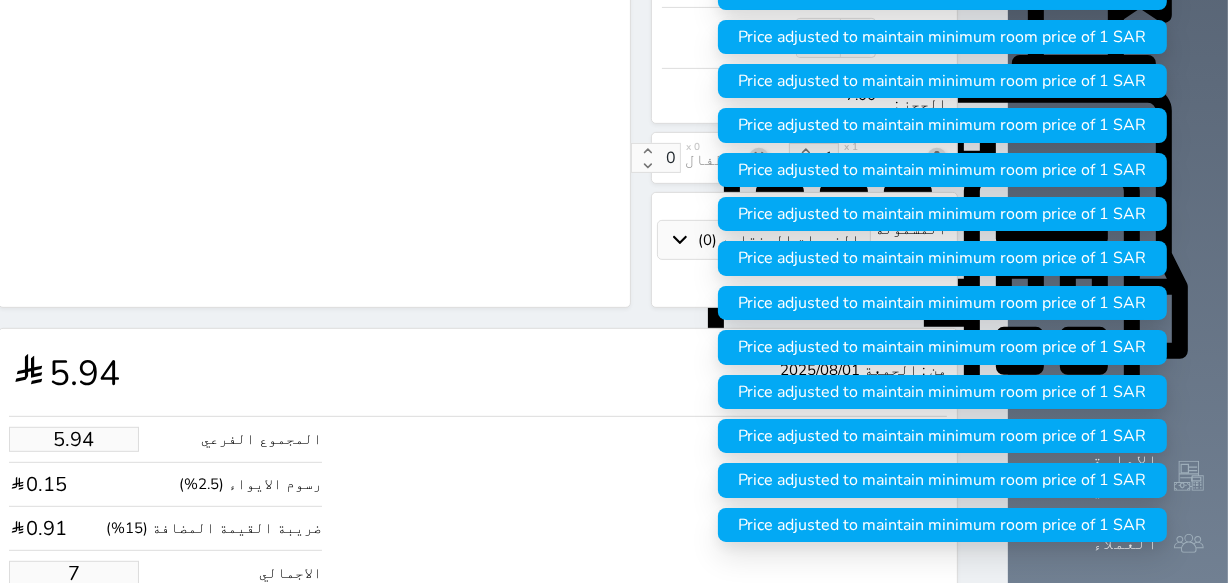 type on "59.38" 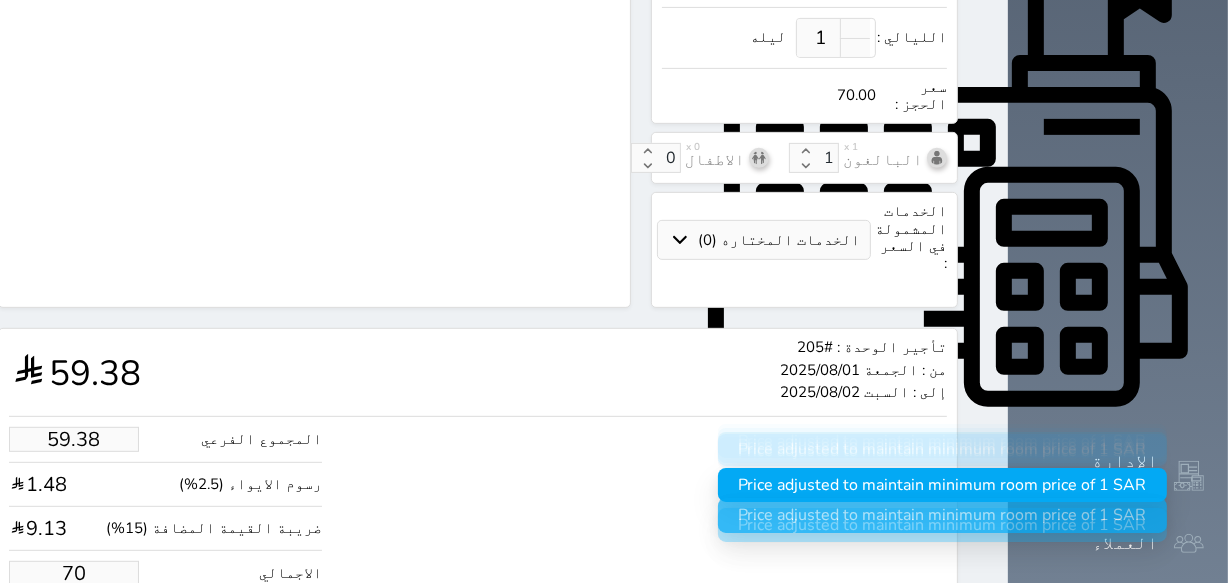 select 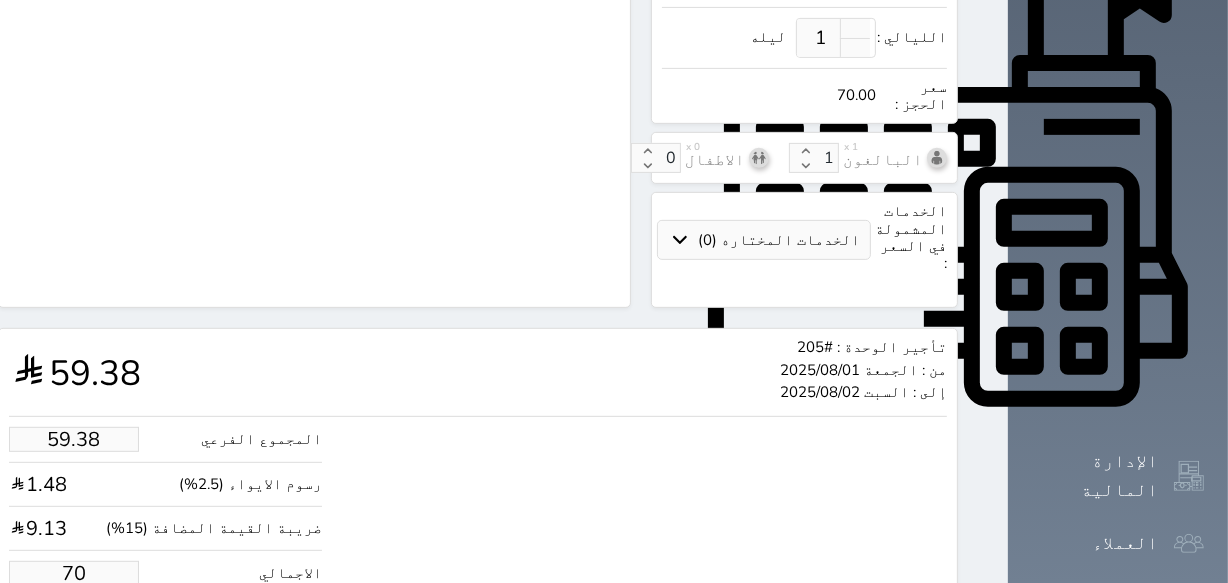 type on "70.00" 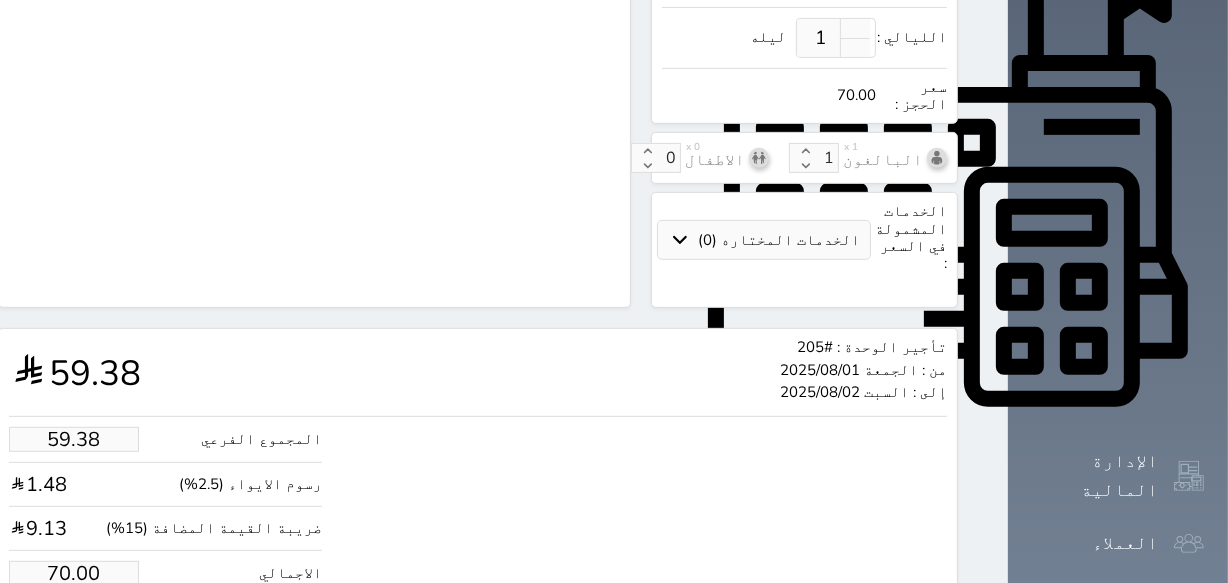 click on "حجز" at bounding box center (91, 634) 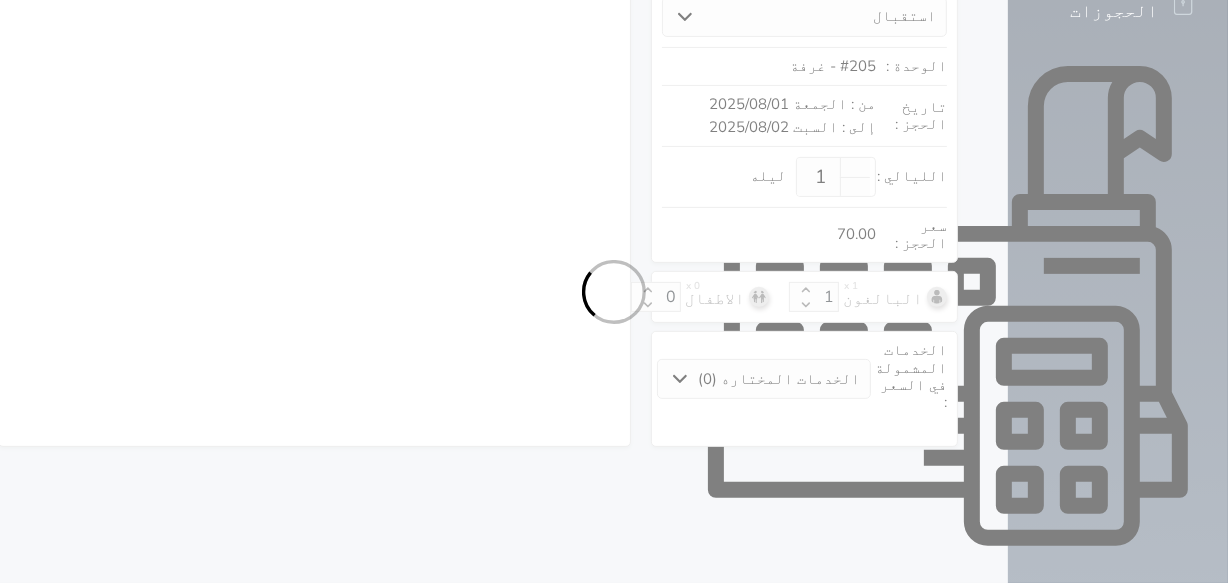 select on "1" 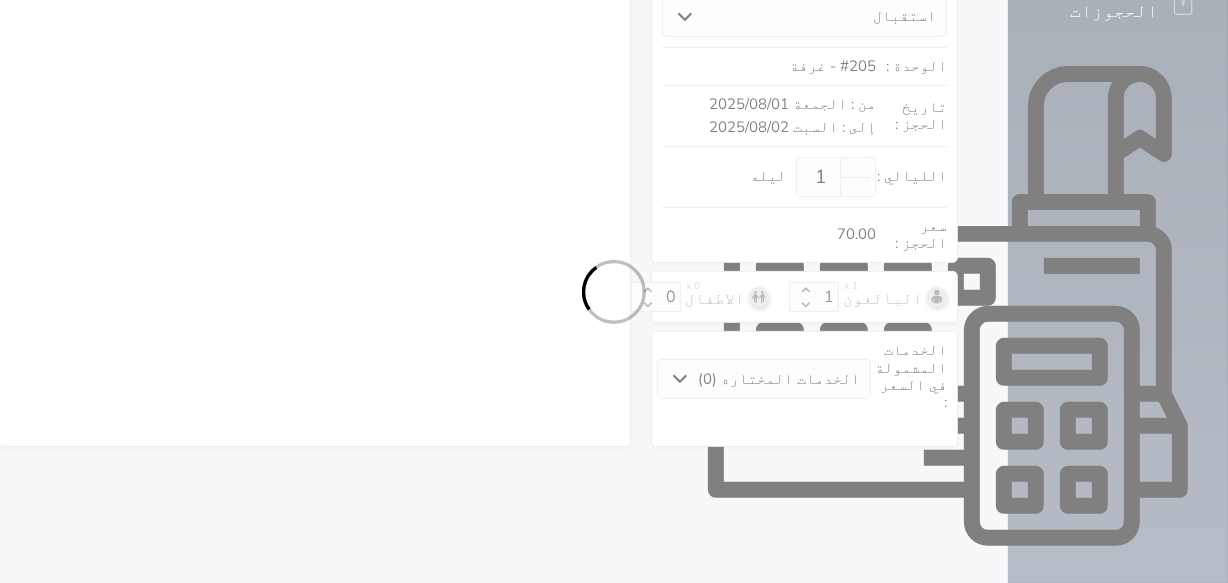 select on "113" 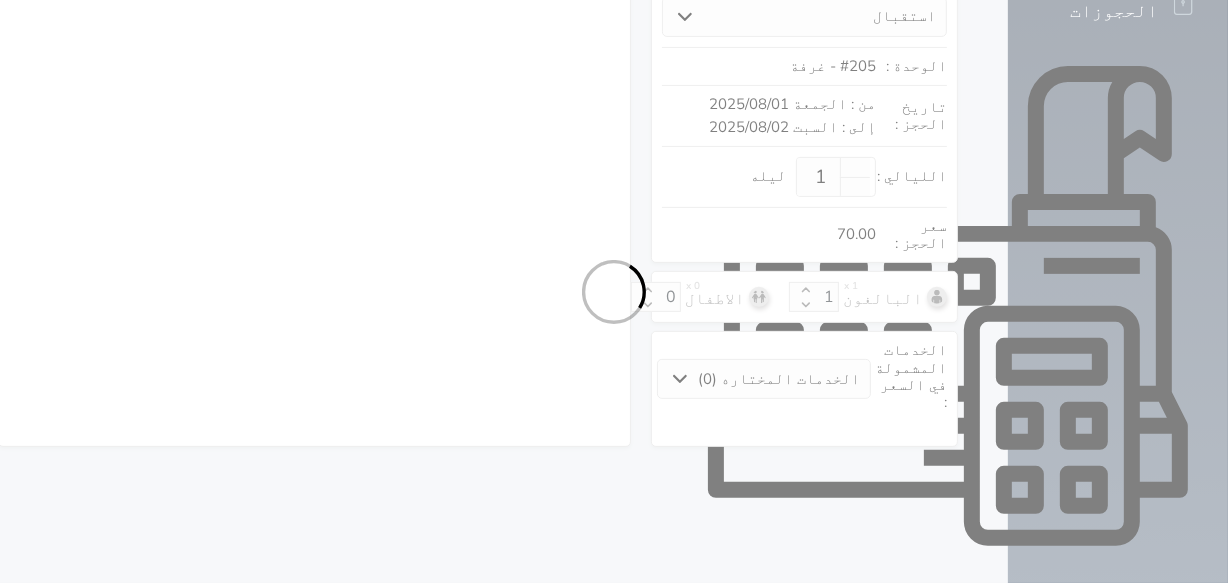 select on "7" 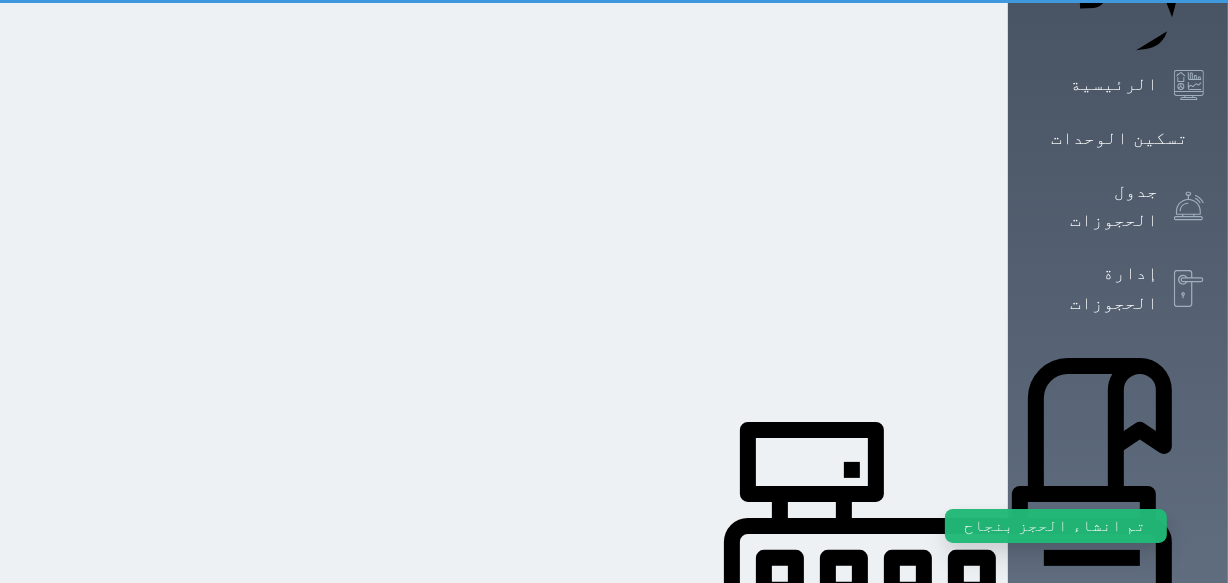 scroll, scrollTop: 0, scrollLeft: 0, axis: both 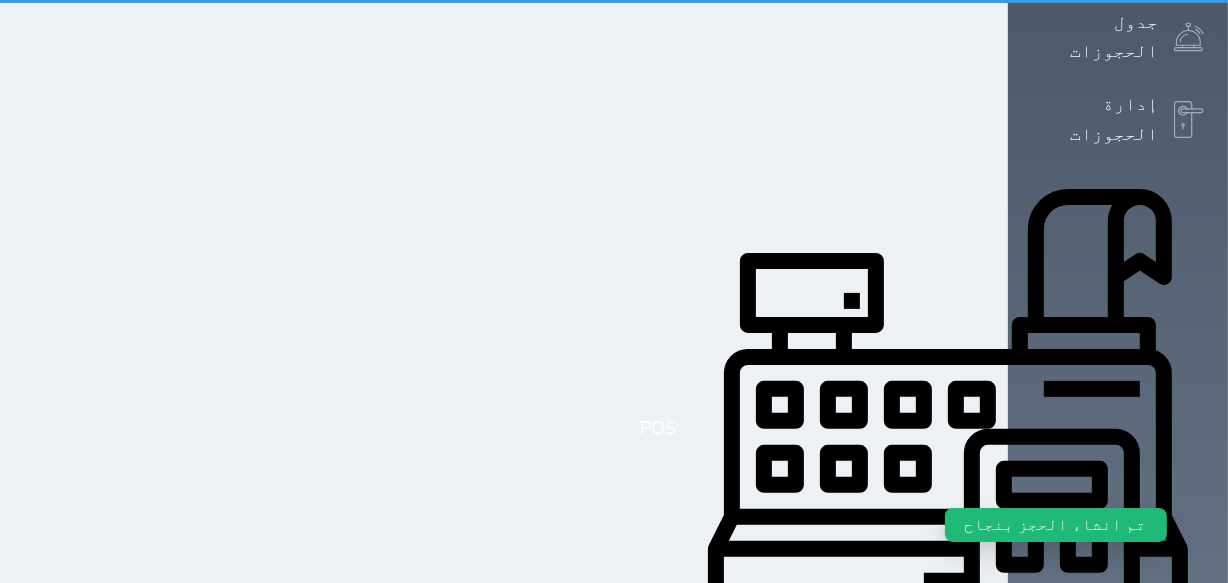 select on "1" 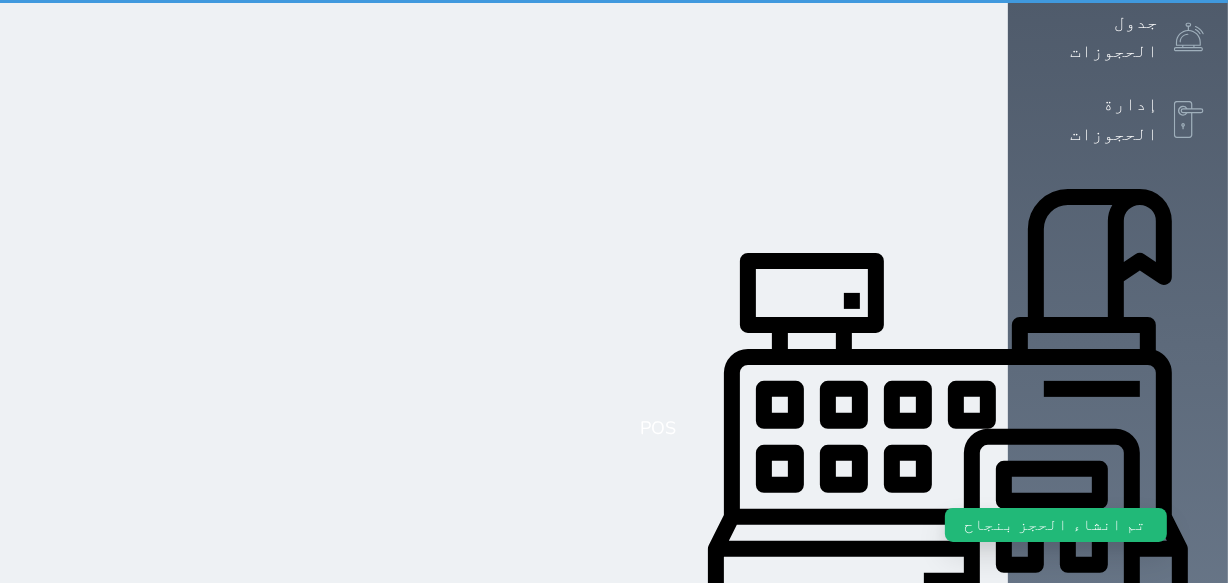 scroll, scrollTop: 0, scrollLeft: 0, axis: both 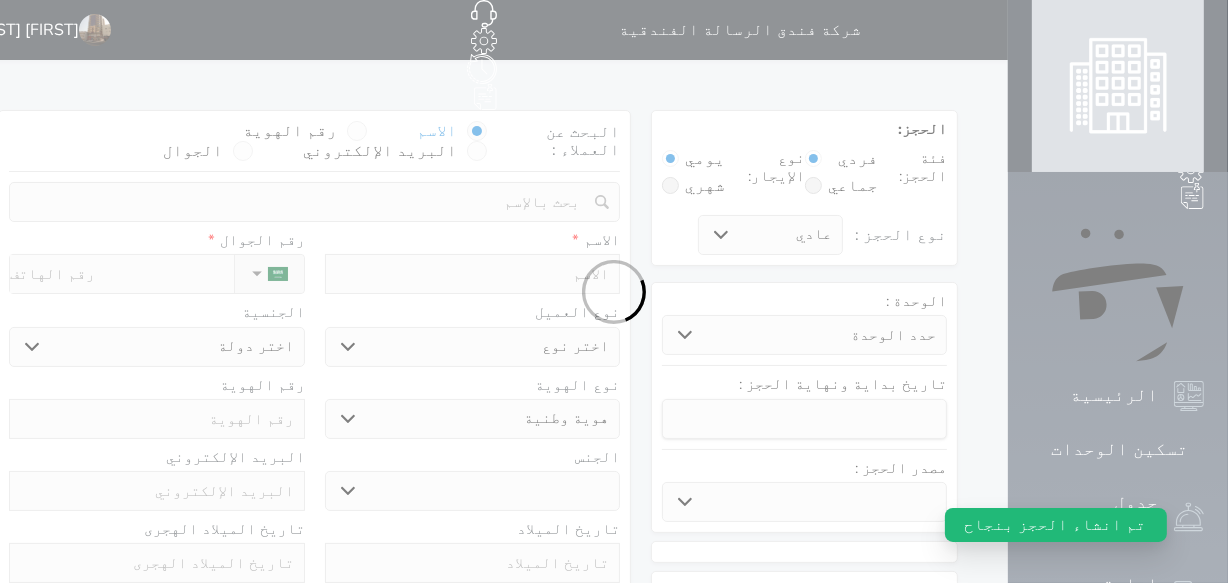 select 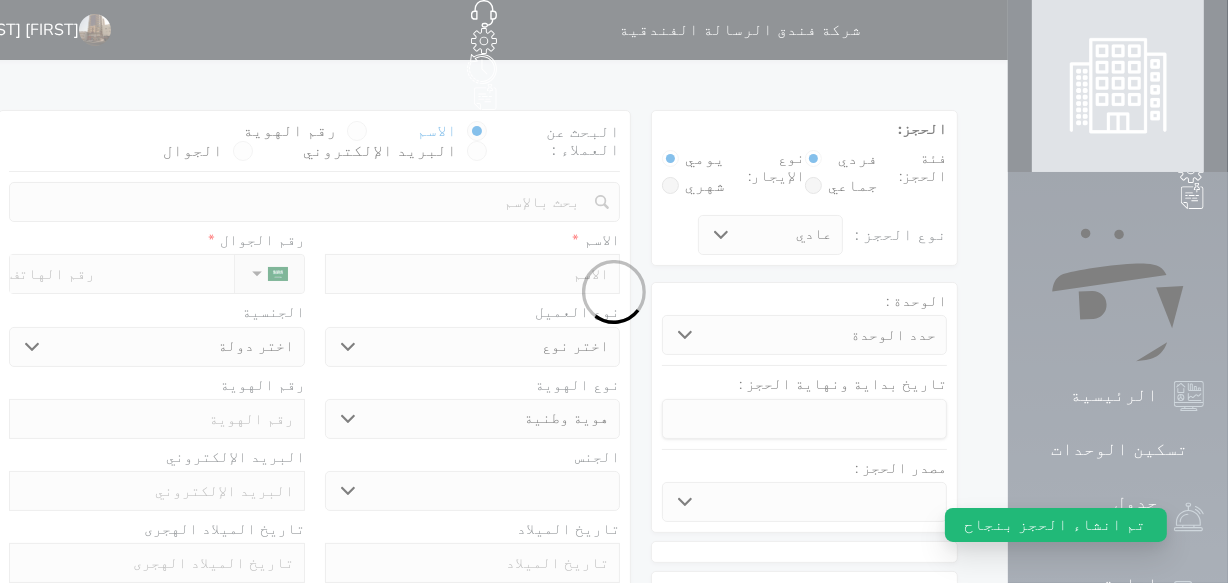 select 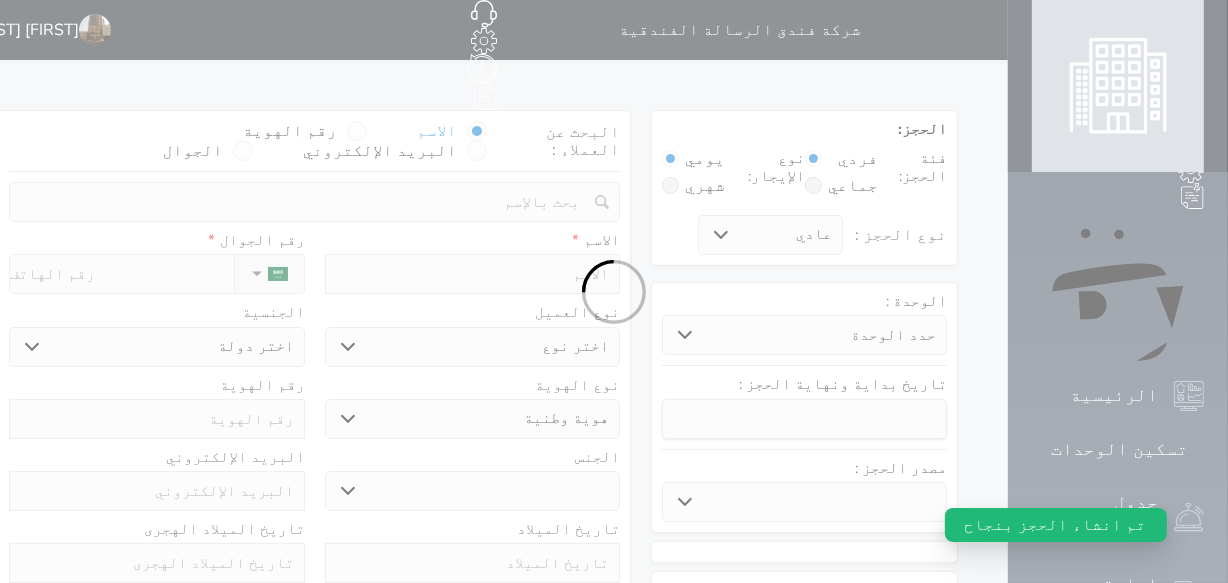 select 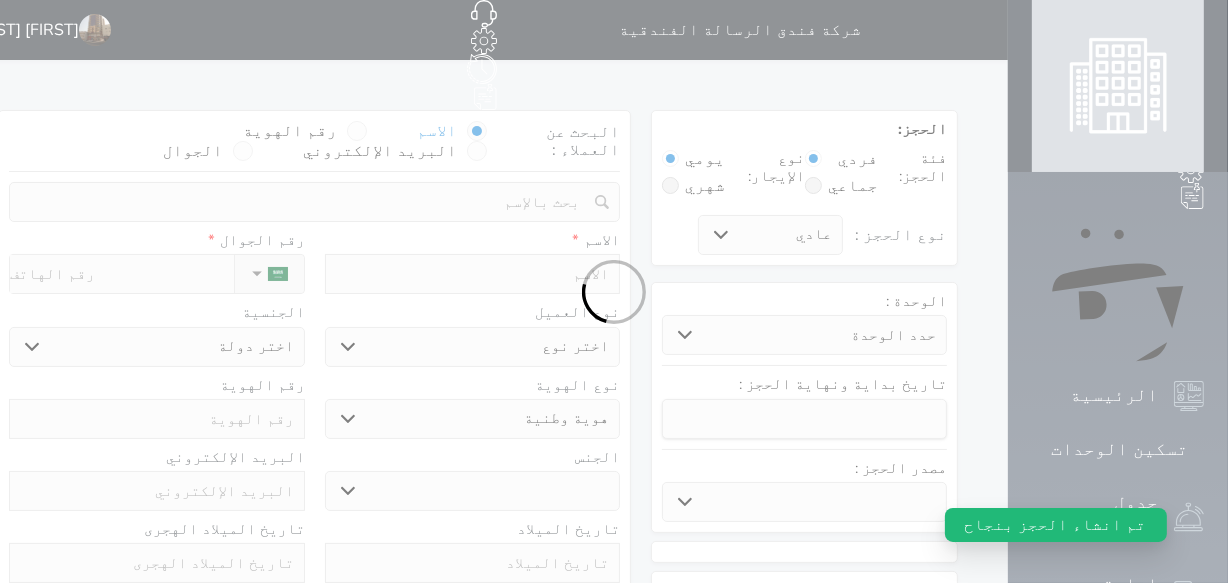 select 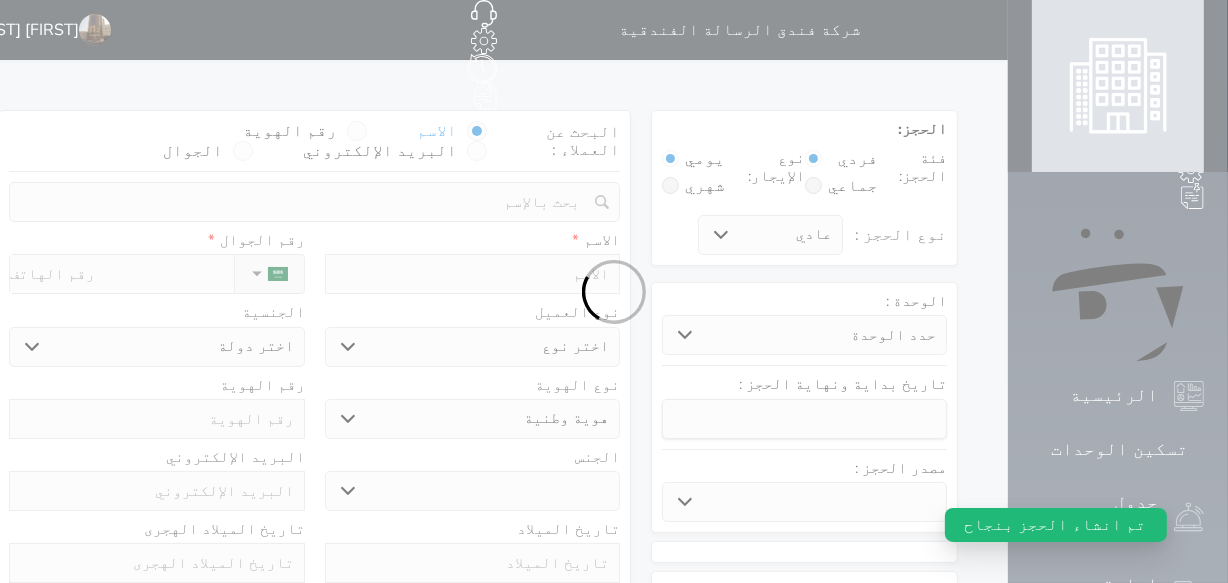 select 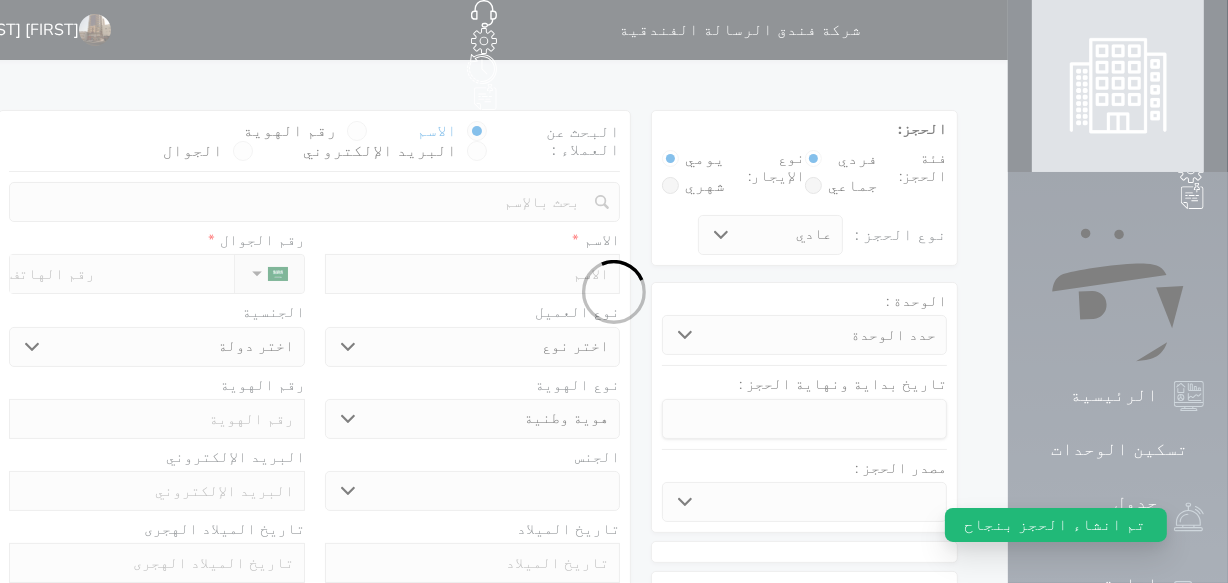 select 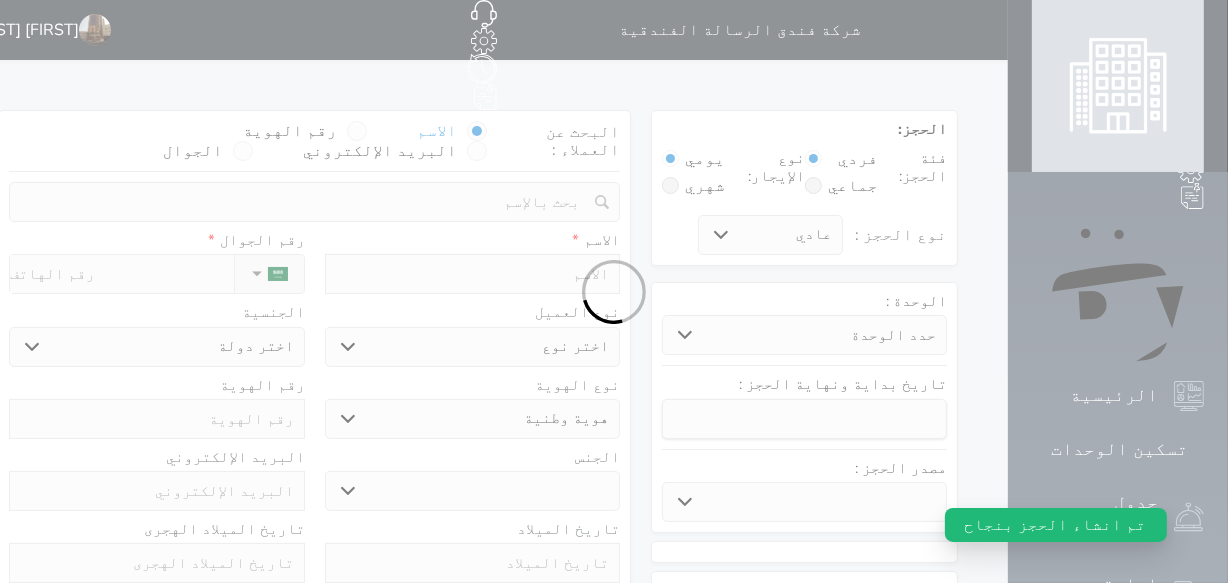select 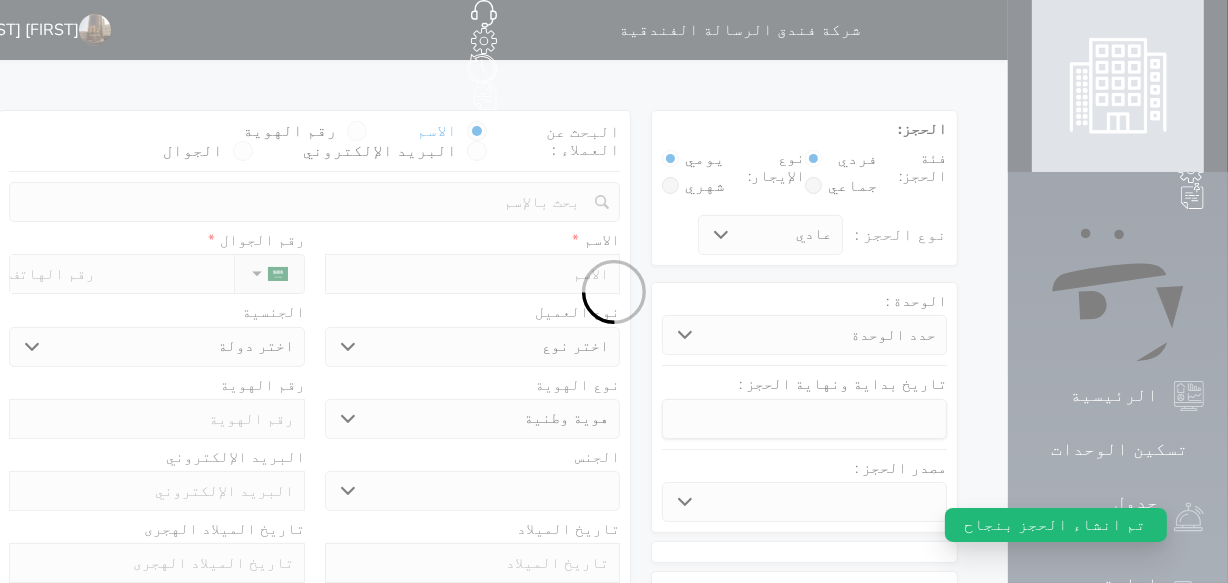 select on "113" 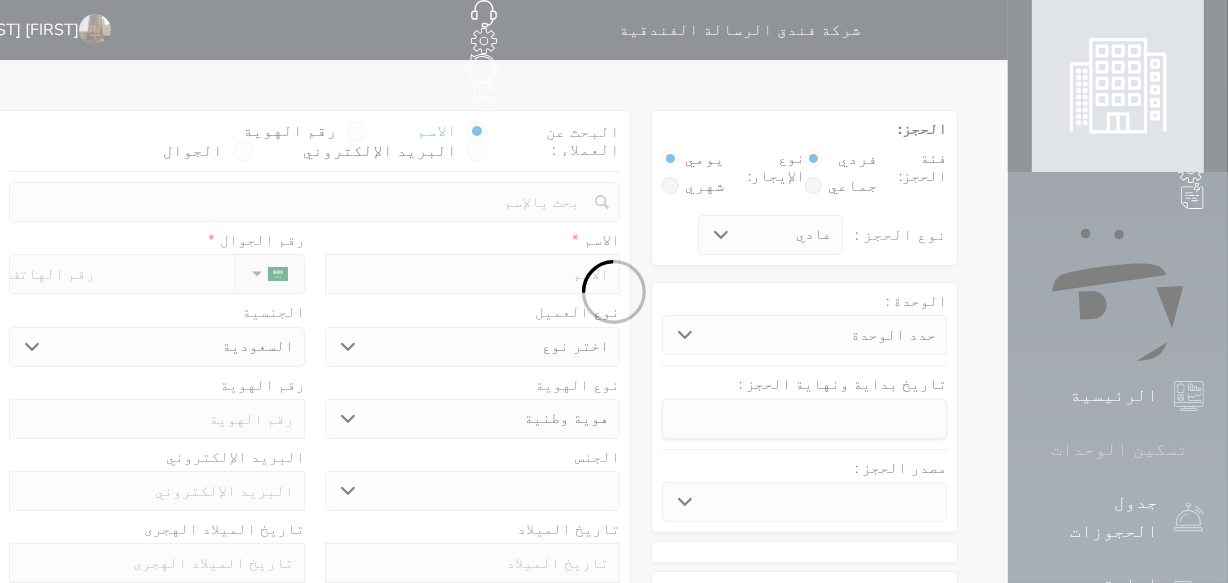 click 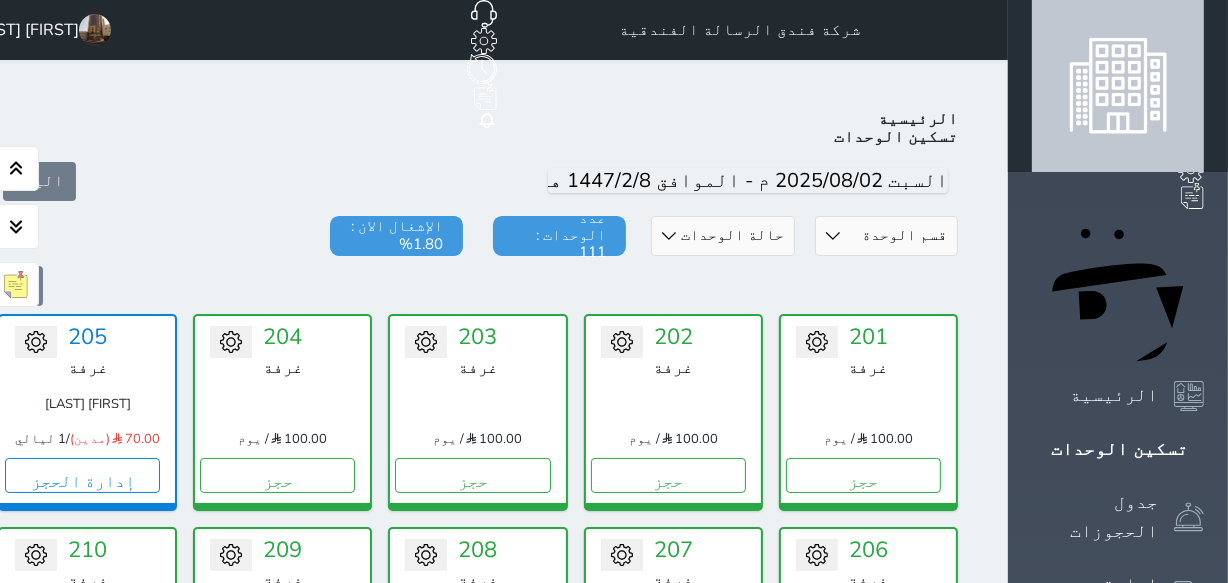 scroll, scrollTop: 120, scrollLeft: 0, axis: vertical 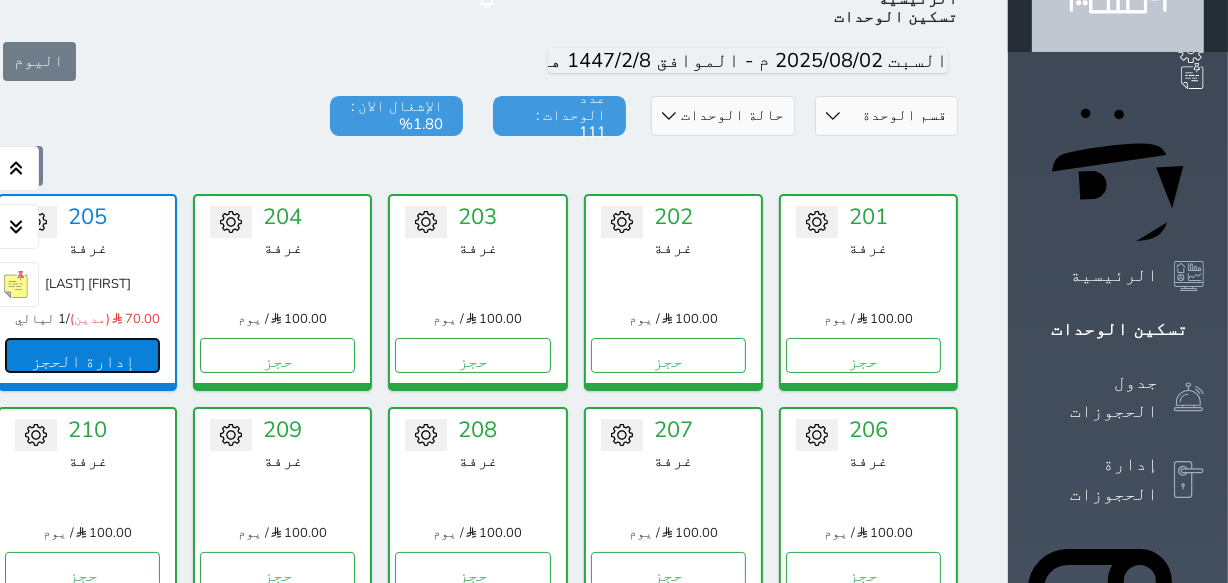 click on "إدارة الحجز" at bounding box center (82, 355) 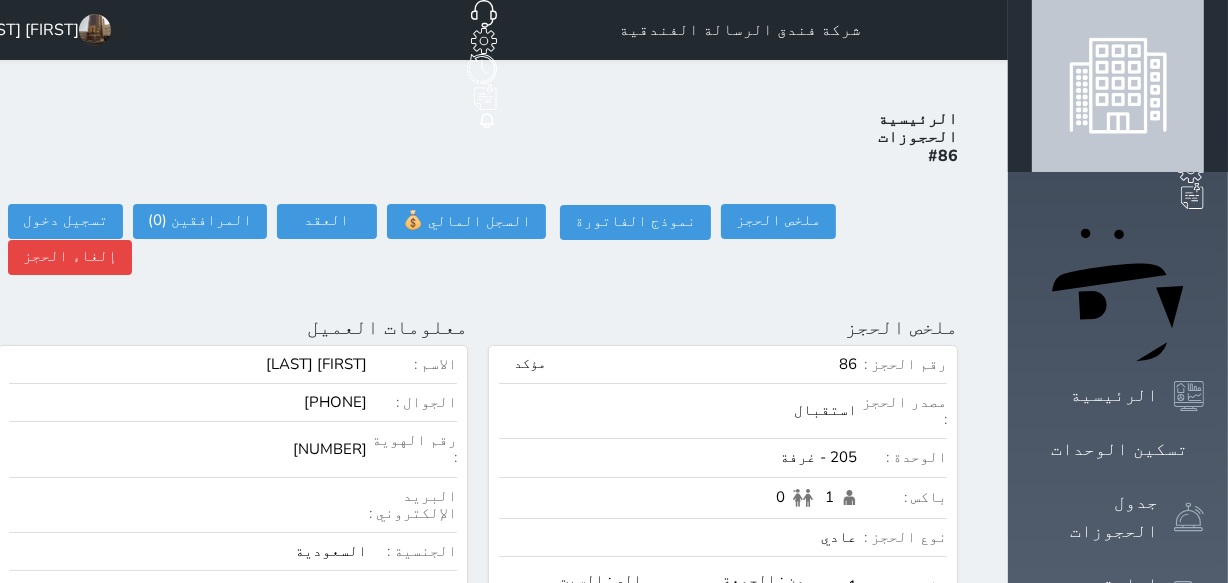 scroll, scrollTop: 0, scrollLeft: 0, axis: both 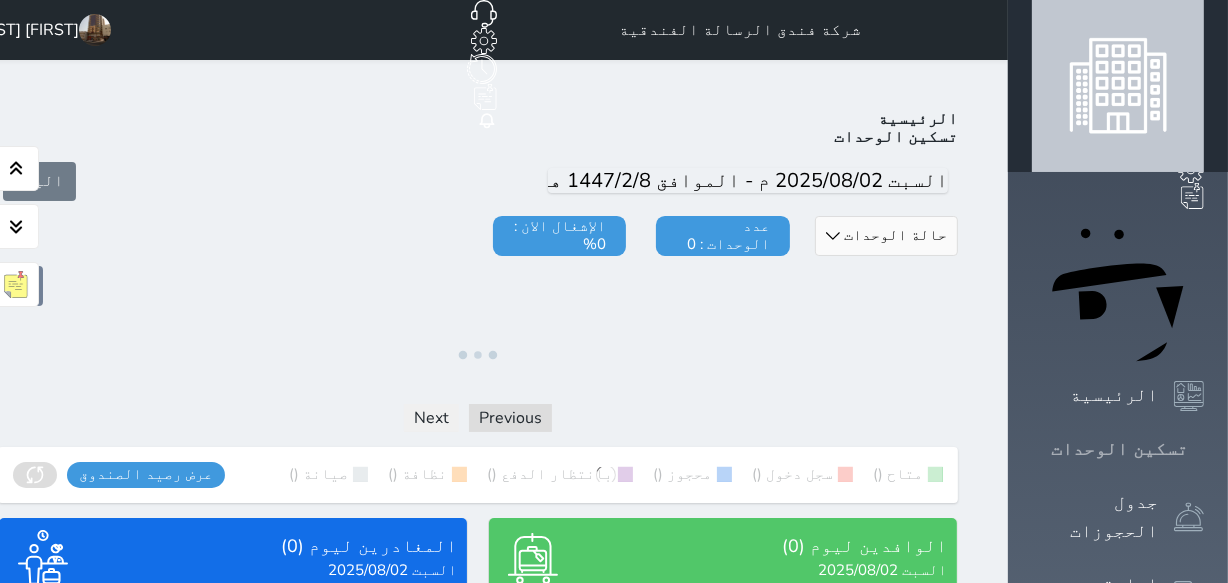 click 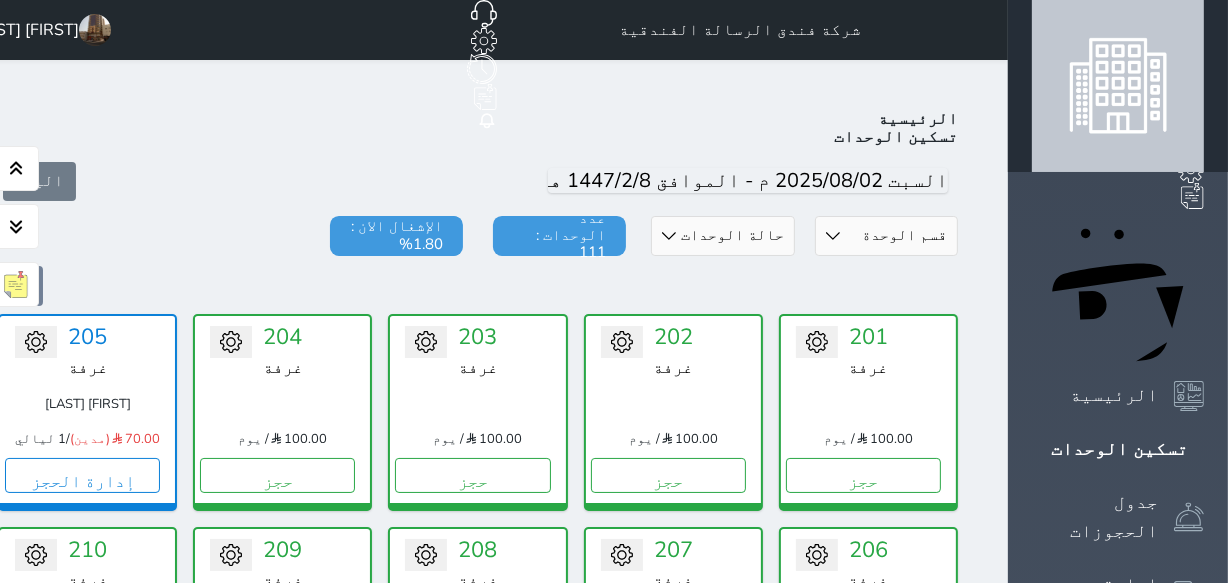scroll, scrollTop: 181, scrollLeft: 0, axis: vertical 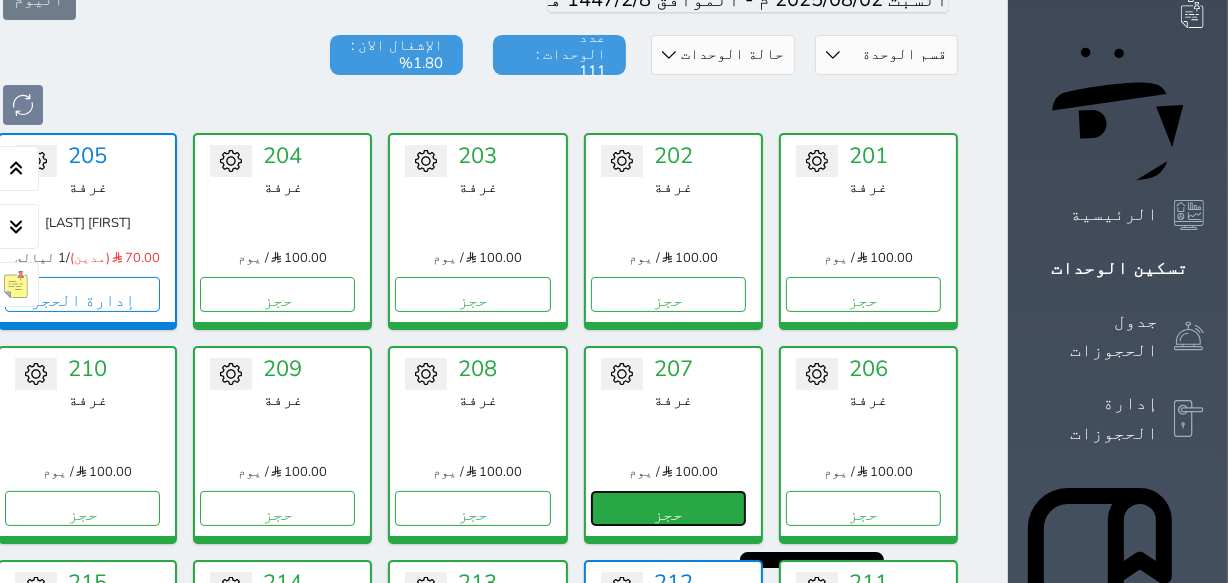 click on "حجز" at bounding box center [668, 508] 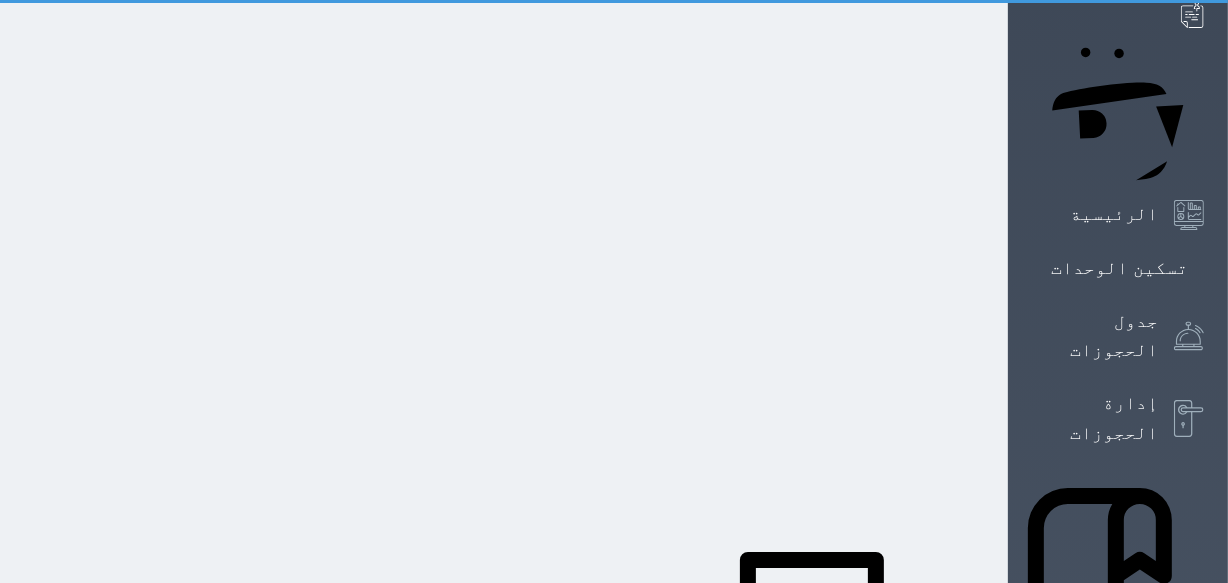 scroll, scrollTop: 0, scrollLeft: 0, axis: both 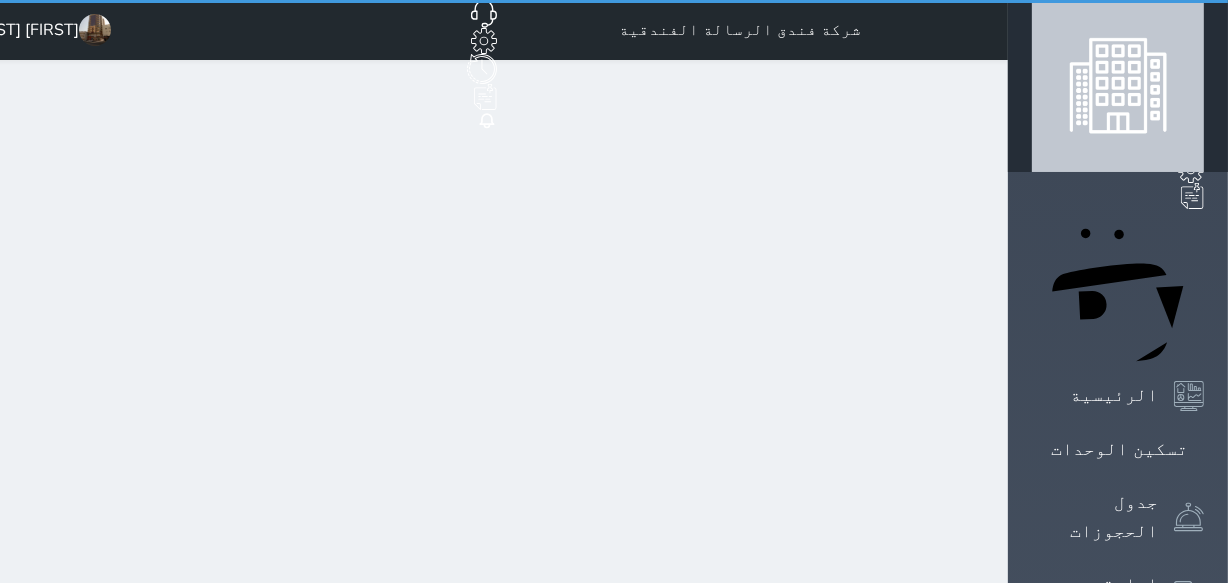 select on "1" 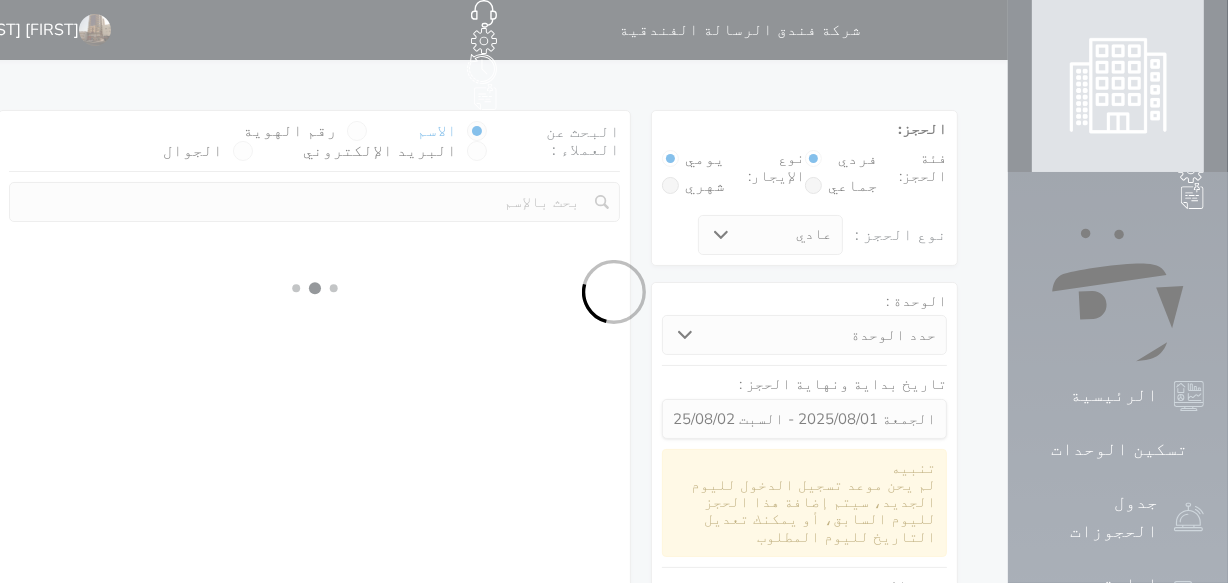 click at bounding box center [614, 291] 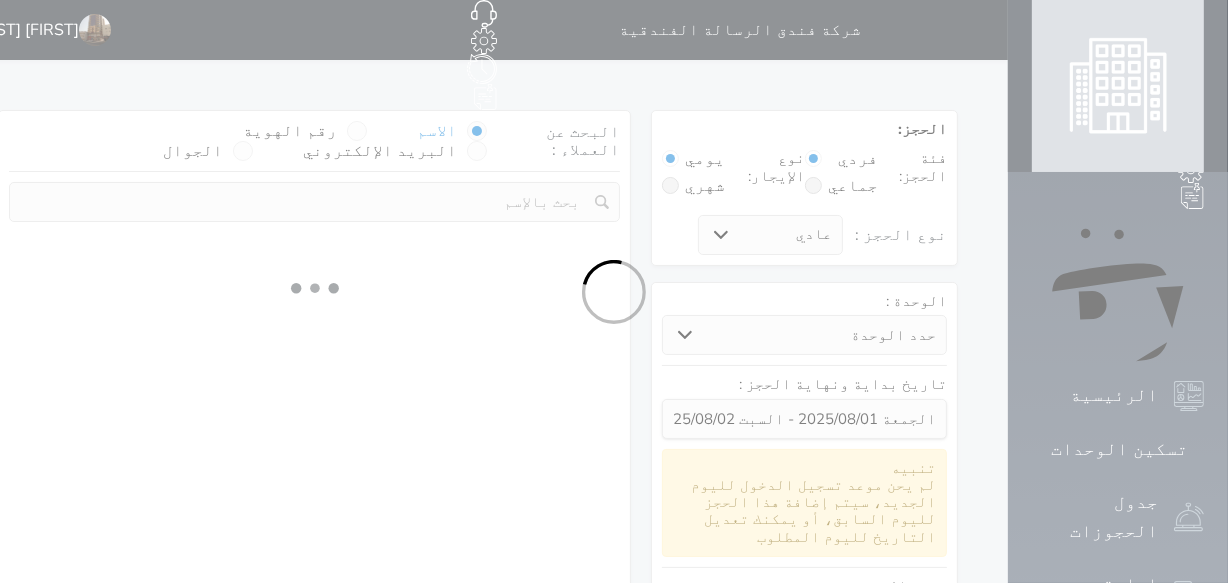 select on "94649" 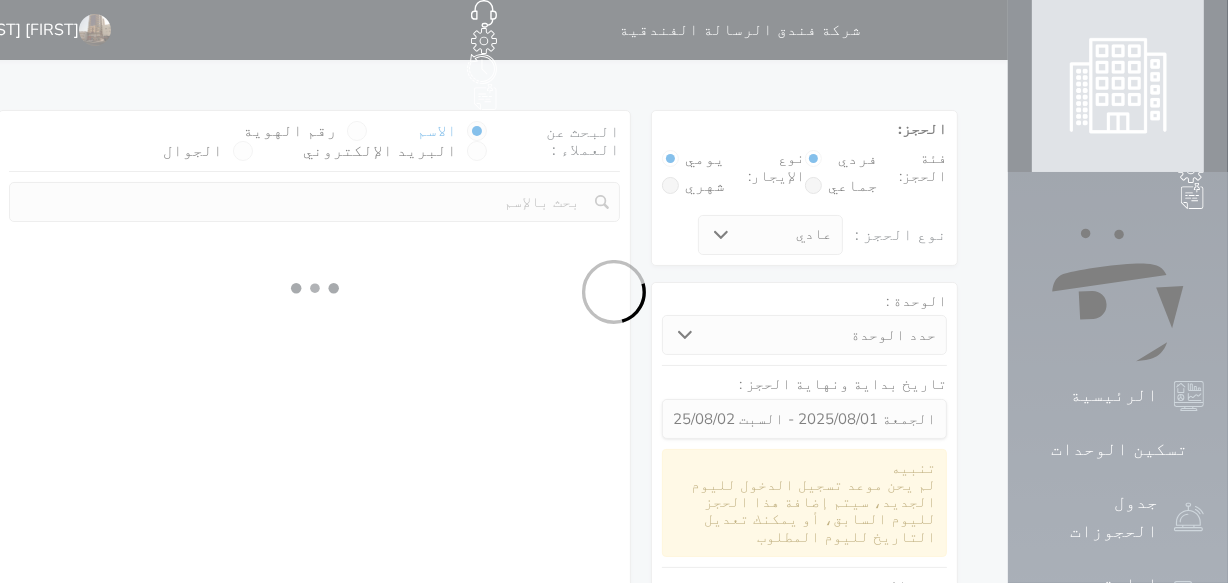 select on "1" 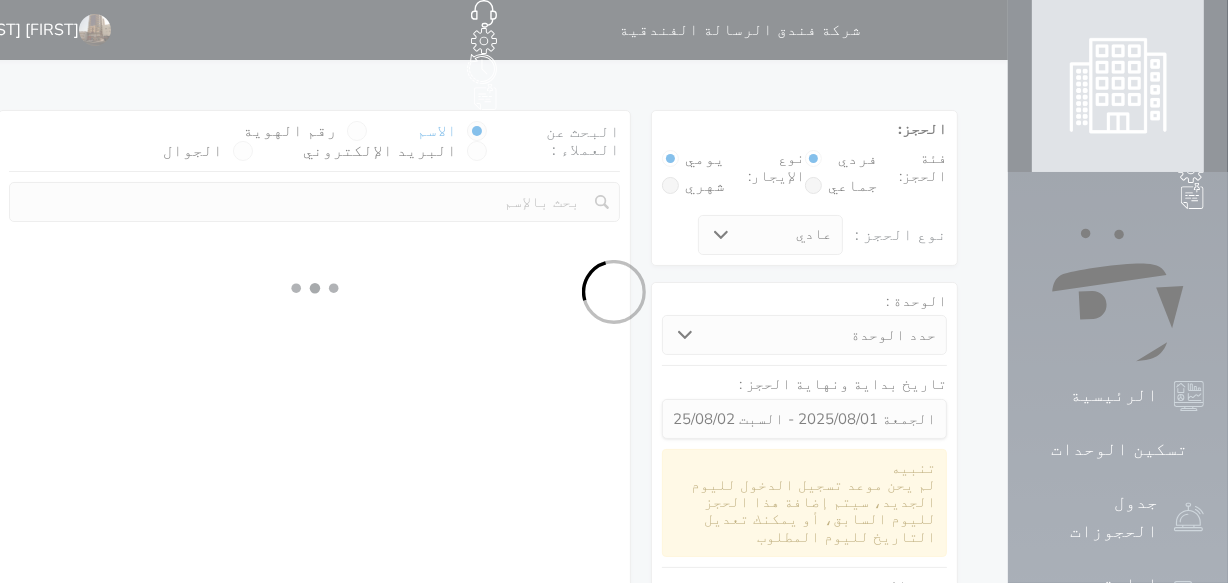 select on "113" 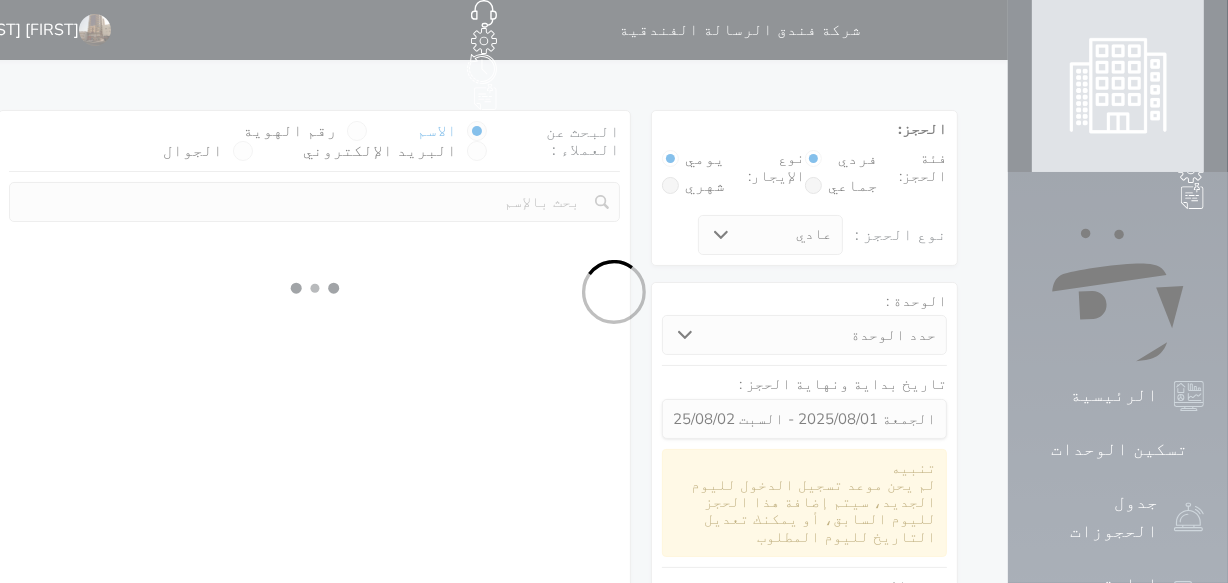 select on "1" 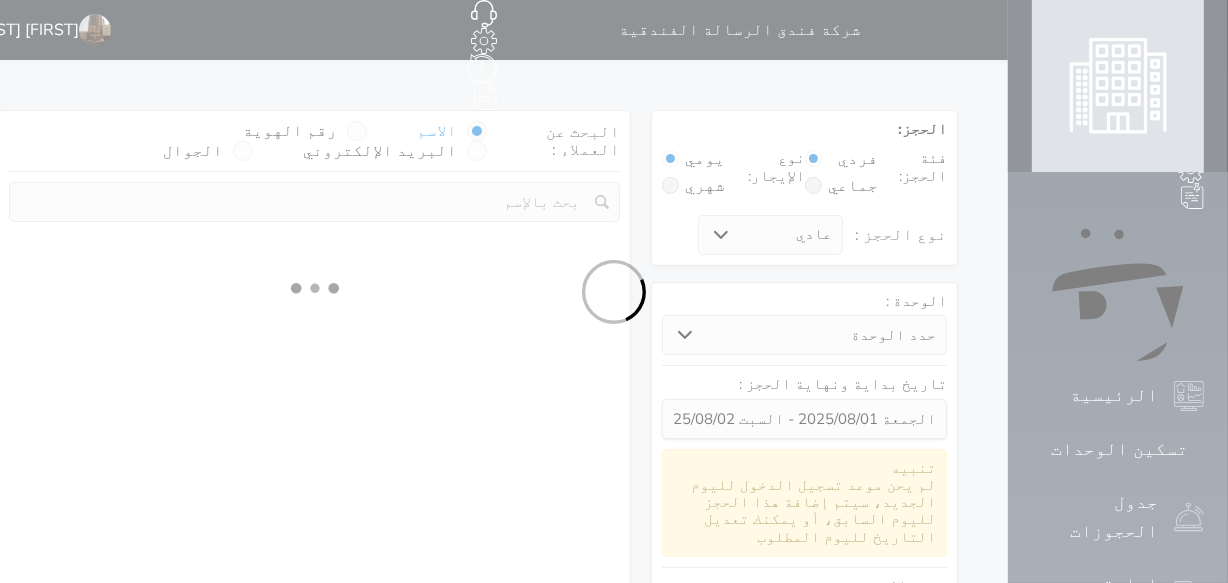 select 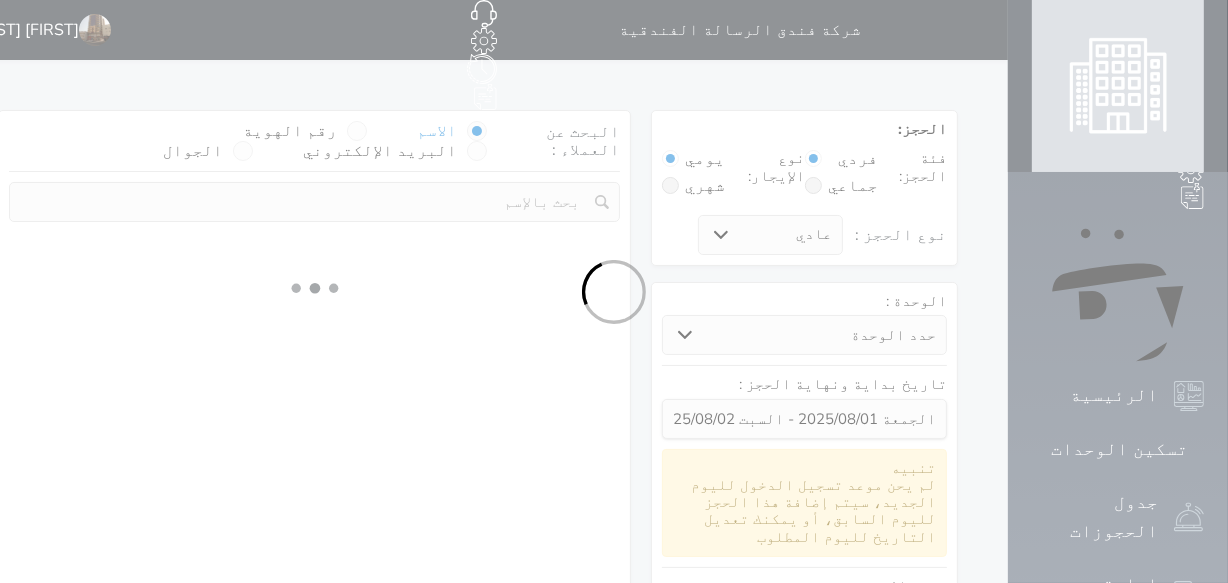 select on "7" 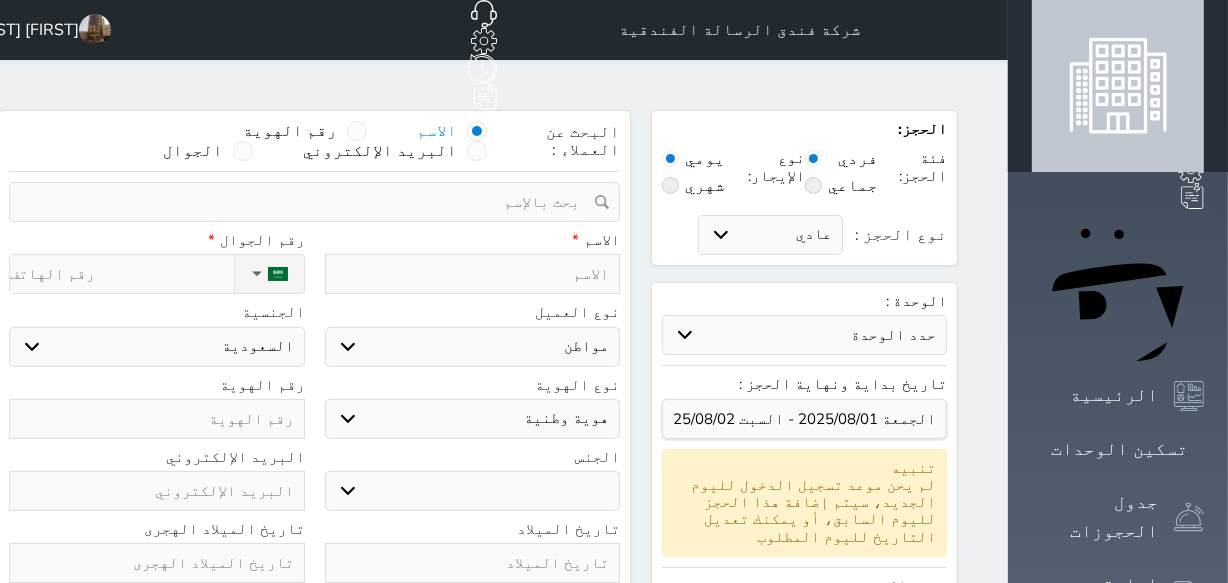 click at bounding box center (307, 202) 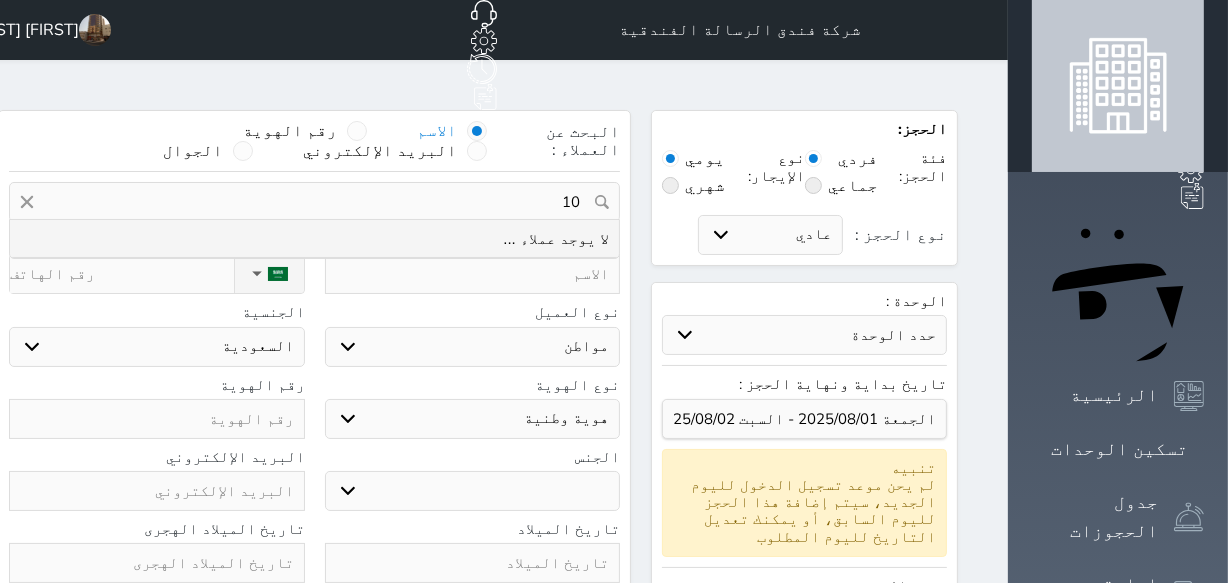 type on "1" 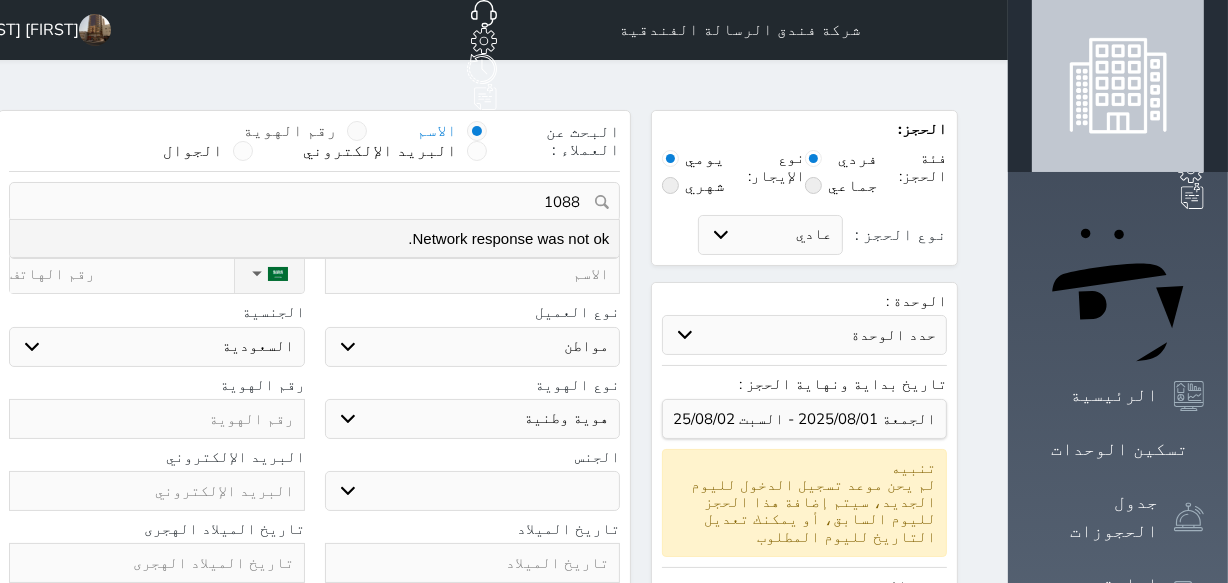 type on "1088" 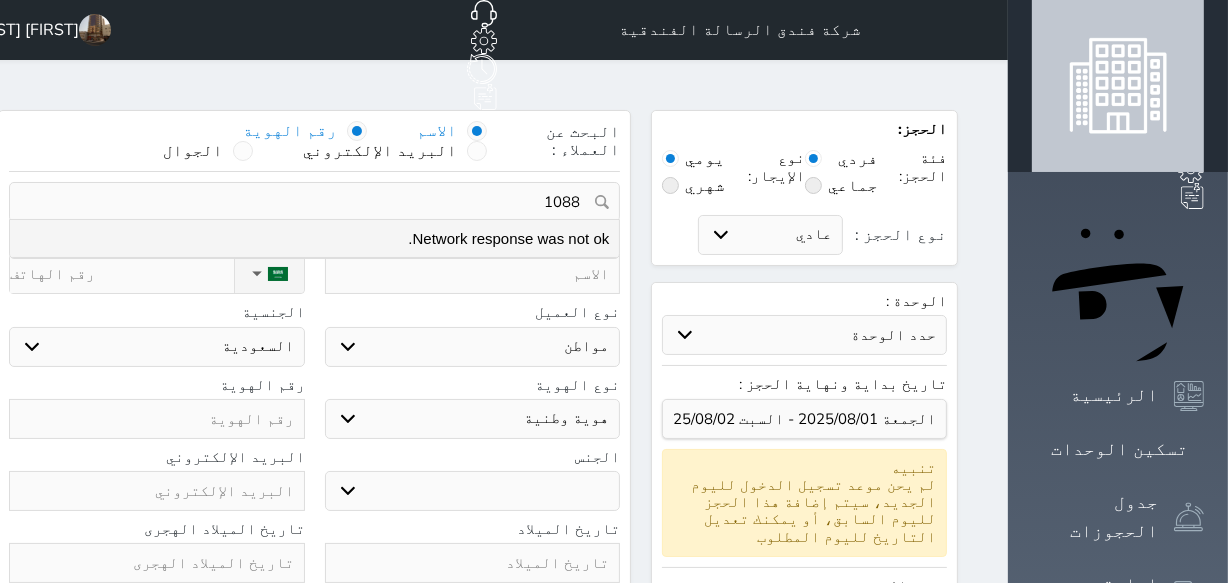 type 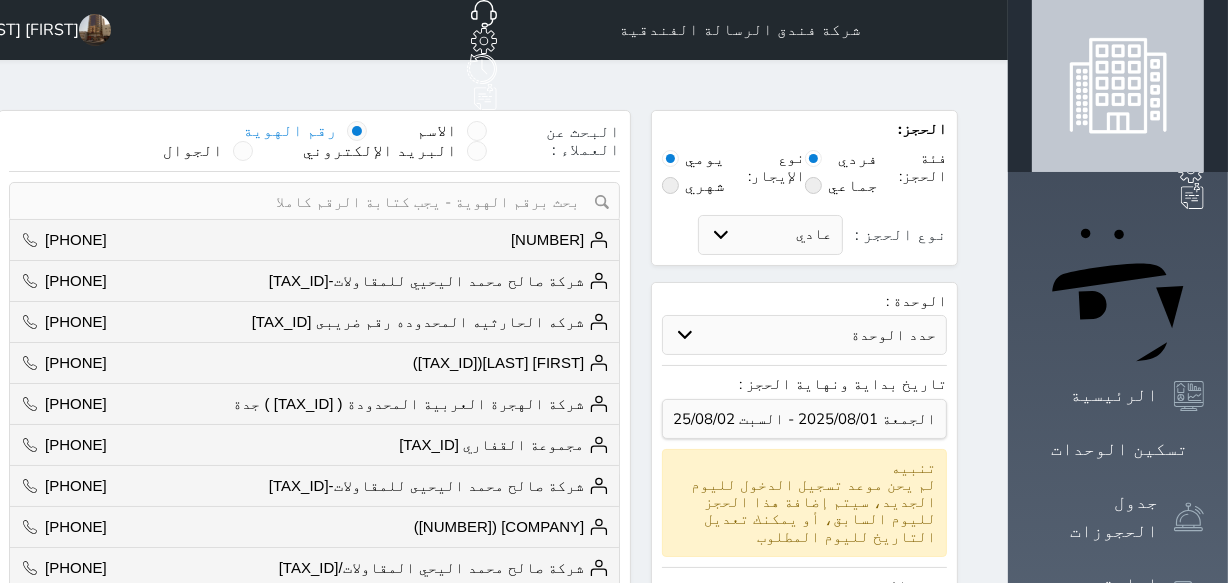 paste on "1106893769" 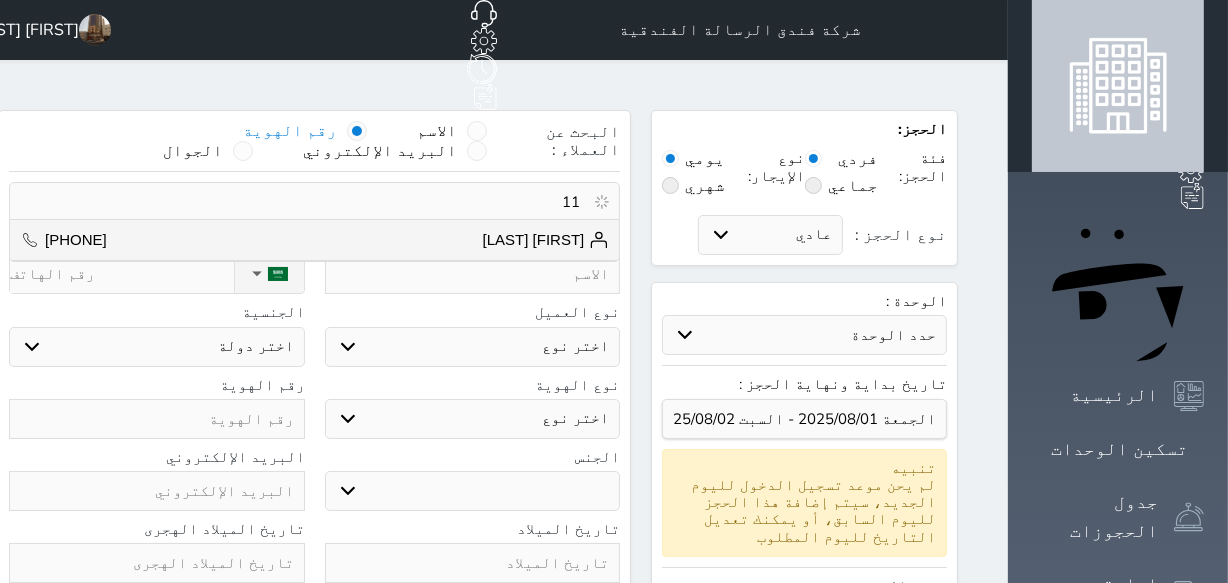 type on "1" 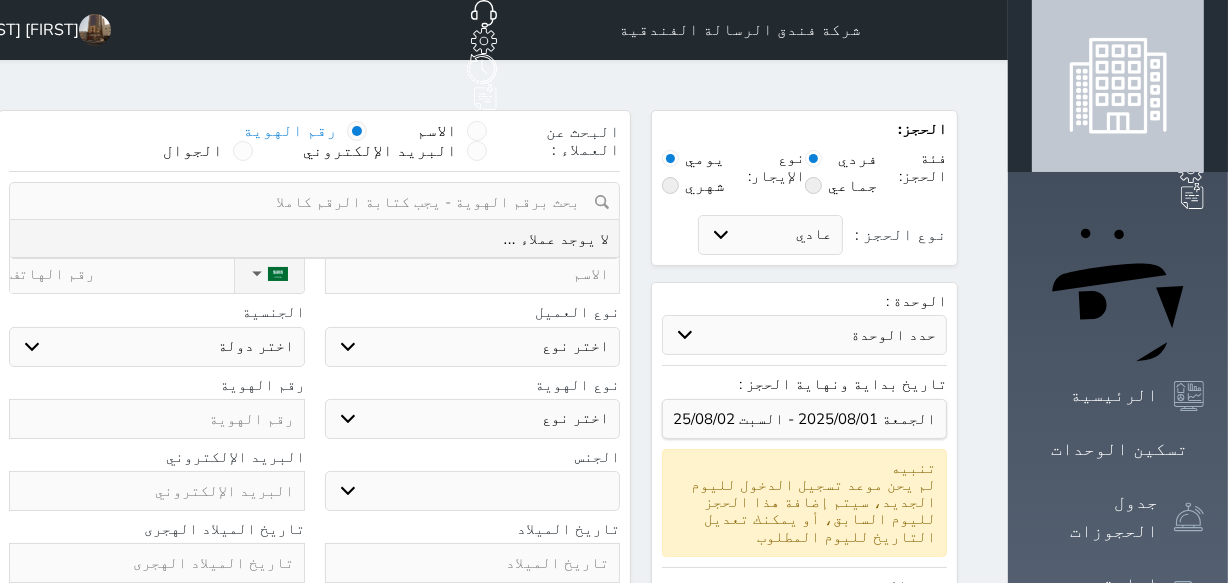 type on "0" 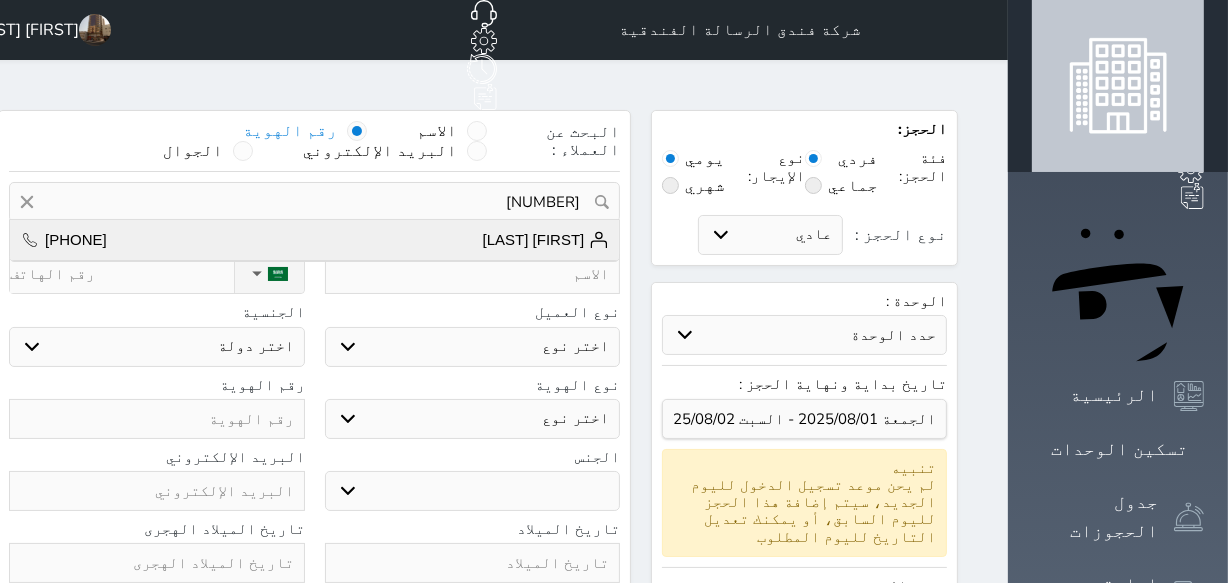 click on "[FIRST] [LAST]" at bounding box center [546, 240] 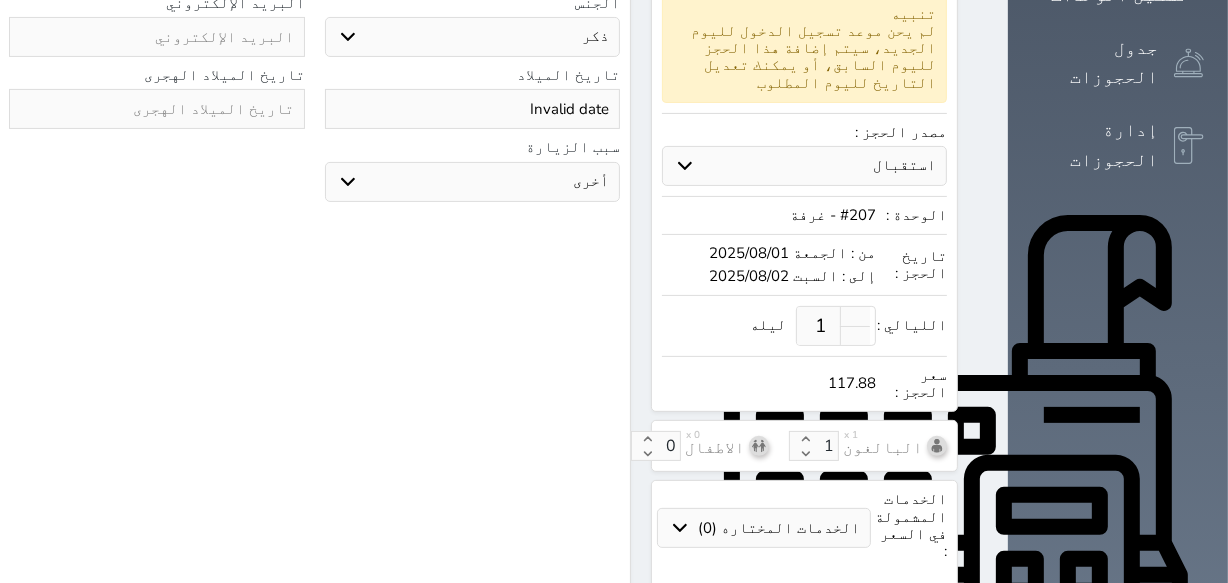 scroll, scrollTop: 742, scrollLeft: 0, axis: vertical 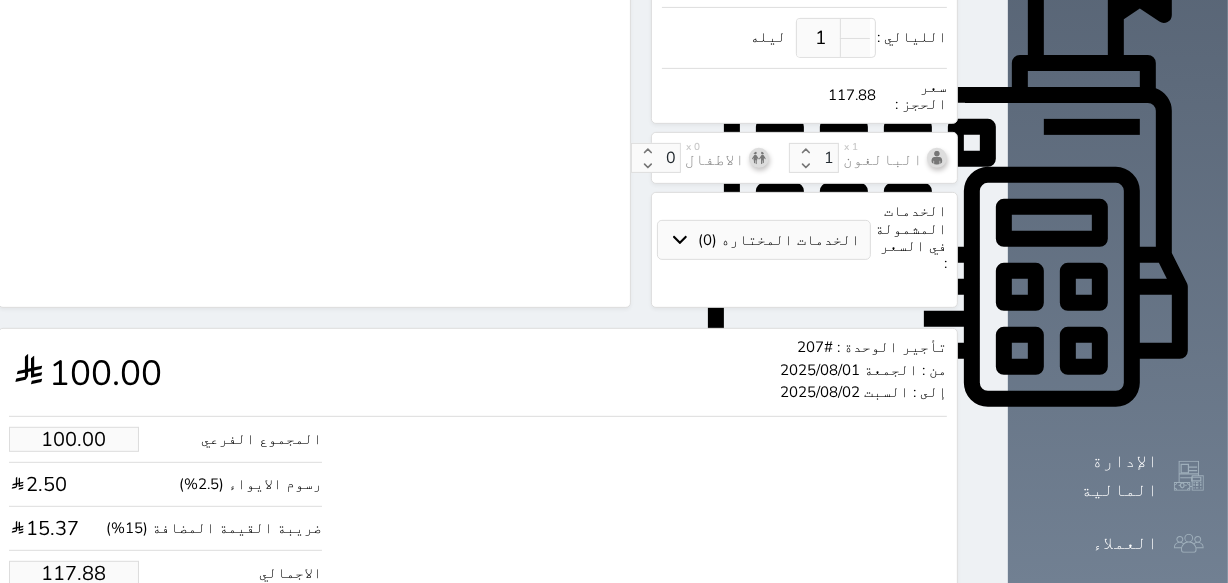 select 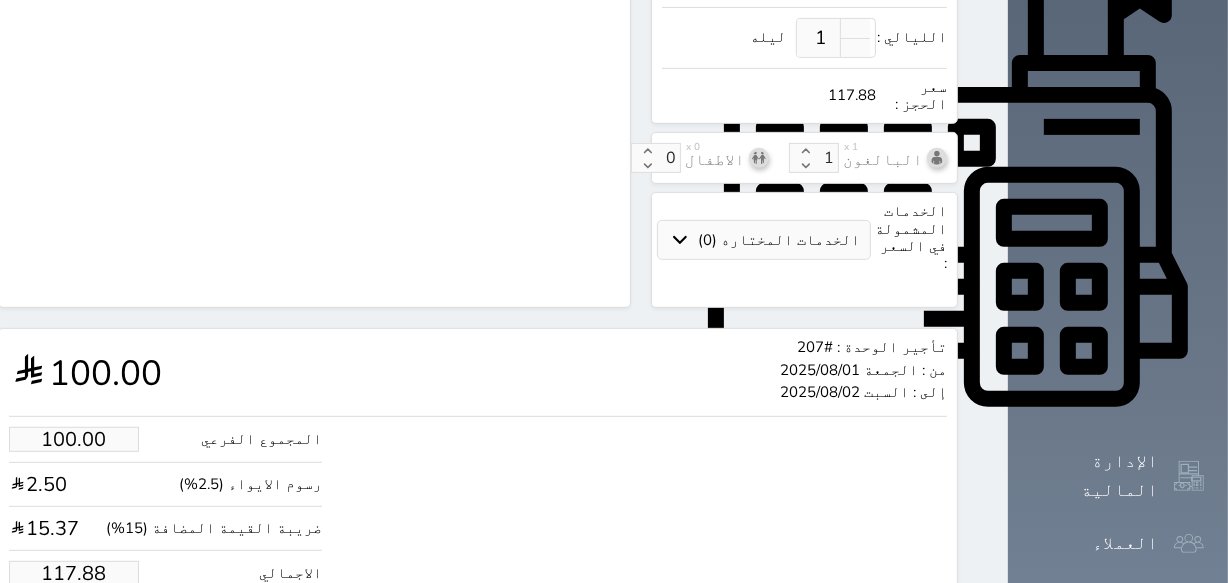 click on "117.88" at bounding box center (74, 573) 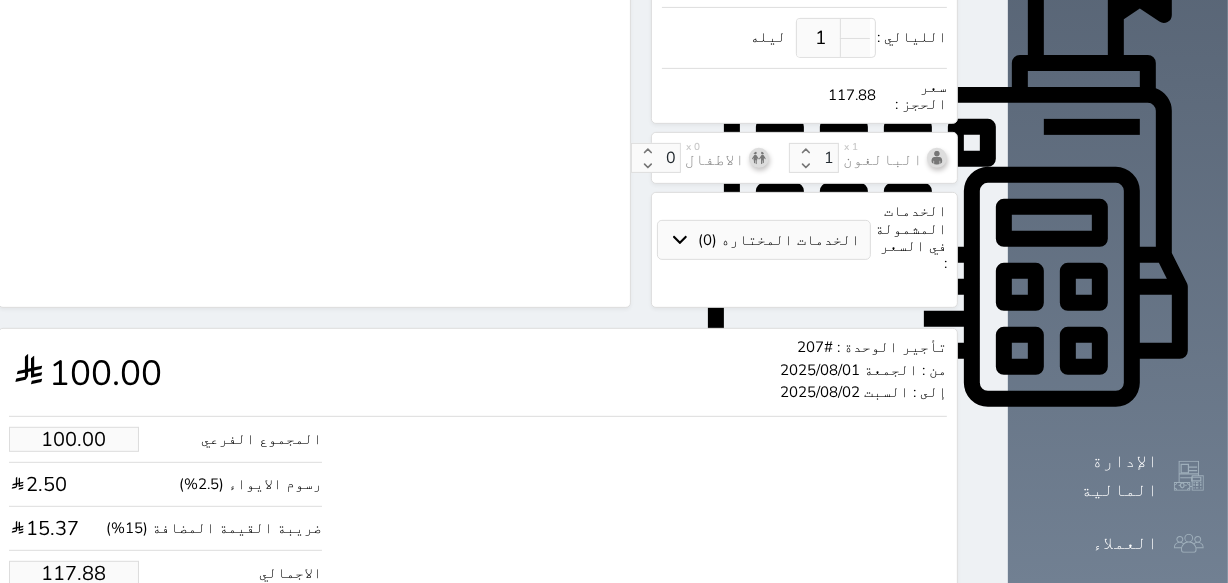 type on "99.94" 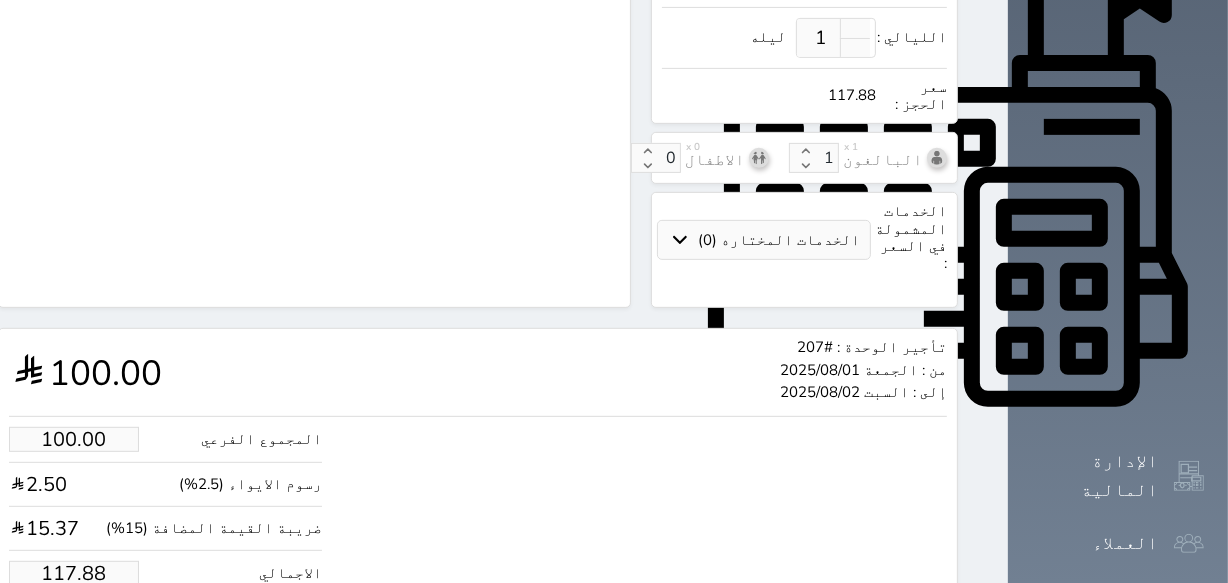 type on "117.8" 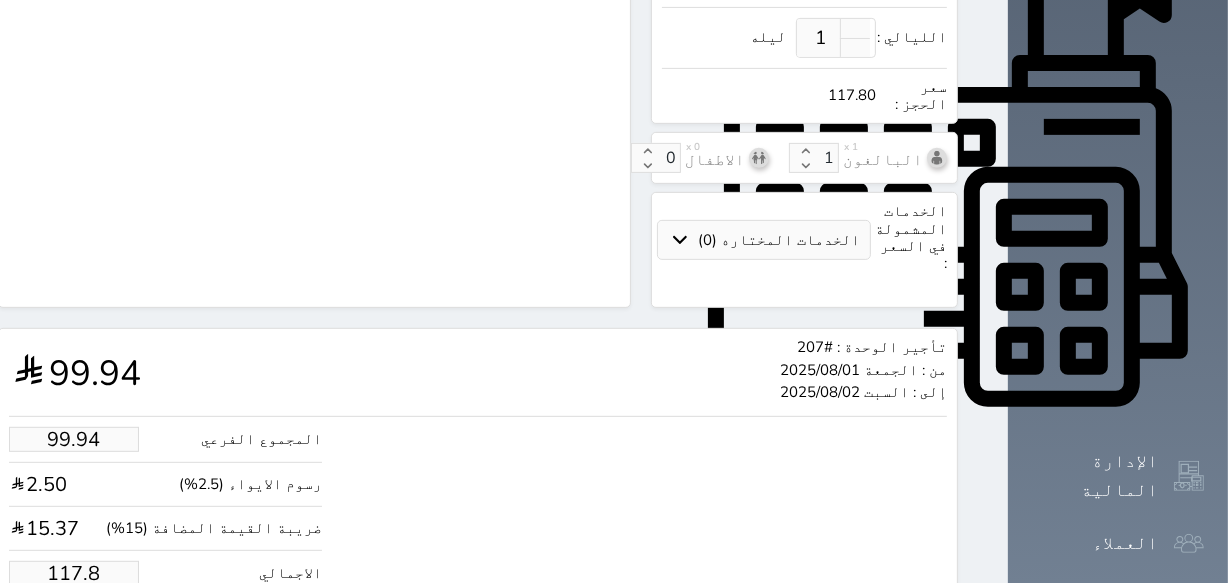 type on "99.26" 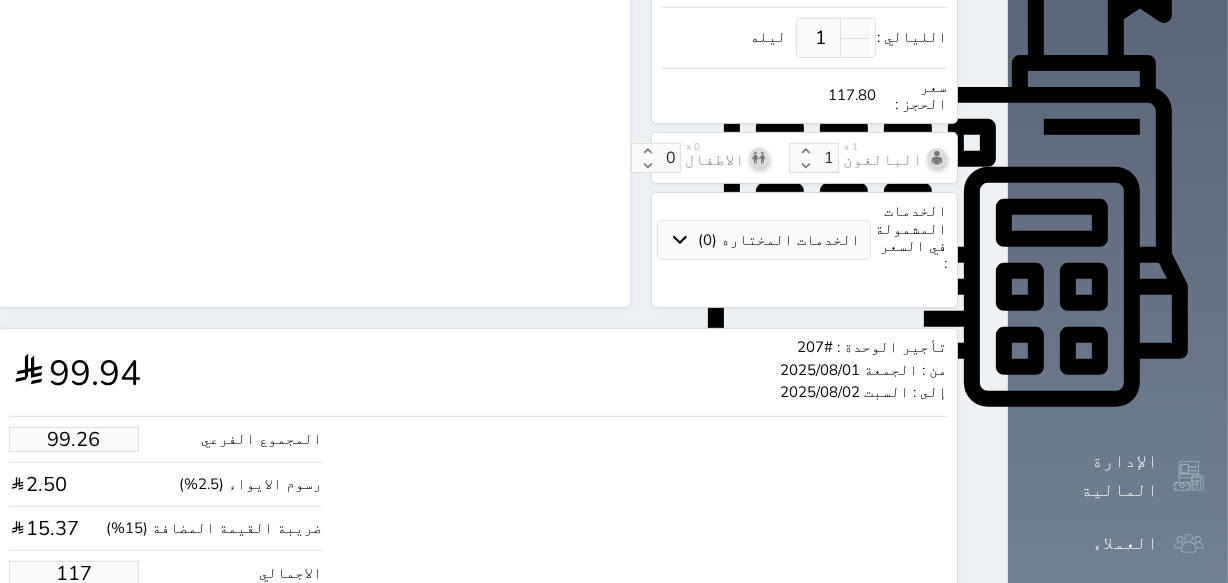 type on "9.33" 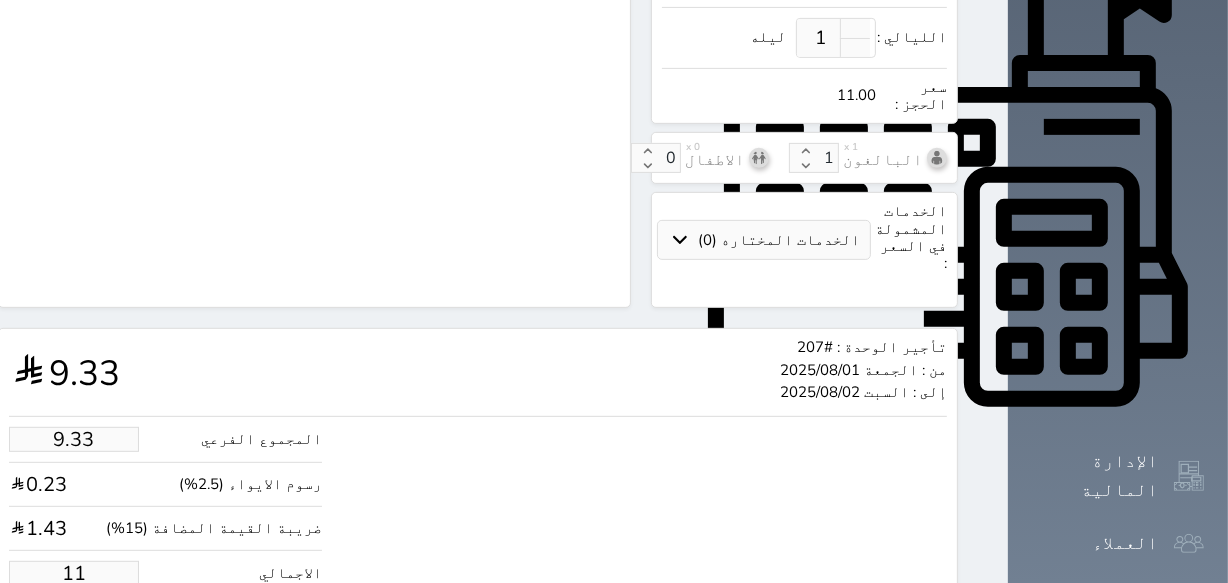 type on "1.00" 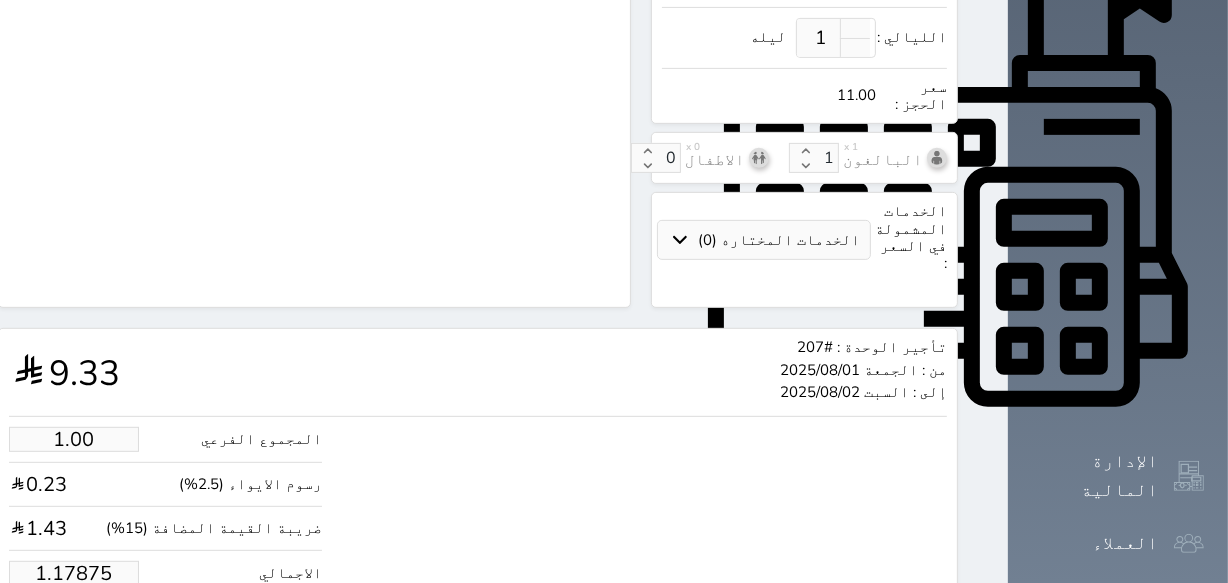 type on "1.1787" 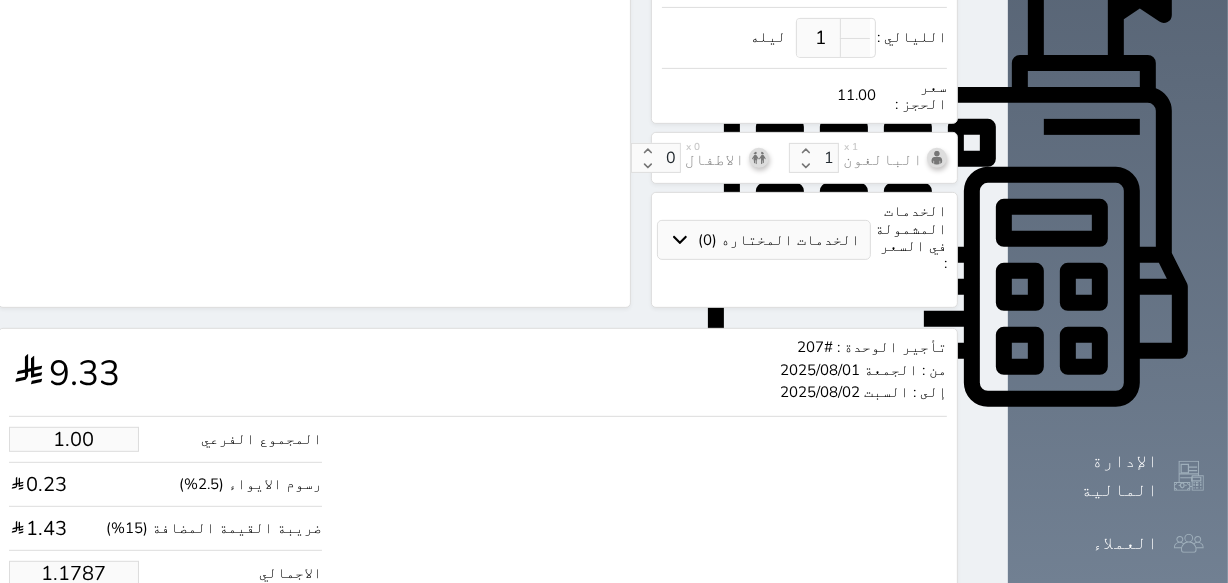 type on "1.178" 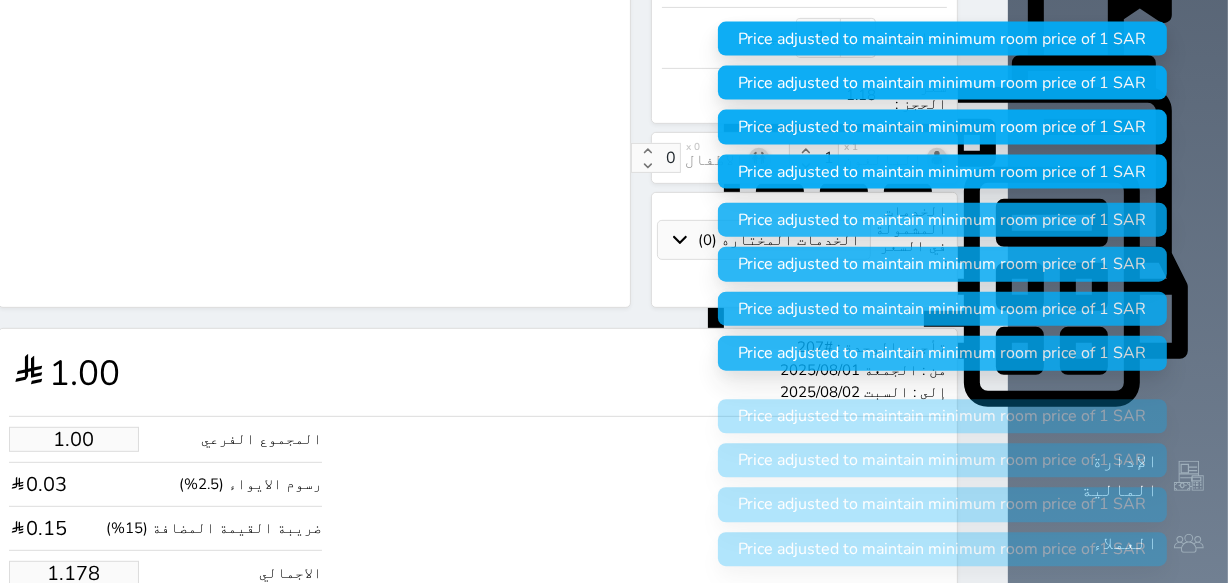 type on "1.17" 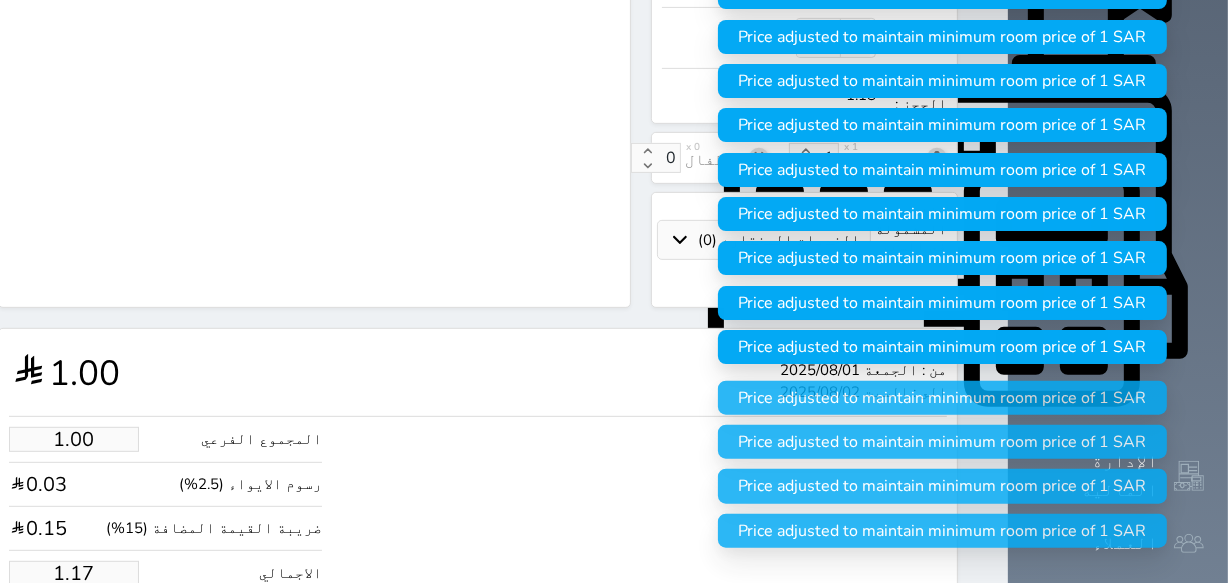 type on "1.1" 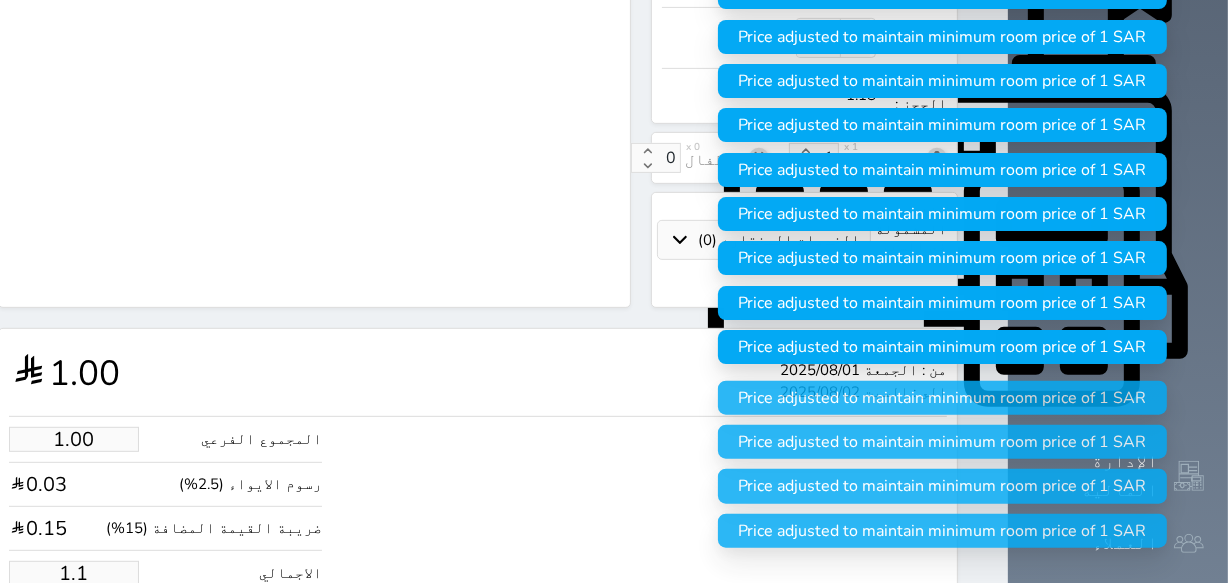 select 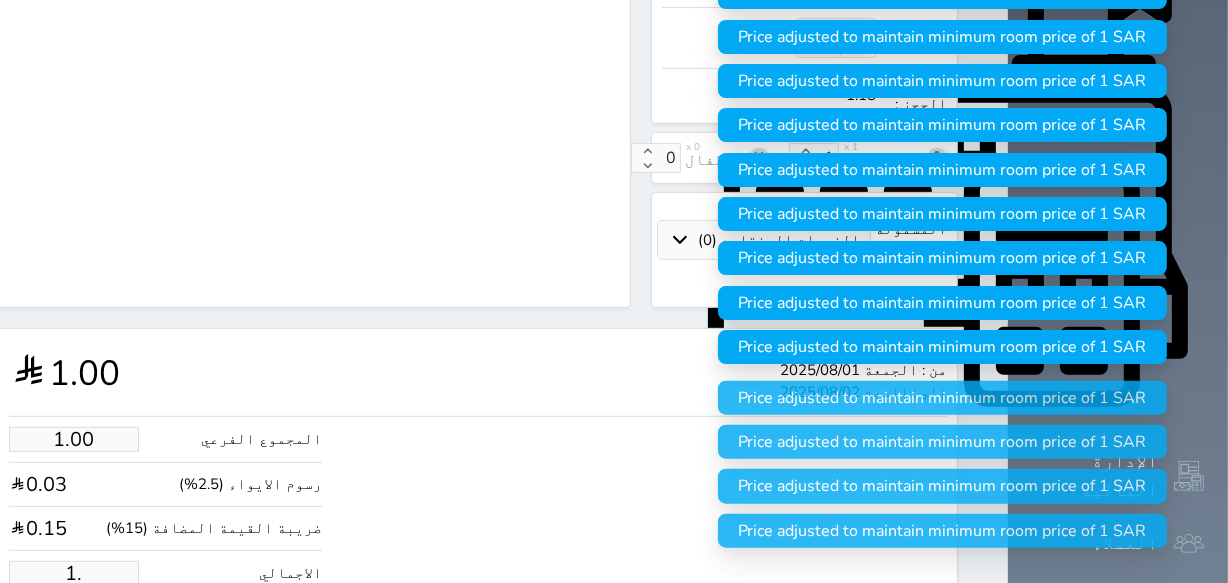 select 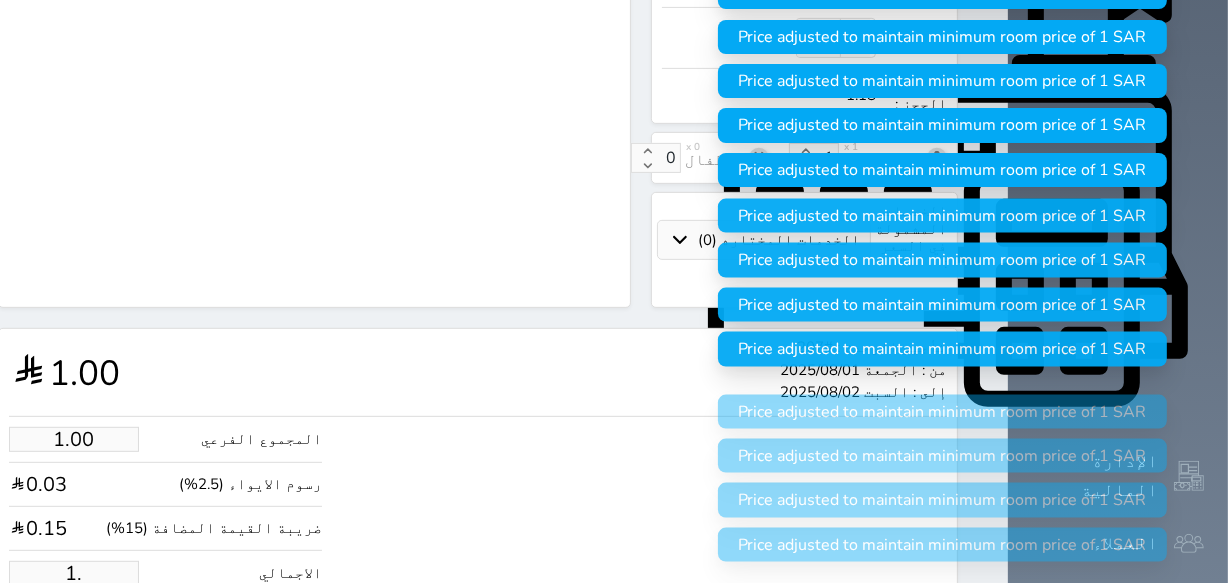 type on "1" 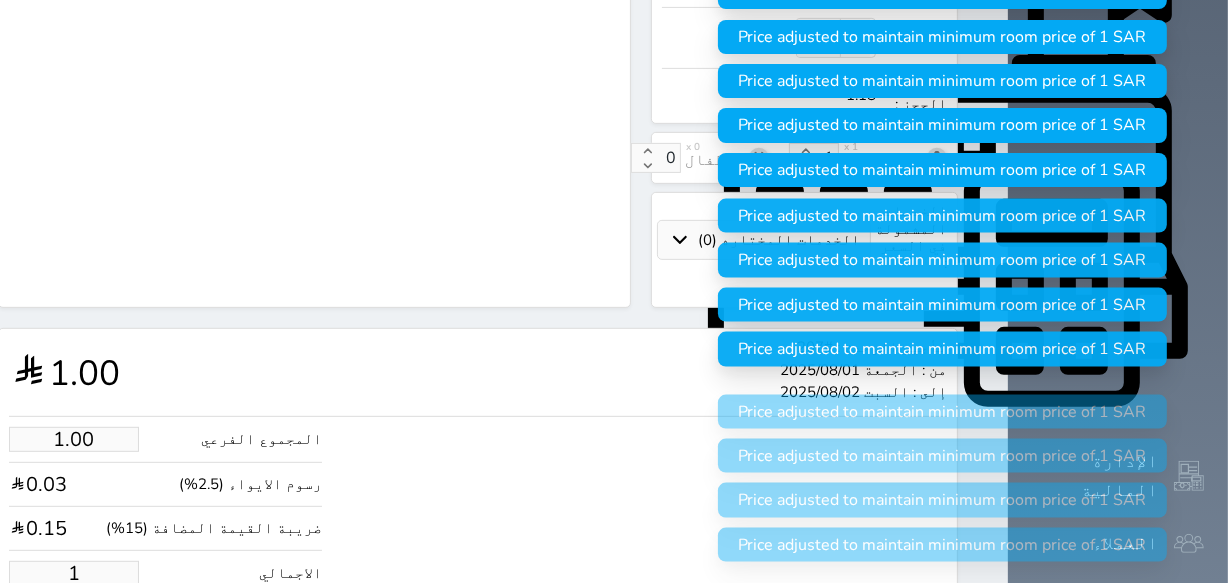 select 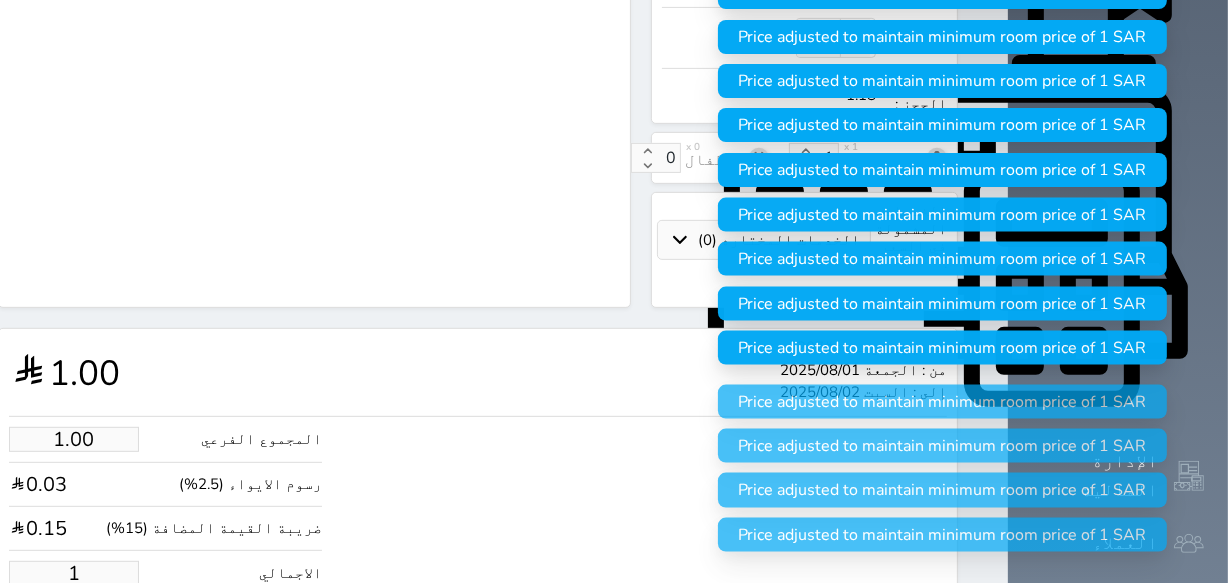 type 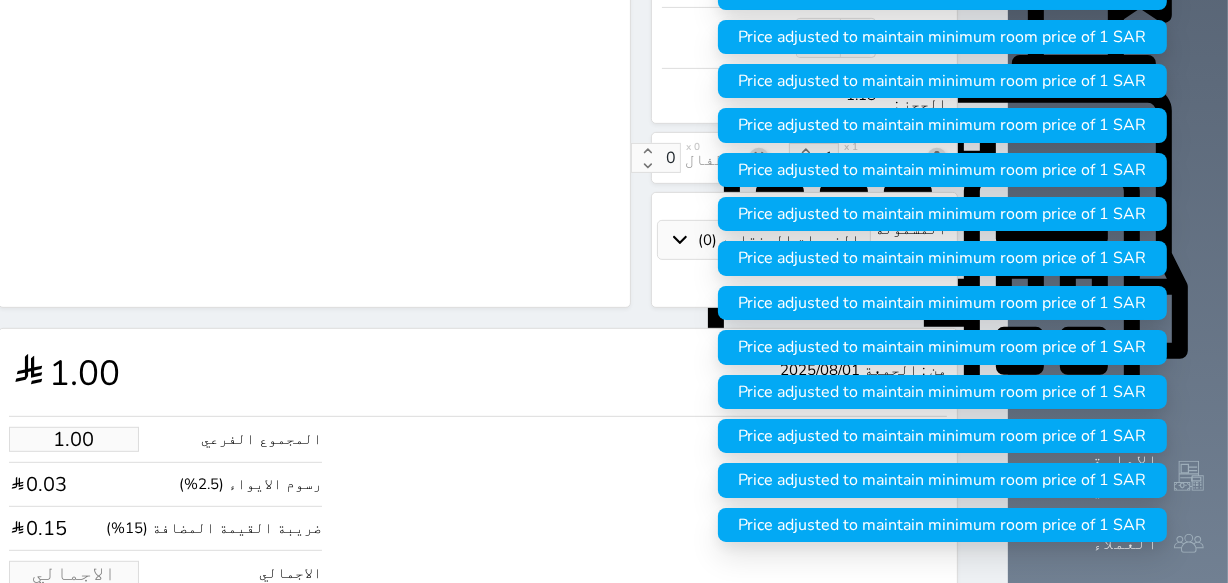 type on "6.79" 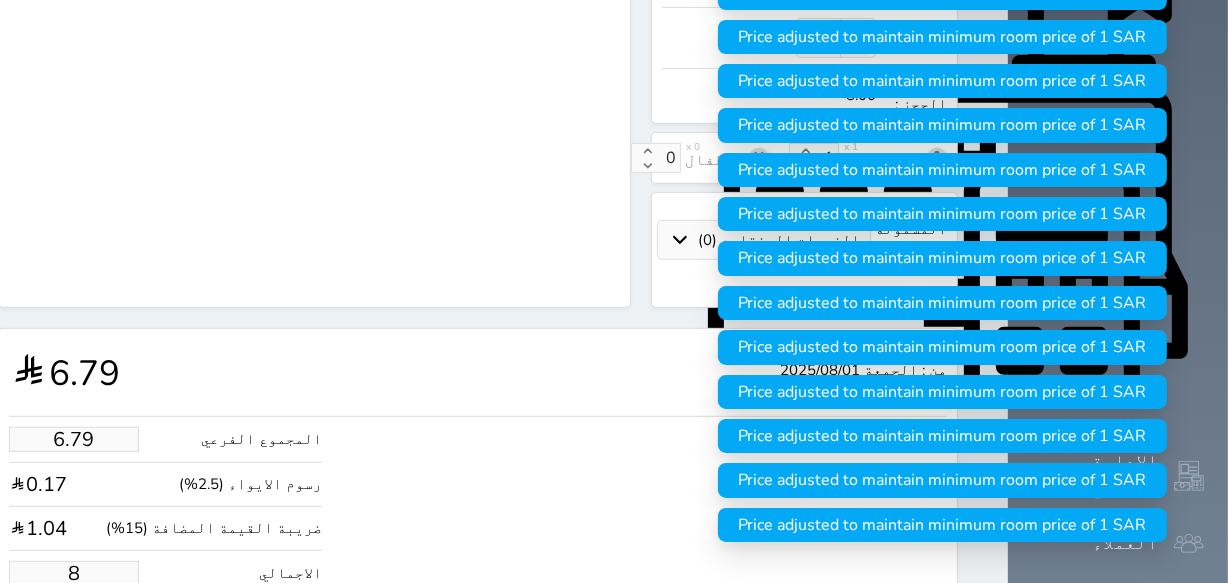 type on "1.17875" 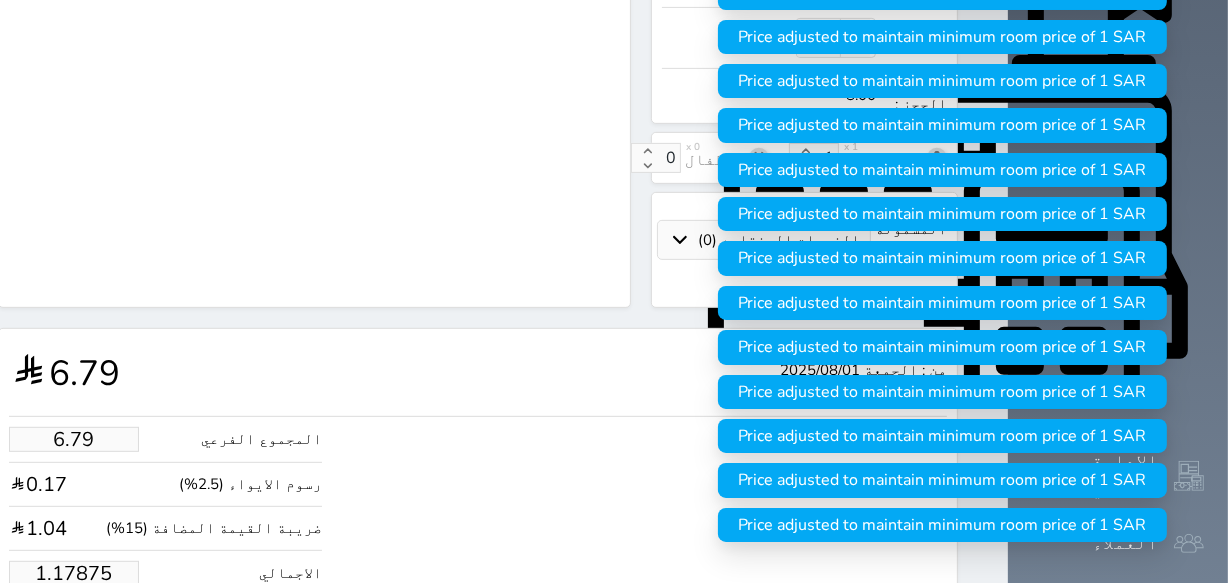 type on "1.00" 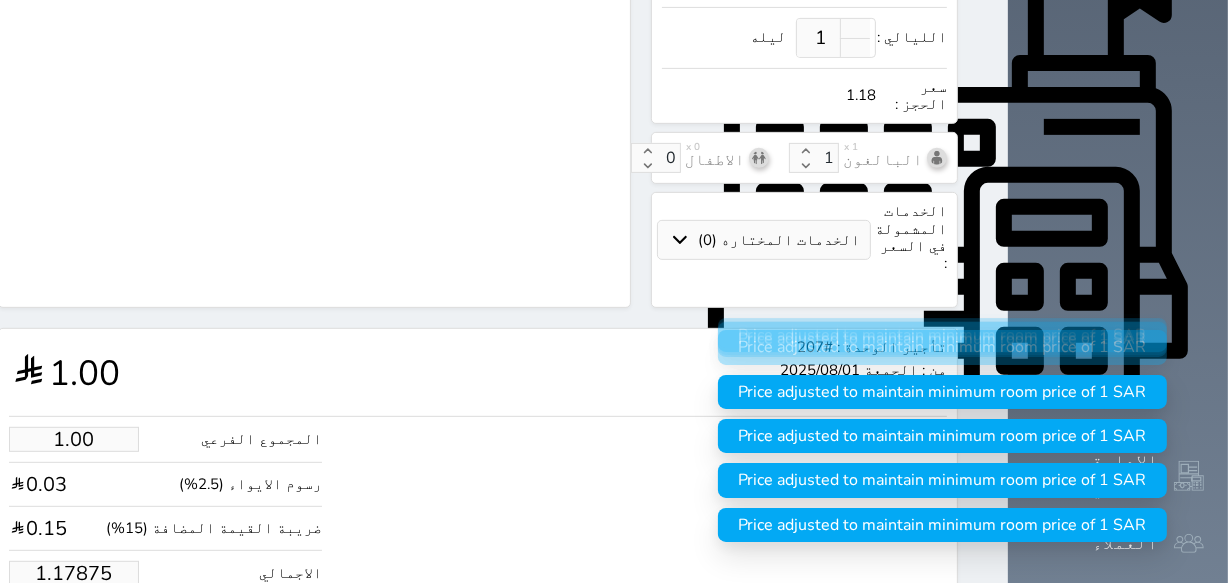 type on "1.178757" 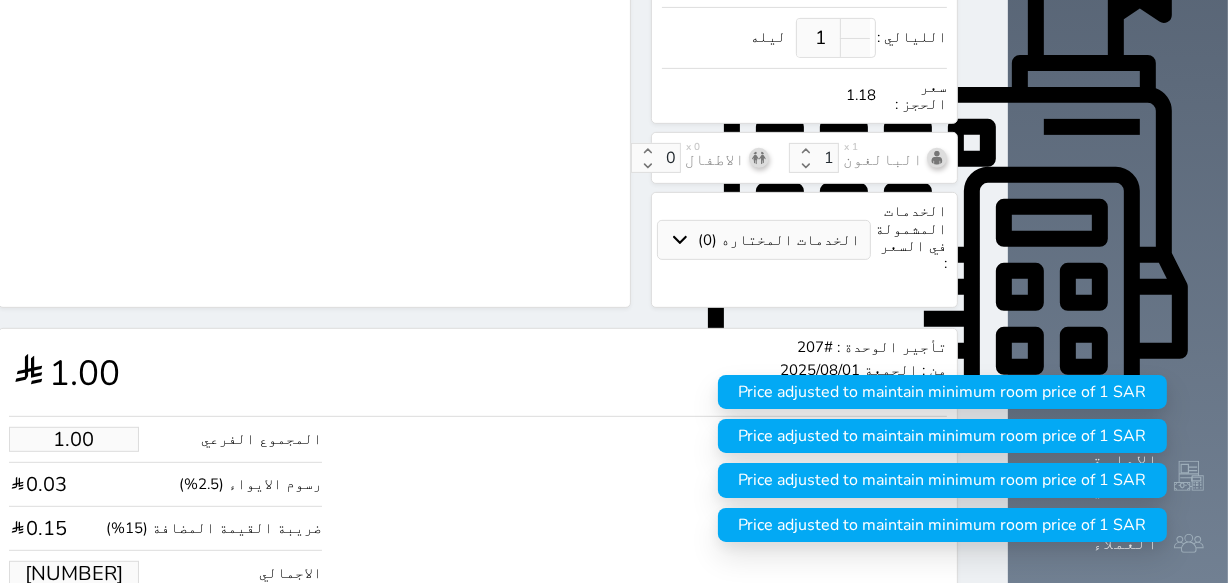 type on "1.17875" 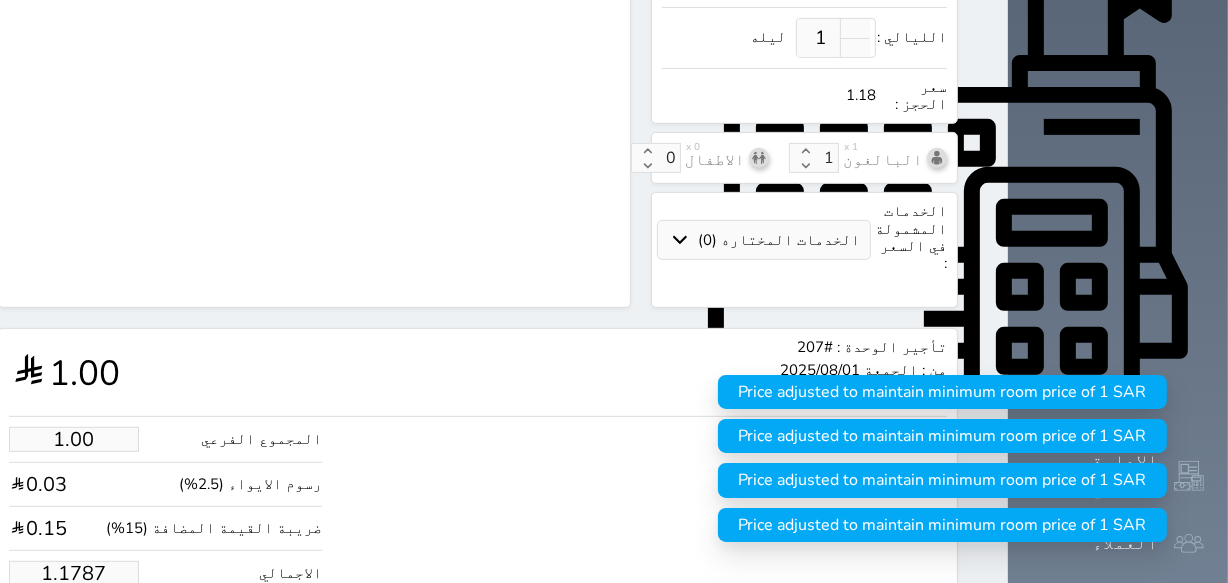 type on "1.178" 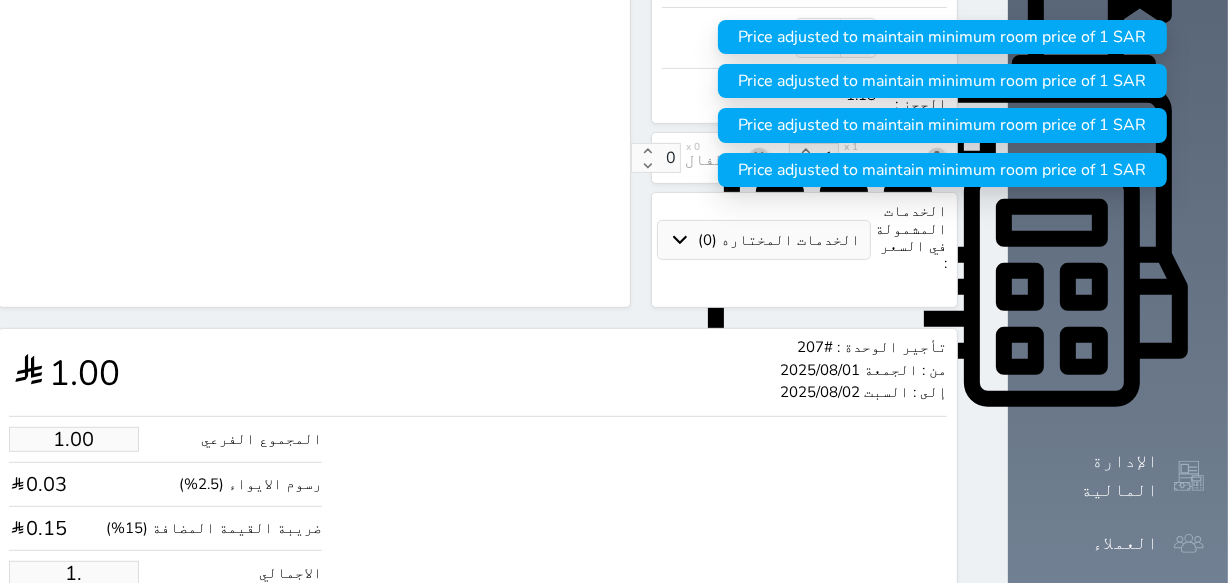 type on "1" 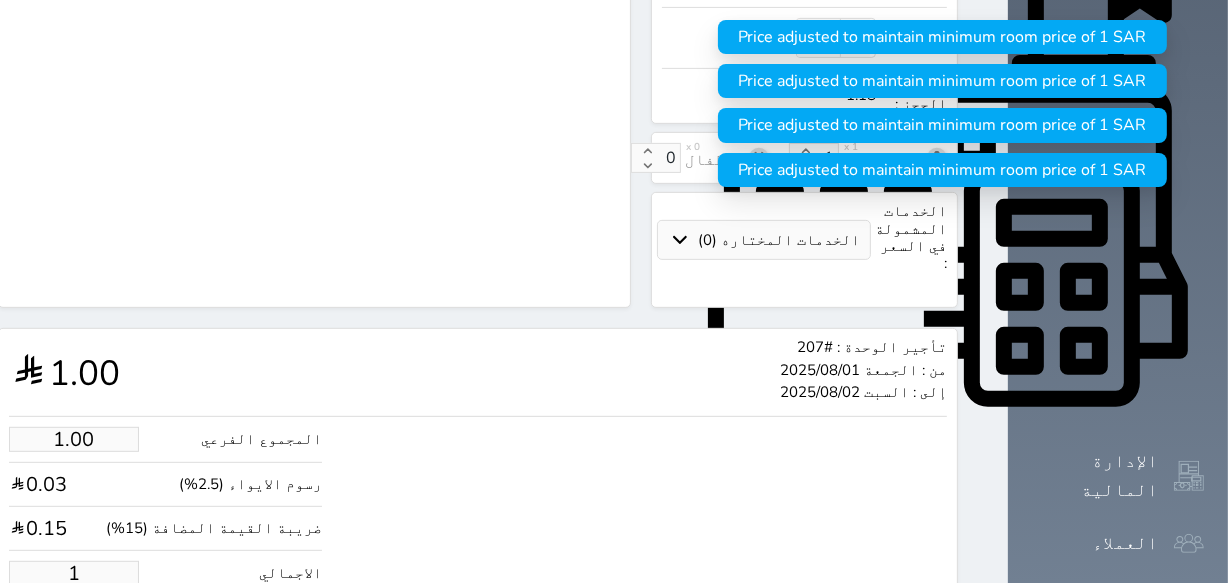 type 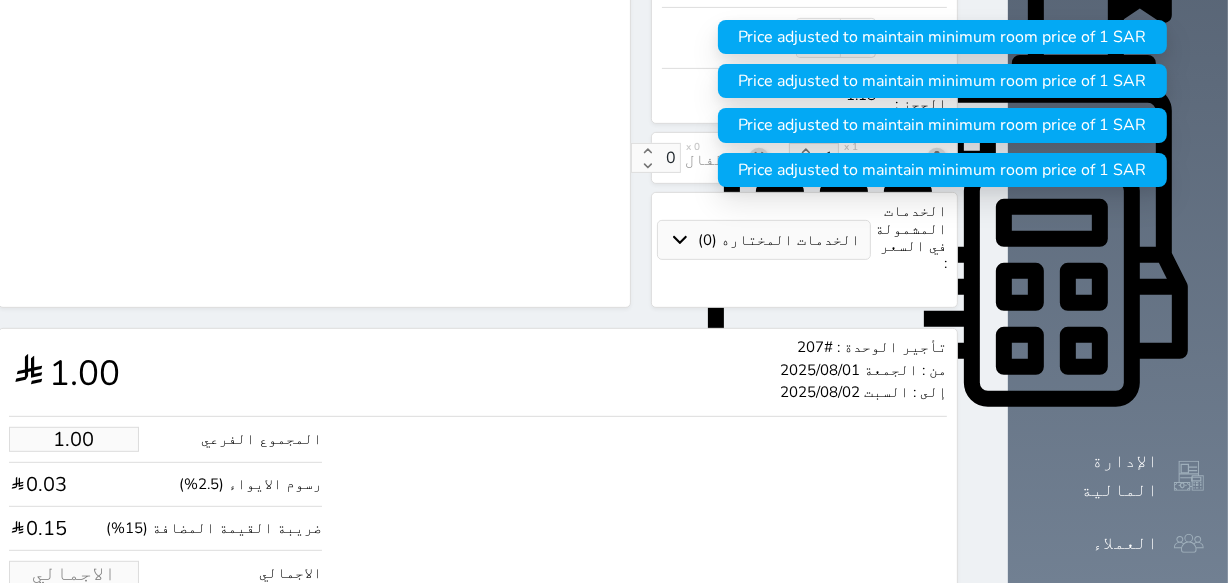 select 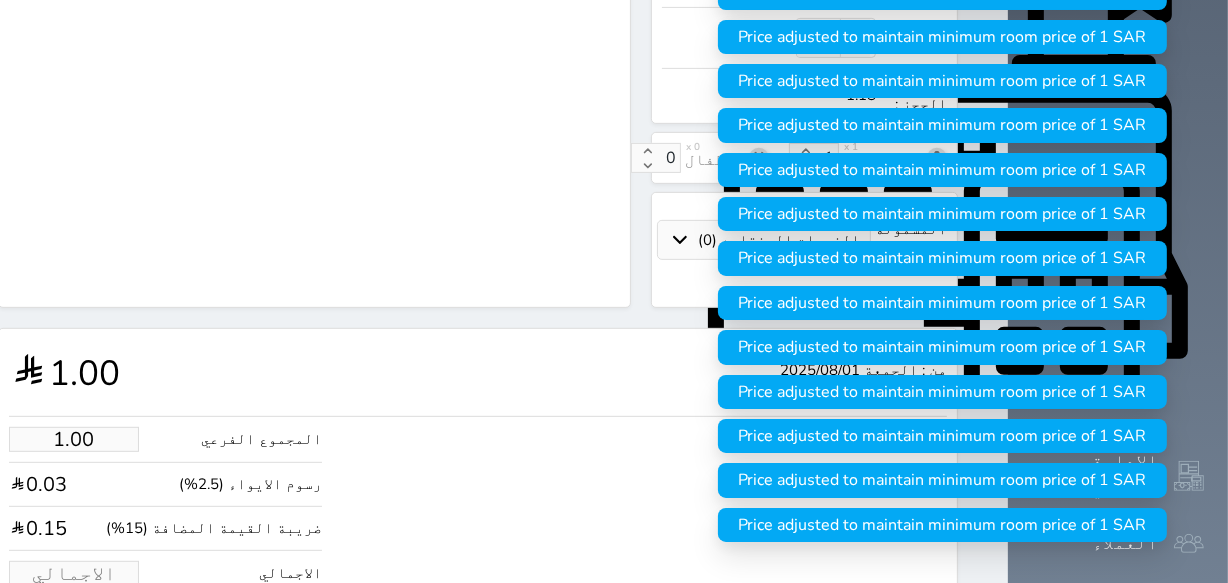 type on "6.79" 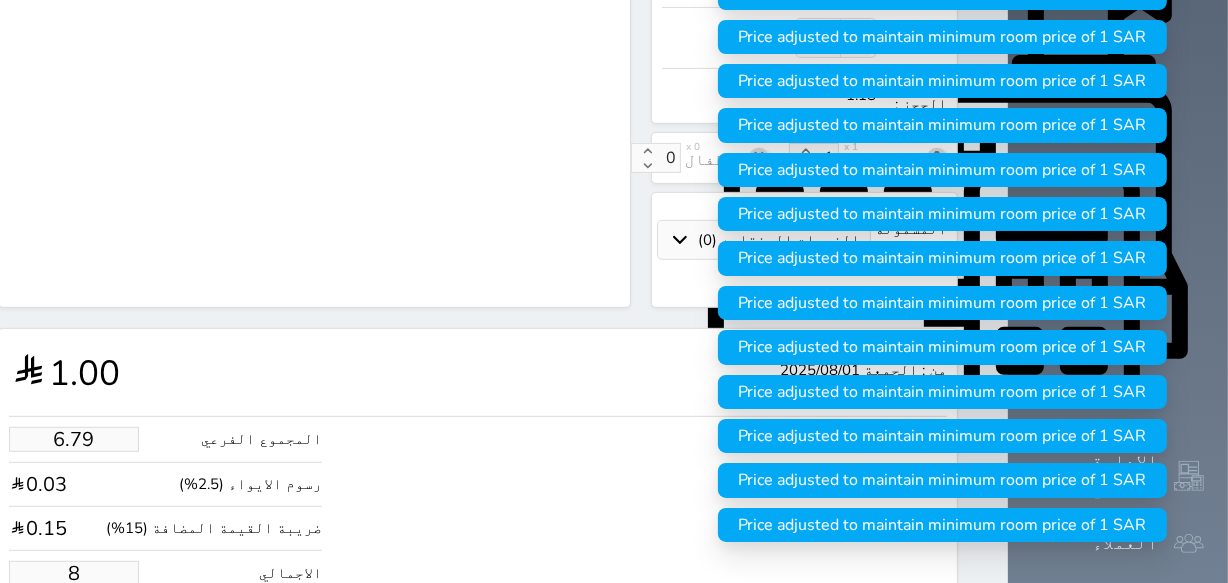 select 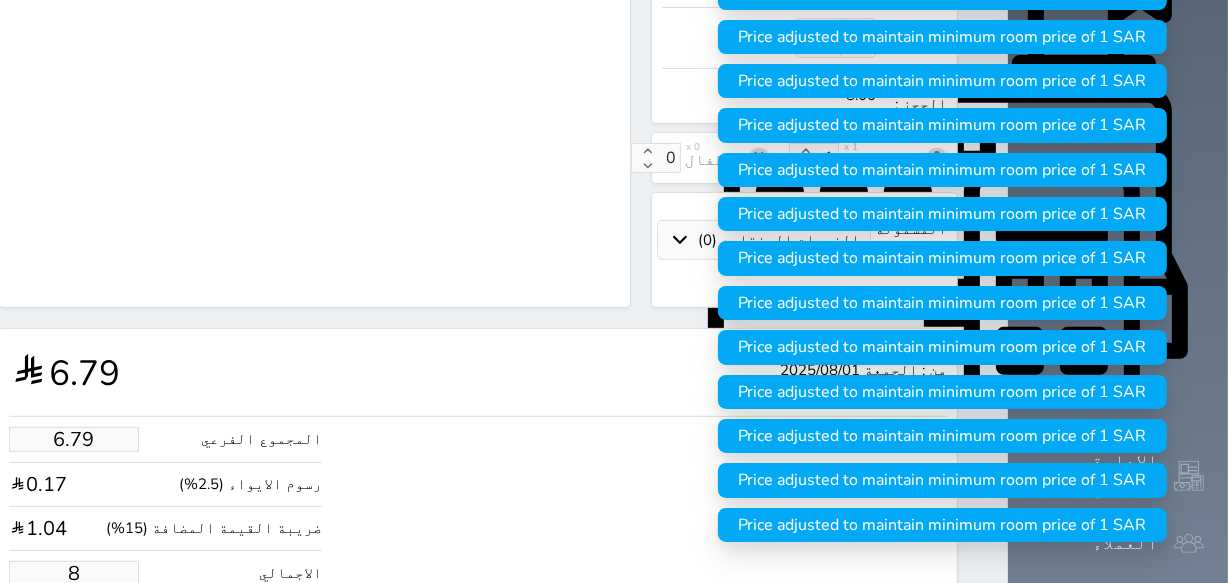 type on "67.87" 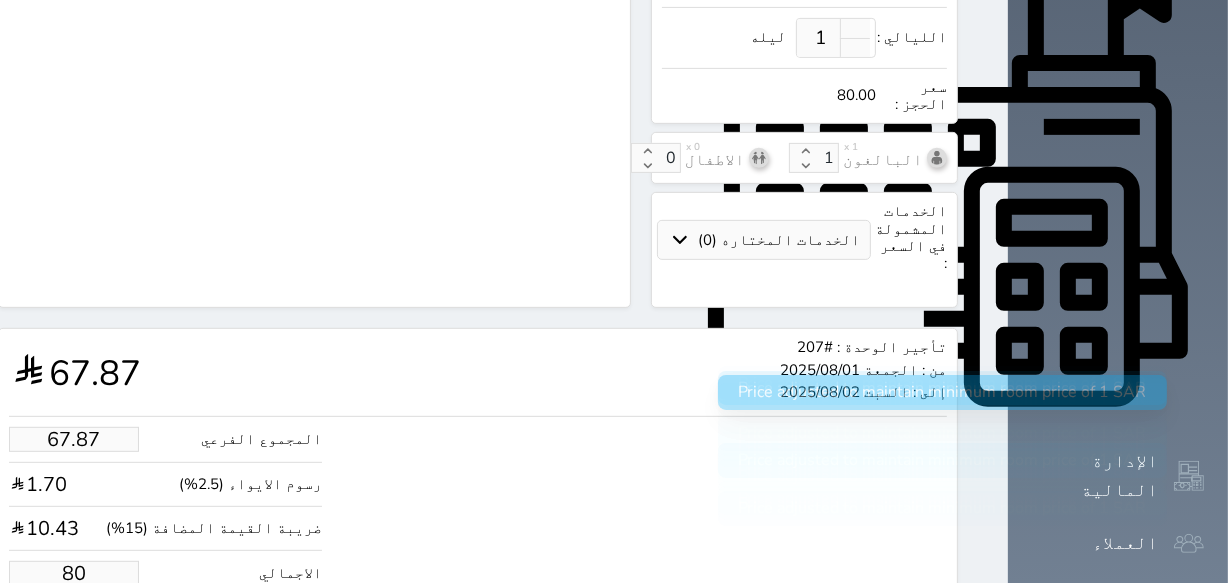type on "80.00" 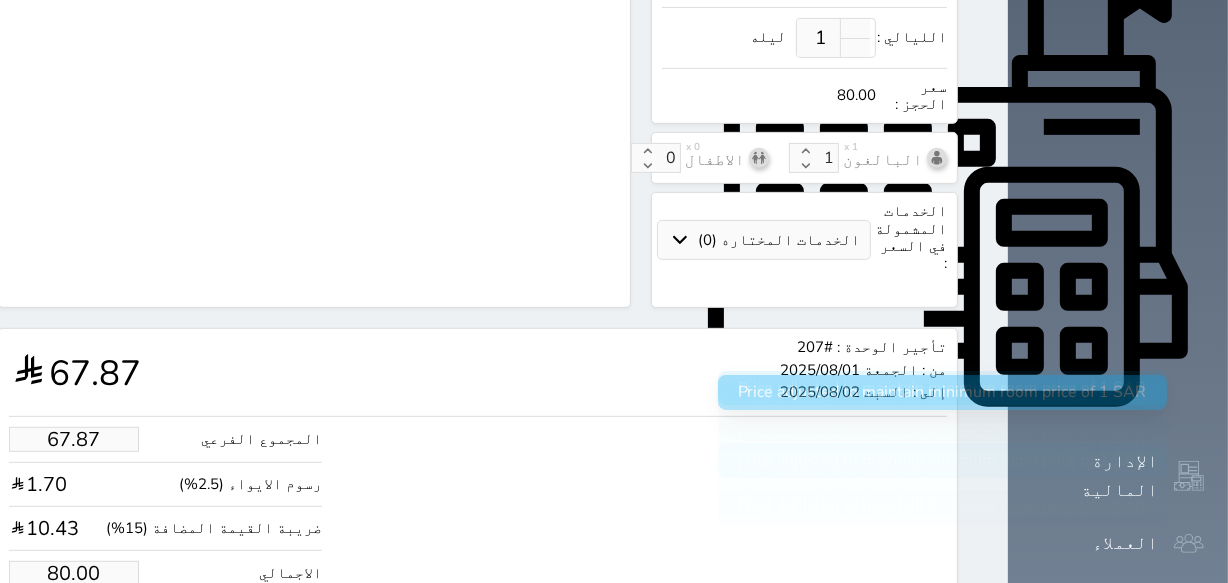 click on "حجز" at bounding box center (91, 634) 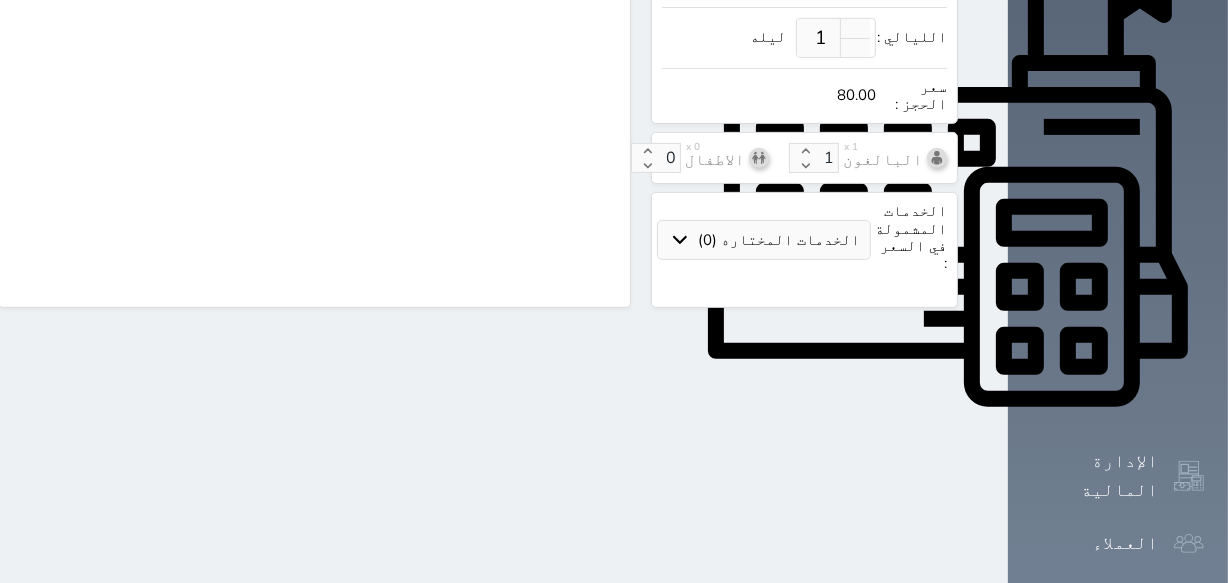 scroll, scrollTop: 603, scrollLeft: 0, axis: vertical 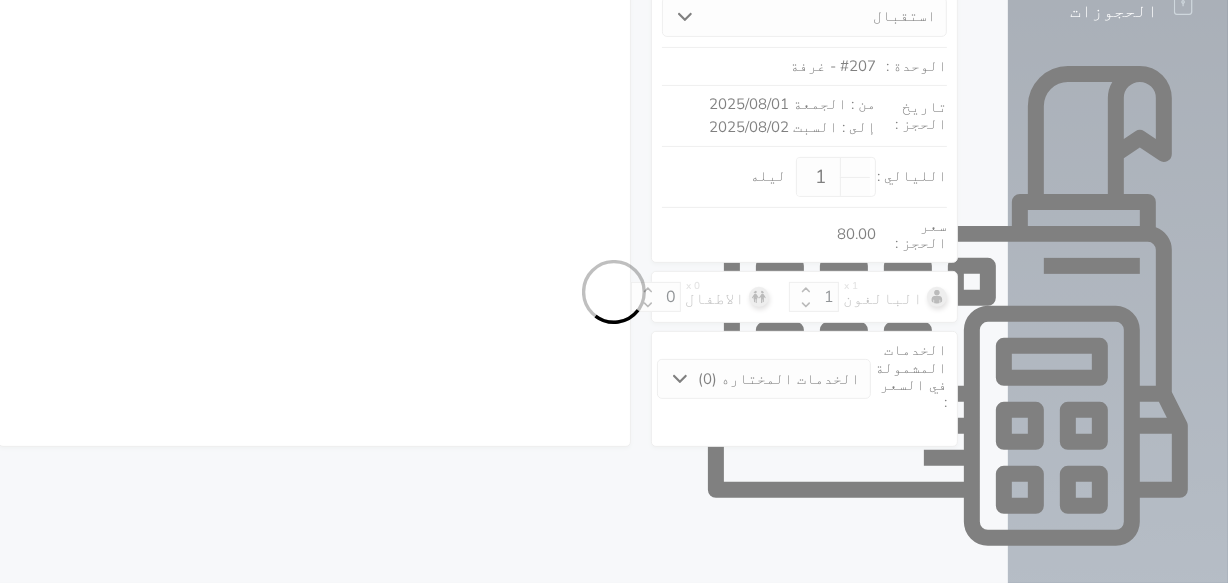 select on "1" 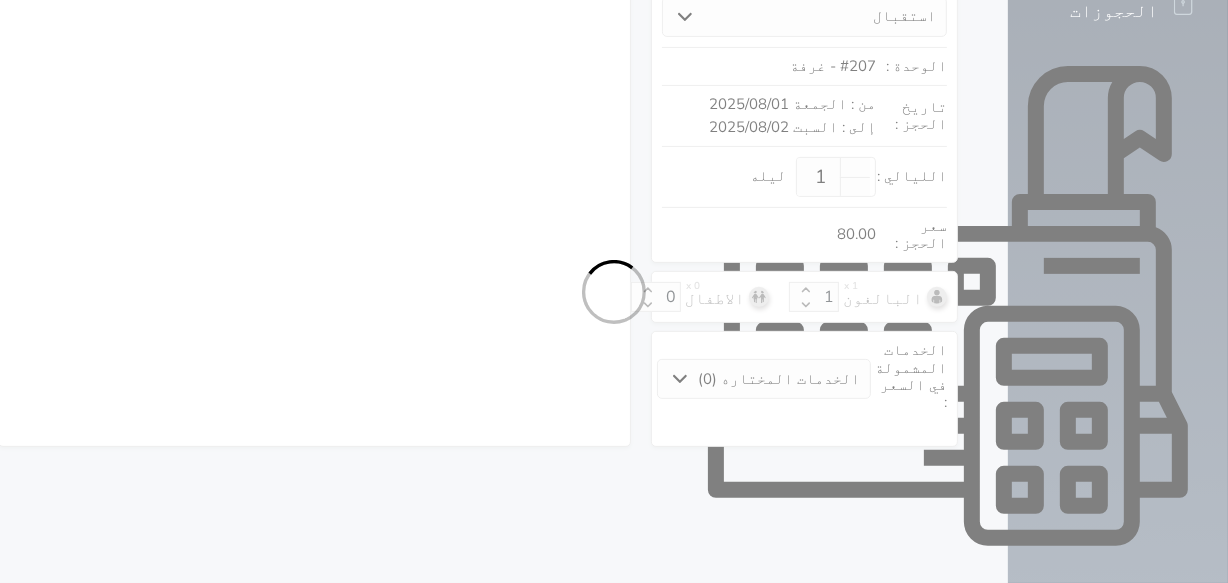select on "113" 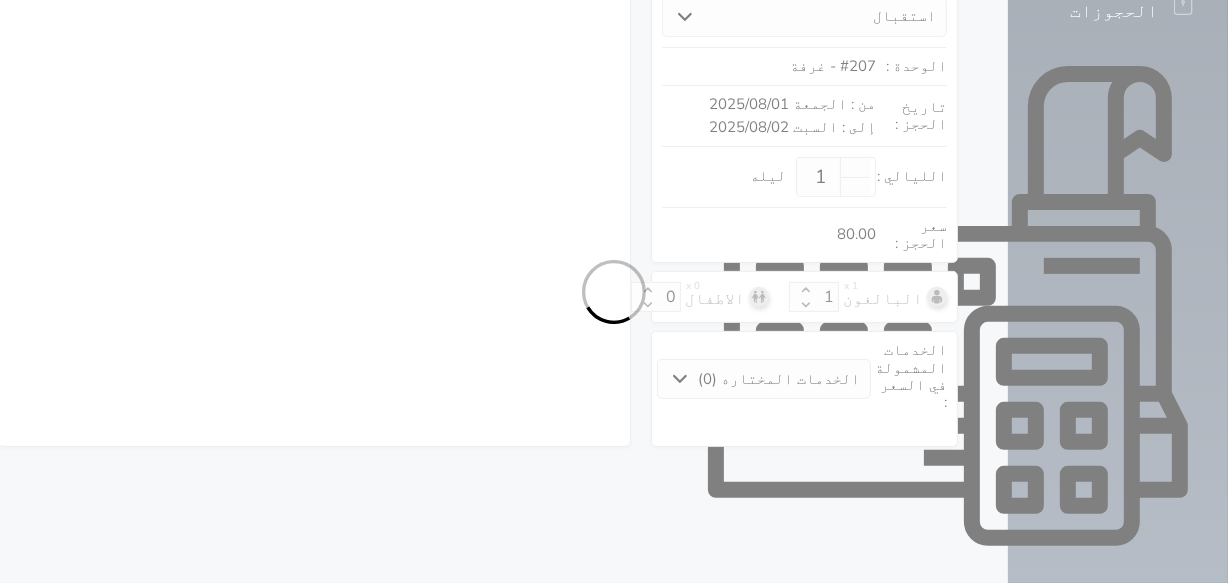 select on "7" 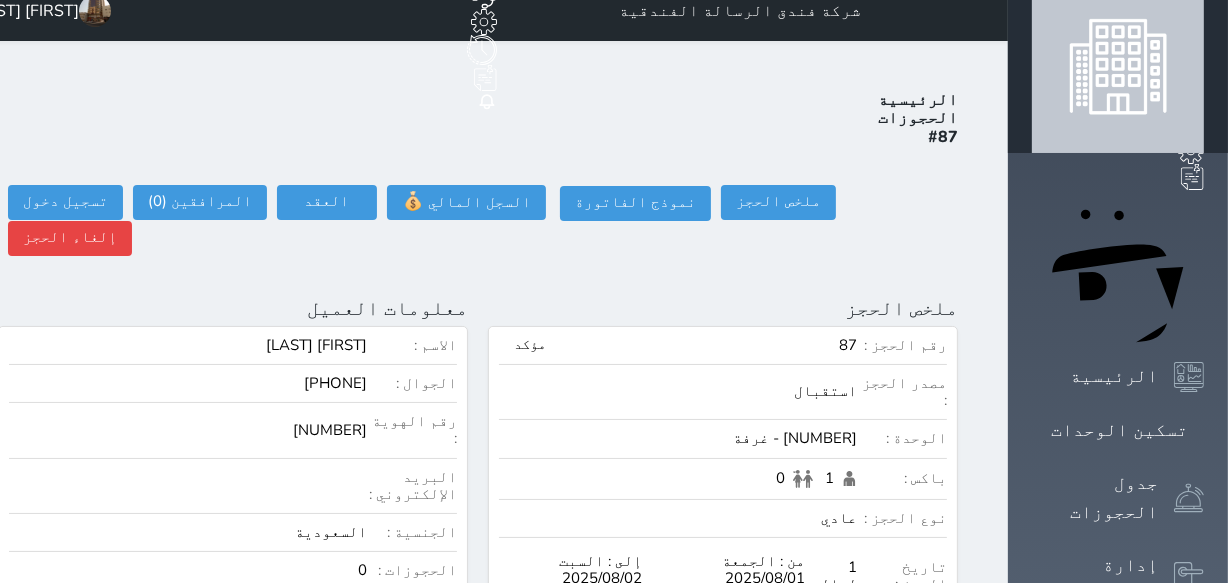 scroll, scrollTop: 0, scrollLeft: 0, axis: both 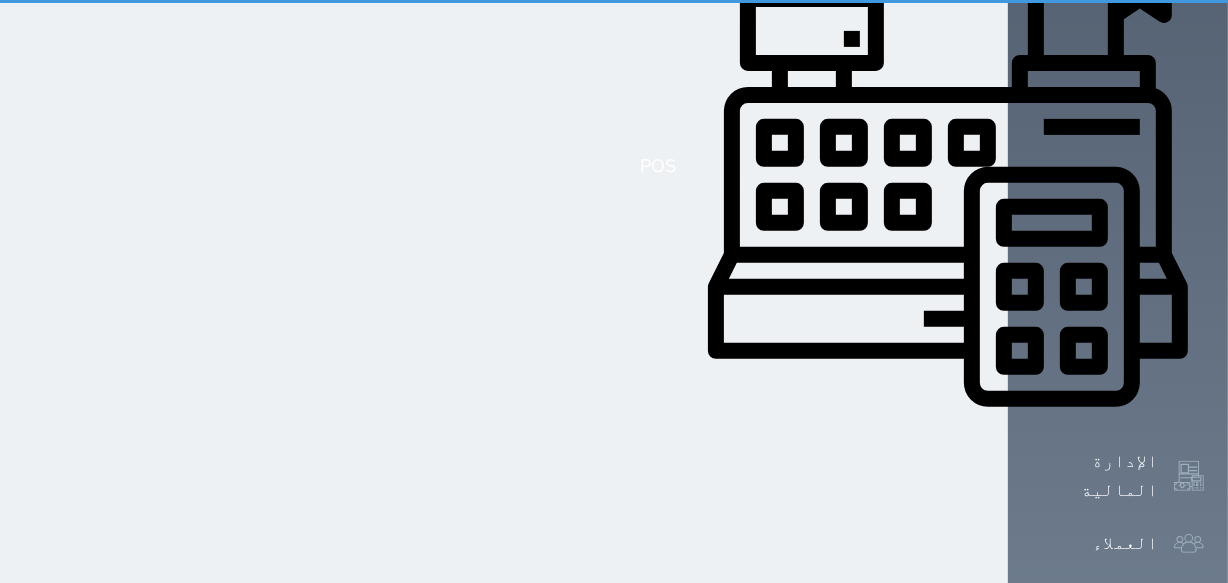 select on "1" 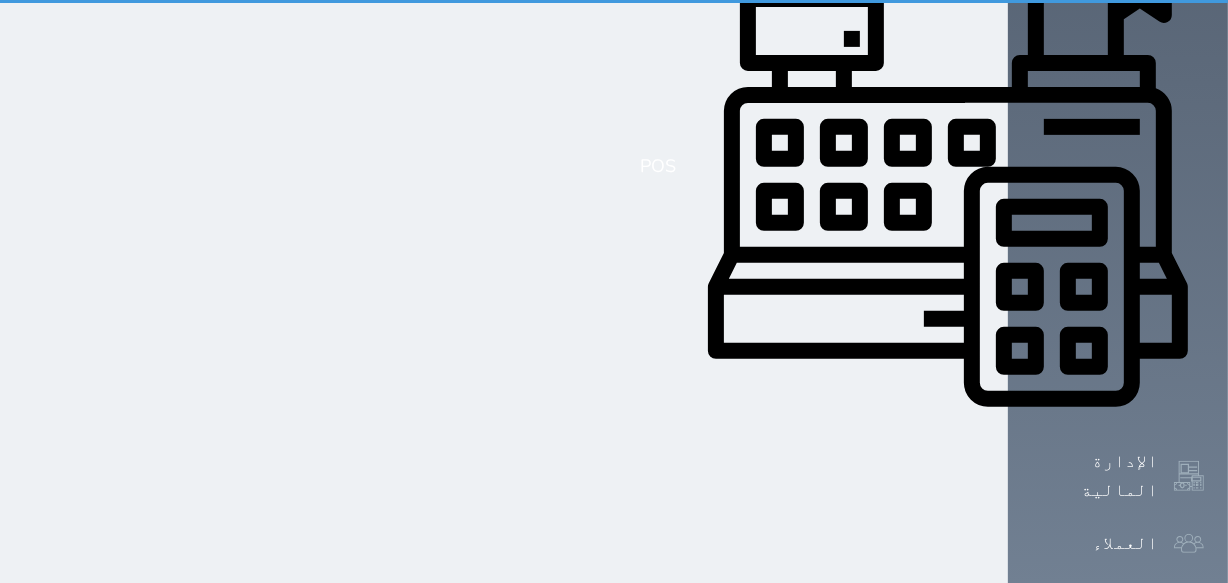 scroll, scrollTop: 0, scrollLeft: 0, axis: both 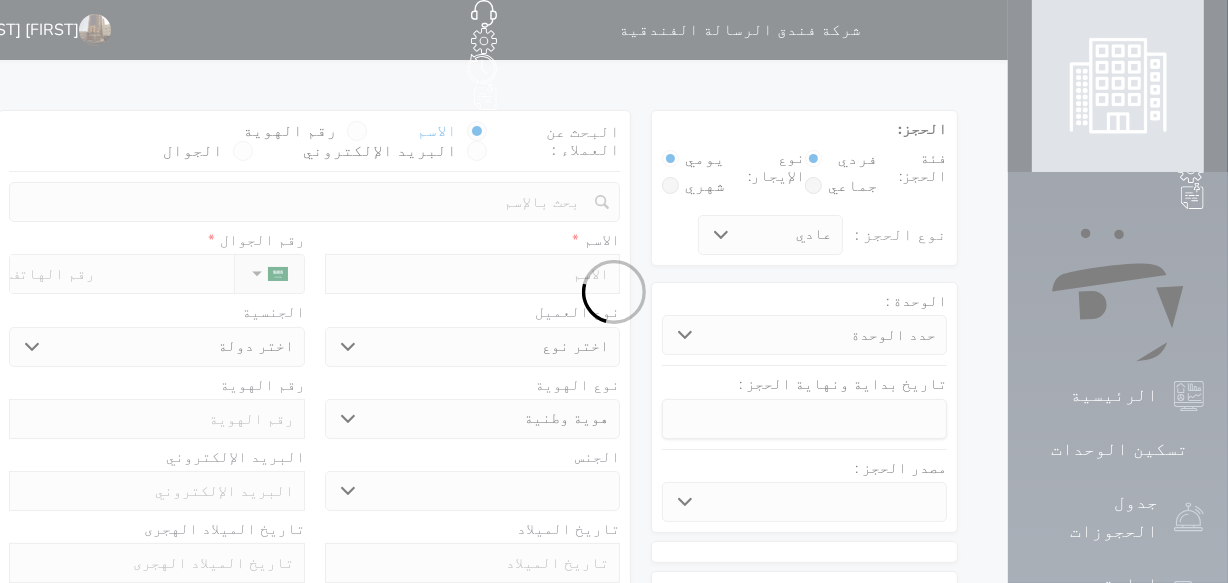 select 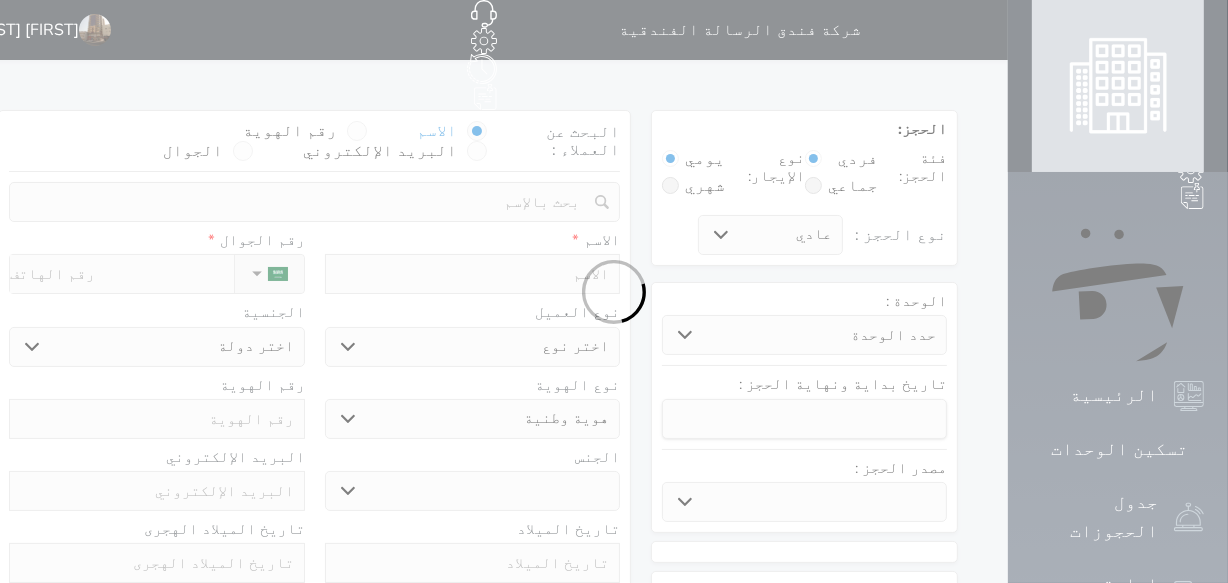 select 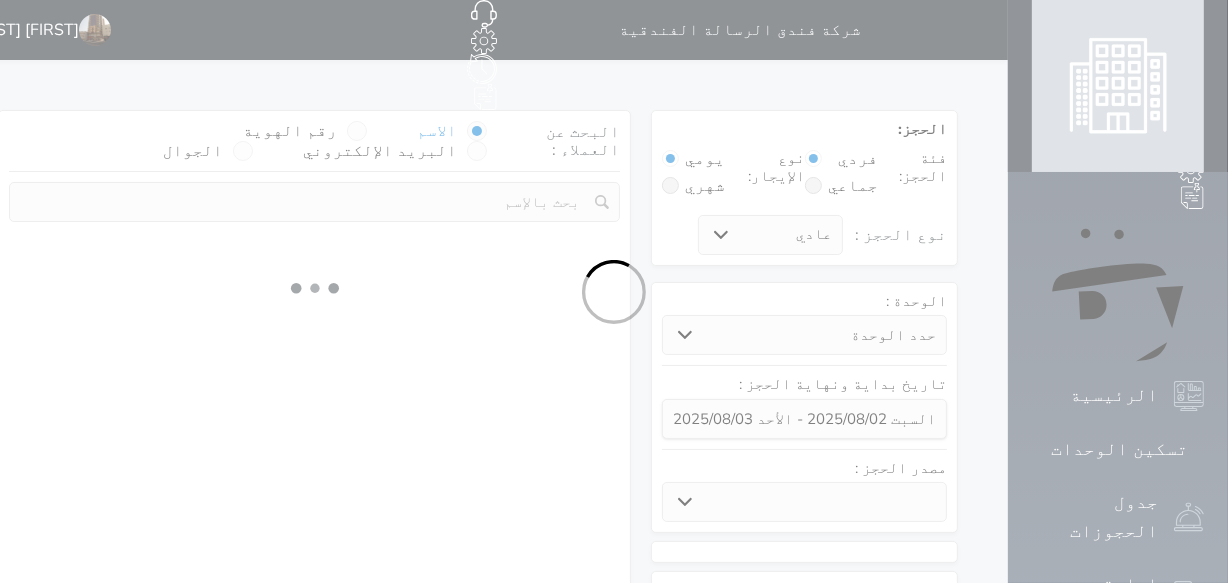 select 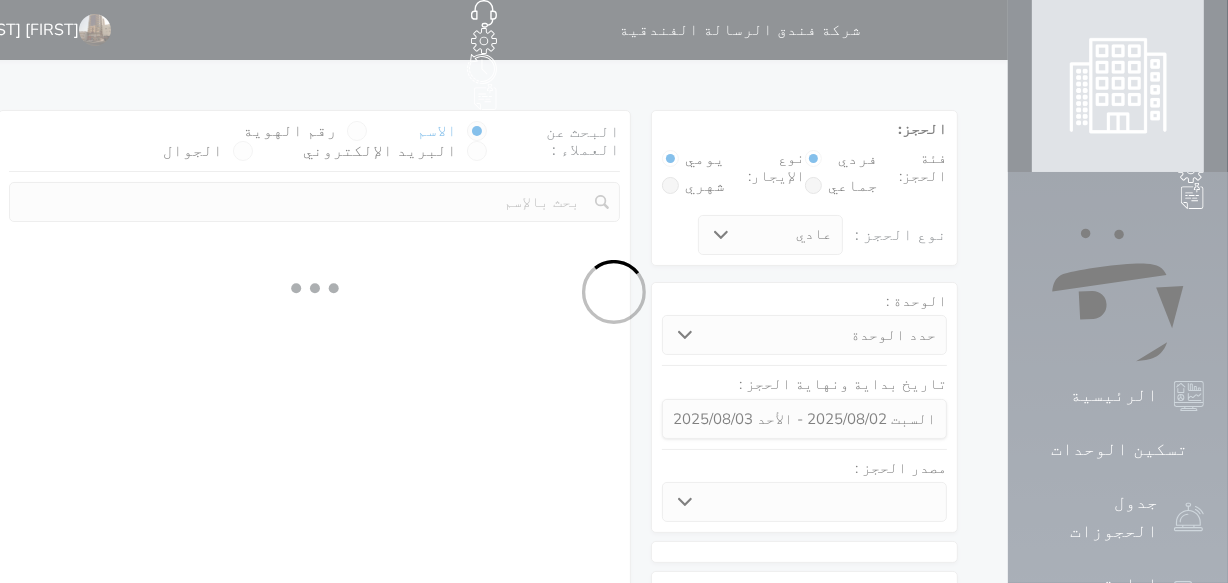 select 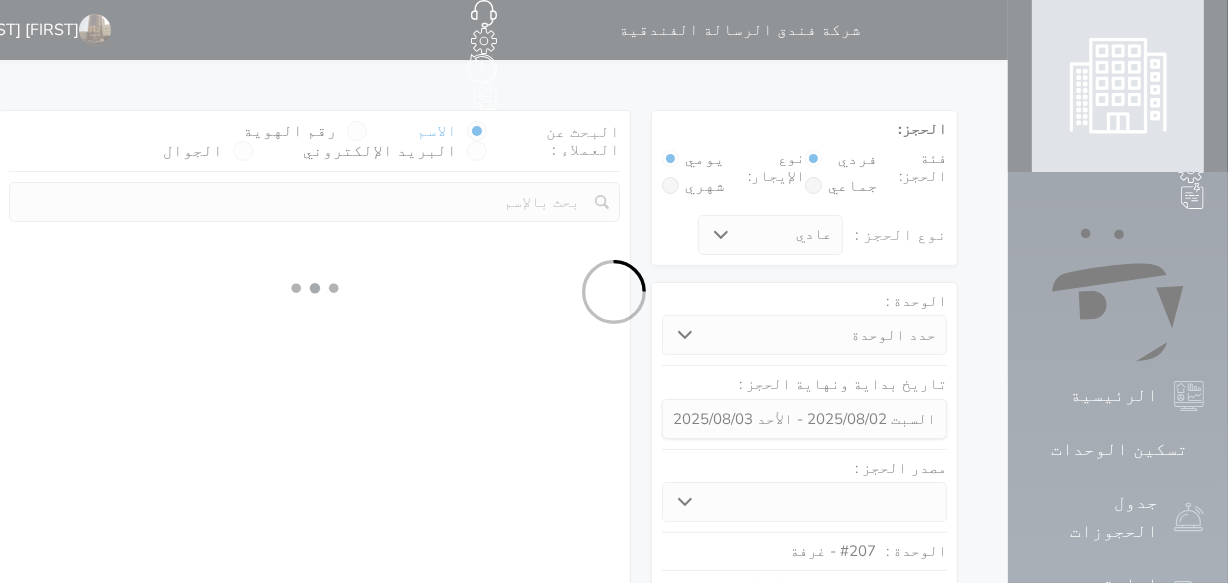 type 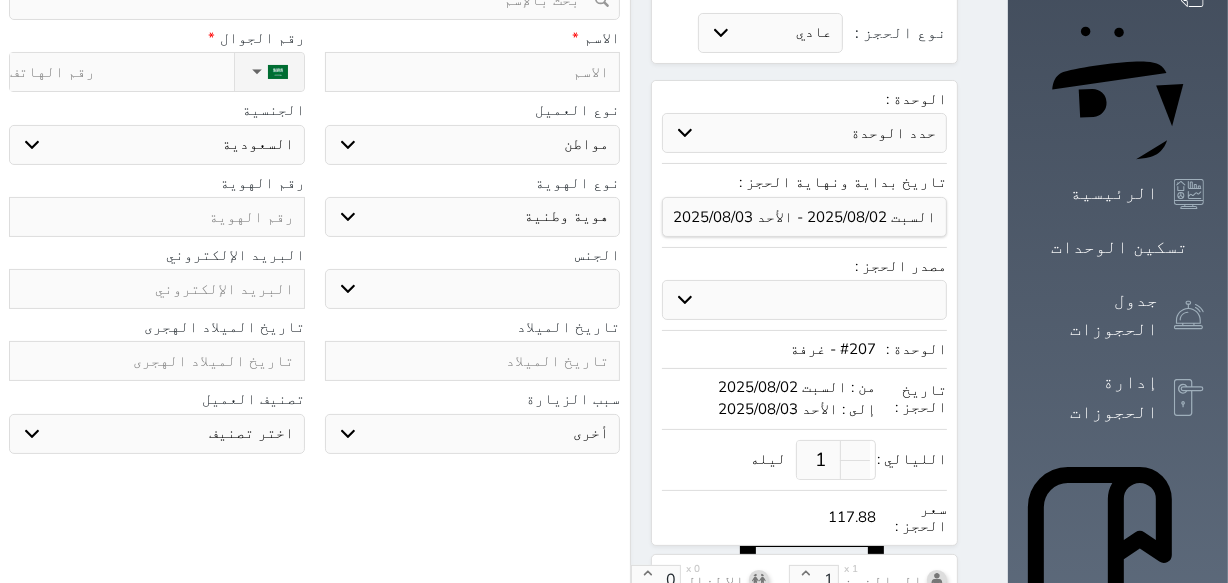 scroll, scrollTop: 0, scrollLeft: 0, axis: both 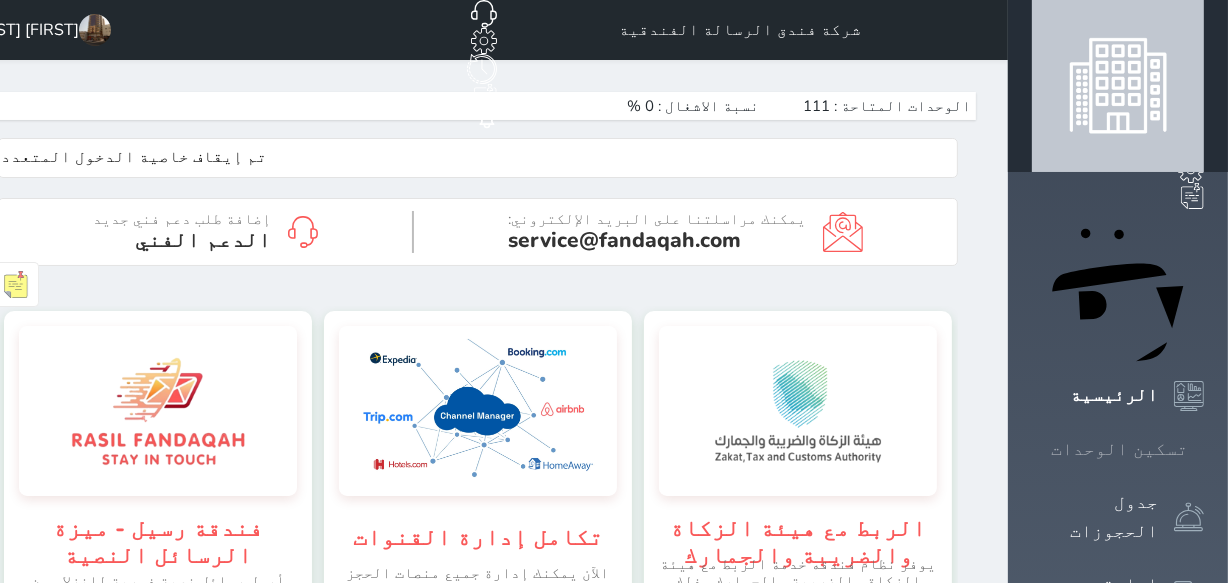 click on "تسكين الوحدات" at bounding box center [1118, 449] 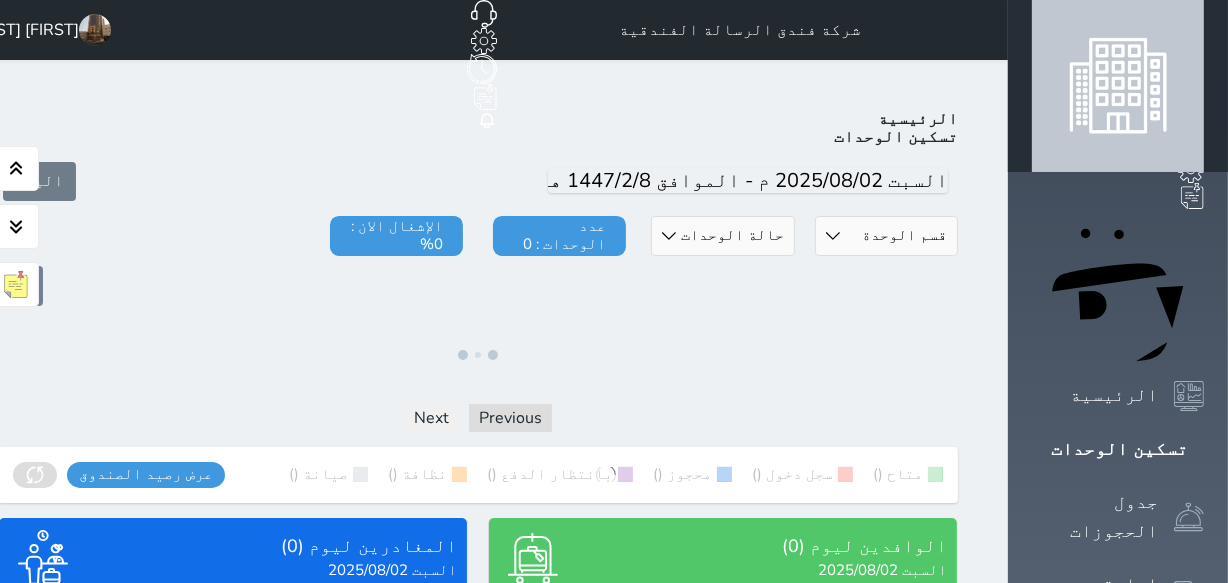 click 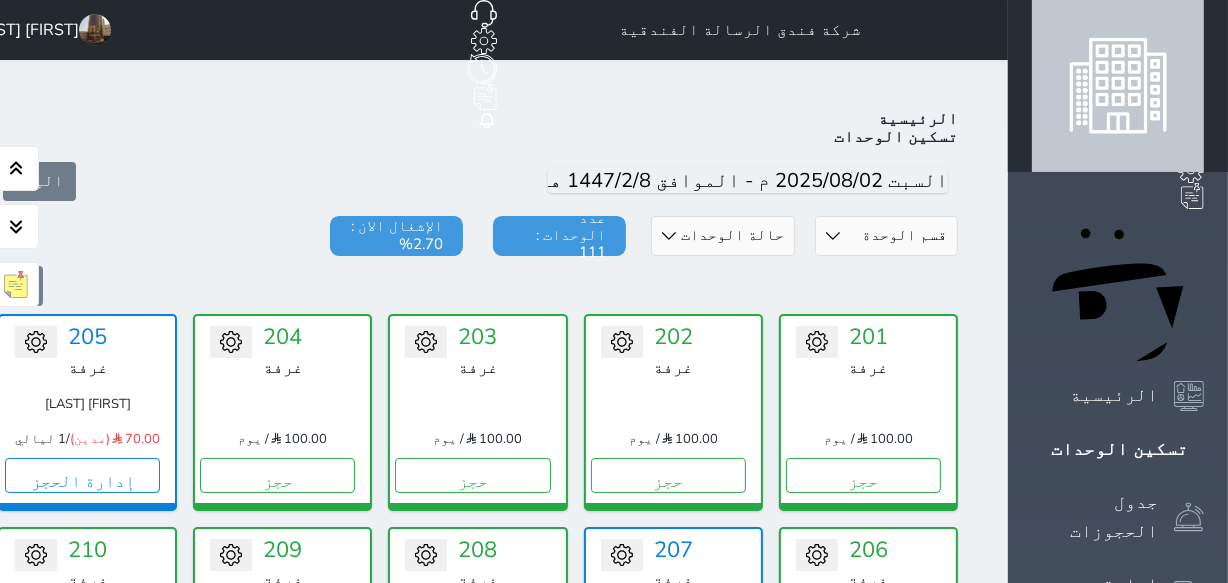 scroll, scrollTop: 0, scrollLeft: 0, axis: both 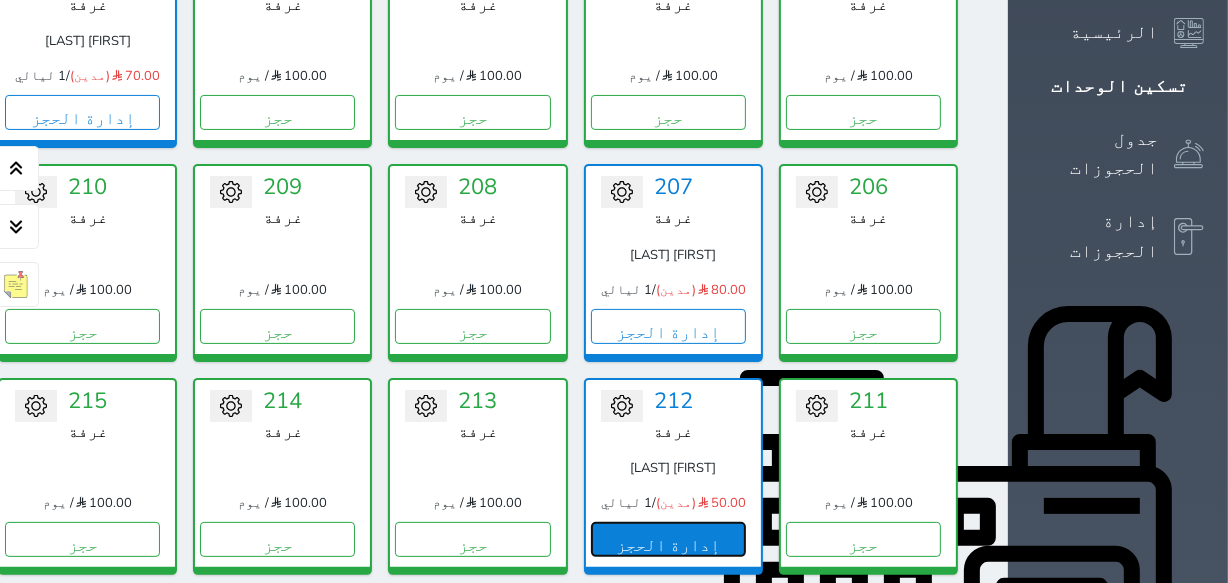 click on "إدارة الحجز" at bounding box center (668, 539) 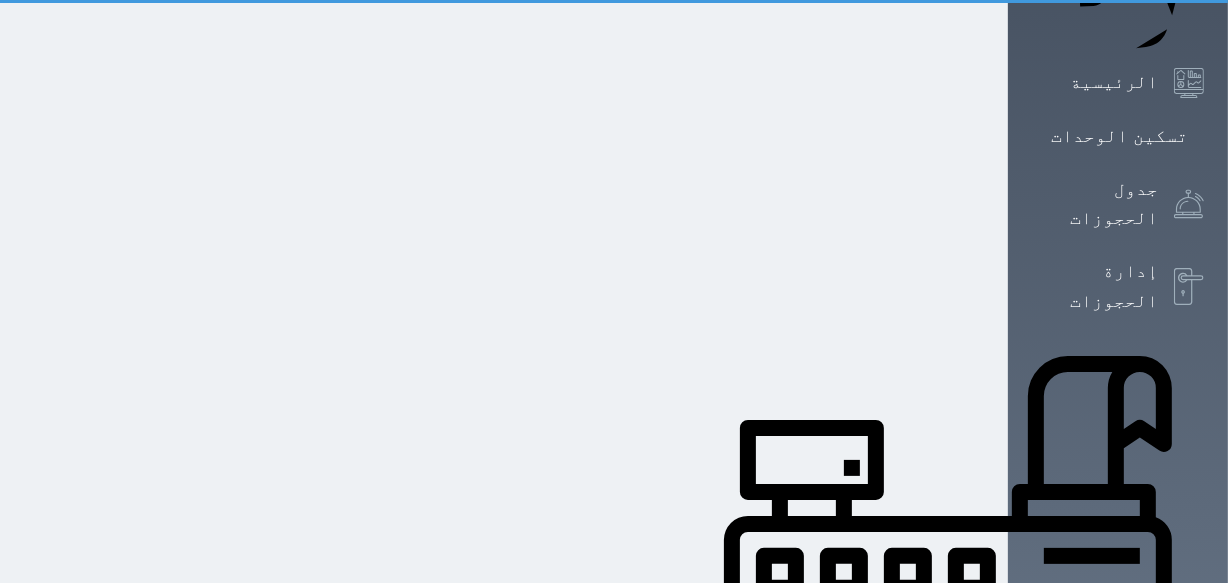 scroll, scrollTop: 0, scrollLeft: 0, axis: both 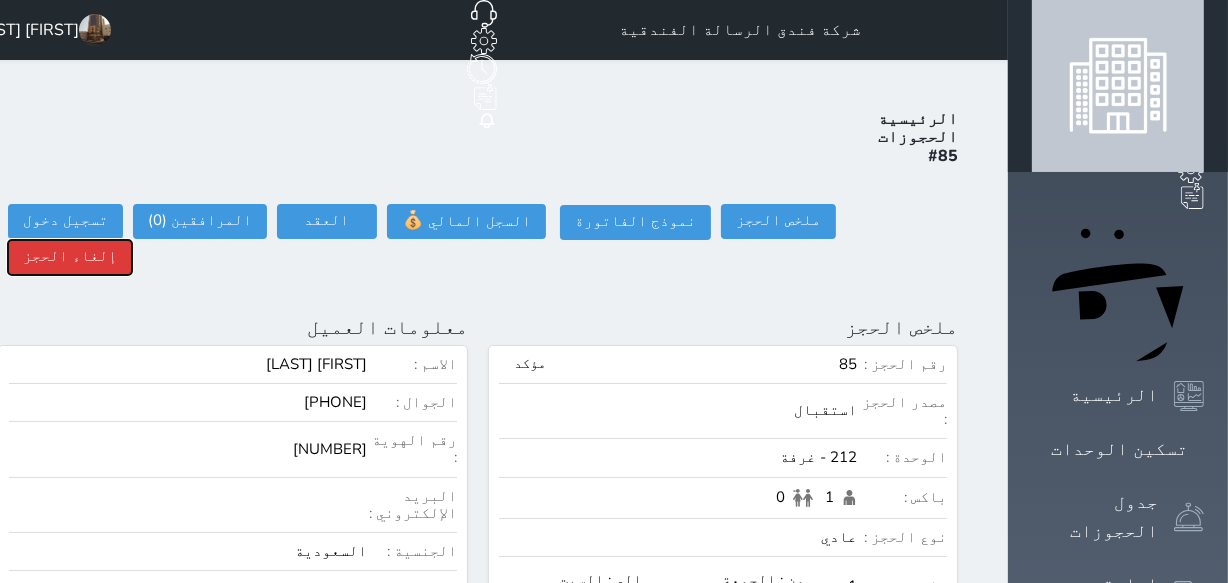 click on "إلغاء الحجز" at bounding box center (70, 257) 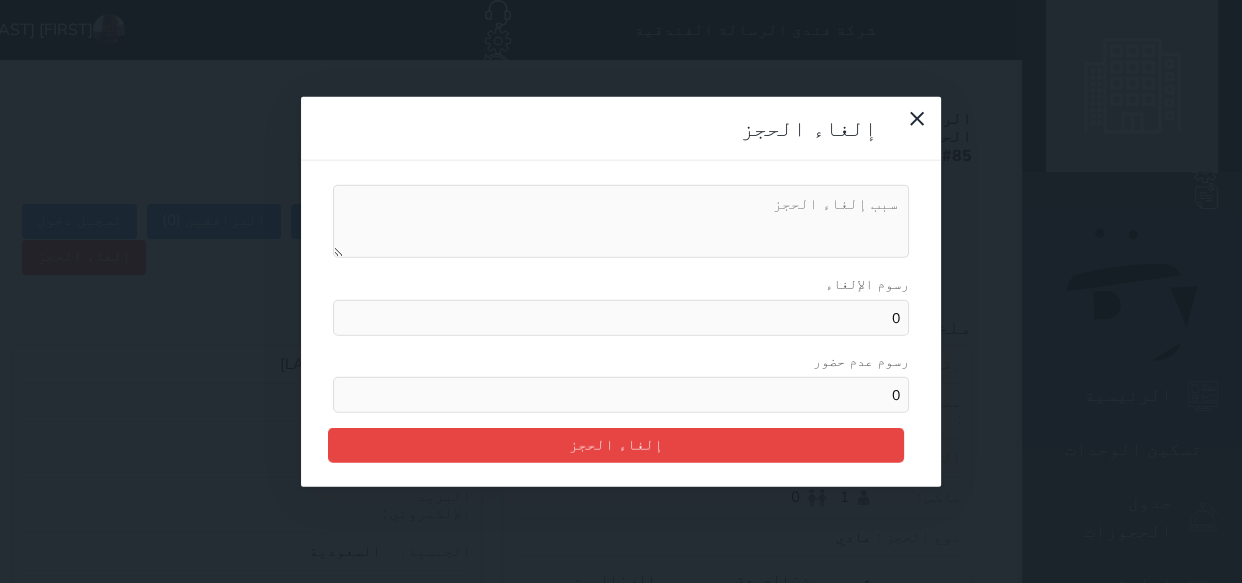 click on "رسوم الإلغاء" at bounding box center (621, 221) 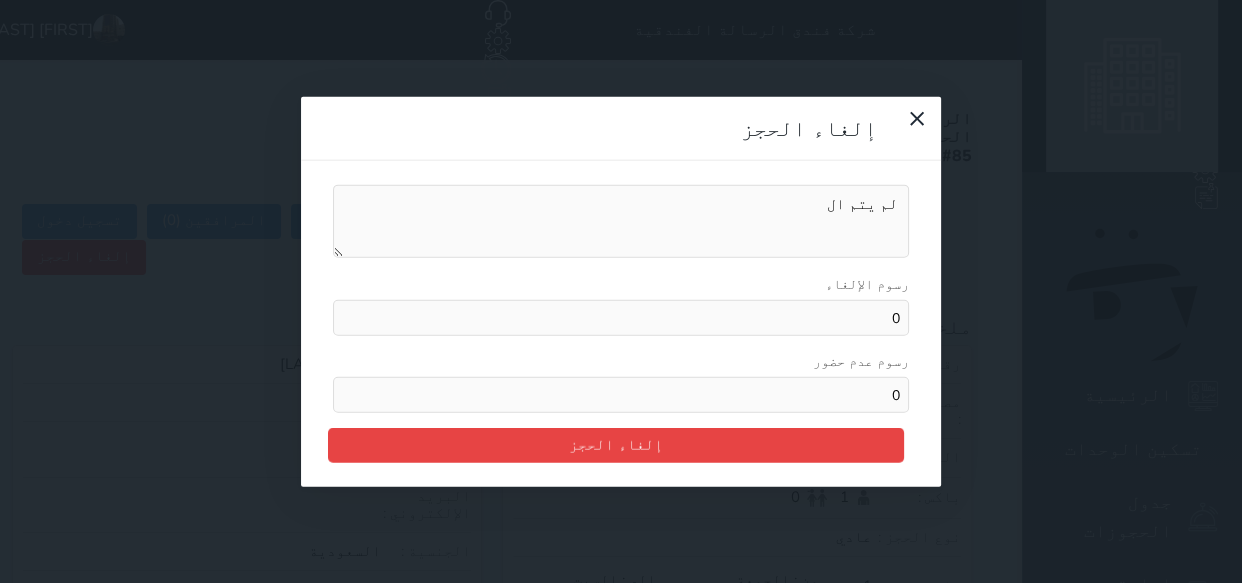 click on "لم يتم ال" at bounding box center (621, 221) 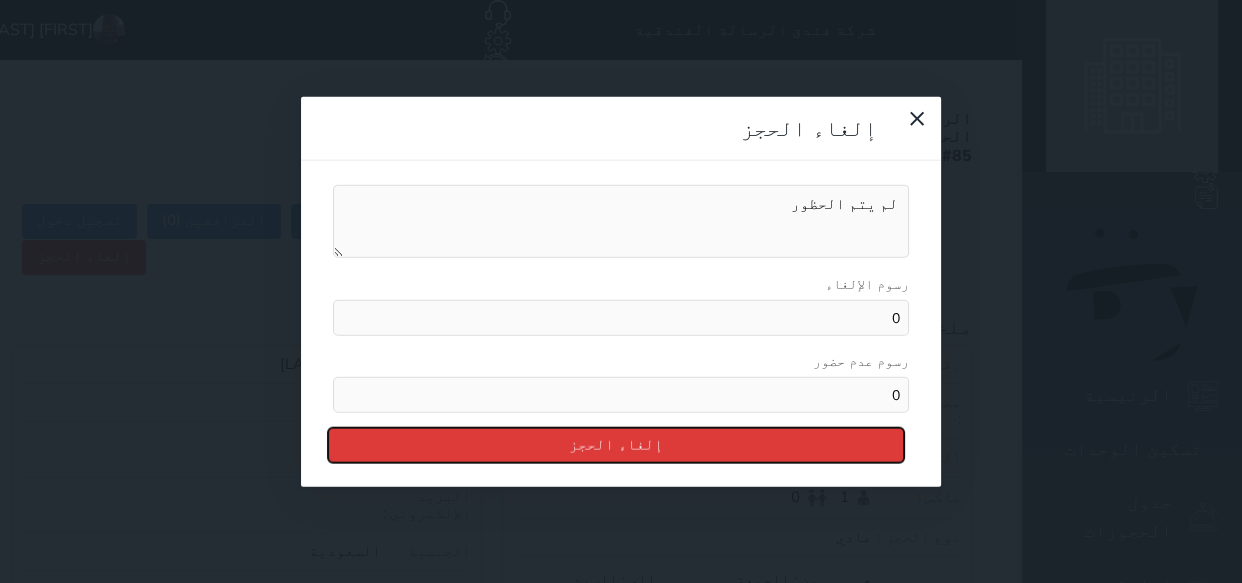 click on "إلغاء الحجز" at bounding box center (616, 445) 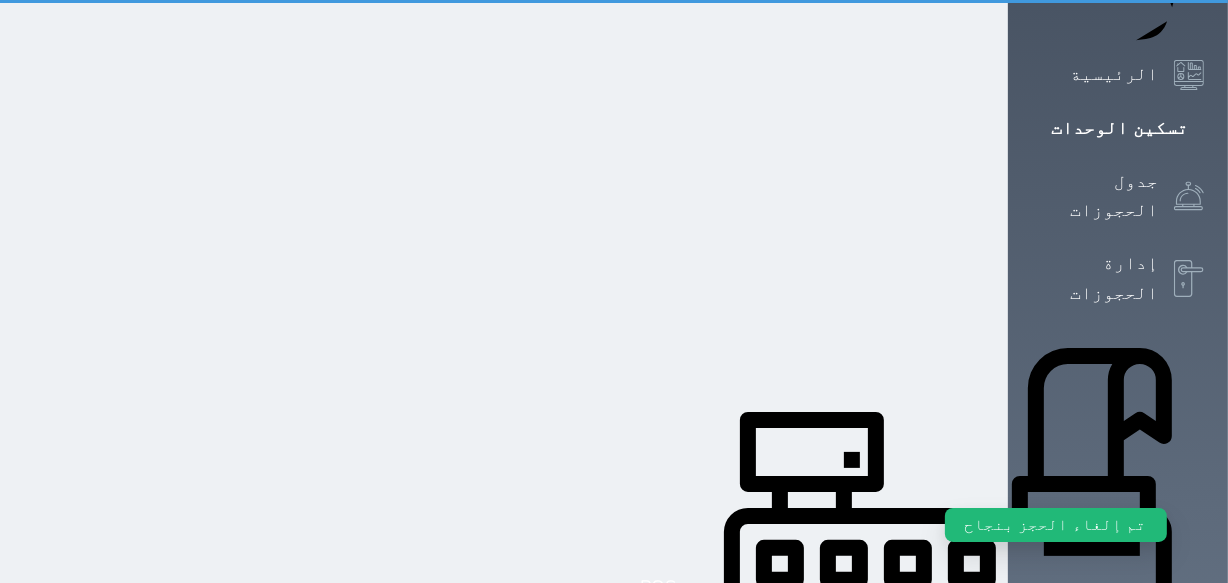 scroll, scrollTop: 0, scrollLeft: 0, axis: both 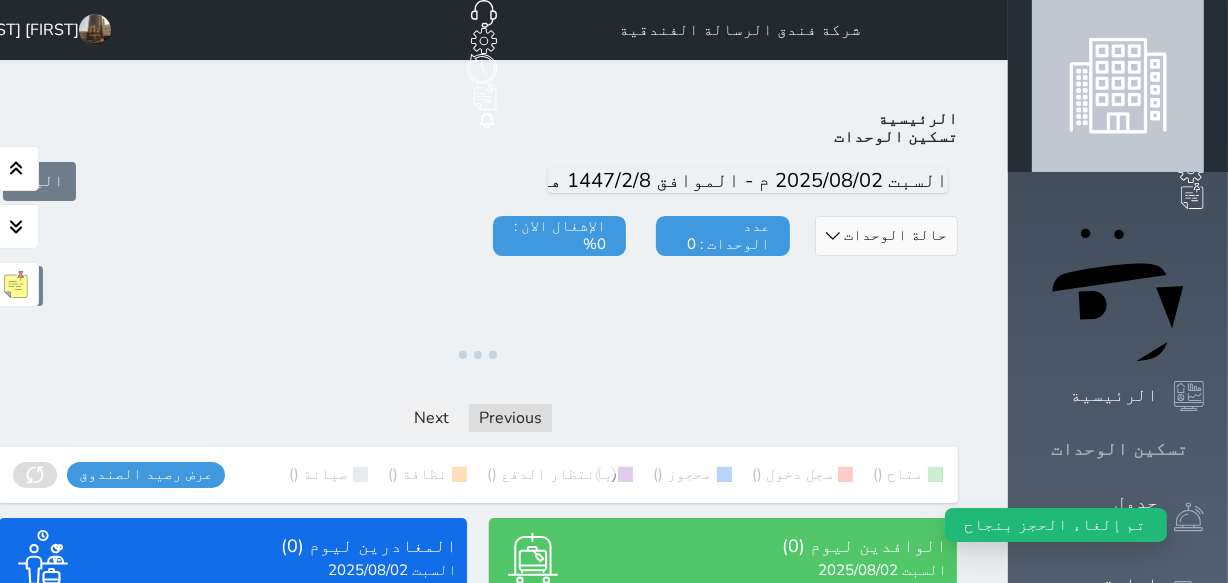 click at bounding box center [1204, 449] 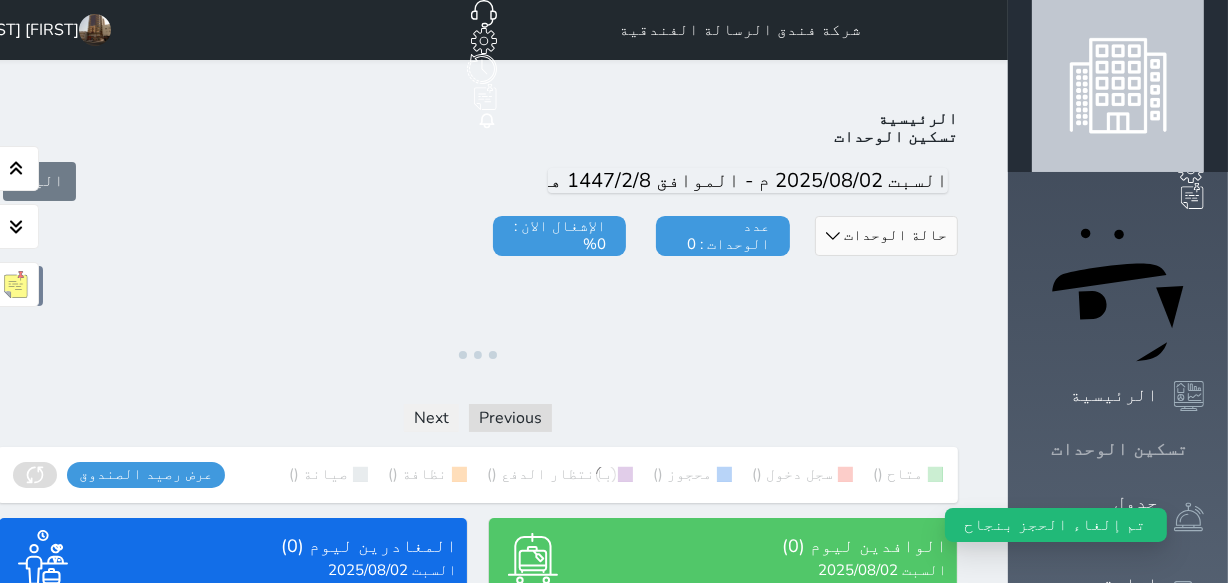 click on "تسكين الوحدات" at bounding box center [1118, 449] 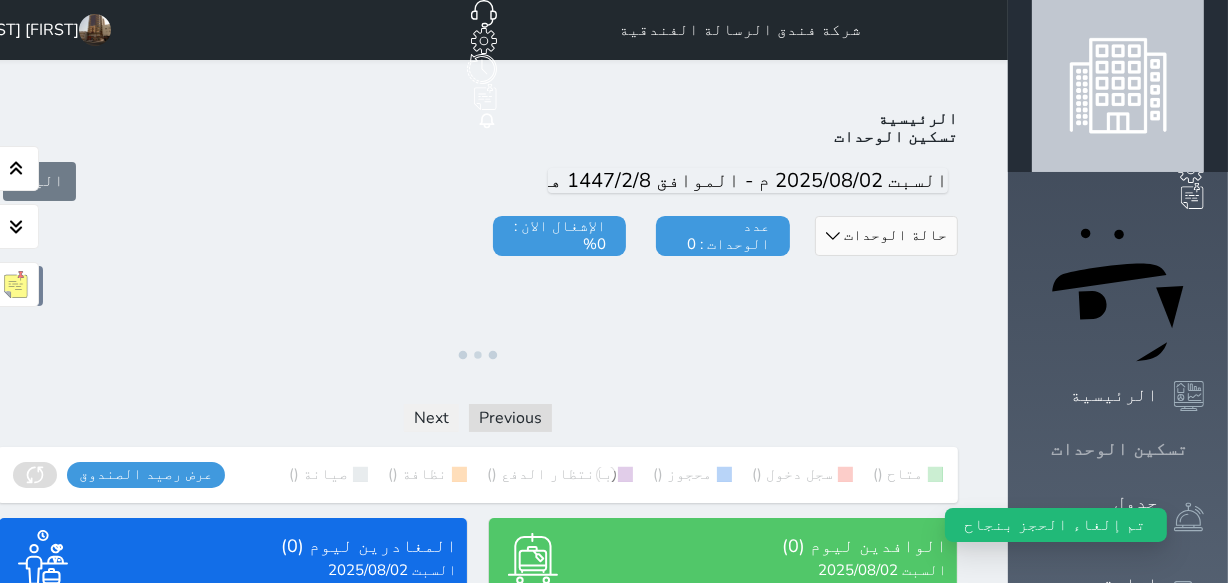 click 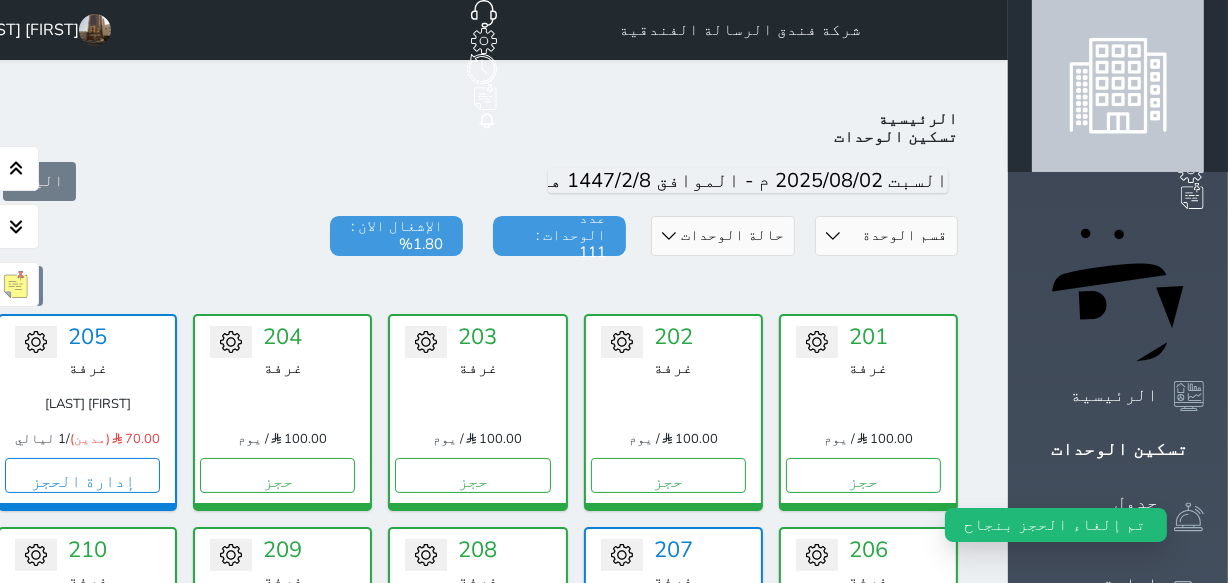 click on "حجز" at bounding box center (472, 902) 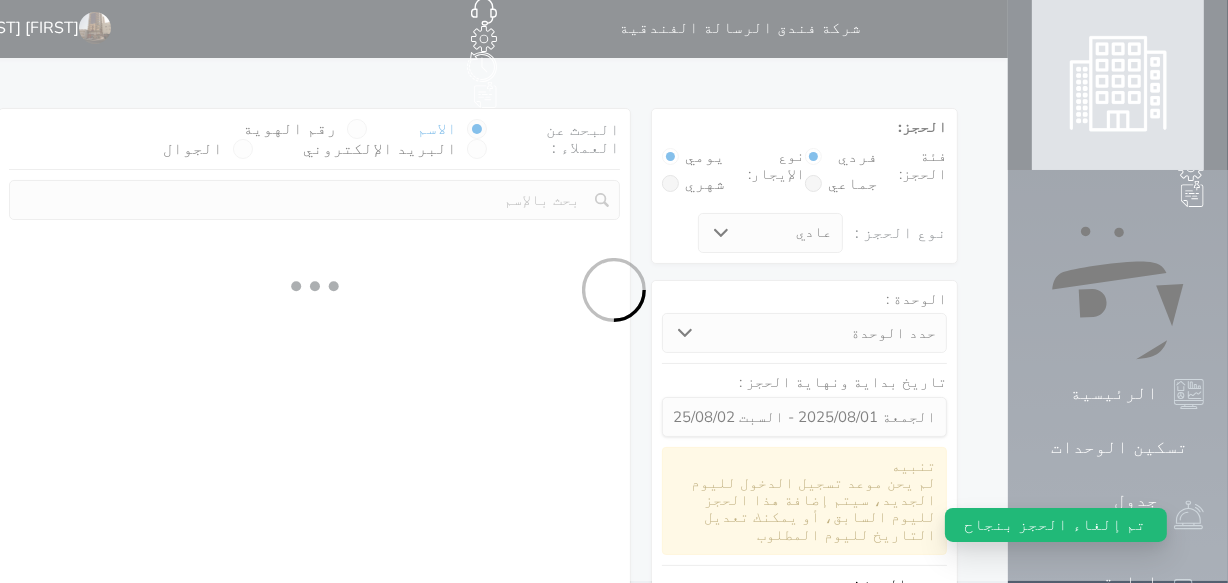 scroll, scrollTop: 0, scrollLeft: 0, axis: both 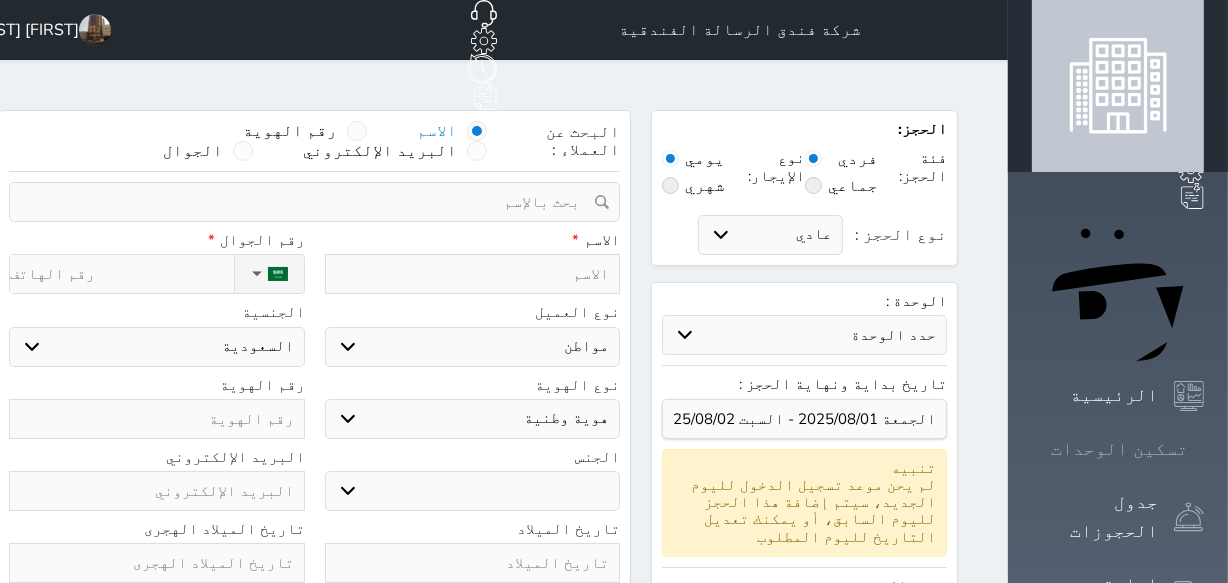 click 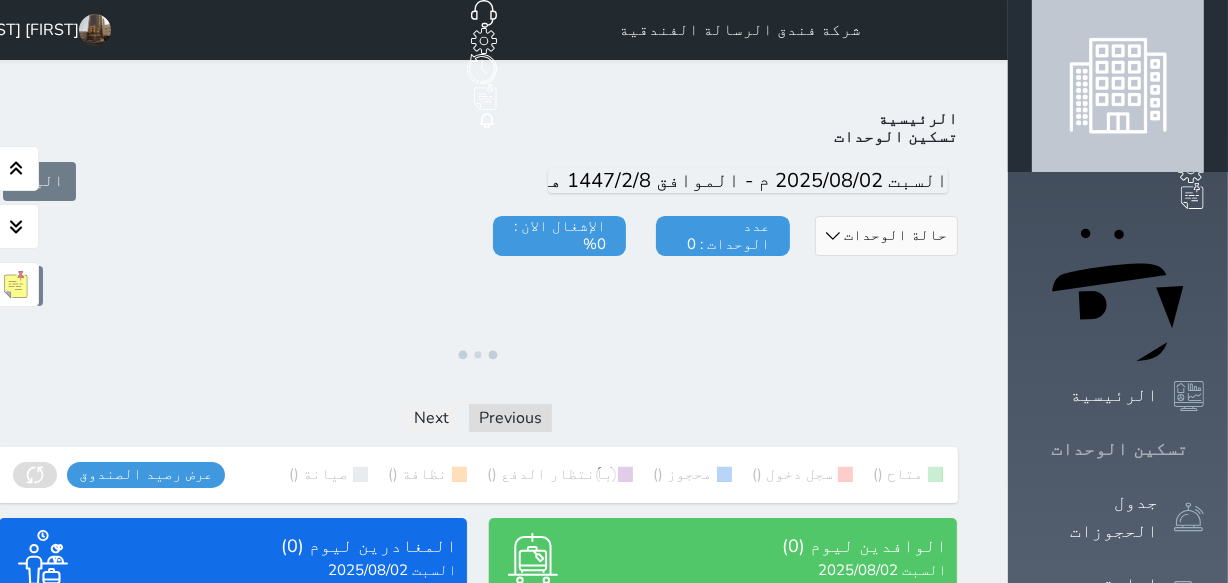 click on "تسكين الوحدات" at bounding box center [1119, 449] 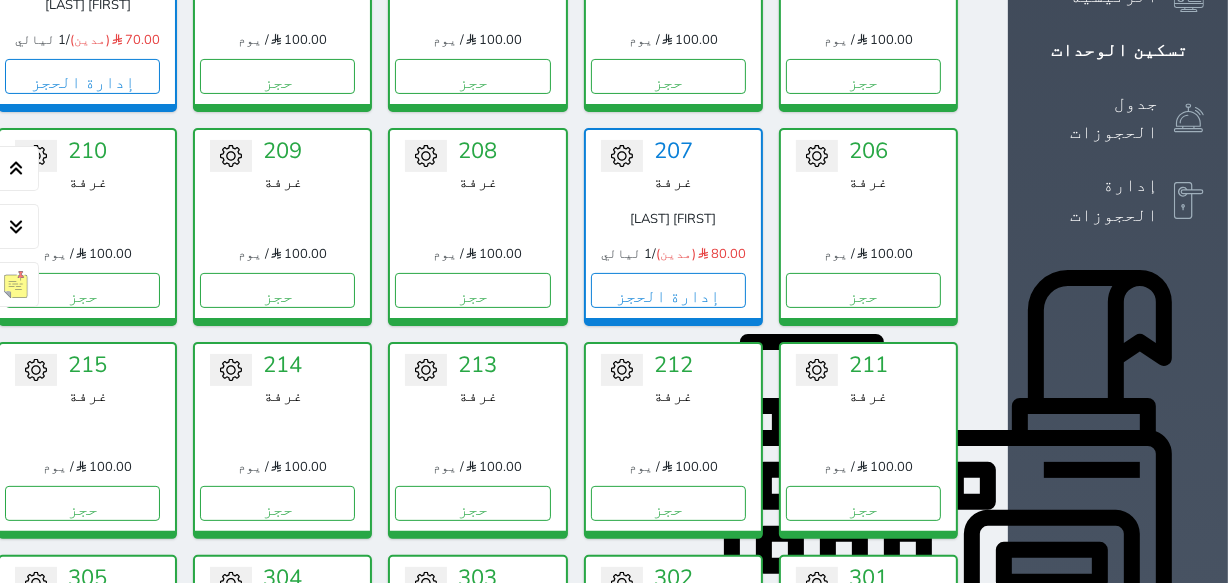scroll, scrollTop: 532, scrollLeft: 0, axis: vertical 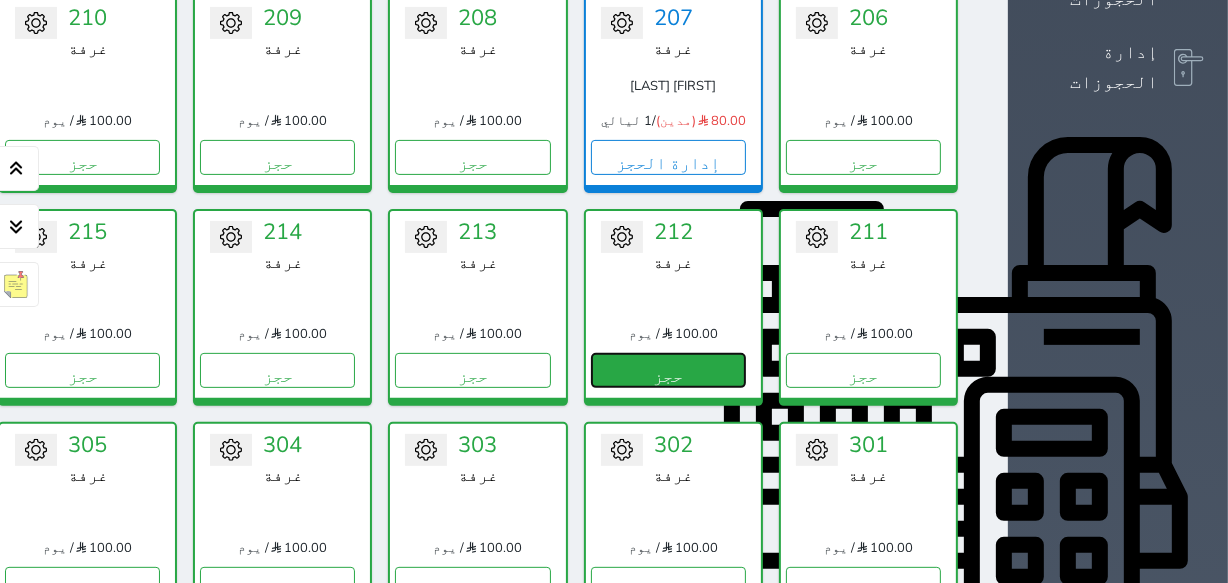 click on "حجز" at bounding box center (668, 370) 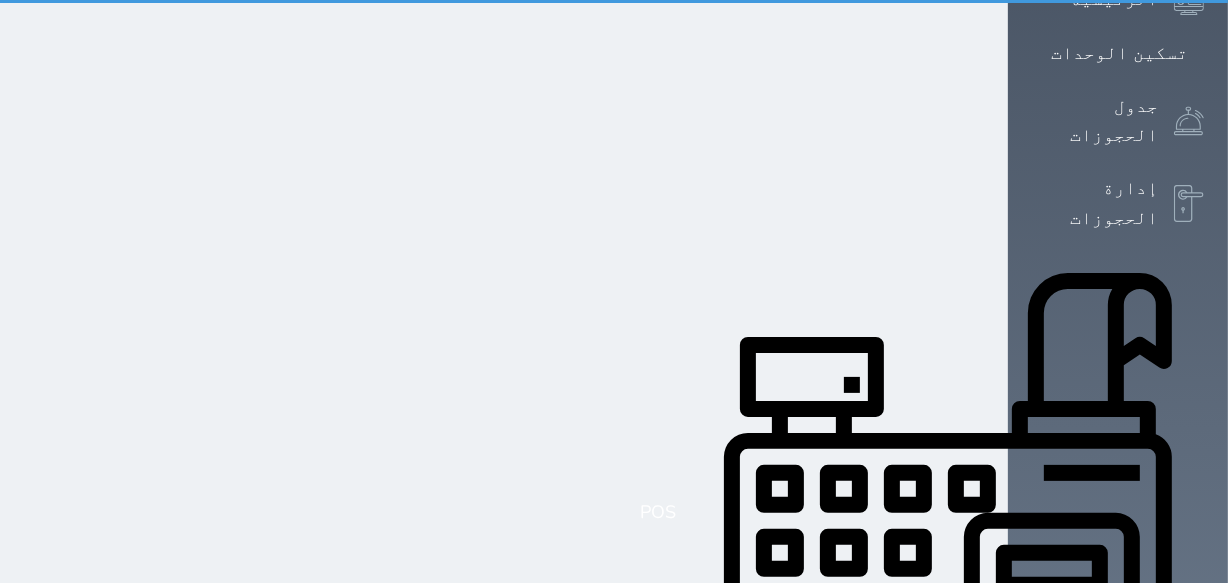 scroll, scrollTop: 0, scrollLeft: 0, axis: both 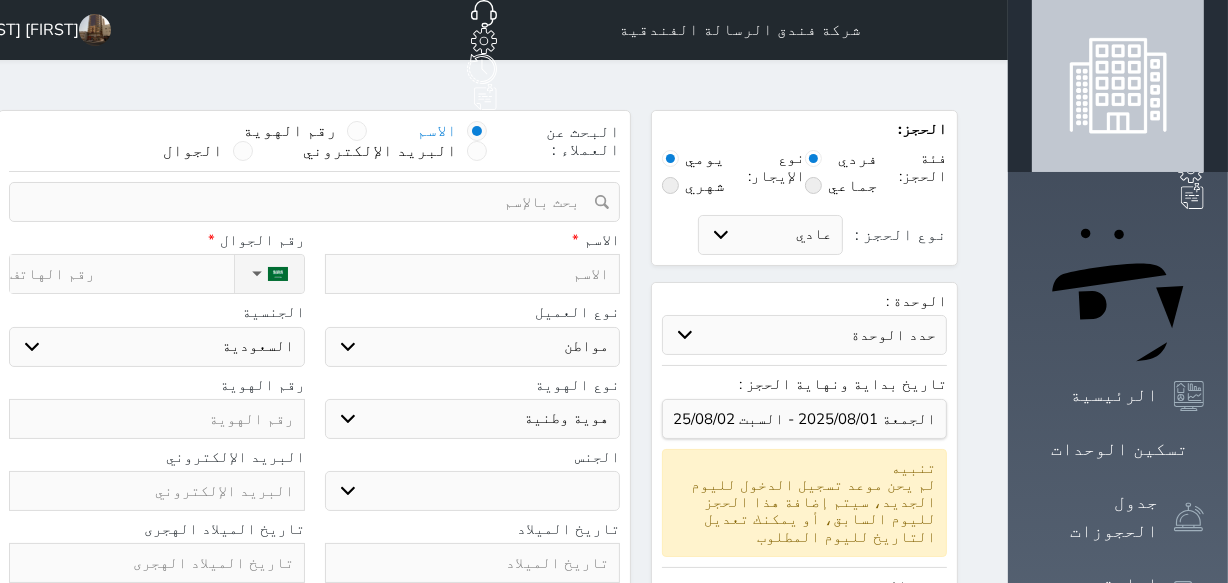 click at bounding box center [473, 274] 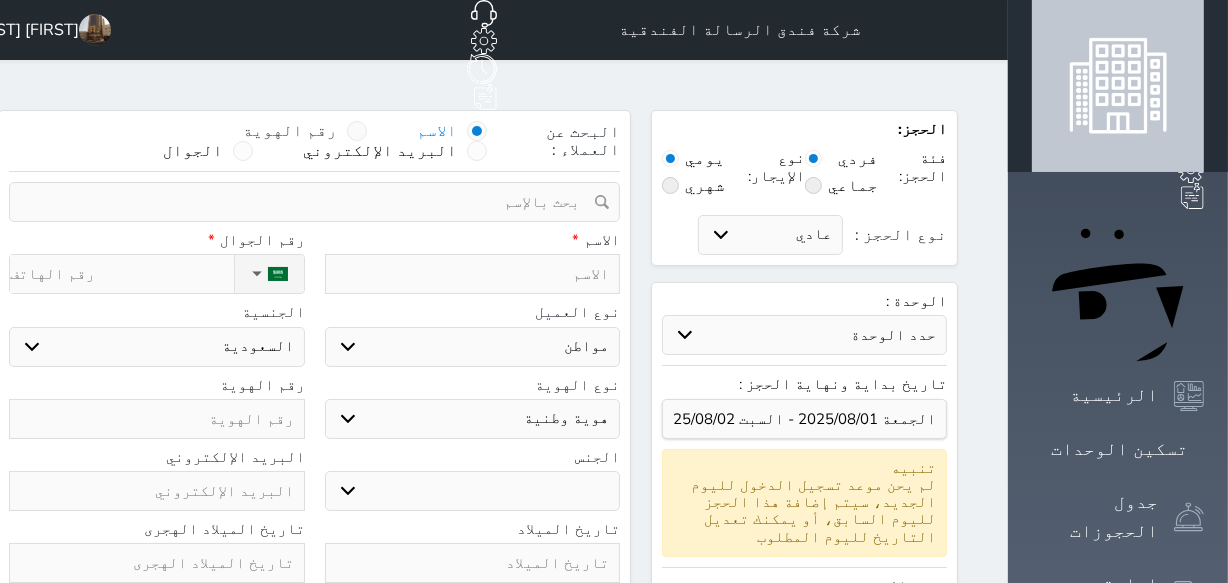 click at bounding box center (357, 131) 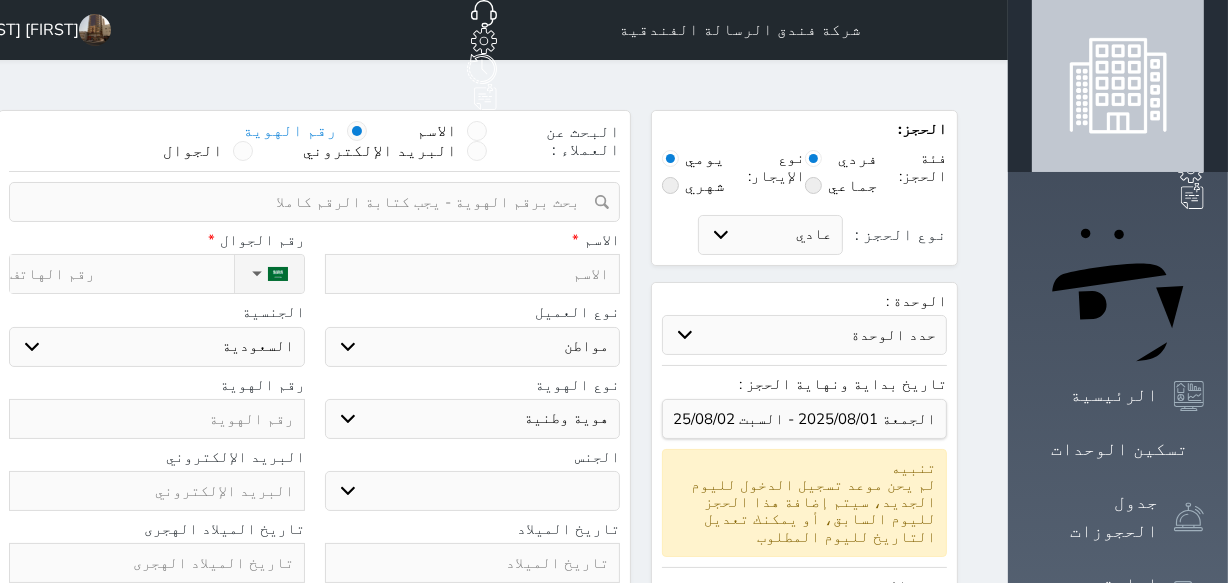 click at bounding box center [307, 202] 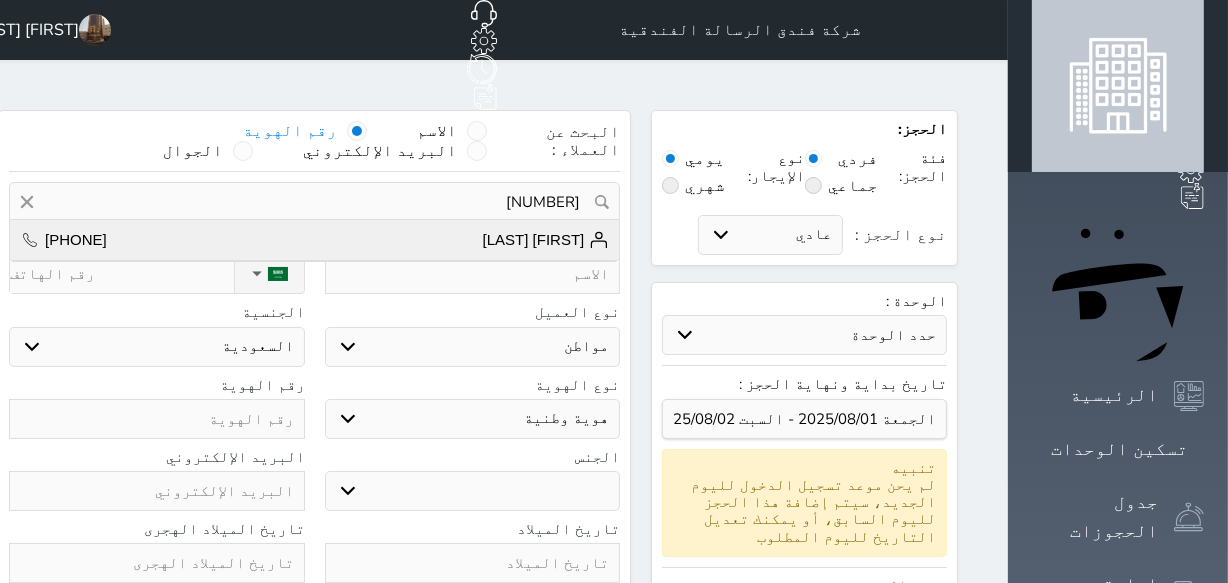 click on "عيد بركه العتيبي   +966561884292" at bounding box center [314, 240] 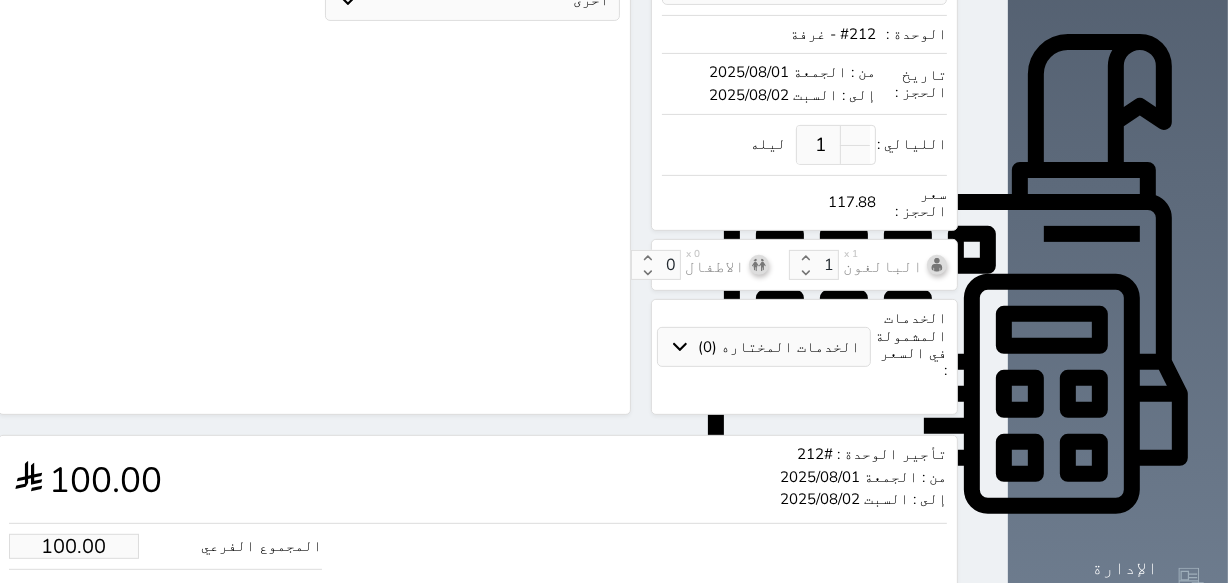scroll, scrollTop: 742, scrollLeft: 0, axis: vertical 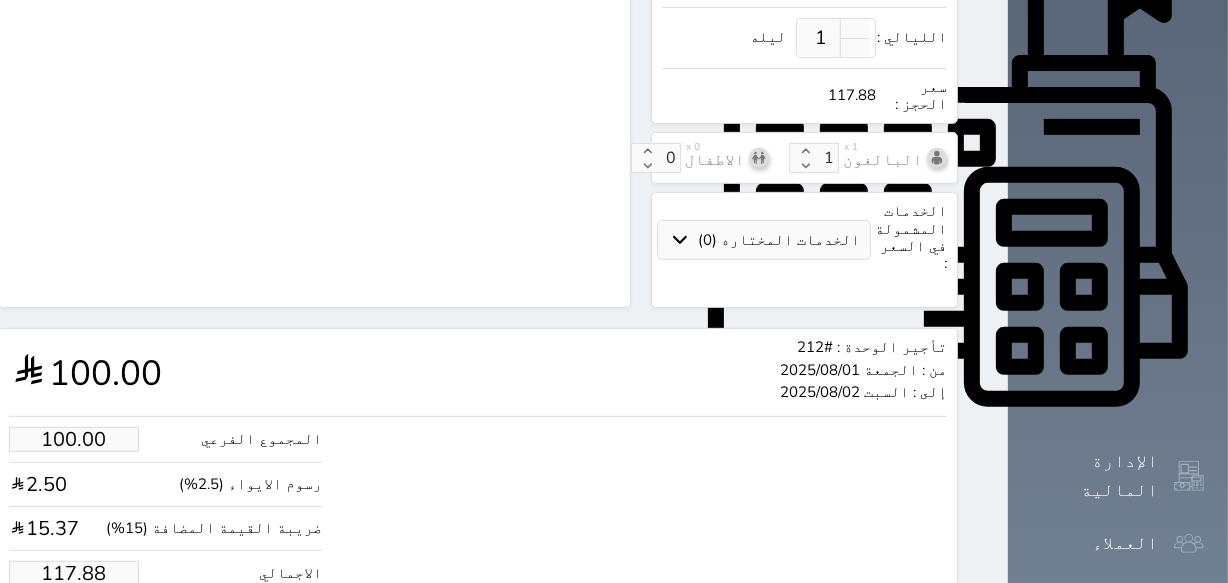 click on "المجموع الفرعي   100.00   رسوم الايواء (2.5%)    2.50    ضريبة القيمة المضافة (15%)    15.37      الاجمالي   117.88" at bounding box center (165, 506) 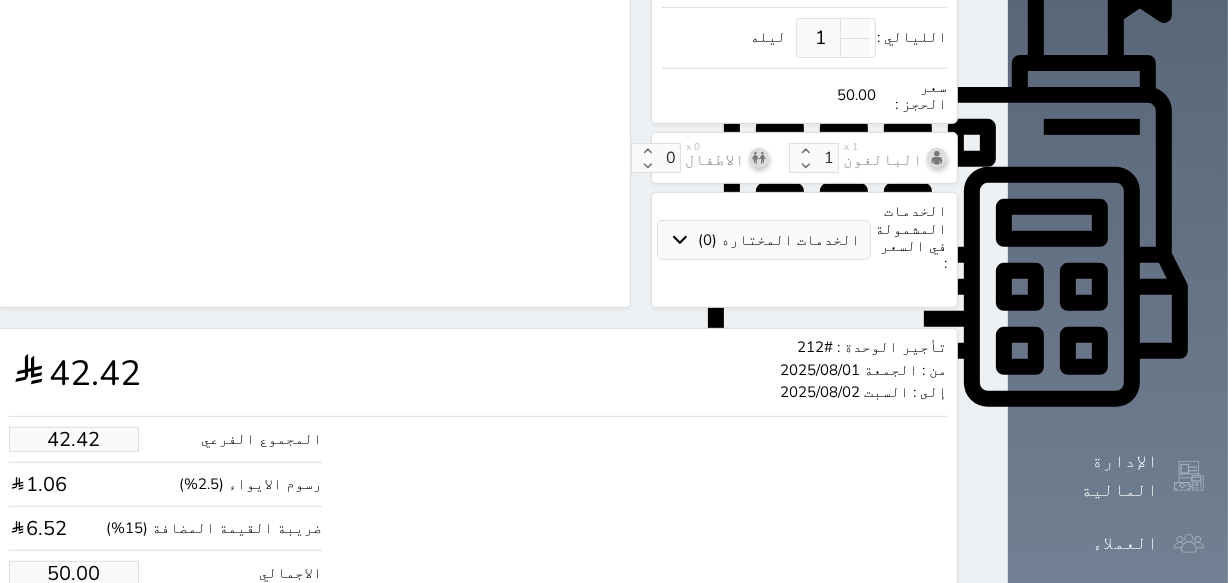 click on "حجز" at bounding box center [91, 634] 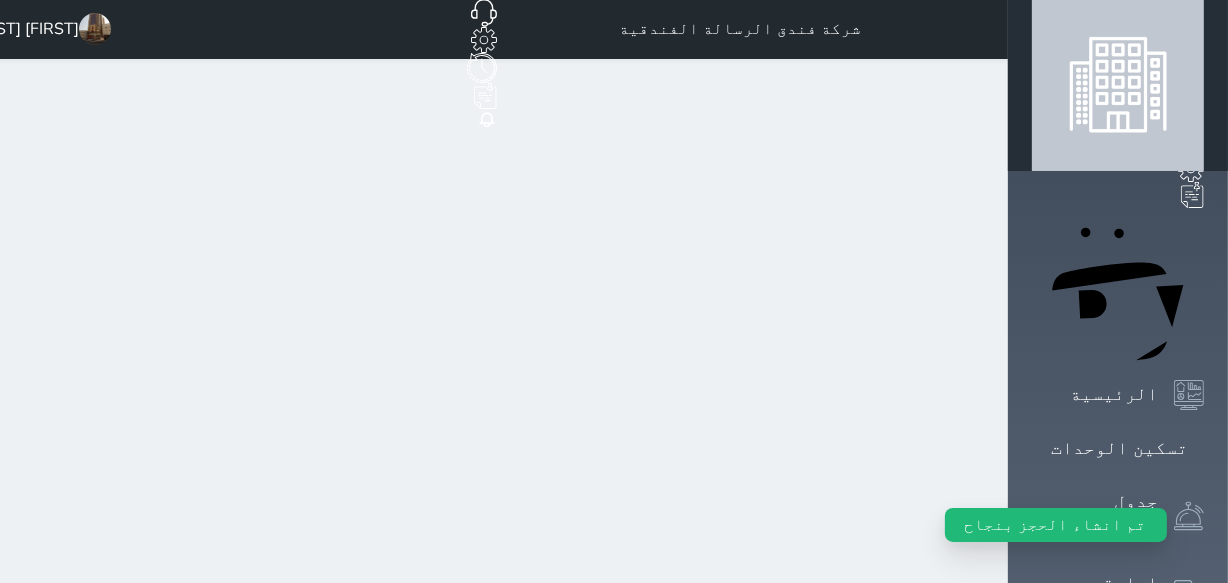 scroll, scrollTop: 0, scrollLeft: 0, axis: both 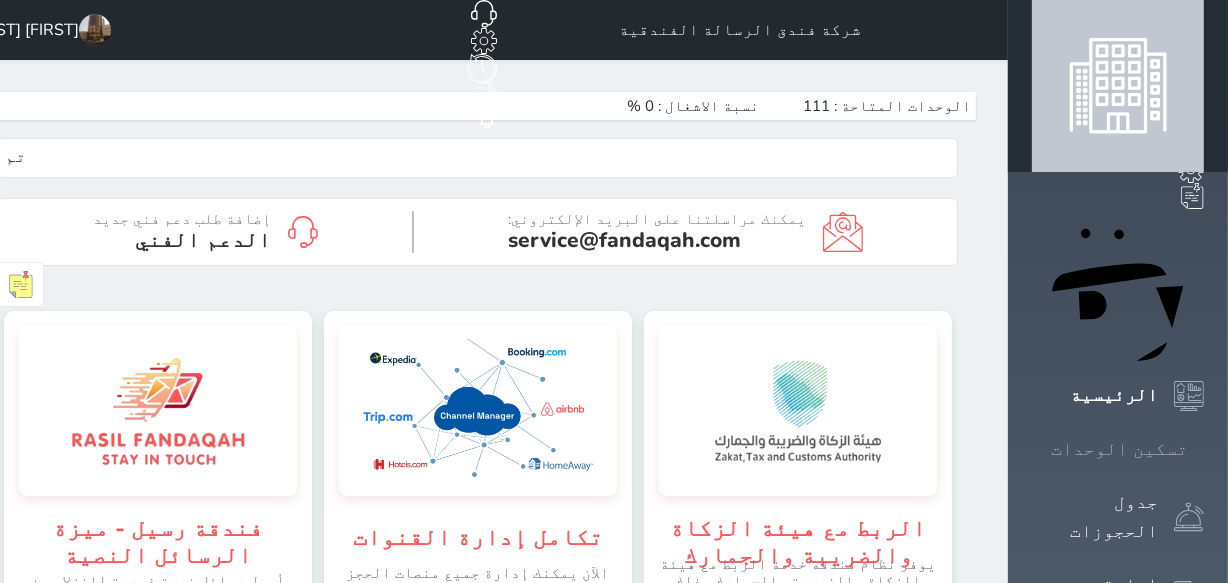 click on "تسكين الوحدات" at bounding box center [1119, 449] 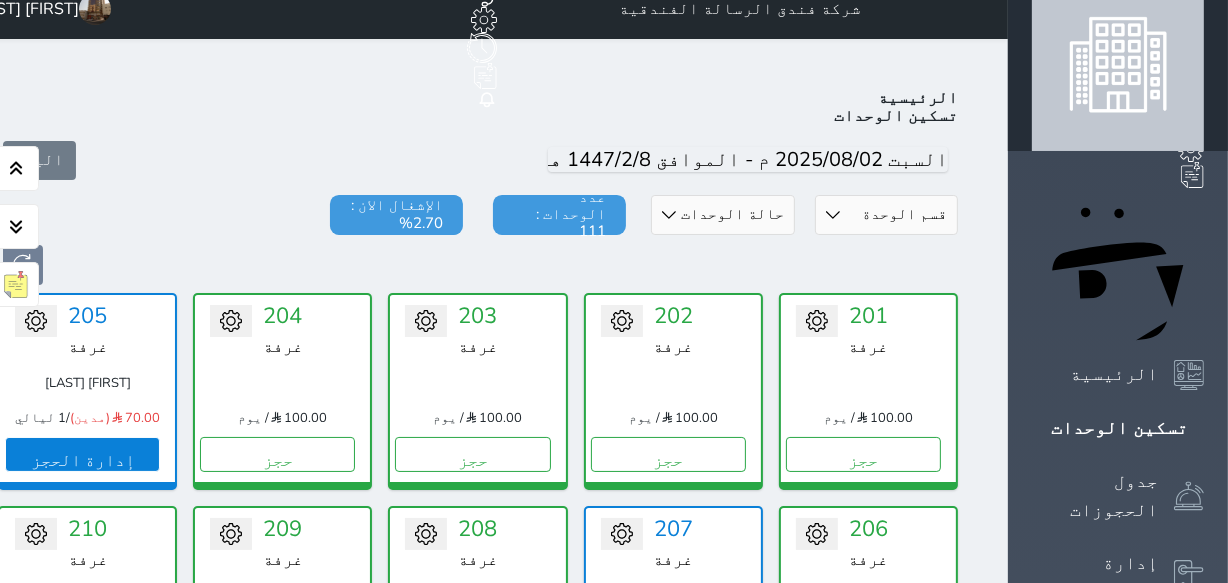 scroll, scrollTop: 0, scrollLeft: 0, axis: both 